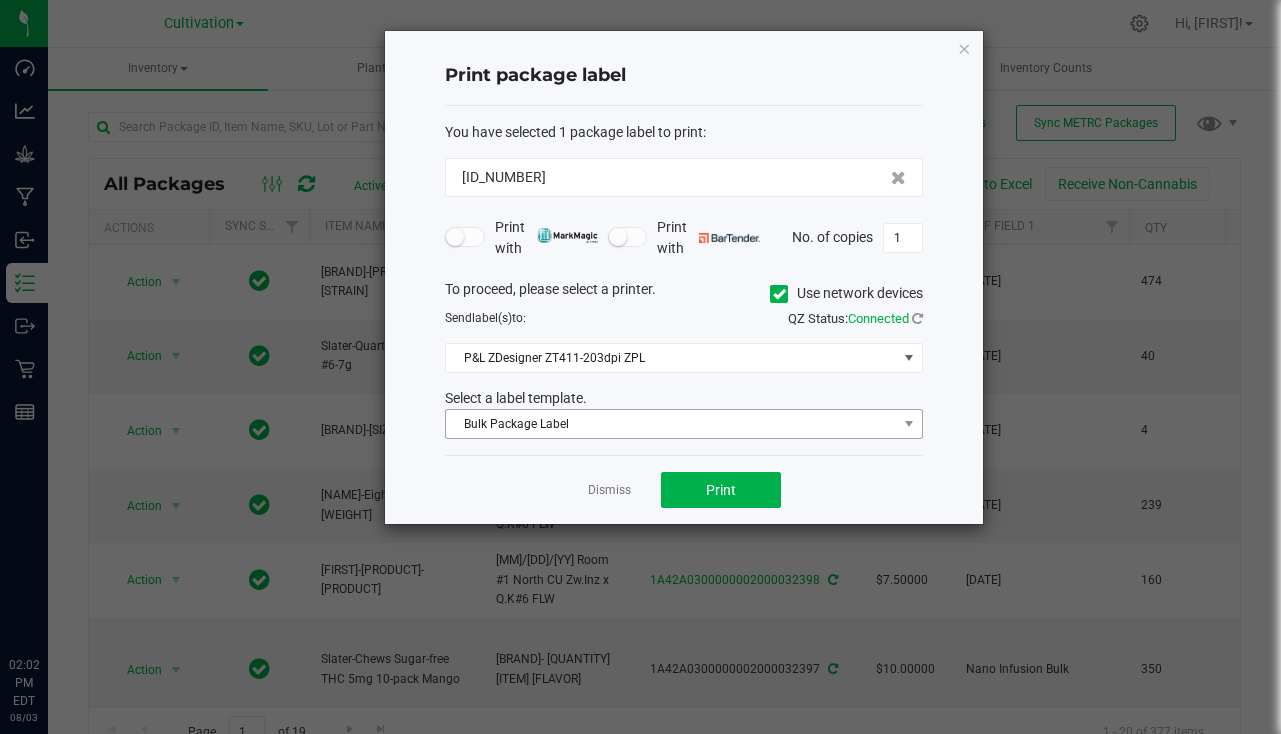 scroll, scrollTop: 0, scrollLeft: 0, axis: both 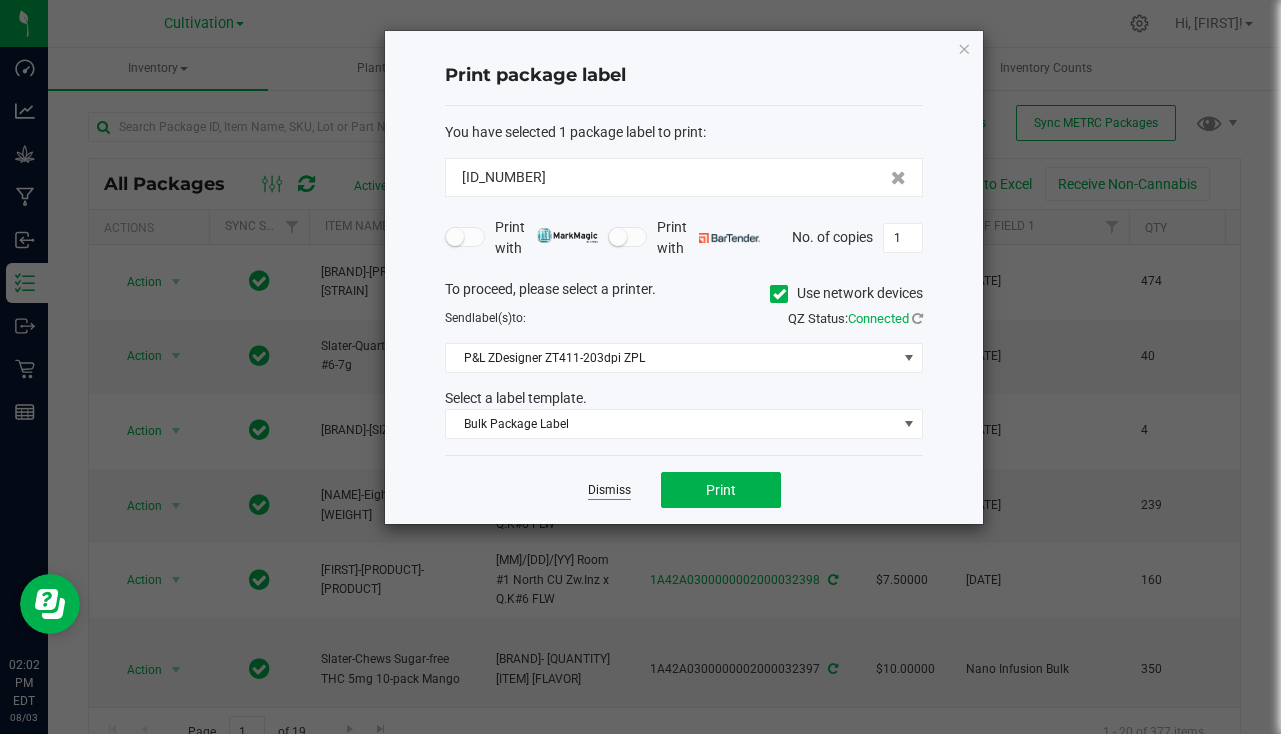 click on "Dismiss" 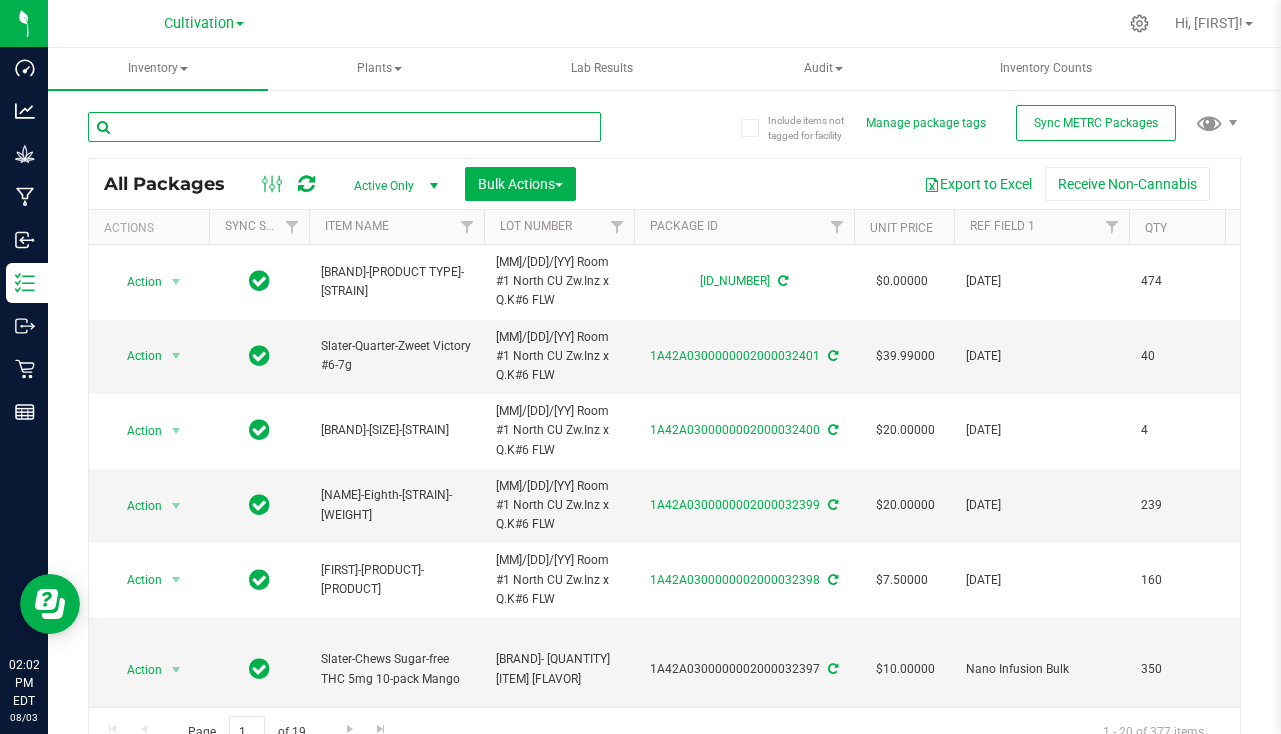 click at bounding box center (344, 127) 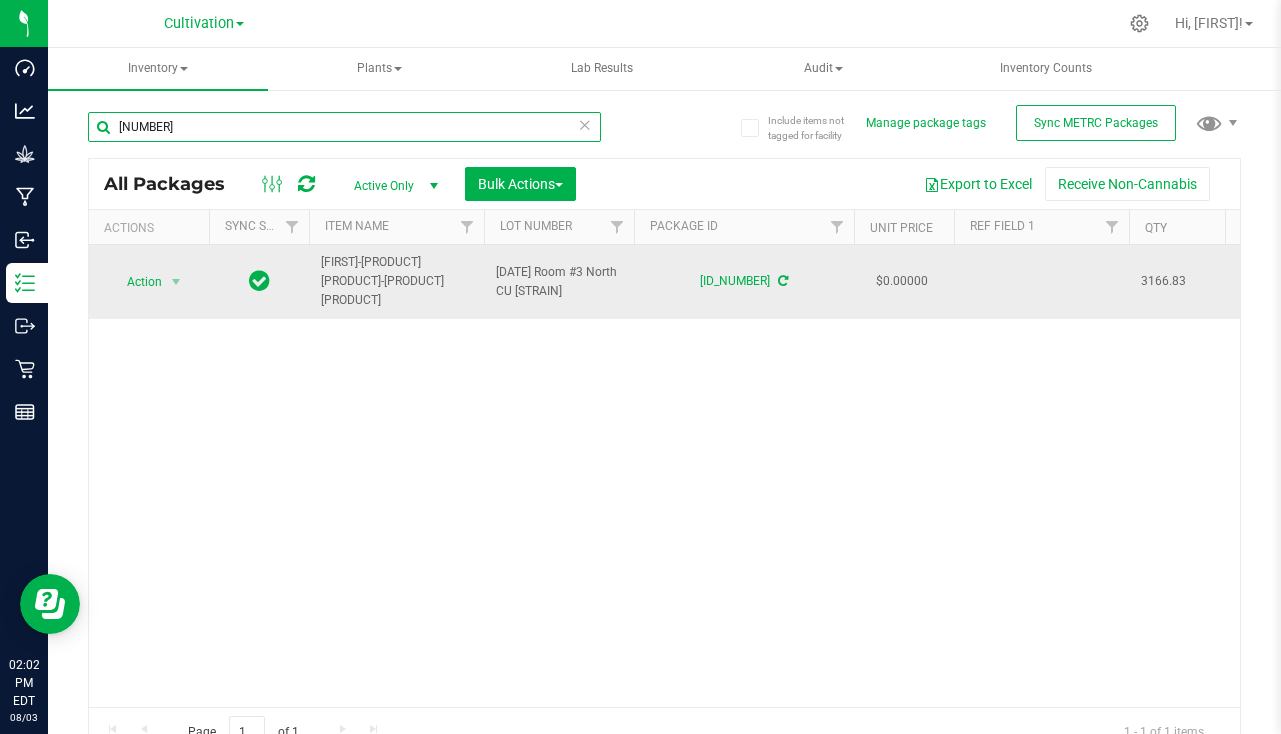 type on "[NUMBER]" 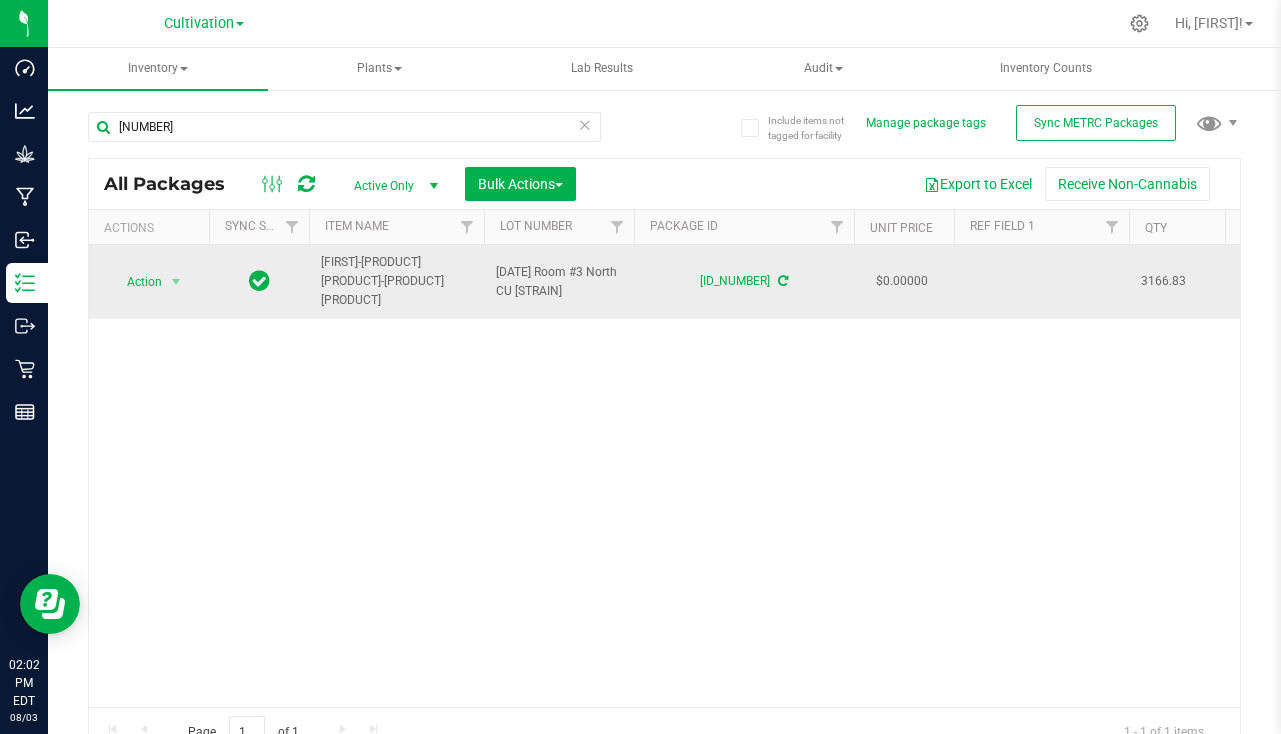 click at bounding box center [1041, 282] 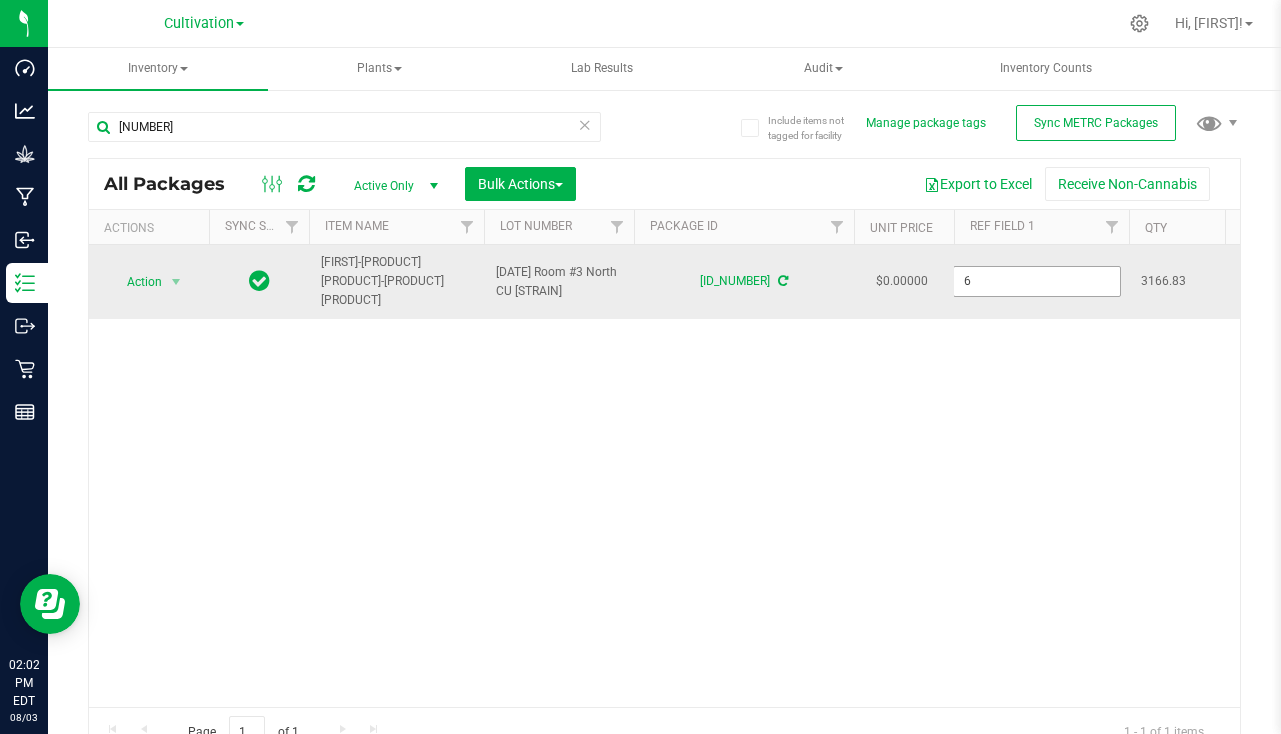 type on "[MM].[DD].[YY]" 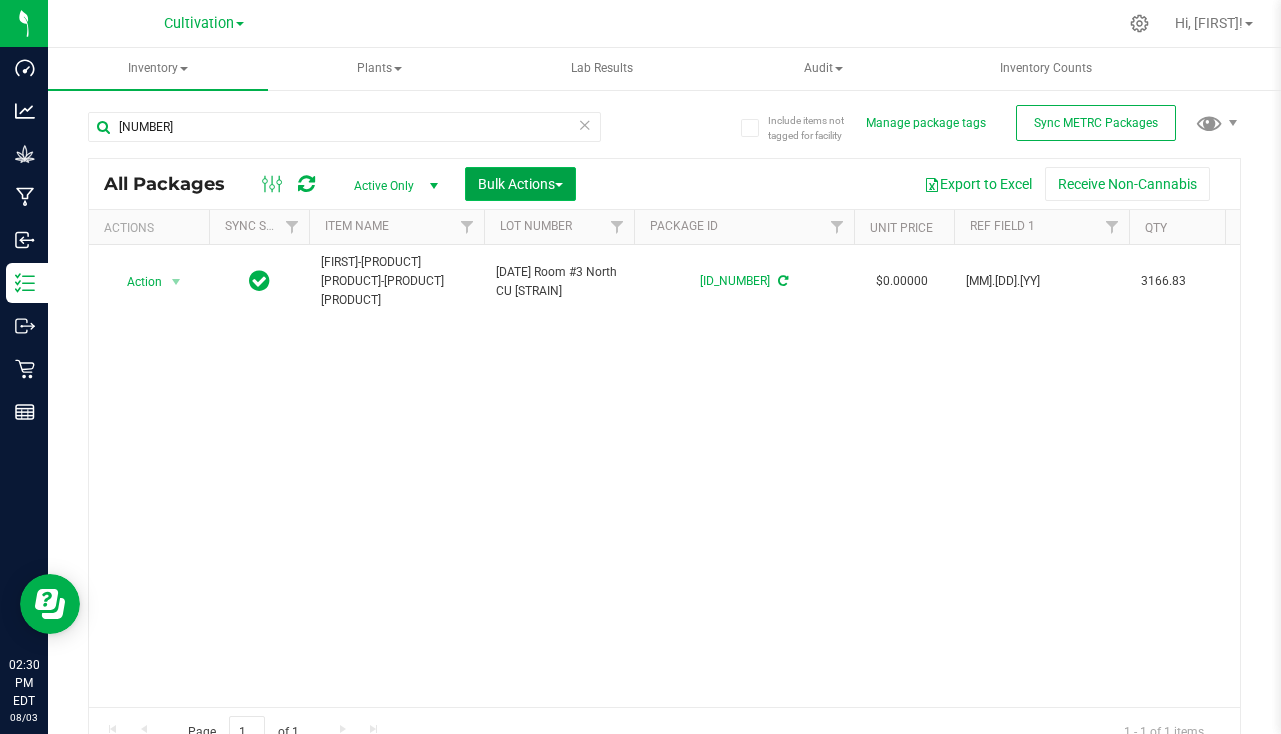 click on "Bulk Actions" at bounding box center [520, 184] 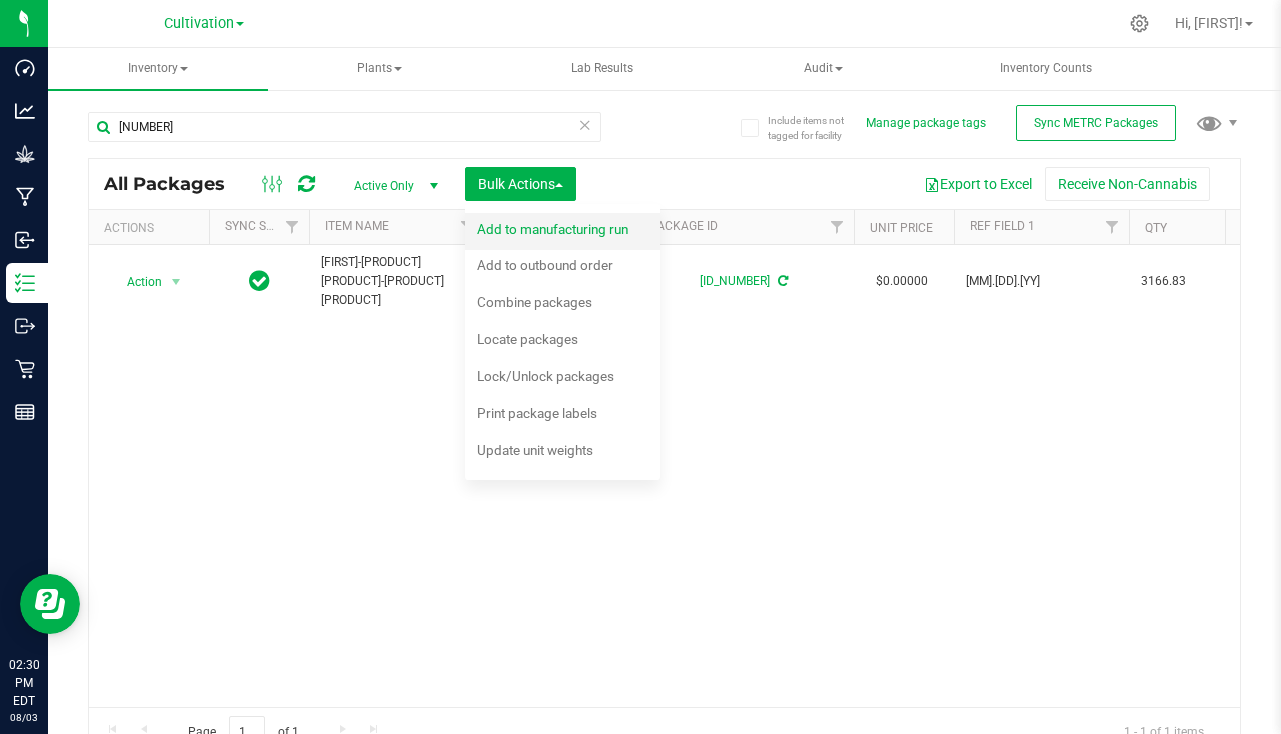 click on "Add to manufacturing run" at bounding box center [552, 229] 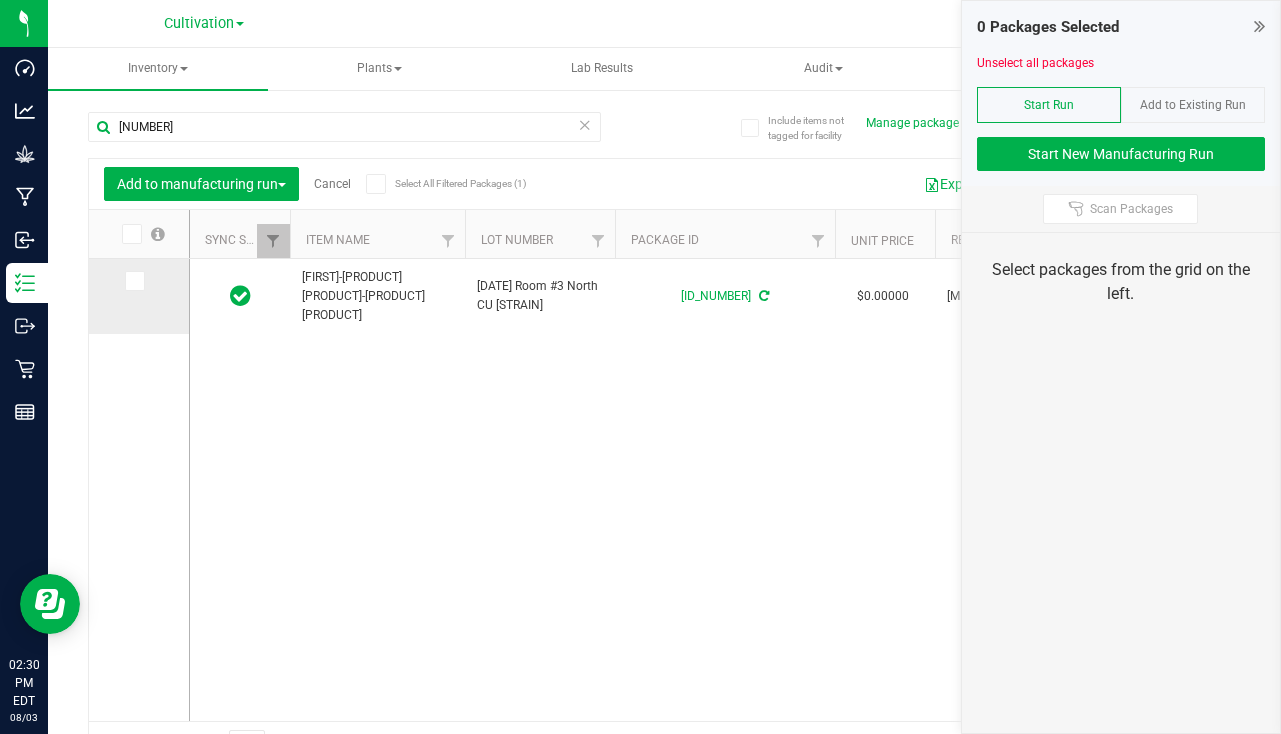 click at bounding box center (135, 281) 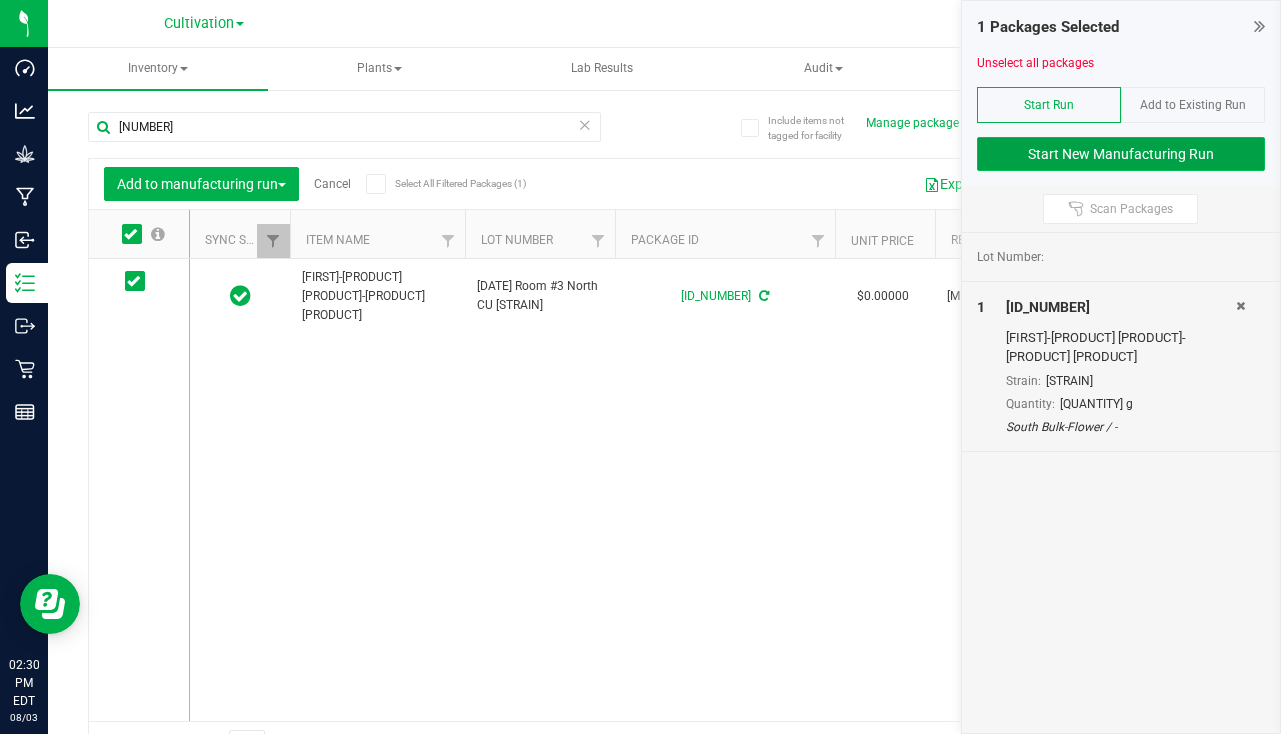 click on "Start New Manufacturing Run" at bounding box center (1121, 154) 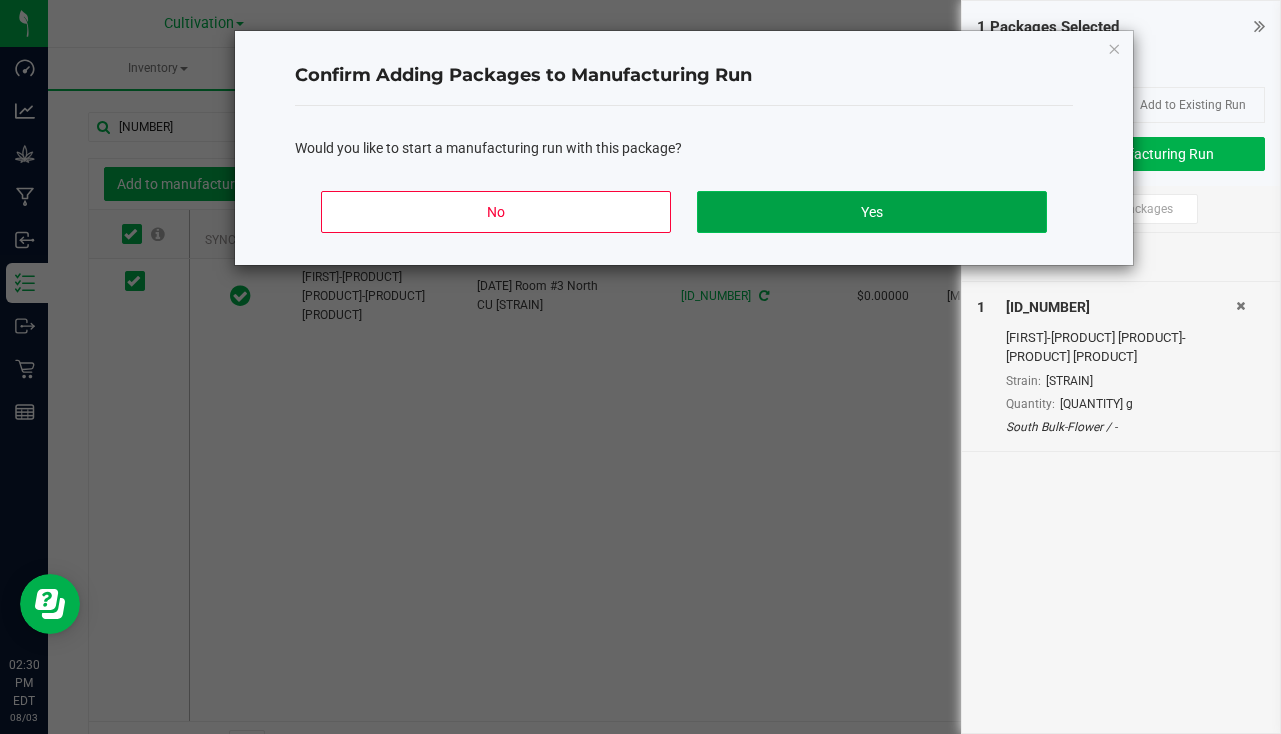 click on "Yes" 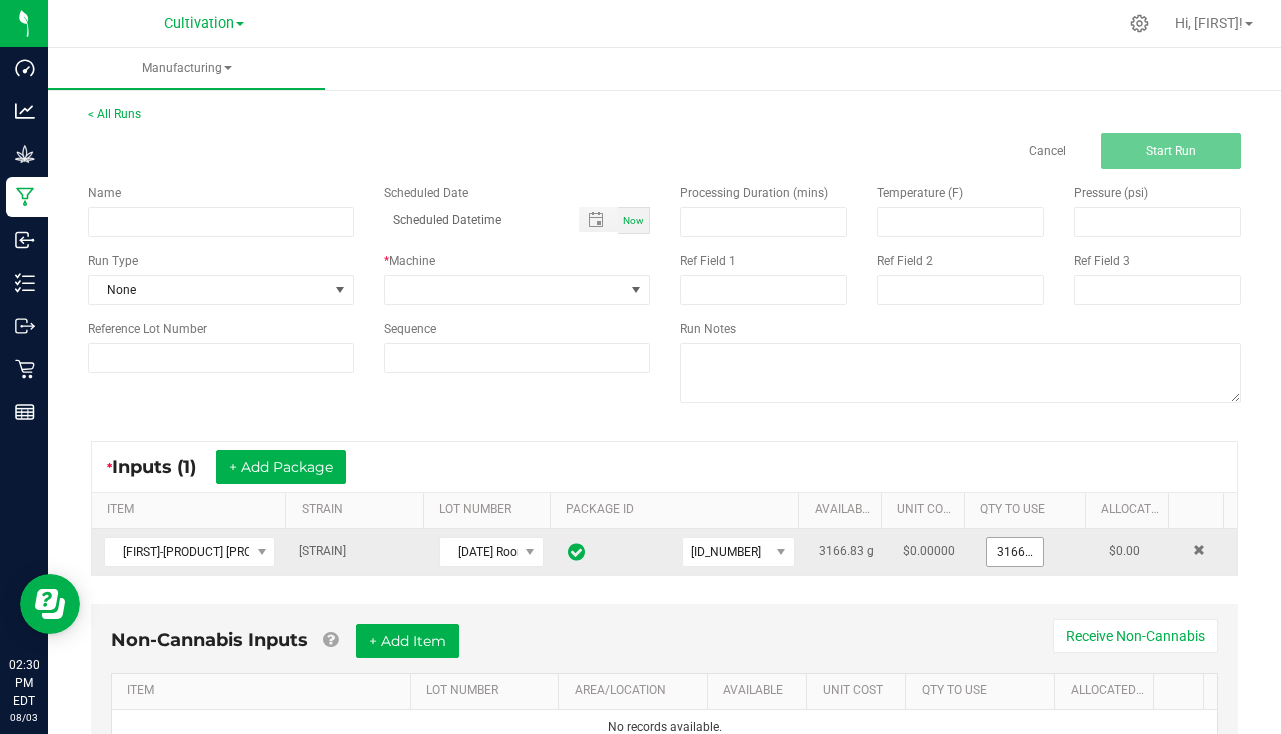 click on "3166.83" at bounding box center [1015, 552] 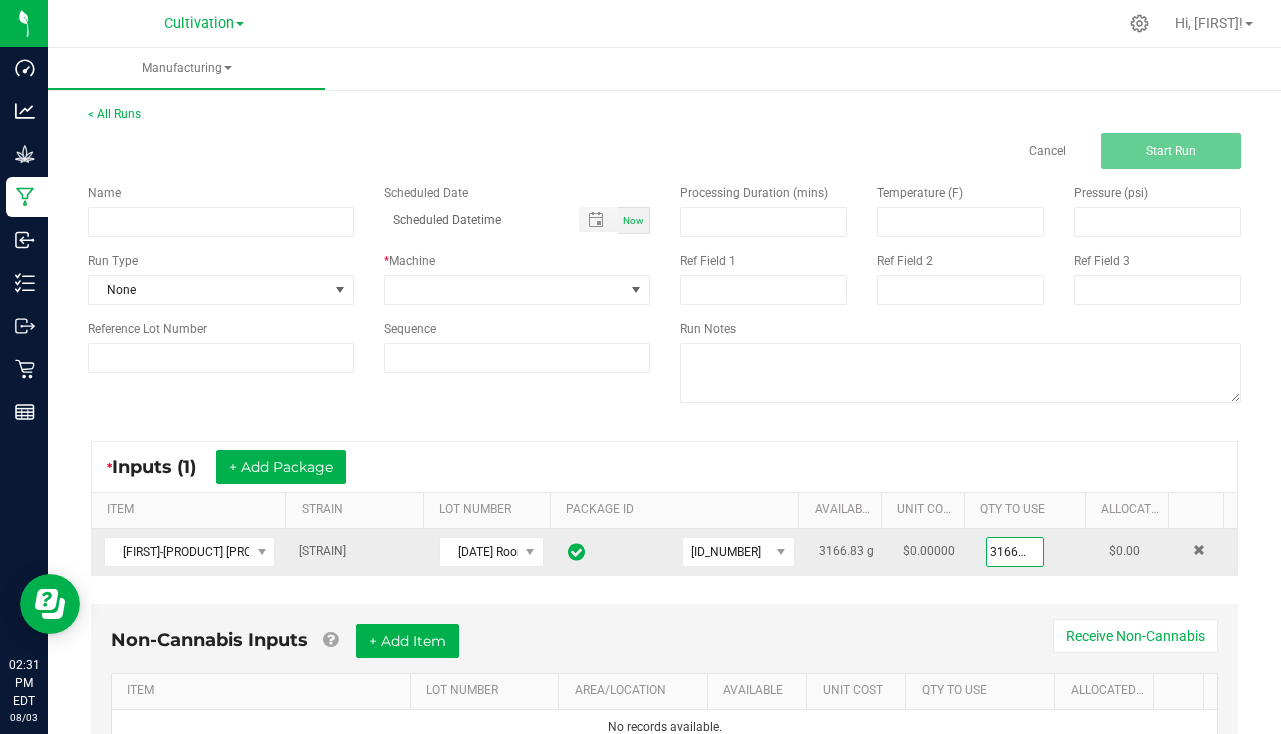 scroll, scrollTop: 0, scrollLeft: 0, axis: both 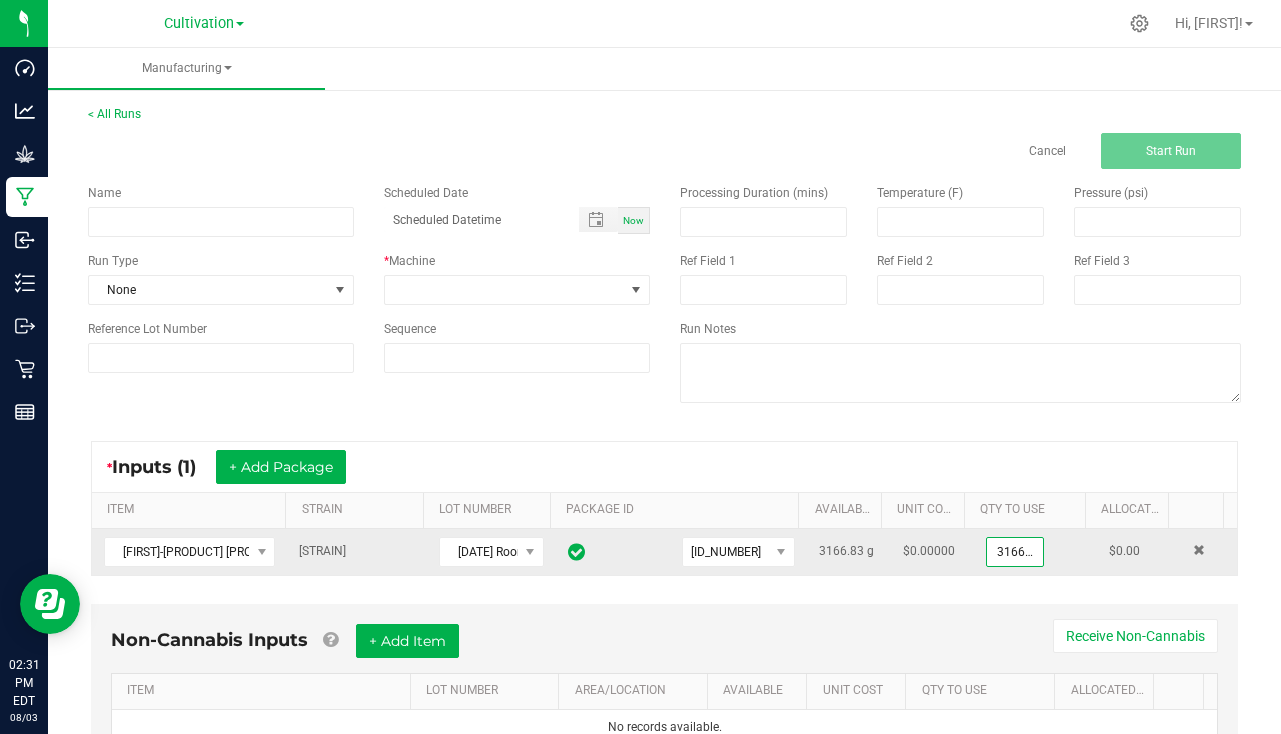 drag, startPoint x: 1015, startPoint y: 550, endPoint x: 909, endPoint y: 547, distance: 106.04244 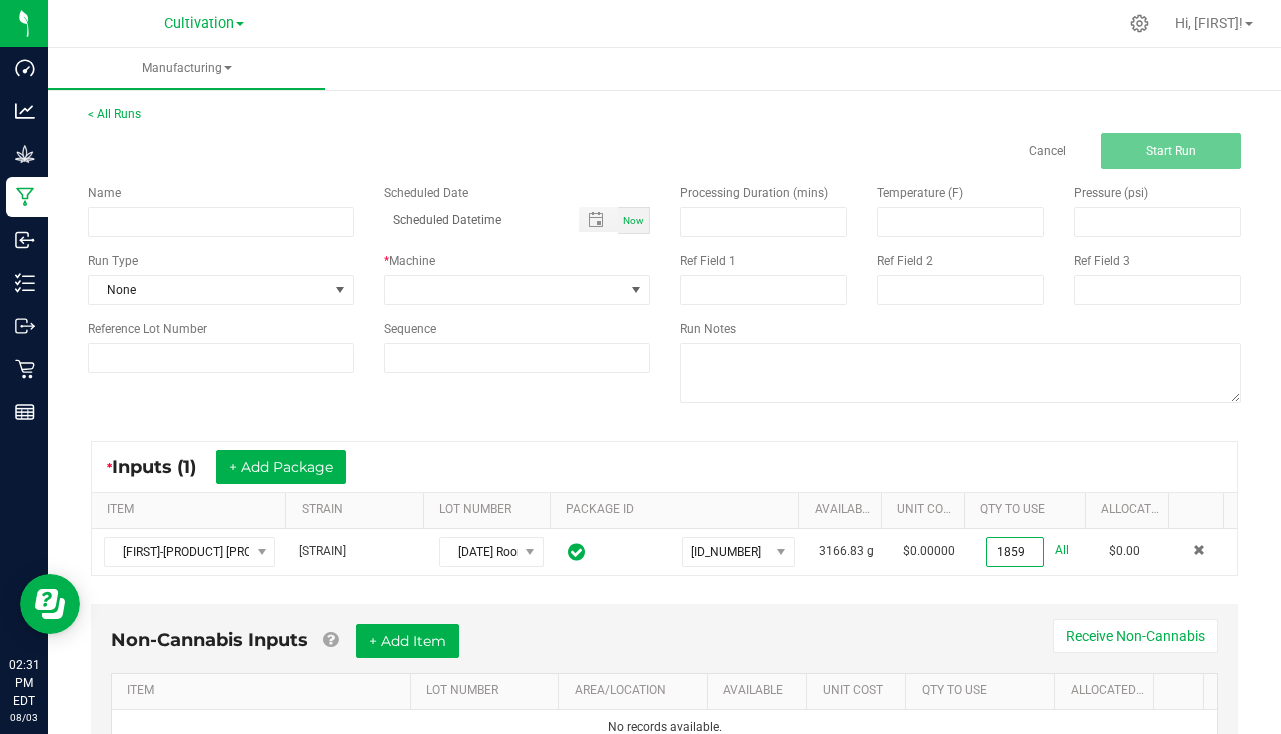 type on "[NUMBER] g" 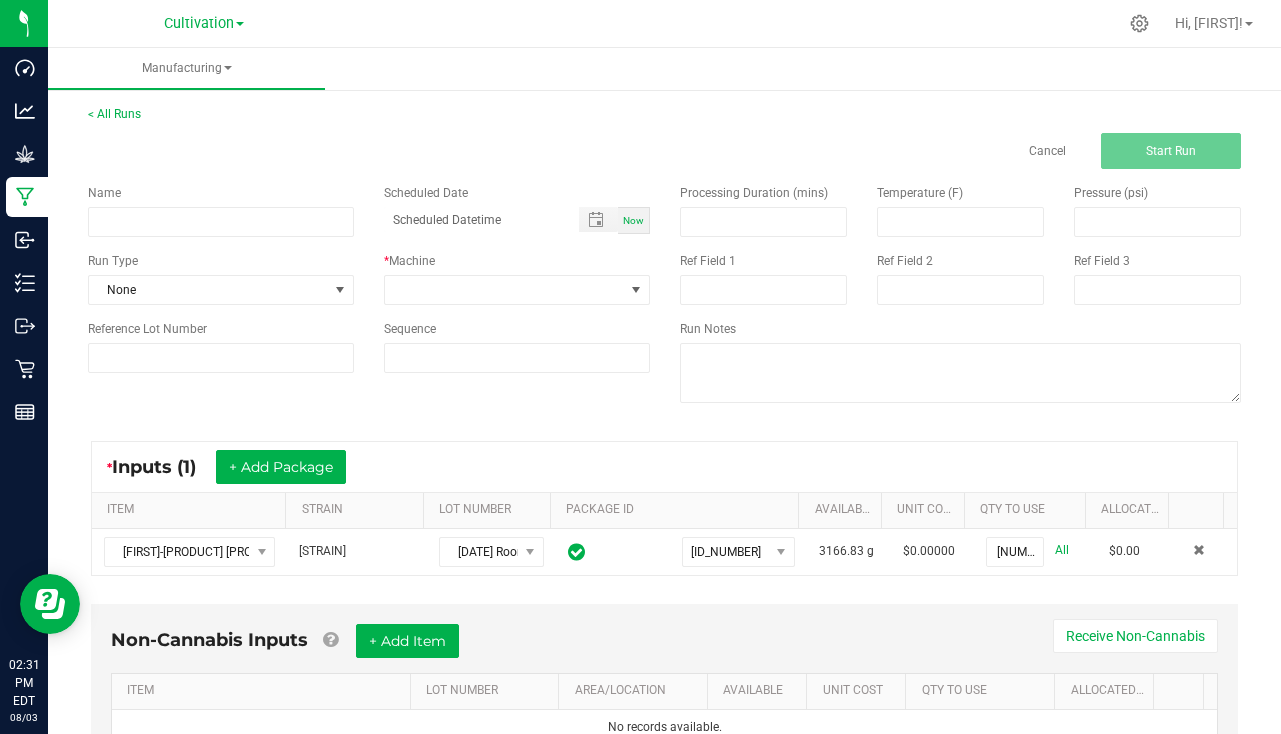 click on "Name" at bounding box center [221, 210] 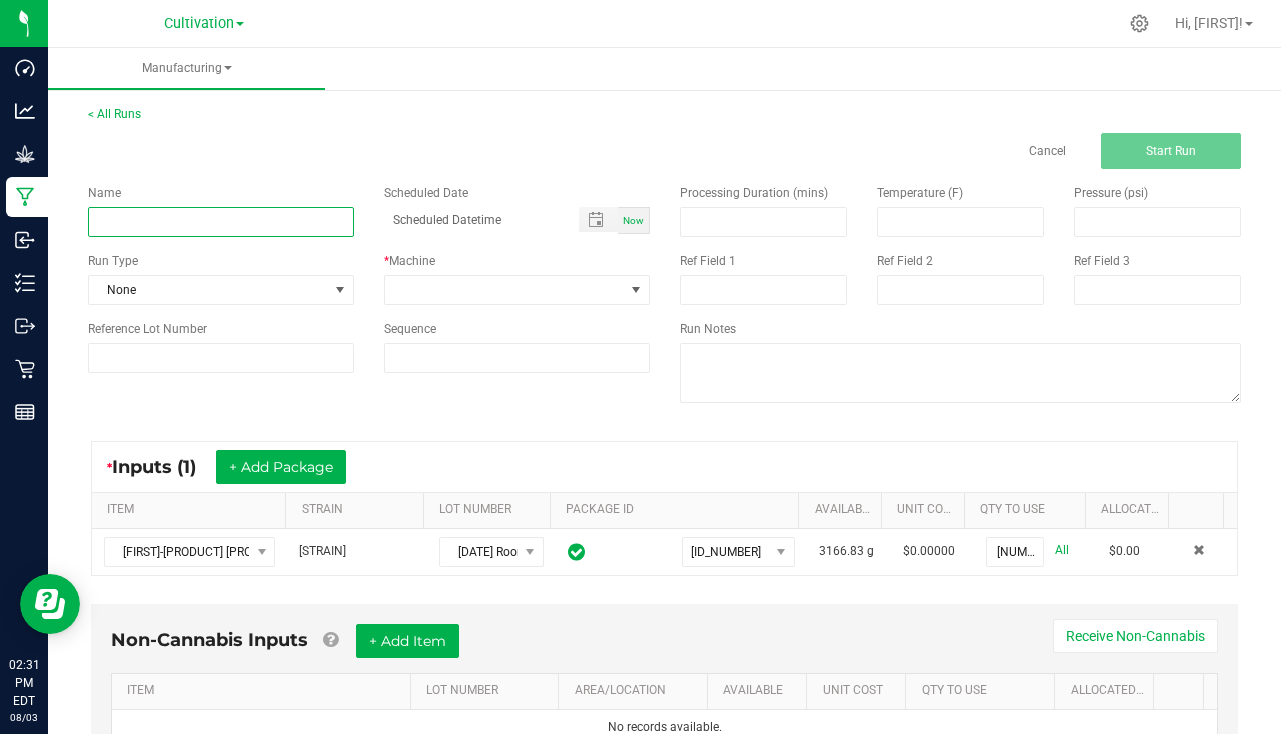 click at bounding box center (221, 222) 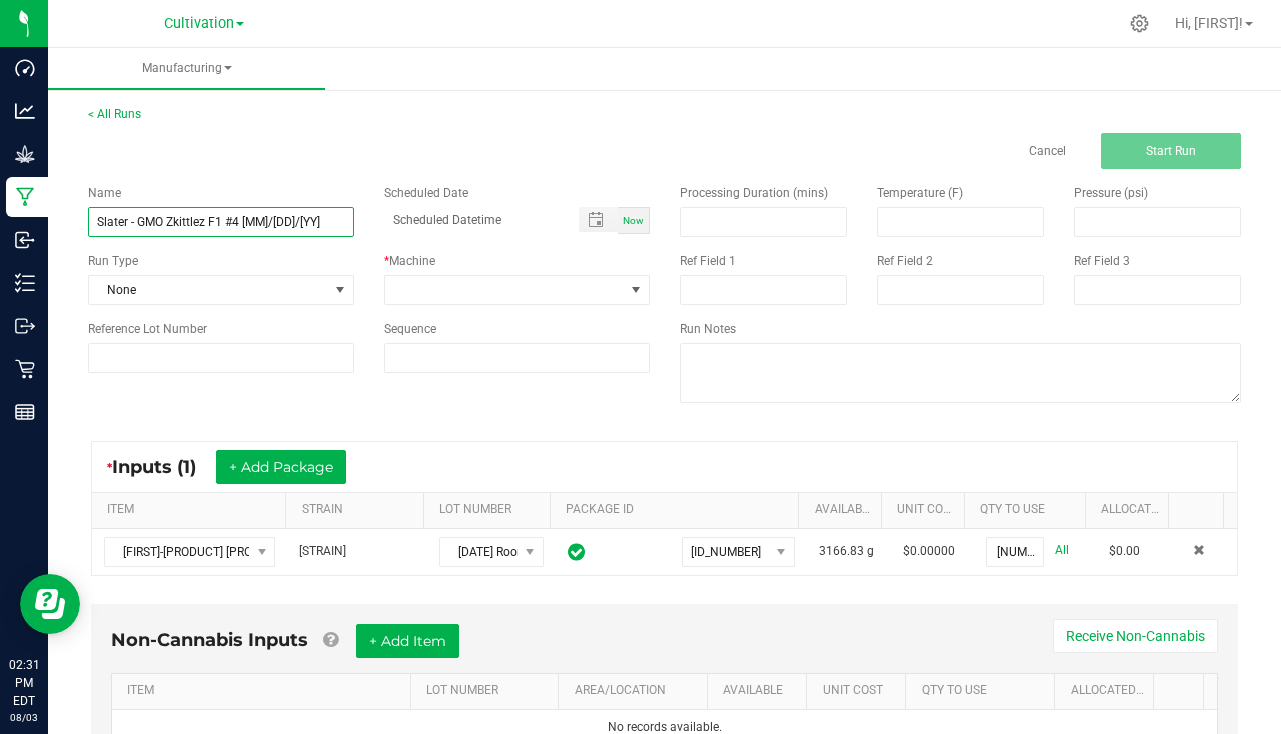 type on "Slater - GMO Zkittlez F1 #4 [MM]/[DD]/[YY]" 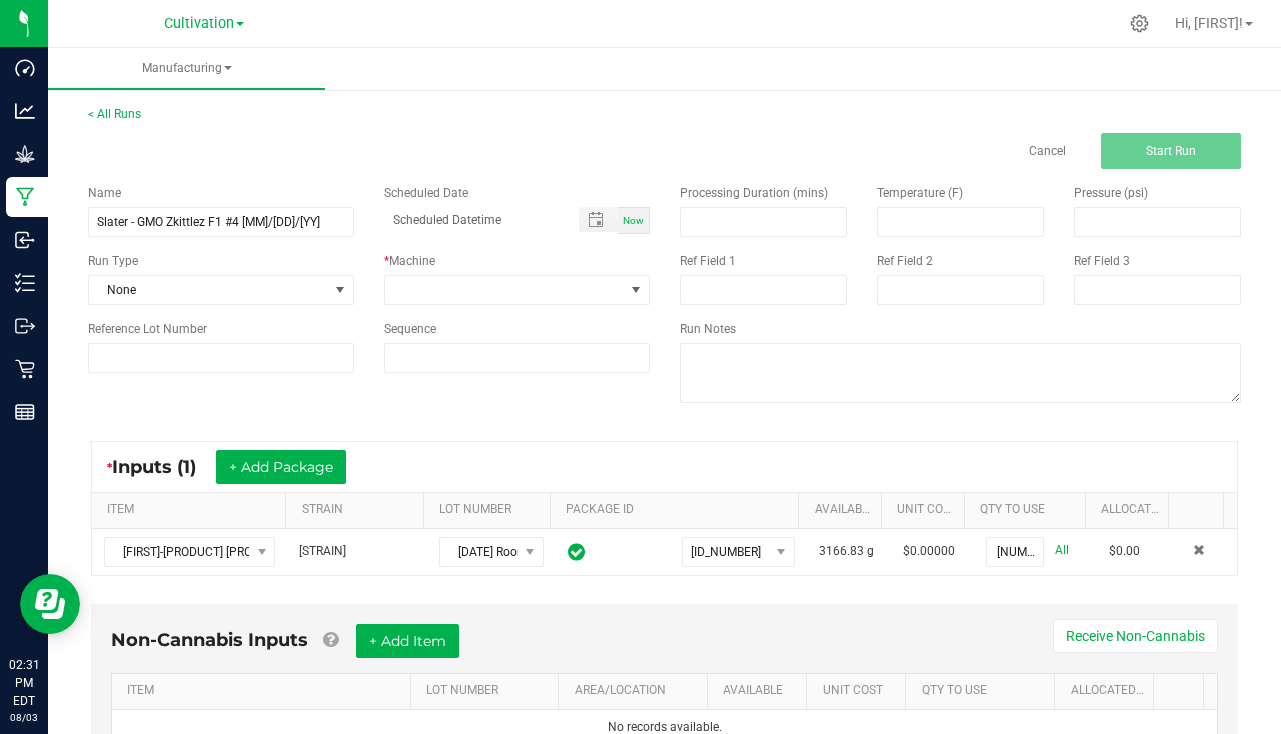 drag, startPoint x: 631, startPoint y: 224, endPoint x: 540, endPoint y: 242, distance: 92.76314 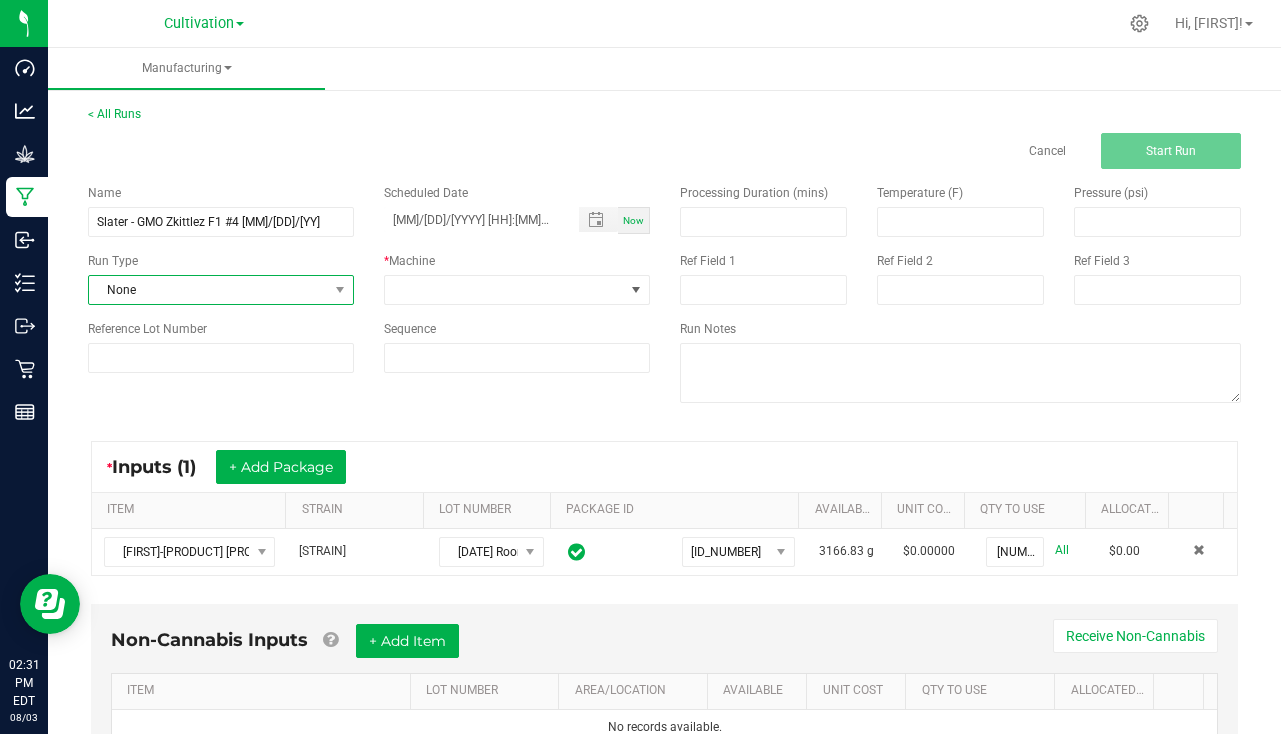 drag, startPoint x: 233, startPoint y: 276, endPoint x: 225, endPoint y: 286, distance: 12.806249 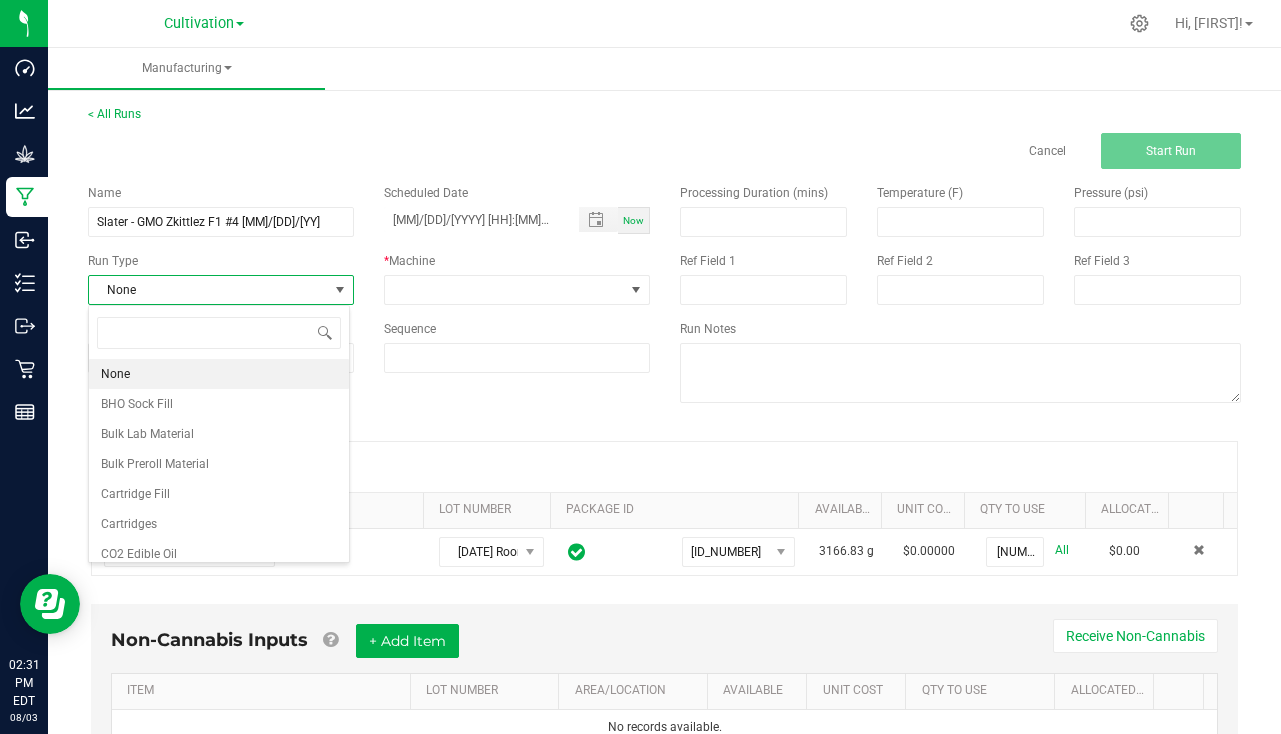scroll, scrollTop: 99970, scrollLeft: 99738, axis: both 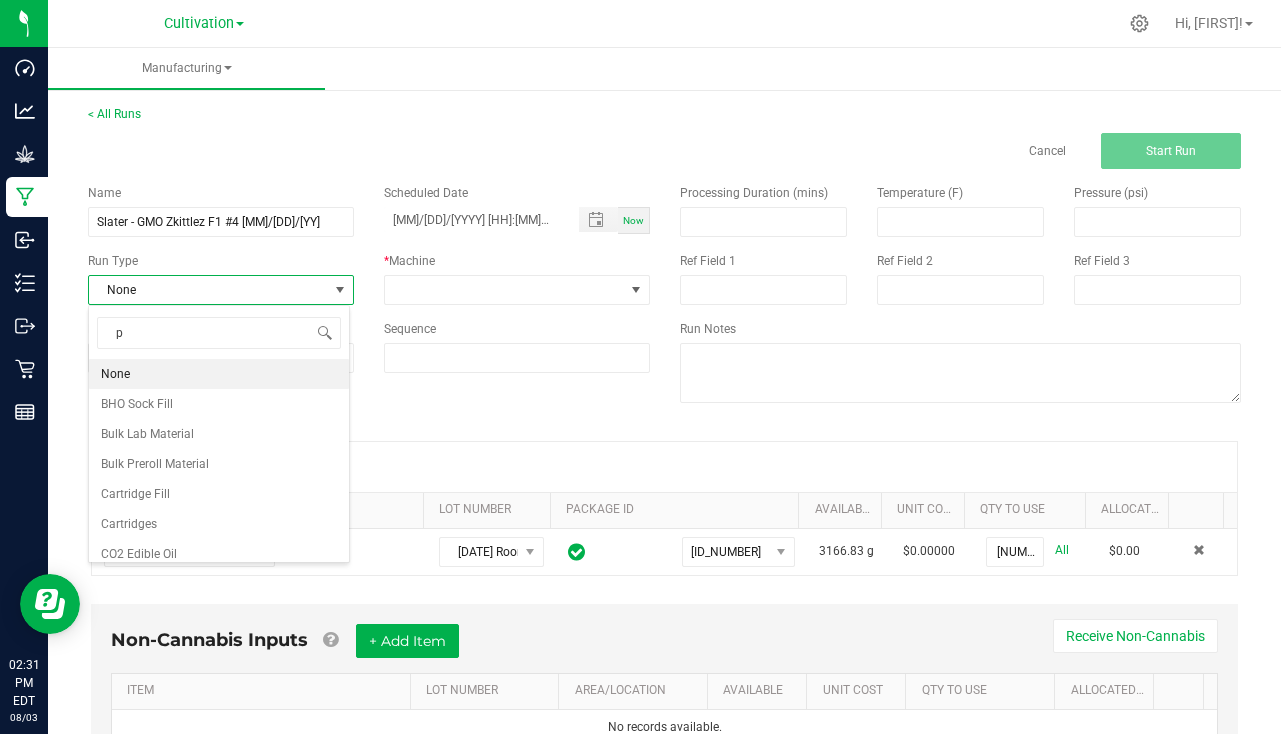 type on "pa" 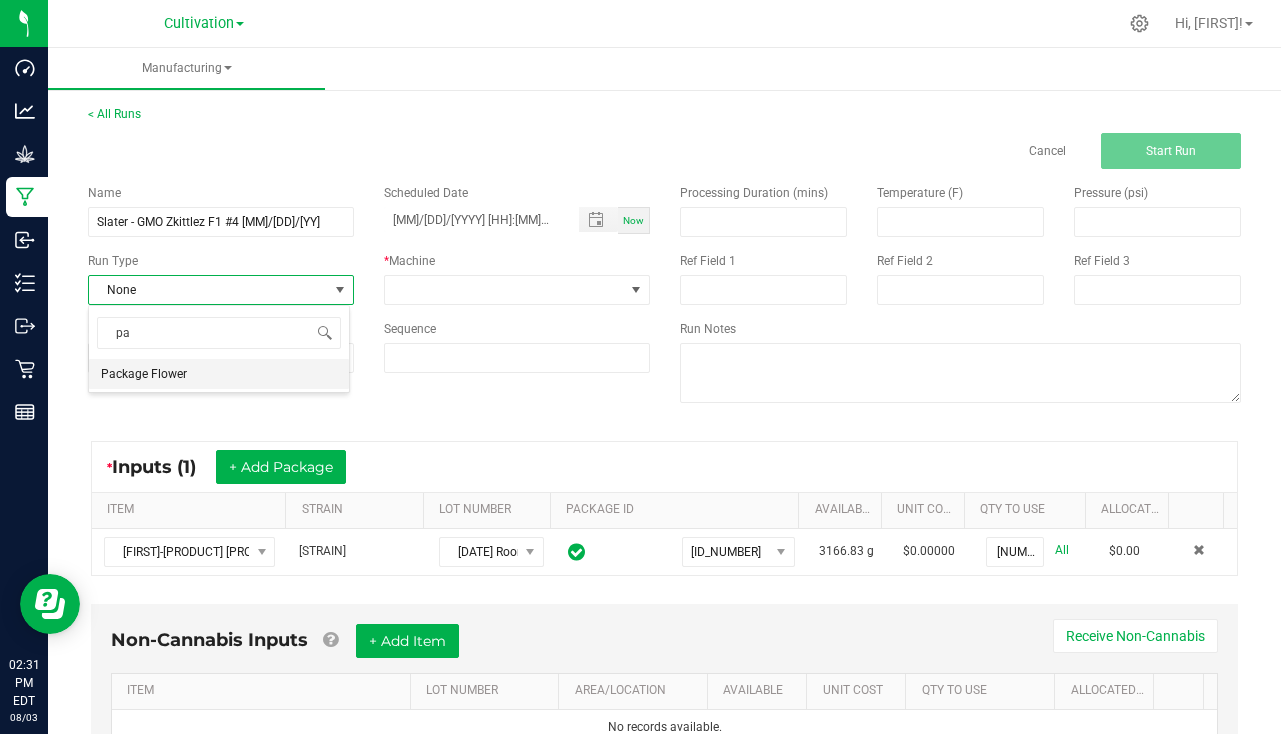click on "Package Flower" at bounding box center [144, 374] 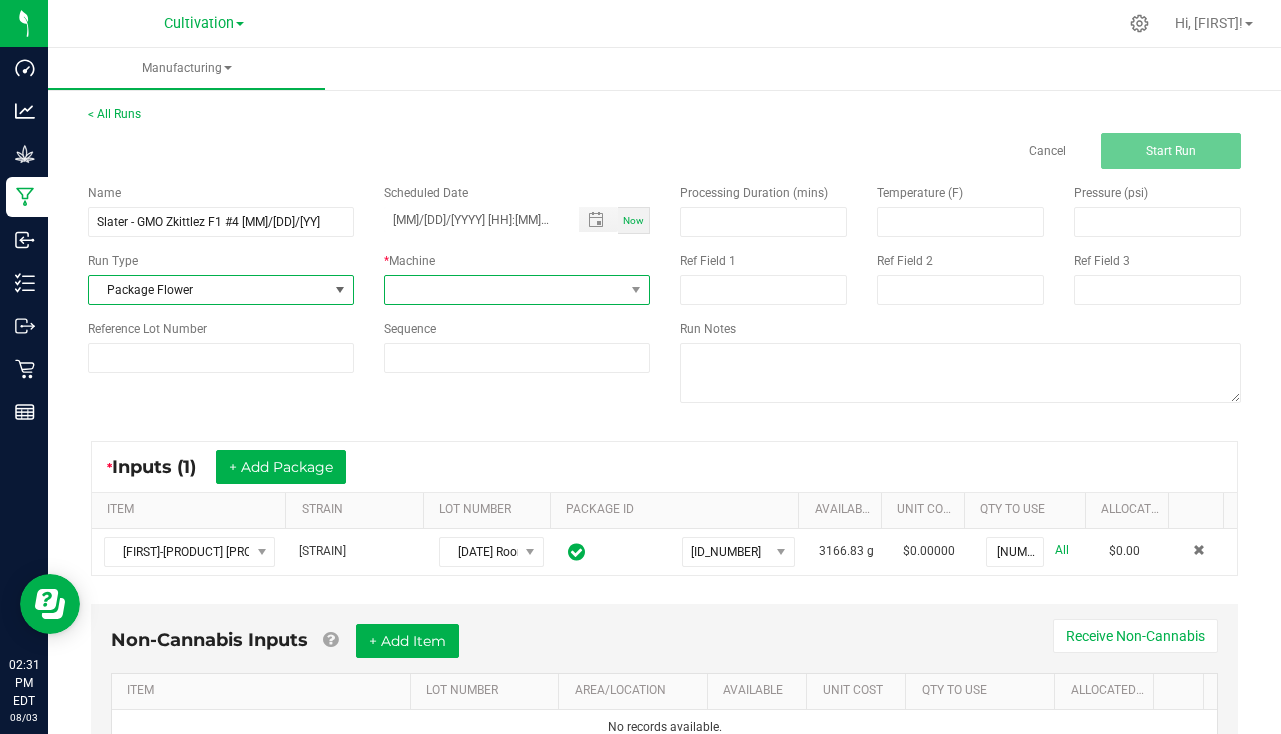 click at bounding box center (504, 290) 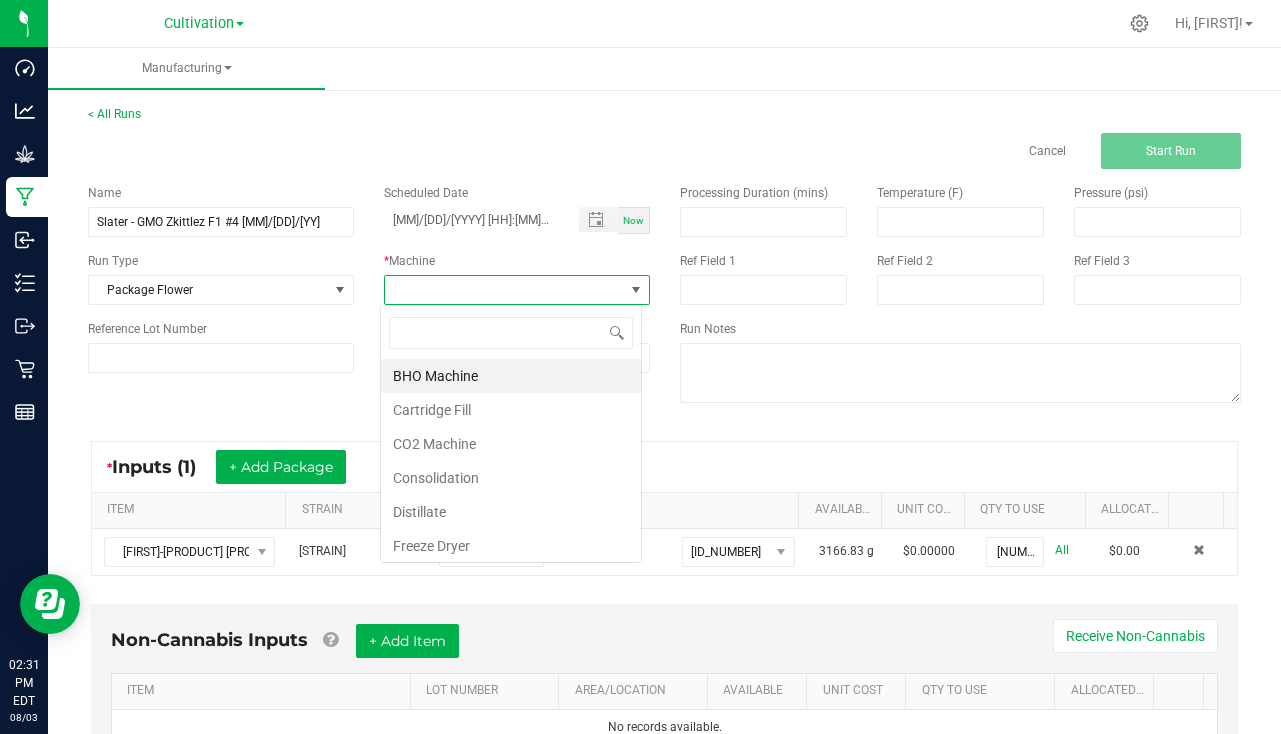 scroll, scrollTop: 99970, scrollLeft: 99738, axis: both 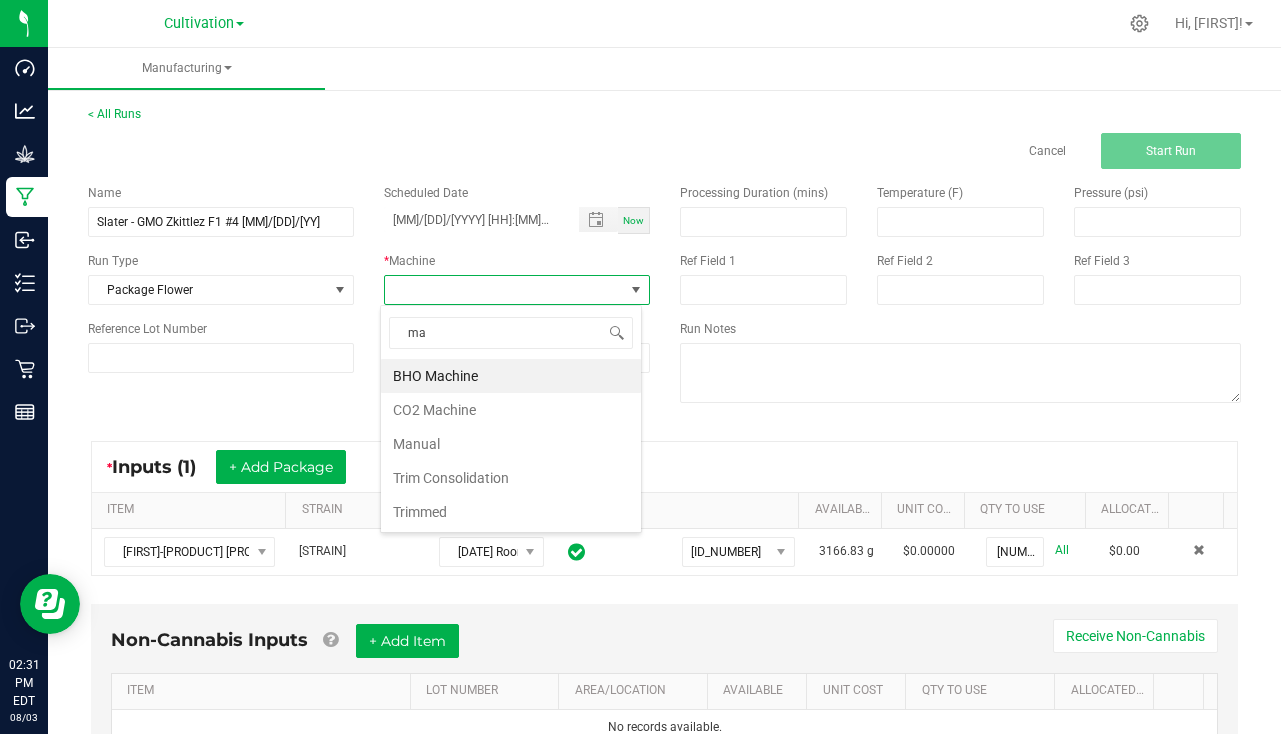 type on "man" 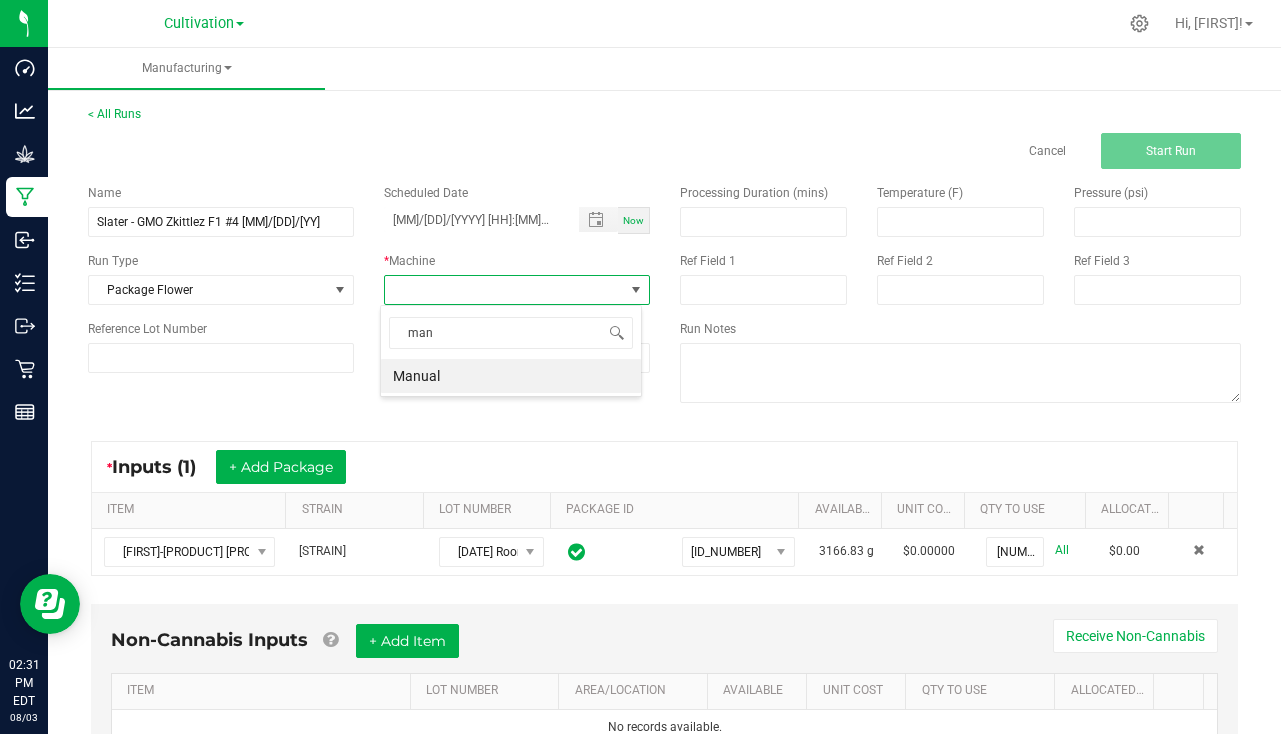 click on "Manual" at bounding box center (511, 376) 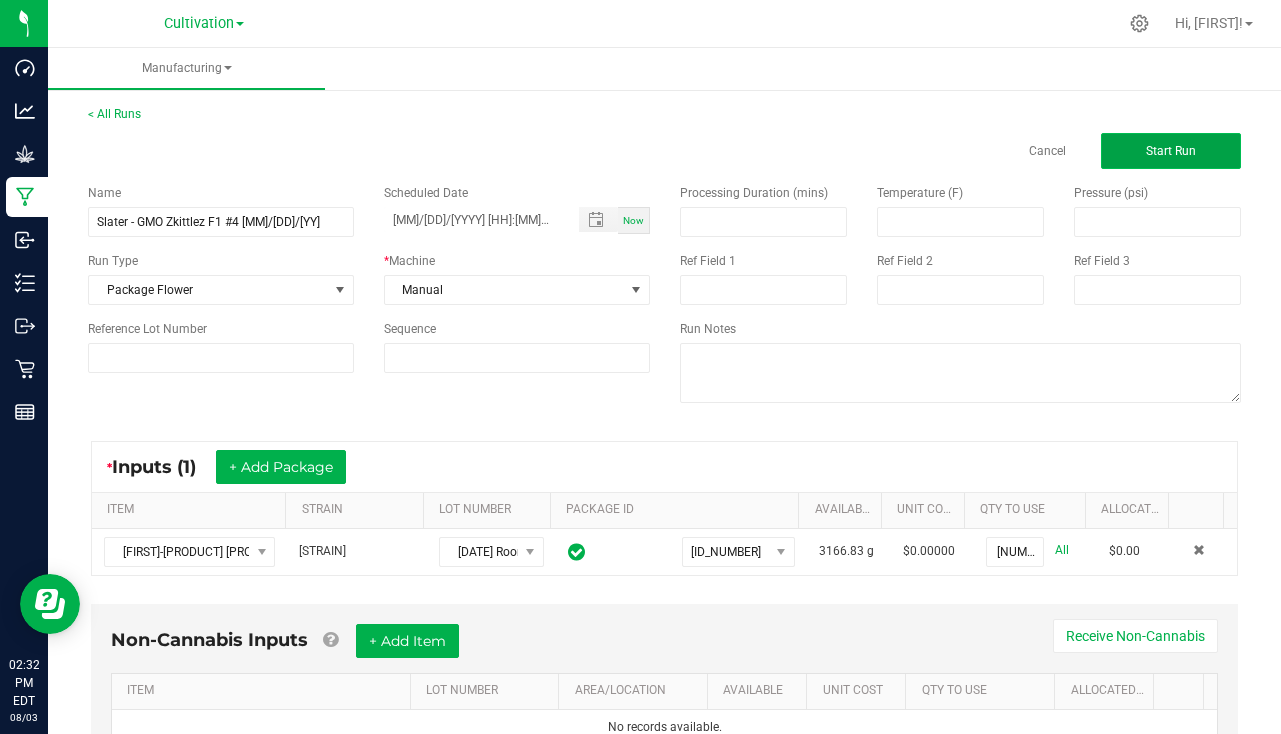 click on "Start Run" 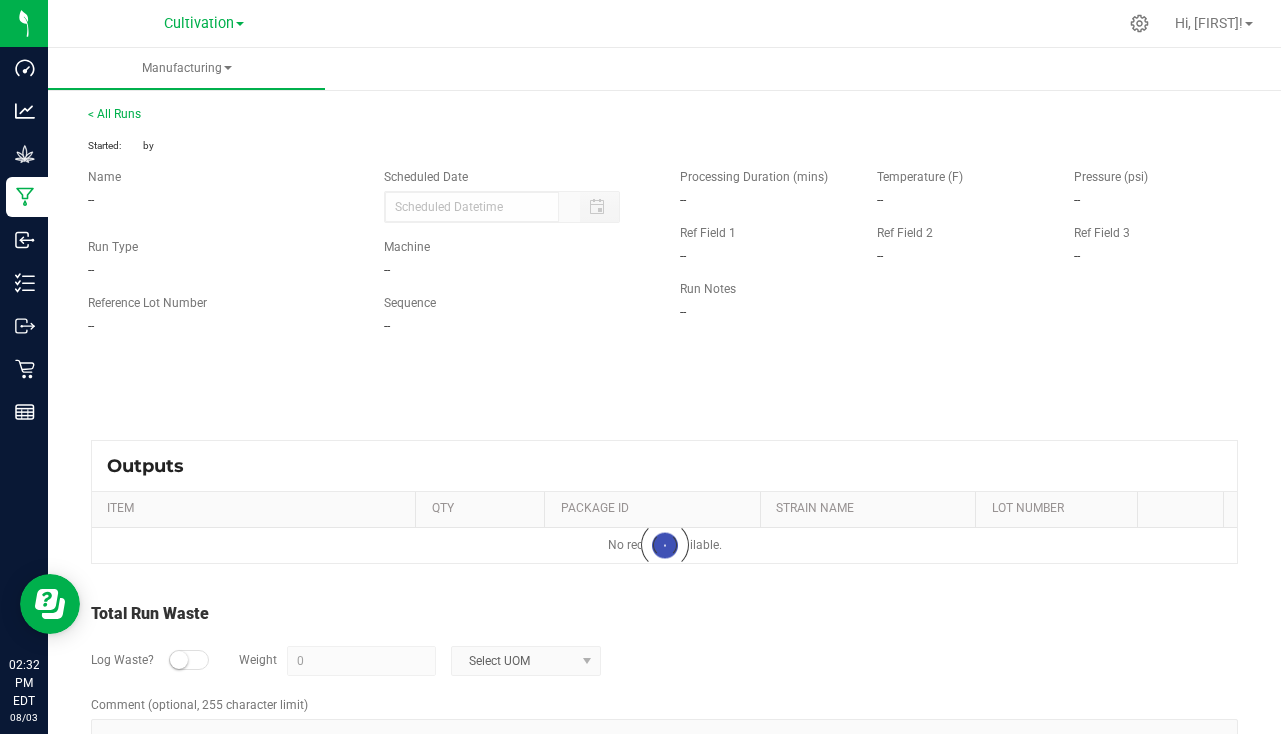 type on "[MM]/[DD]/[YYYY] [HH]:[MM] [AM/PM]" 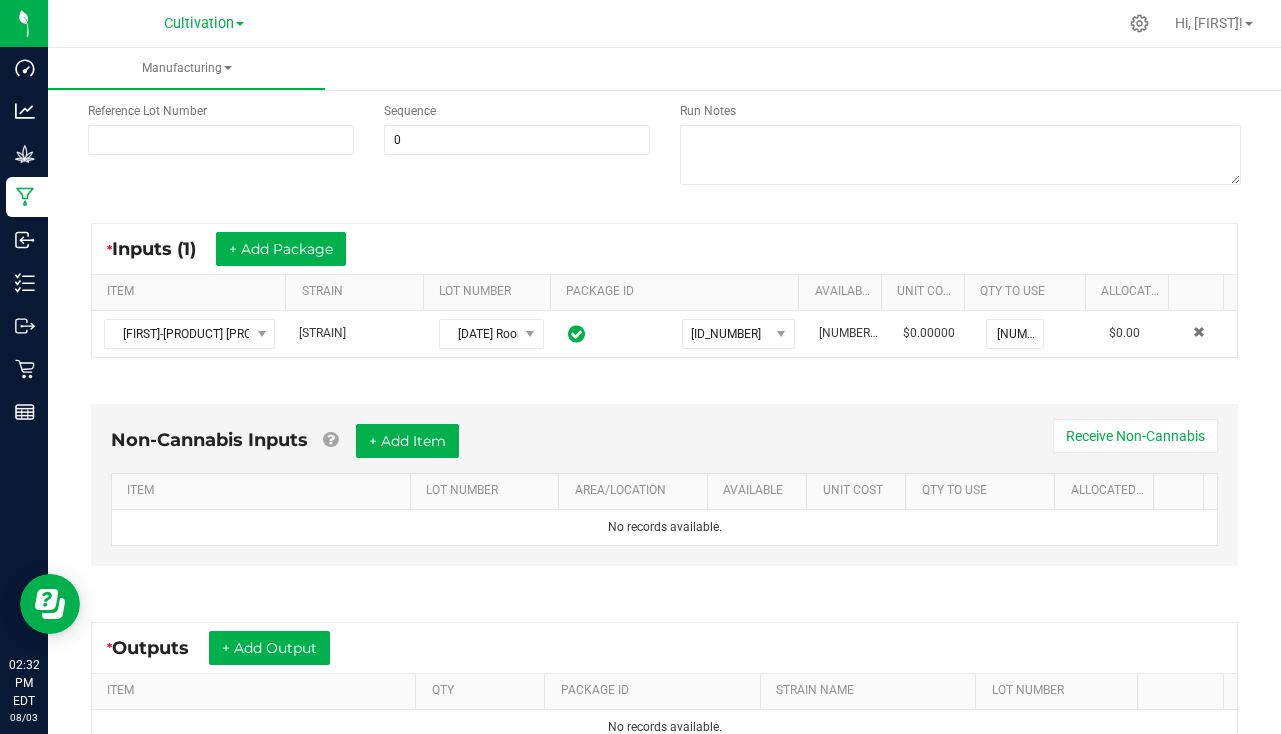 scroll, scrollTop: 484, scrollLeft: 0, axis: vertical 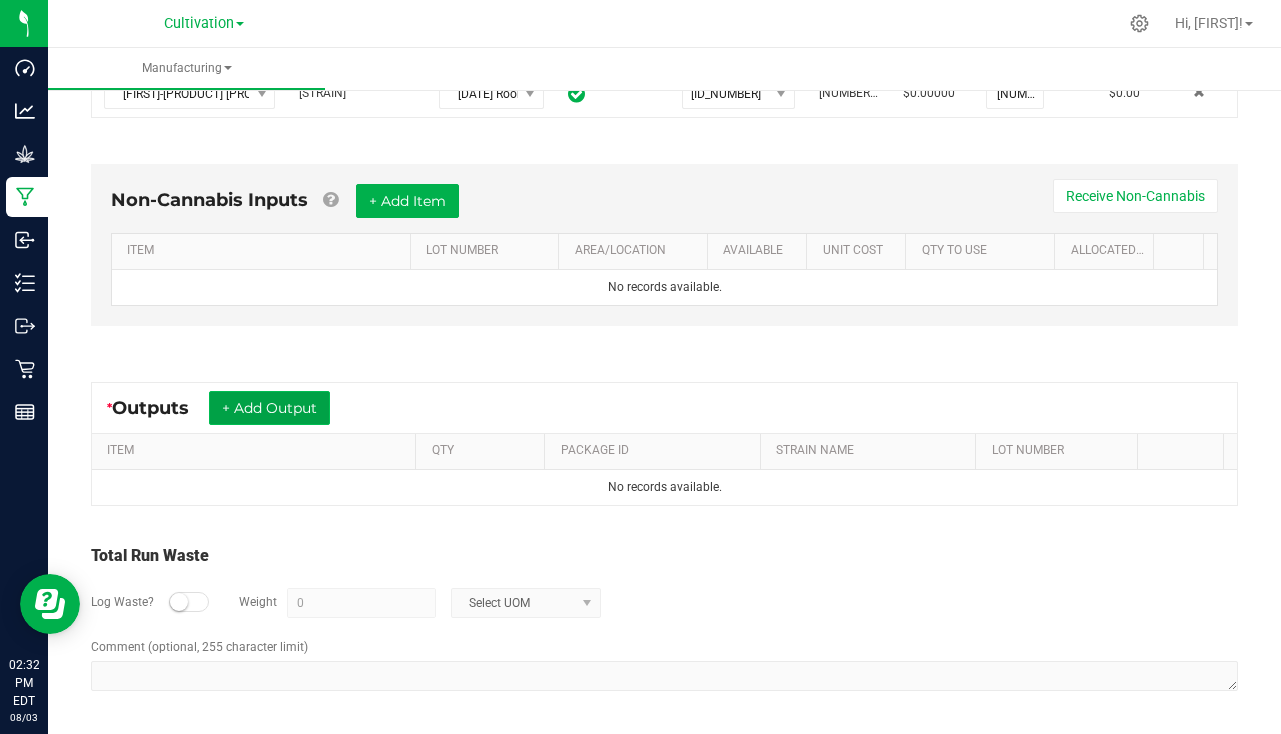 click on "+ Add Output" at bounding box center (269, 408) 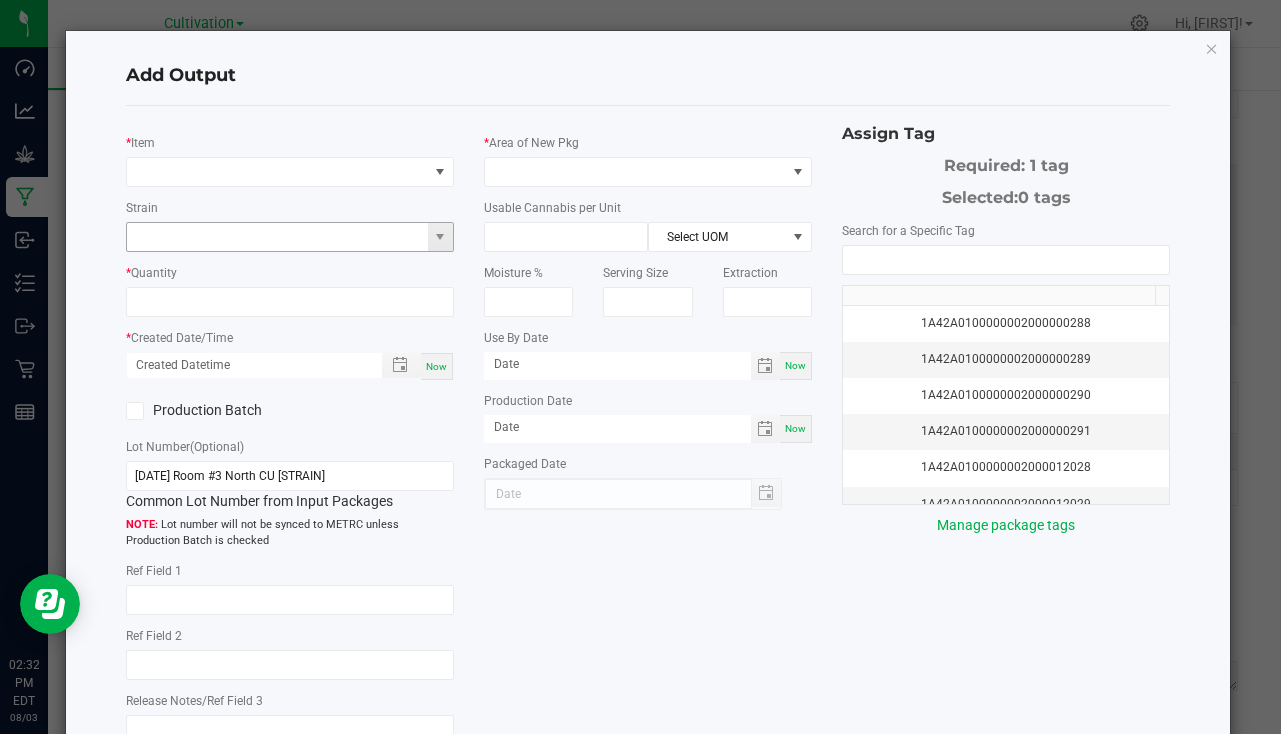 type on "[MM].[DD].[YY]" 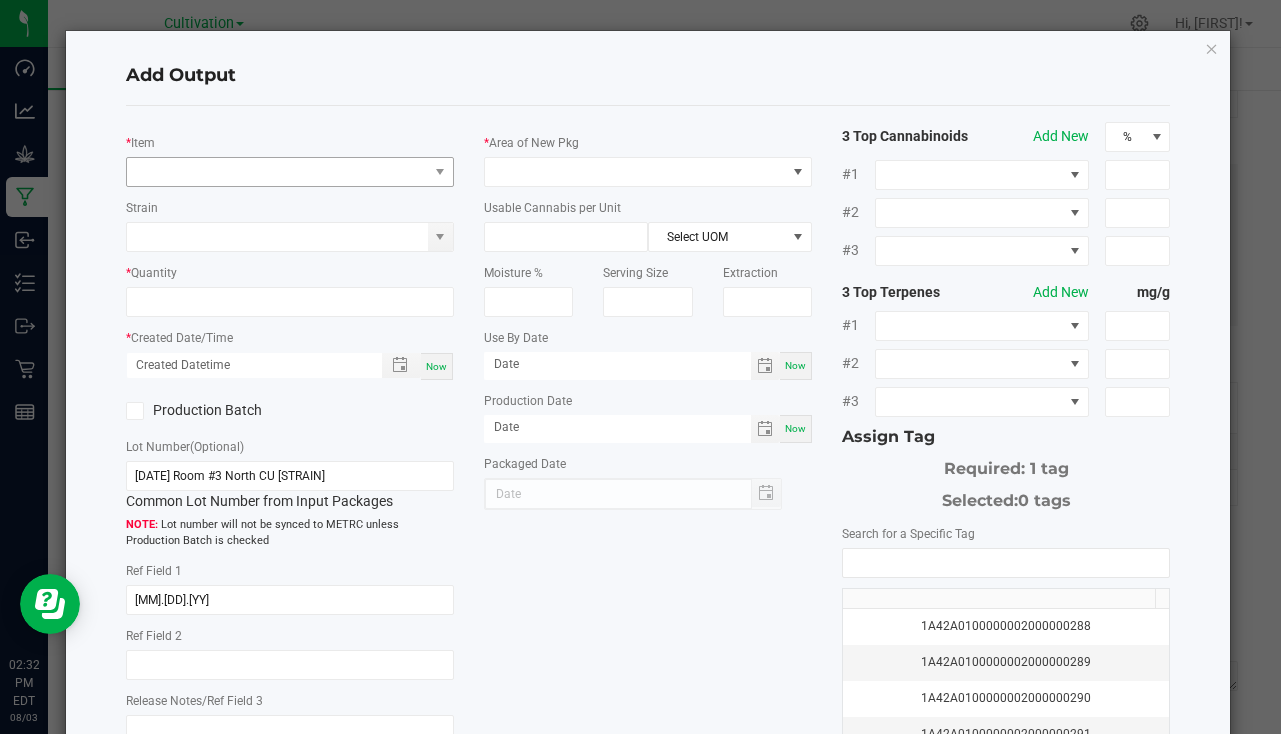 click on "*   Item" 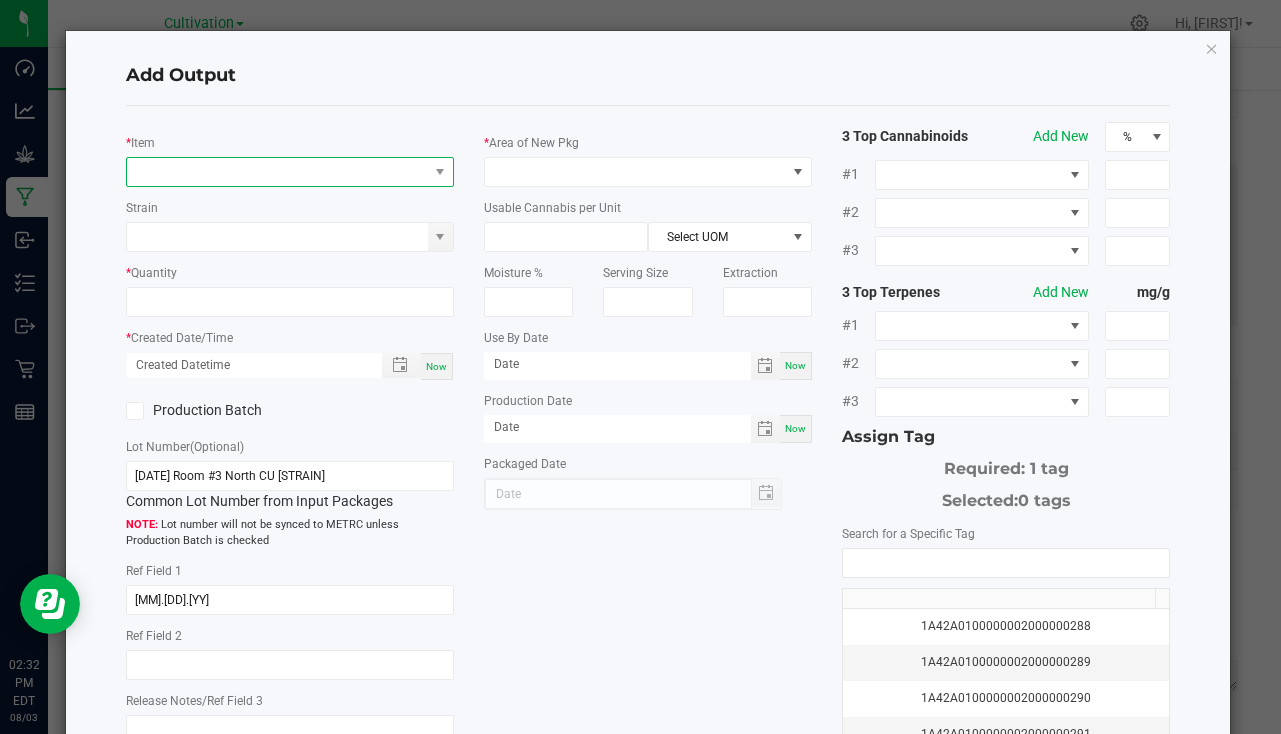 click at bounding box center [290, 172] 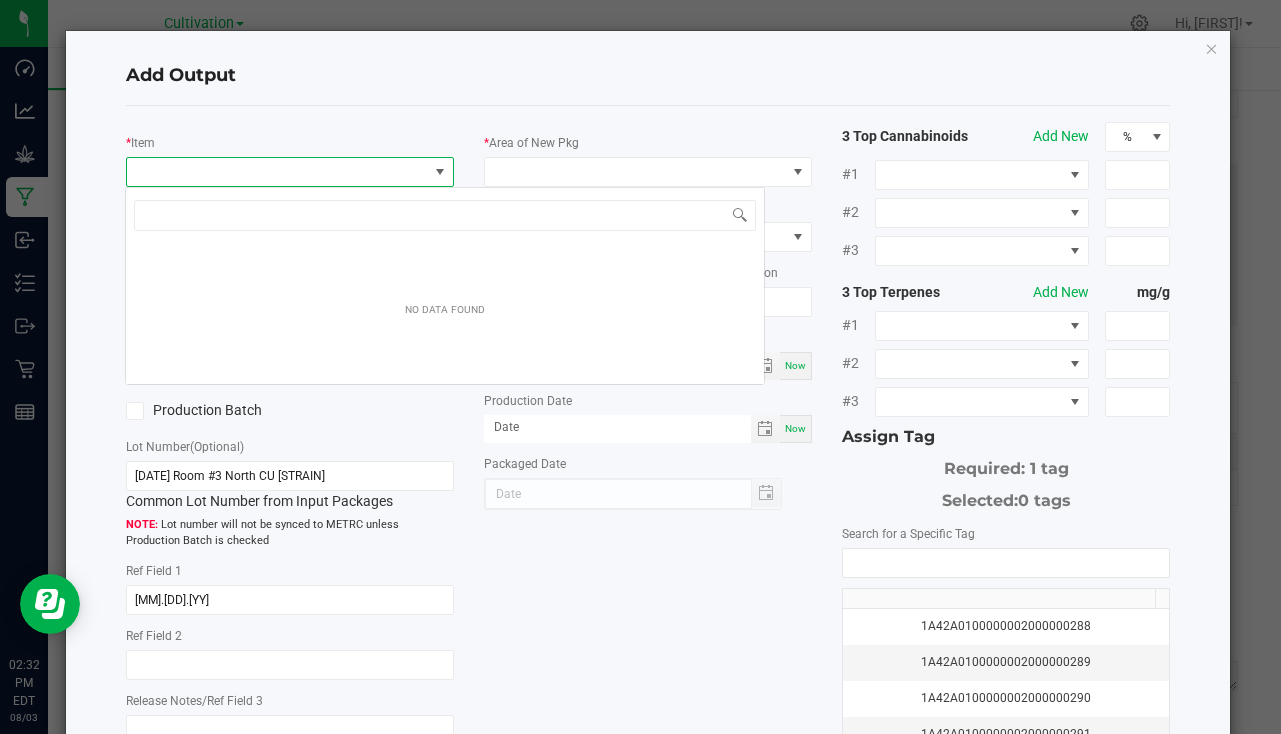 scroll, scrollTop: 99970, scrollLeft: 99676, axis: both 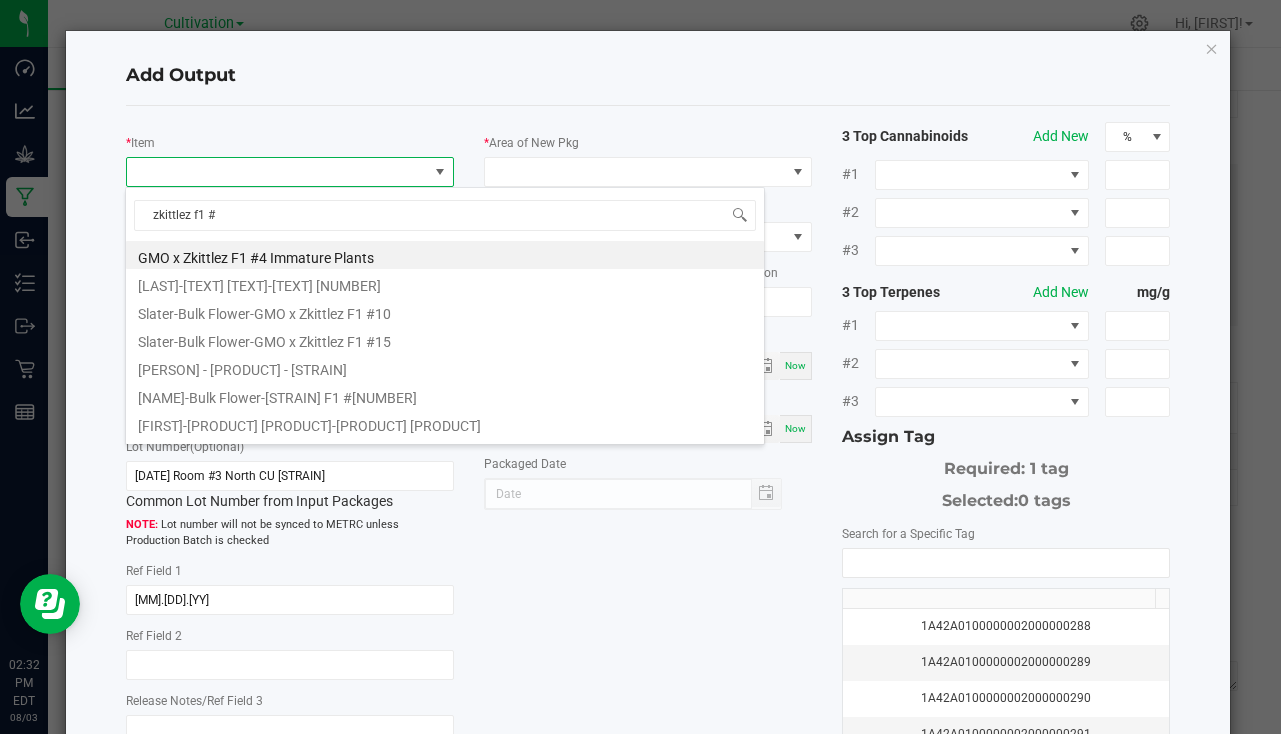 type on "[PRODUCT_NAME]" 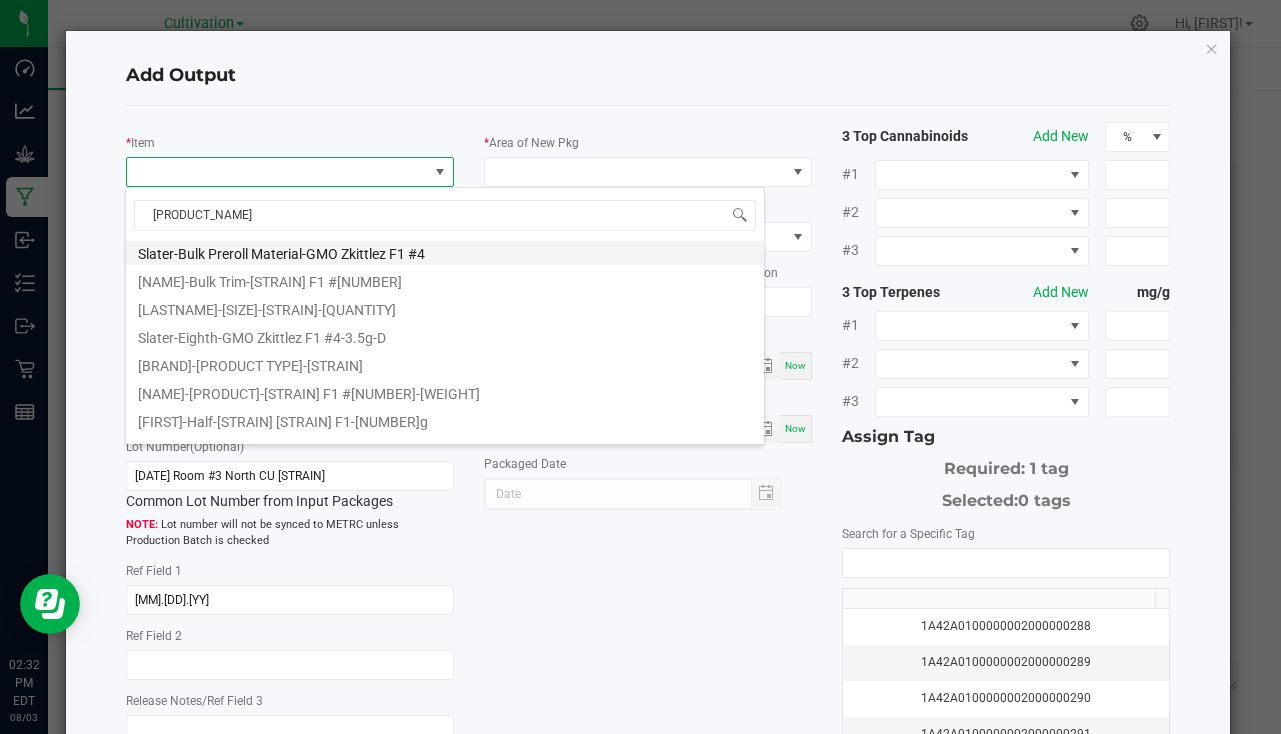 scroll, scrollTop: 80, scrollLeft: 0, axis: vertical 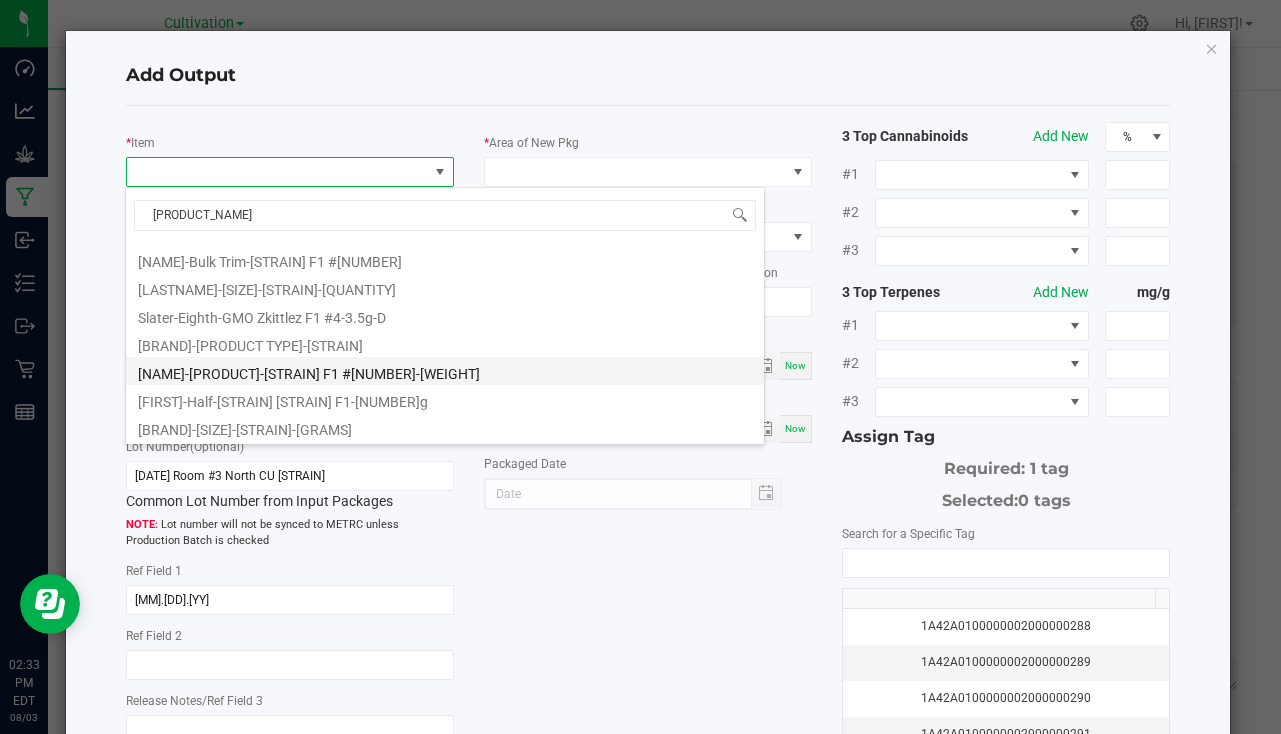 click on "[NAME]-[PRODUCT]-[STRAIN] F1 #[NUMBER]-[WEIGHT]" at bounding box center (445, 371) 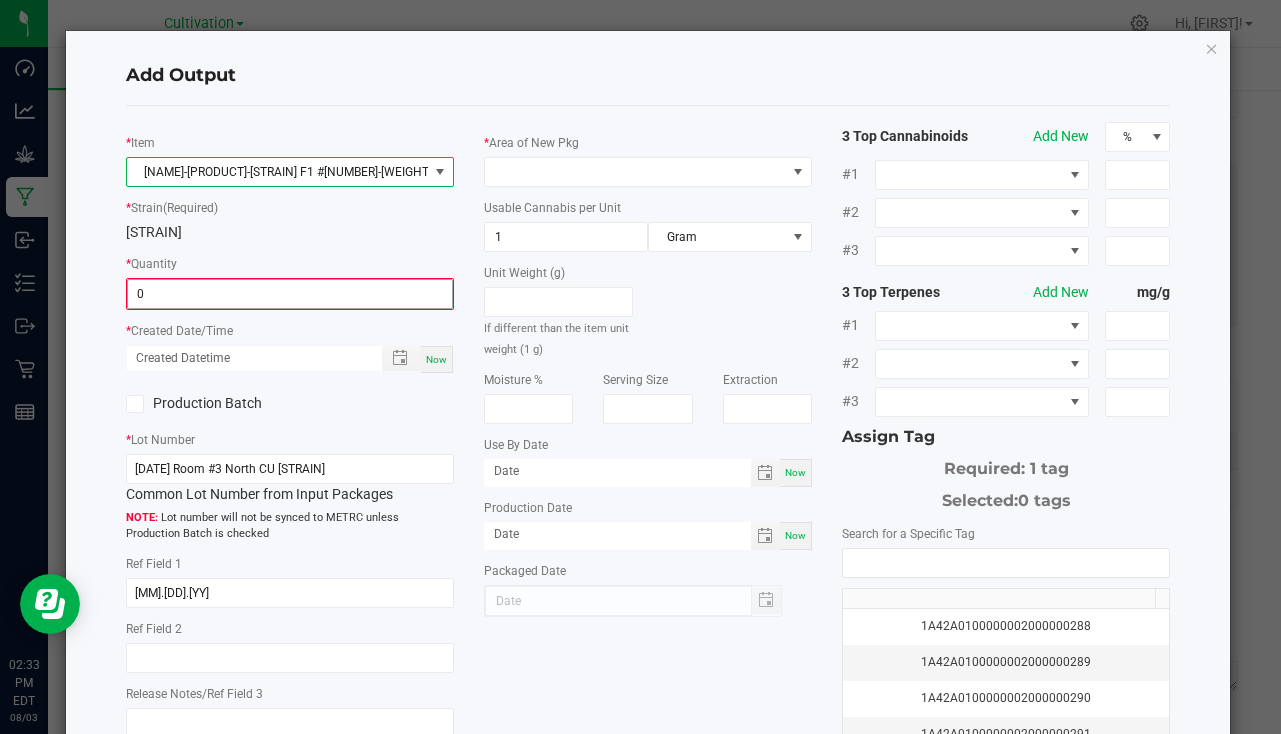 click on "0" at bounding box center (290, 294) 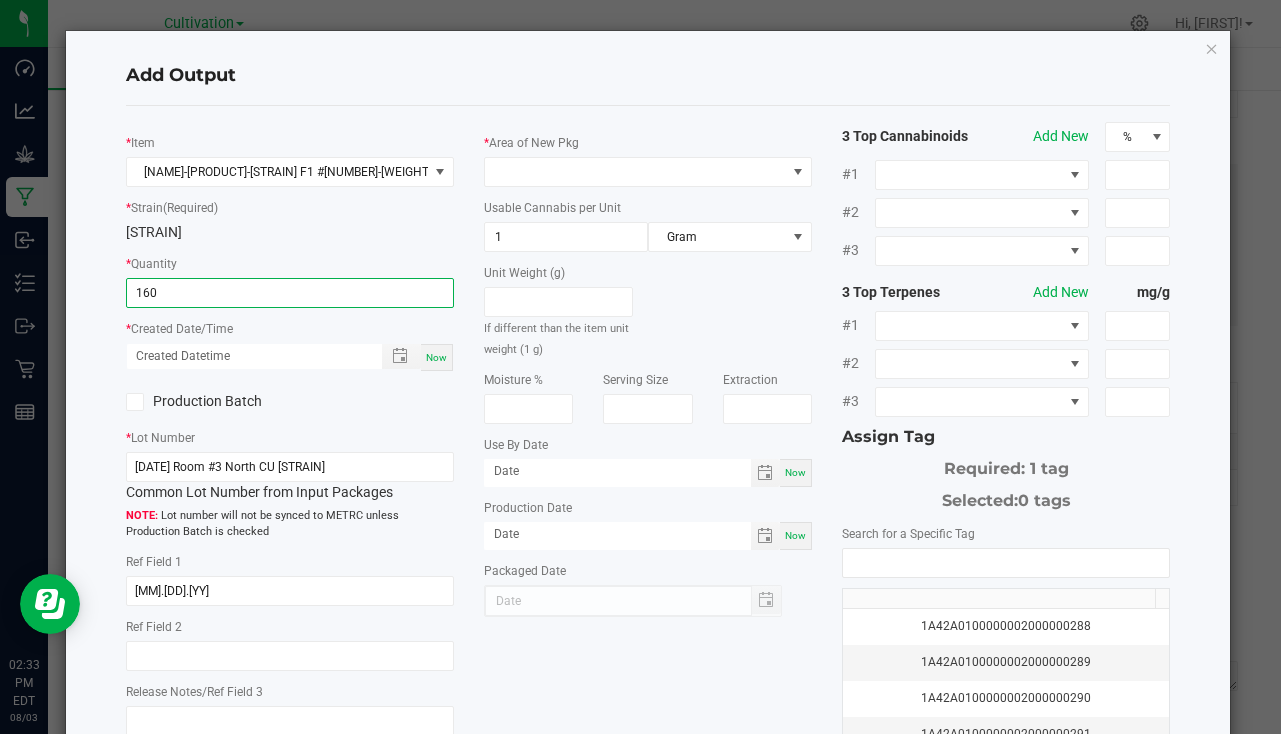 type on "160 ea" 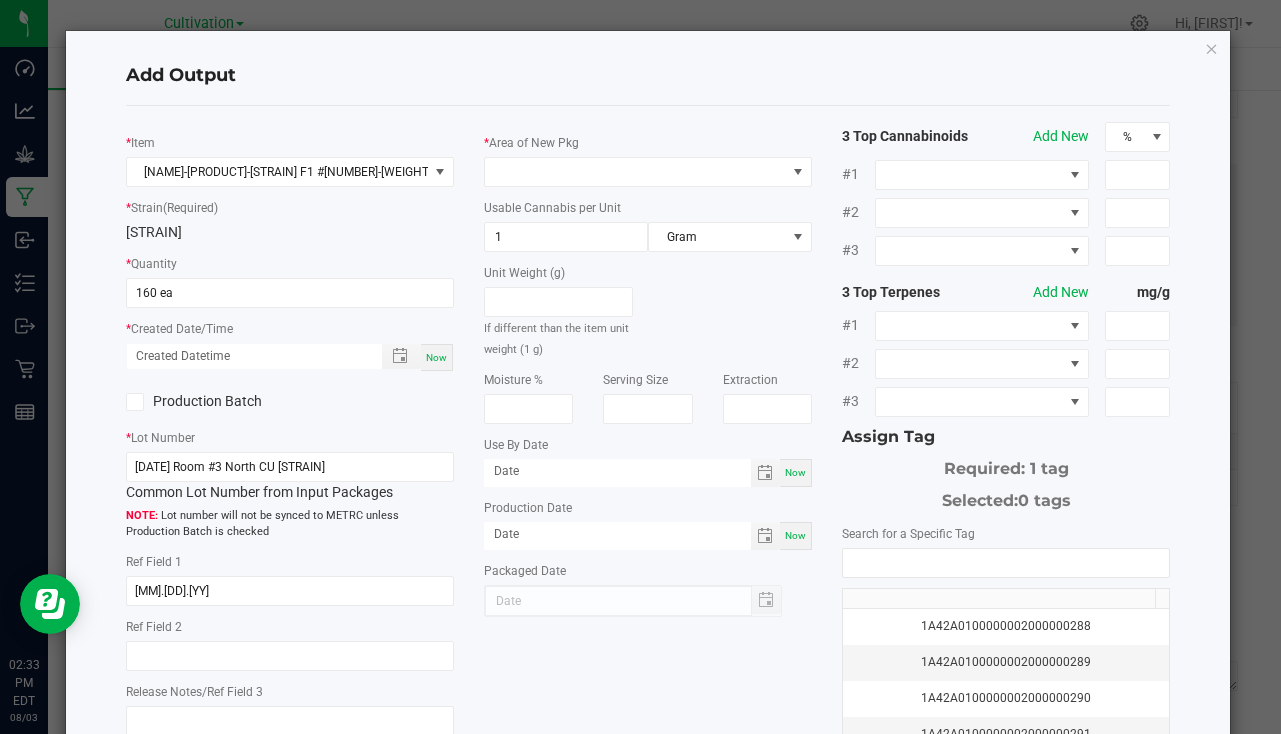 click on "Now" at bounding box center (437, 357) 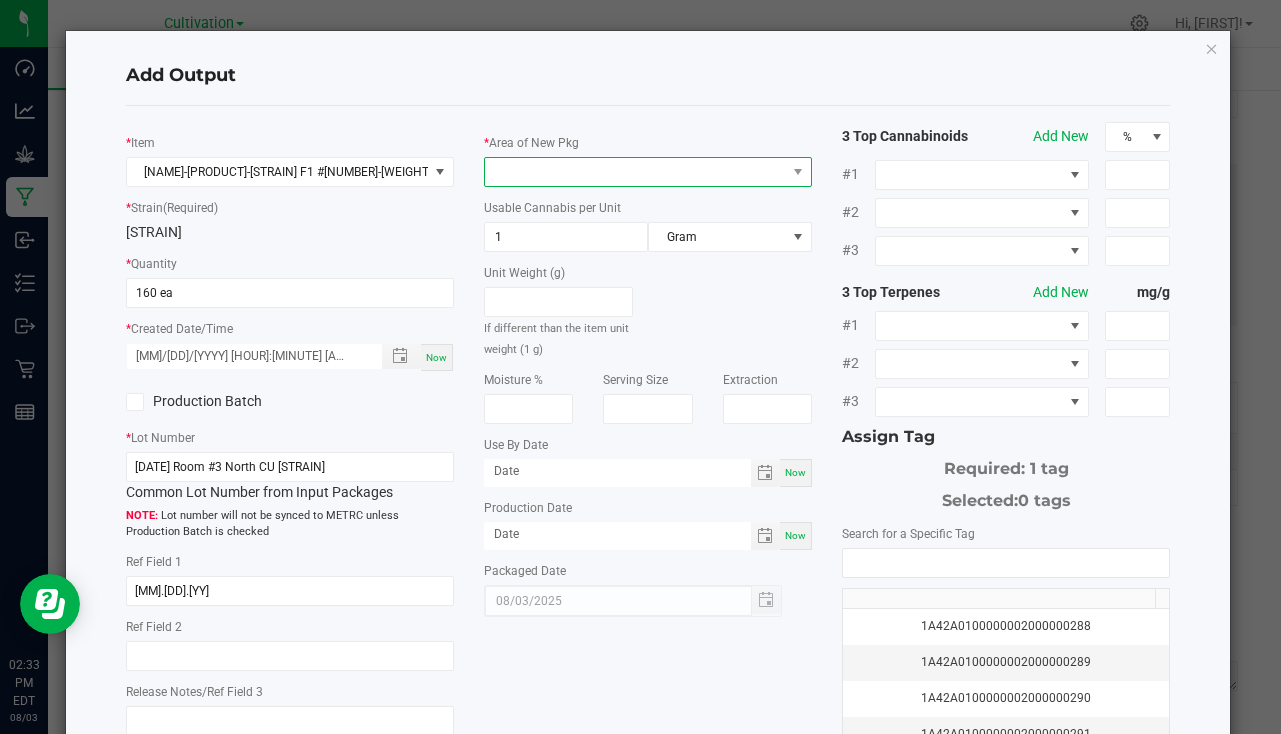 click at bounding box center [635, 172] 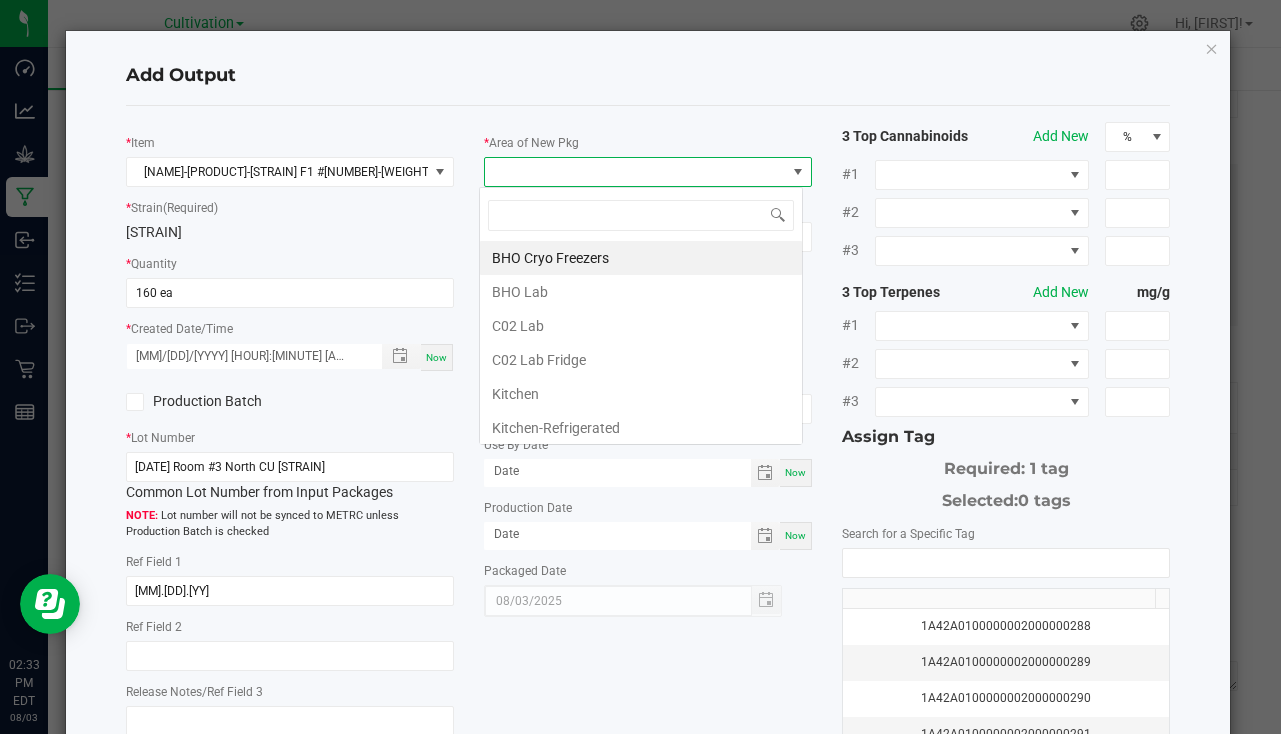 scroll, scrollTop: 99970, scrollLeft: 99676, axis: both 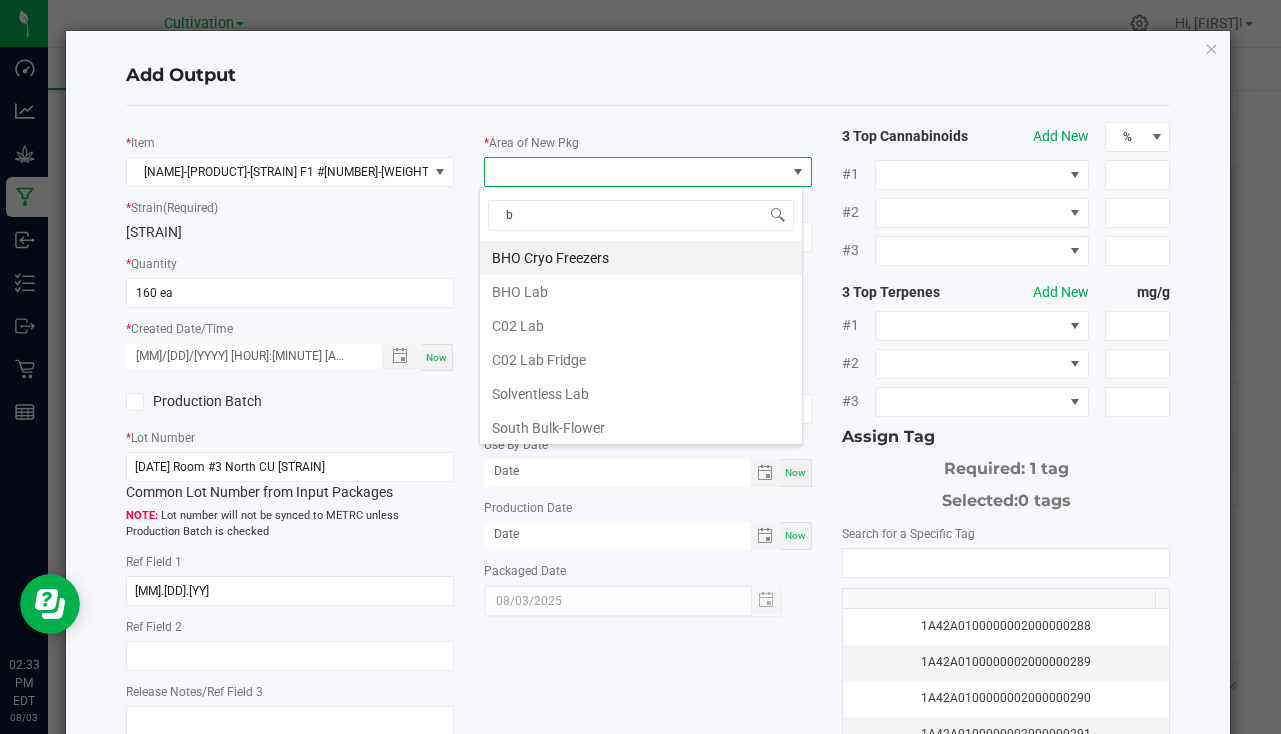 type on "bu" 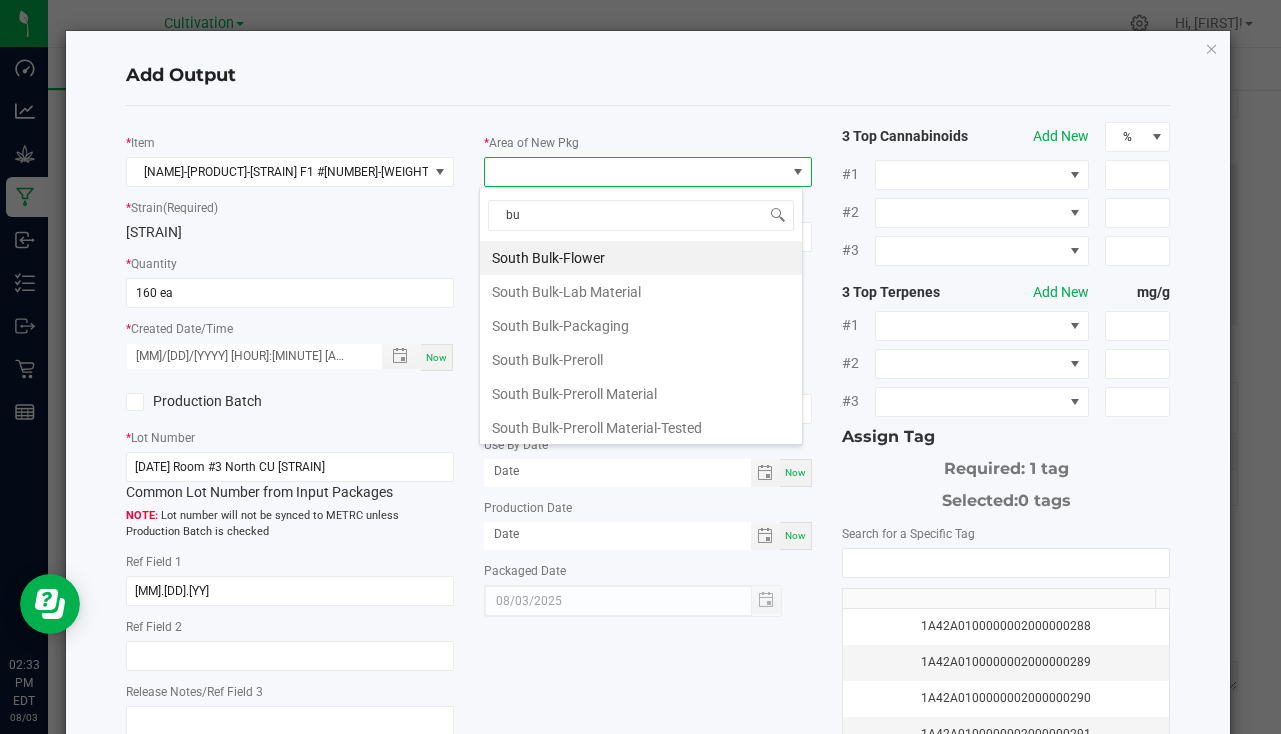 drag, startPoint x: 567, startPoint y: 256, endPoint x: 640, endPoint y: 242, distance: 74.330345 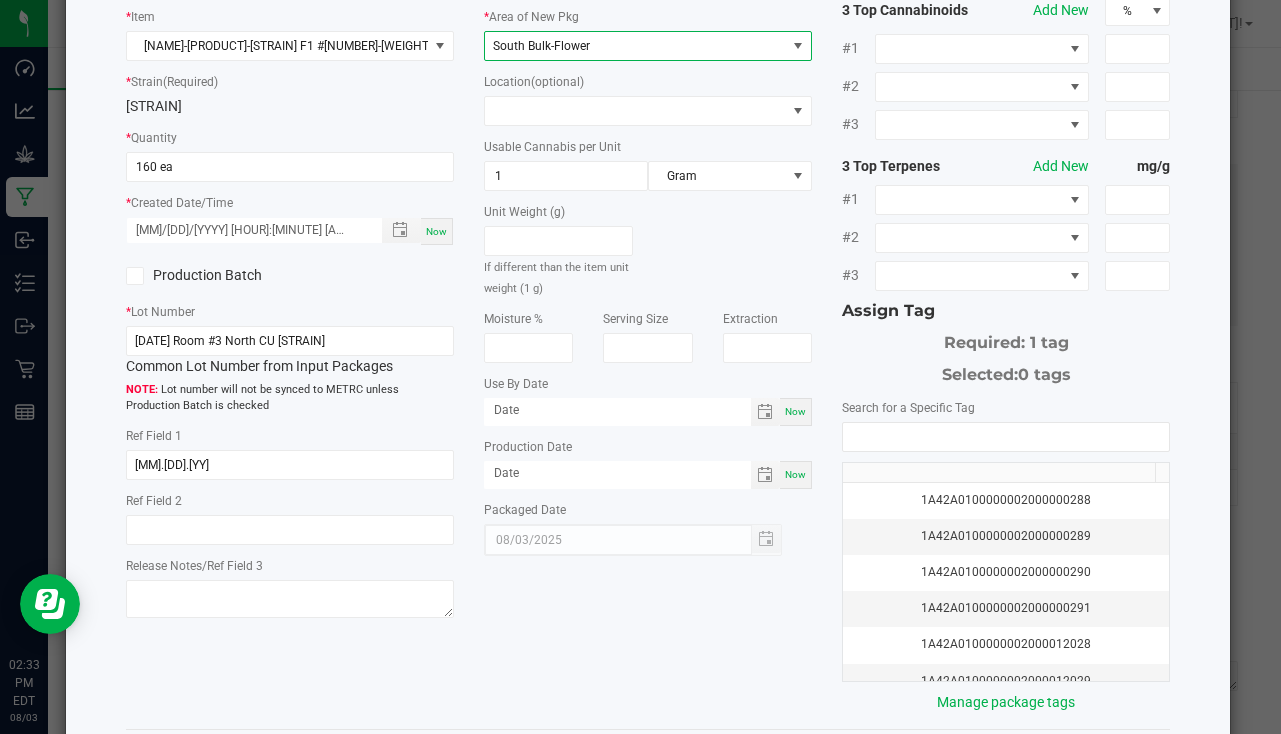 scroll, scrollTop: 221, scrollLeft: 0, axis: vertical 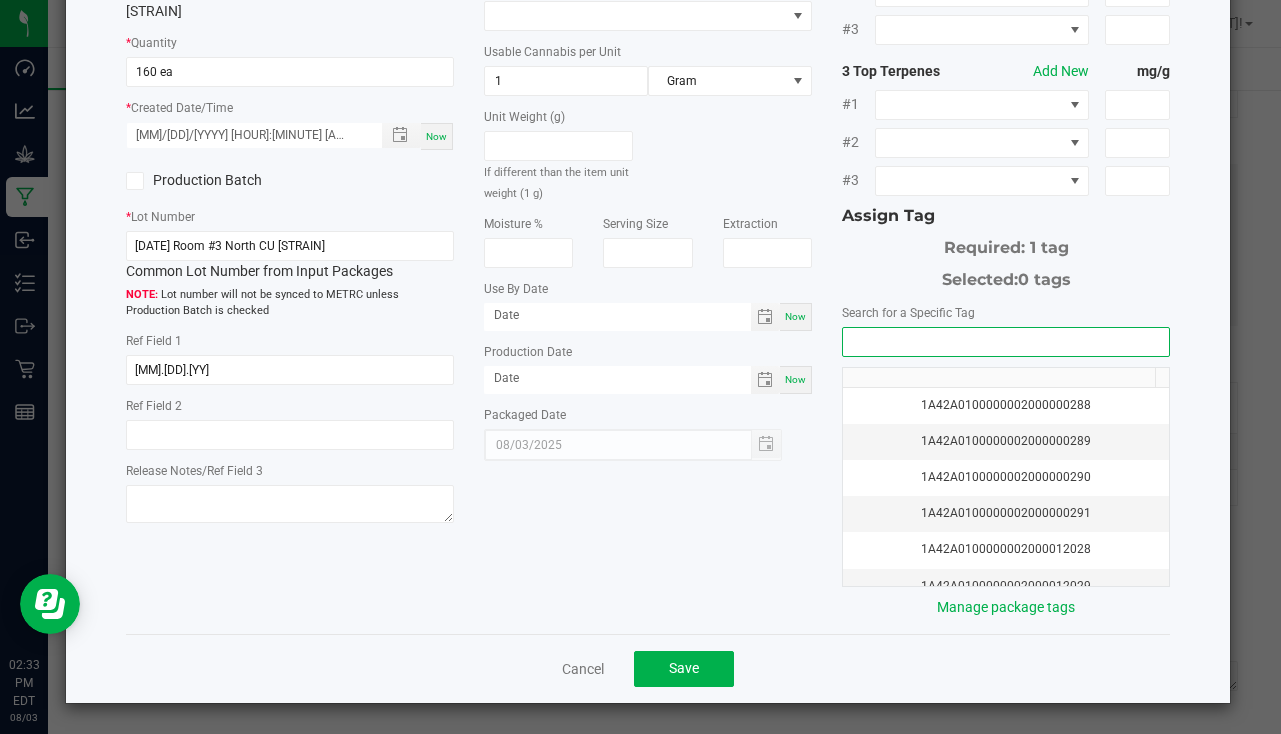 click at bounding box center [1006, 342] 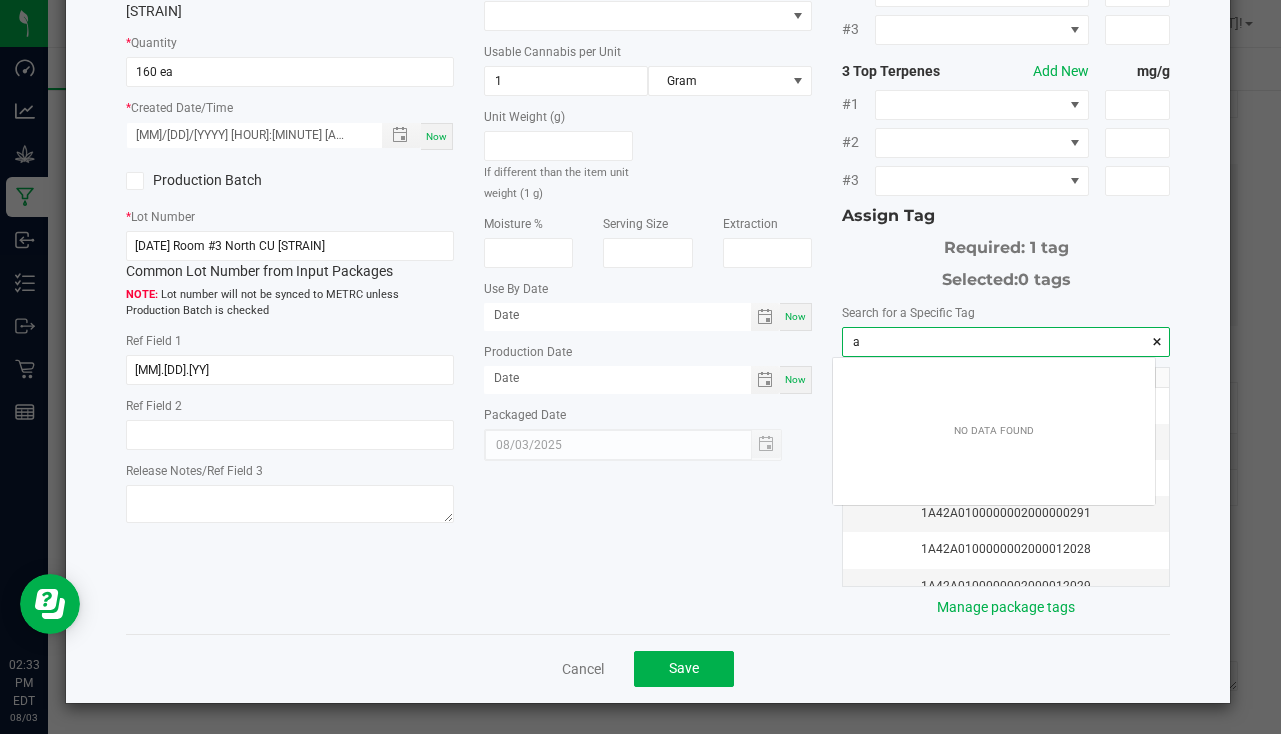 scroll, scrollTop: 99972, scrollLeft: 99678, axis: both 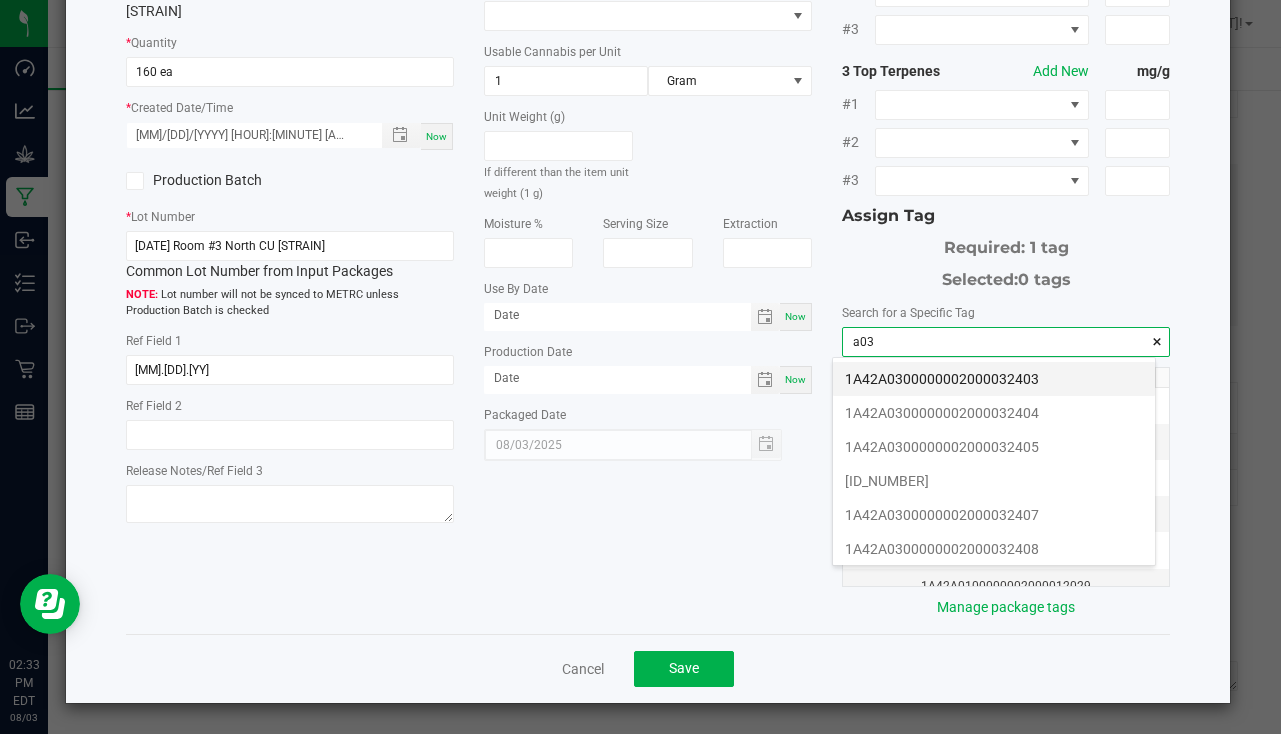 click on "1A42A0300000002000032403" at bounding box center [994, 379] 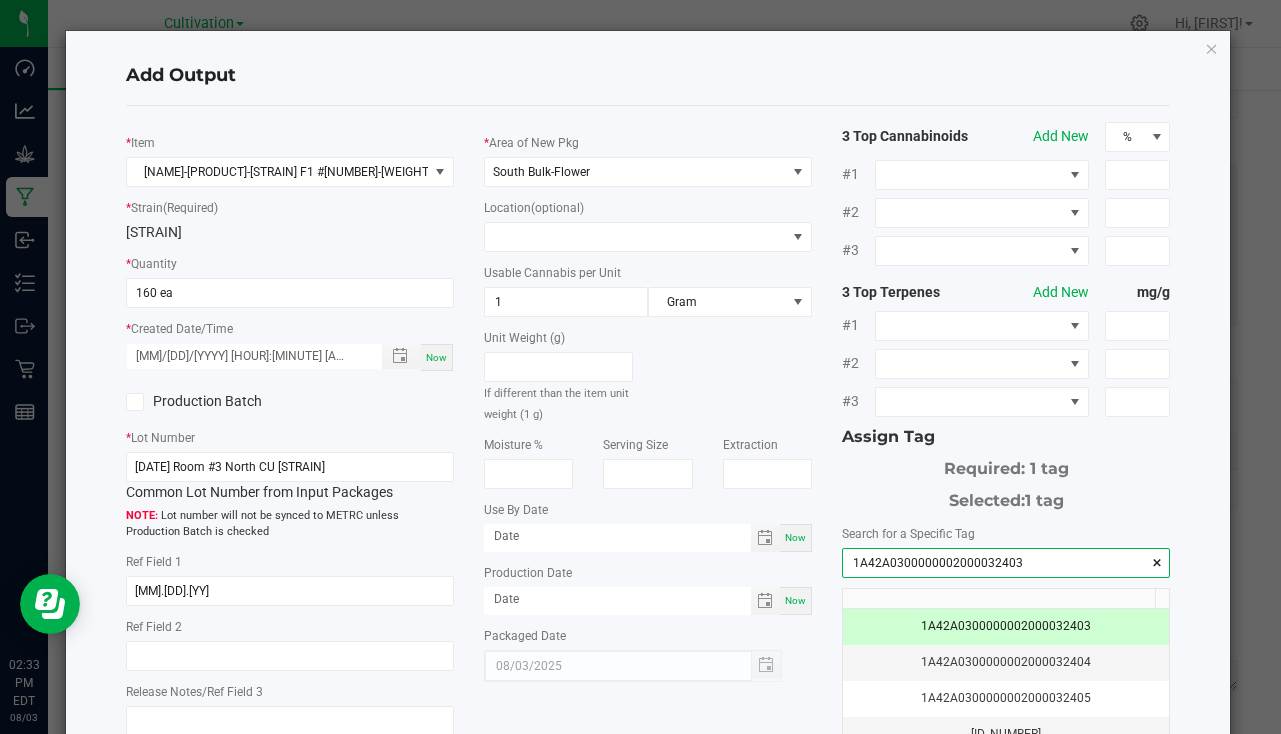 scroll, scrollTop: 221, scrollLeft: 0, axis: vertical 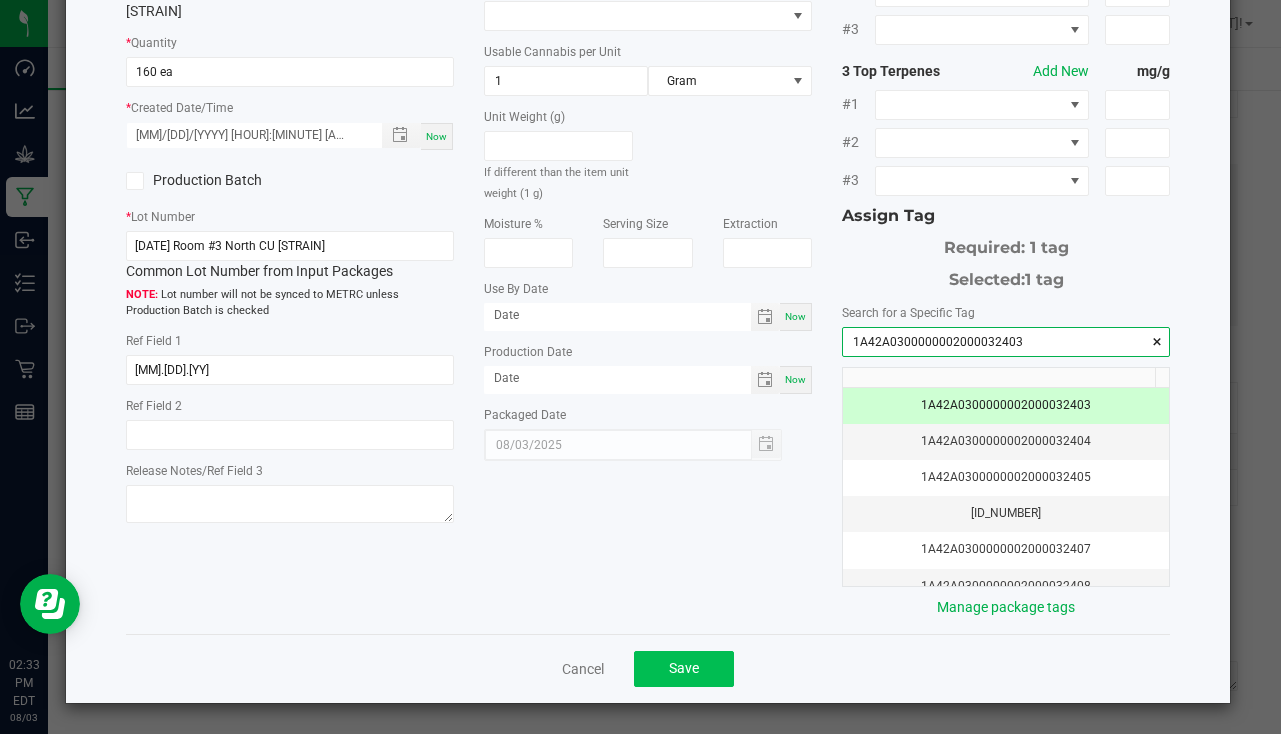 type on "1A42A0300000002000032403" 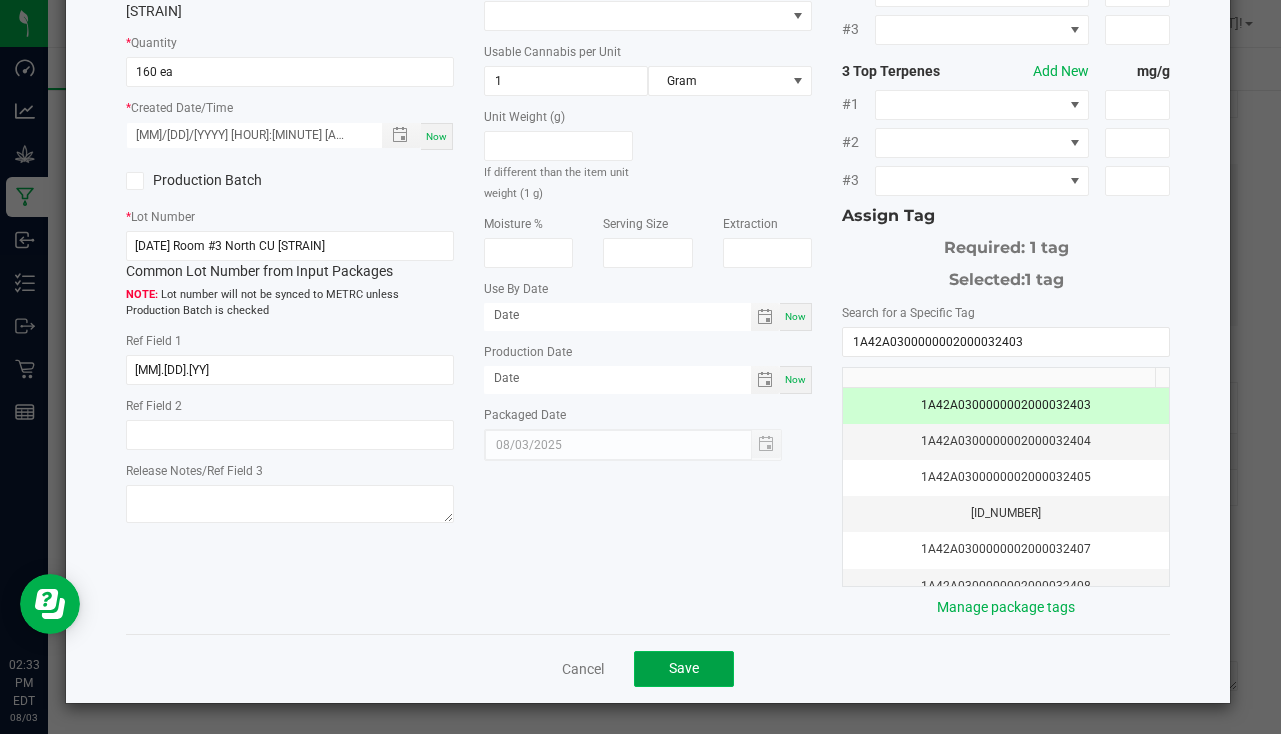 click on "Save" 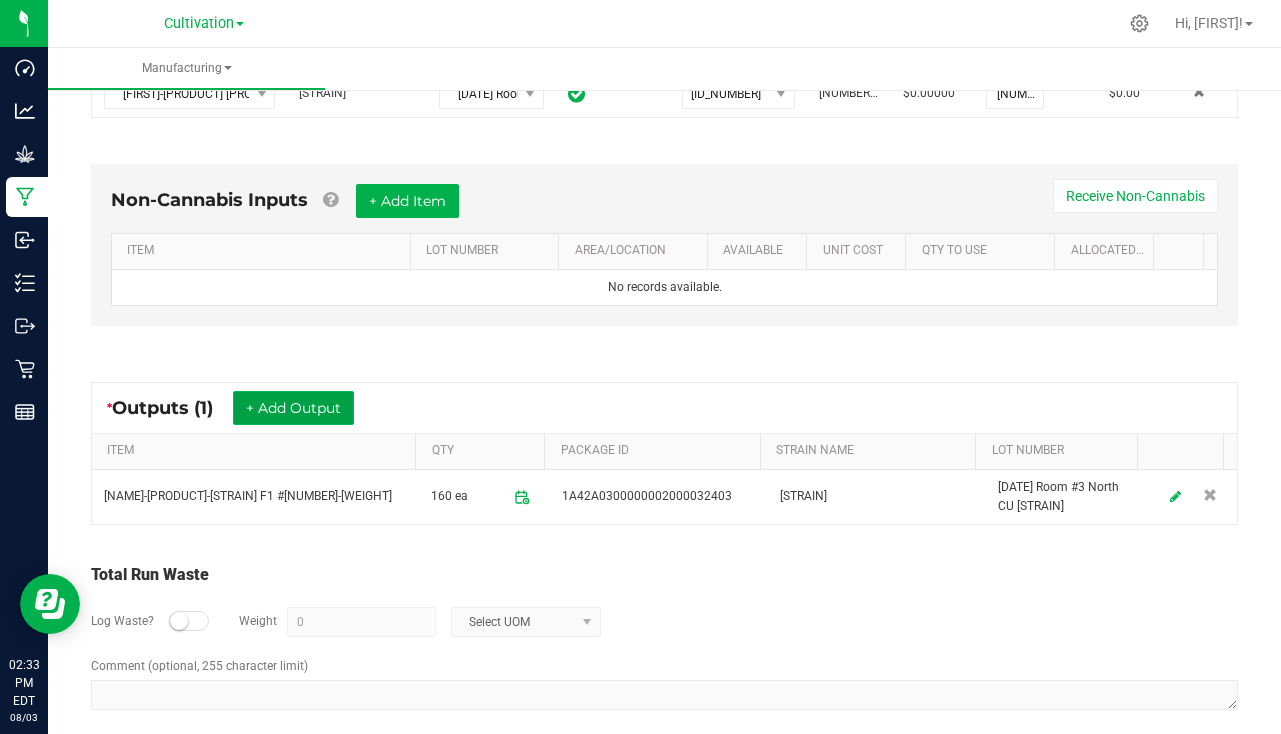 click on "+ Add Output" at bounding box center [293, 408] 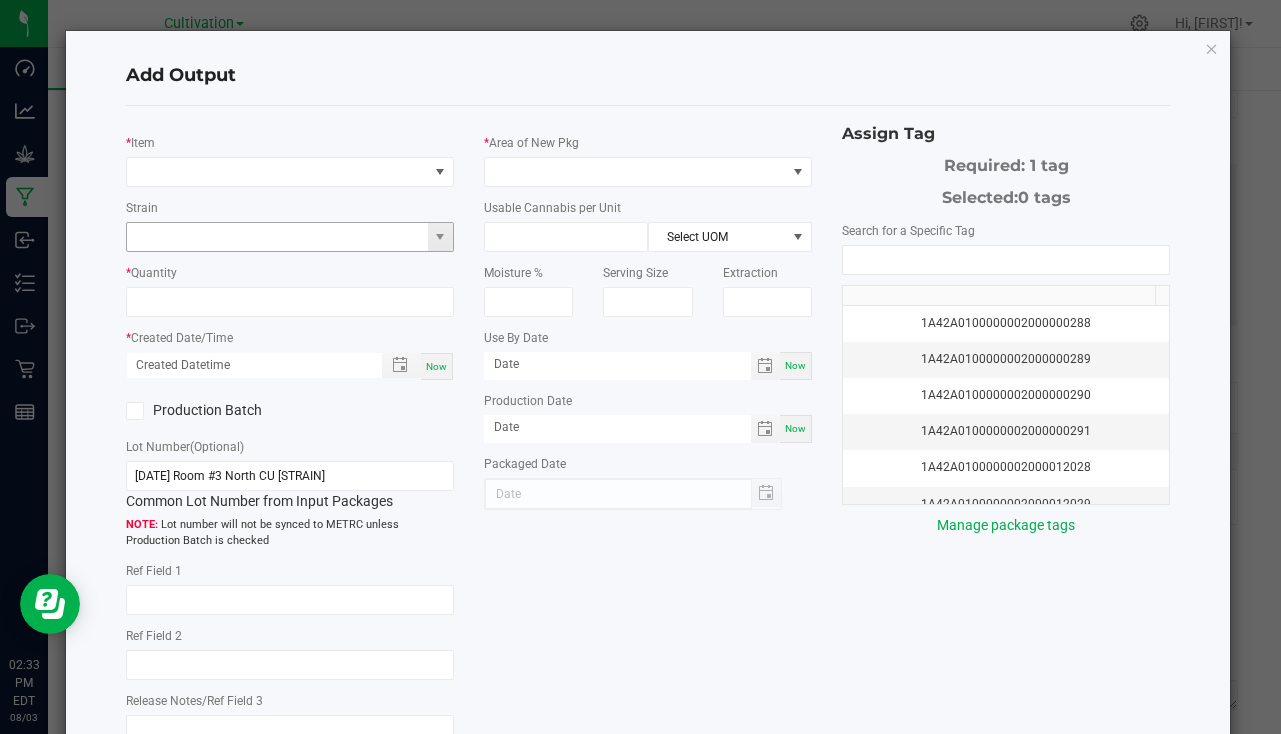 type on "[MM].[DD].[YY]" 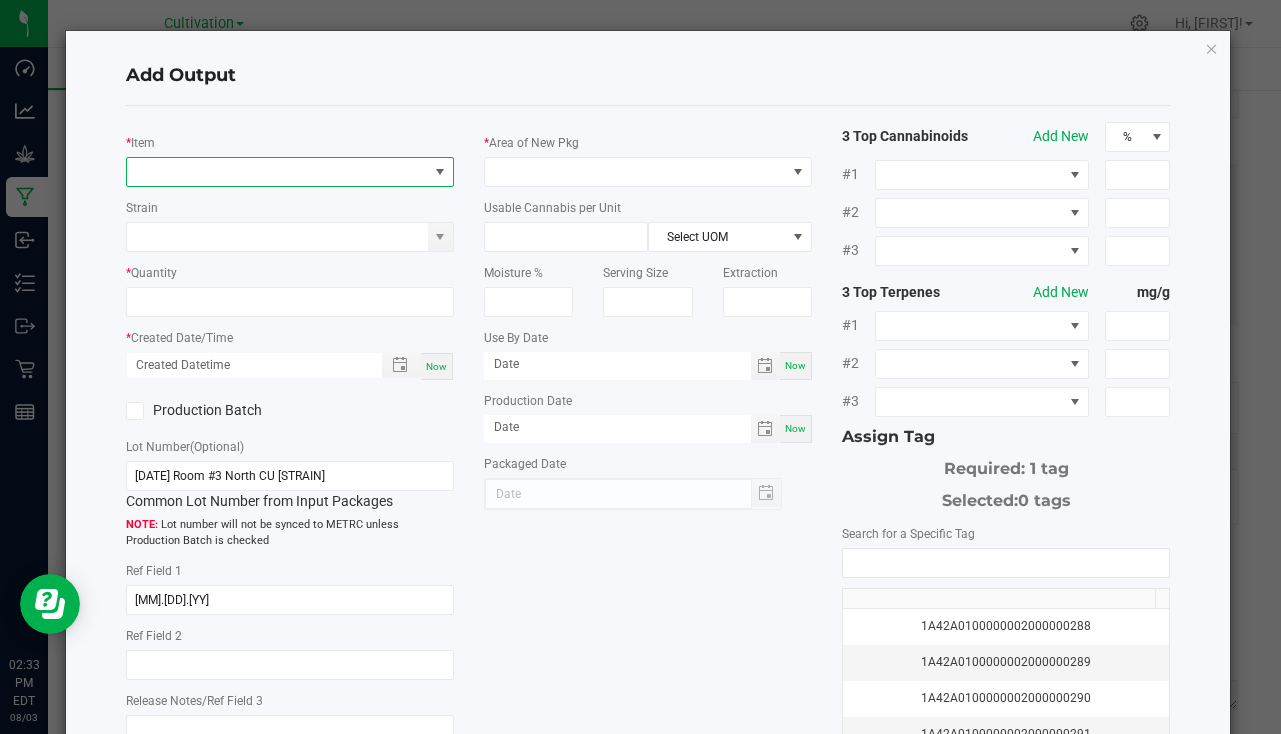 click at bounding box center (277, 172) 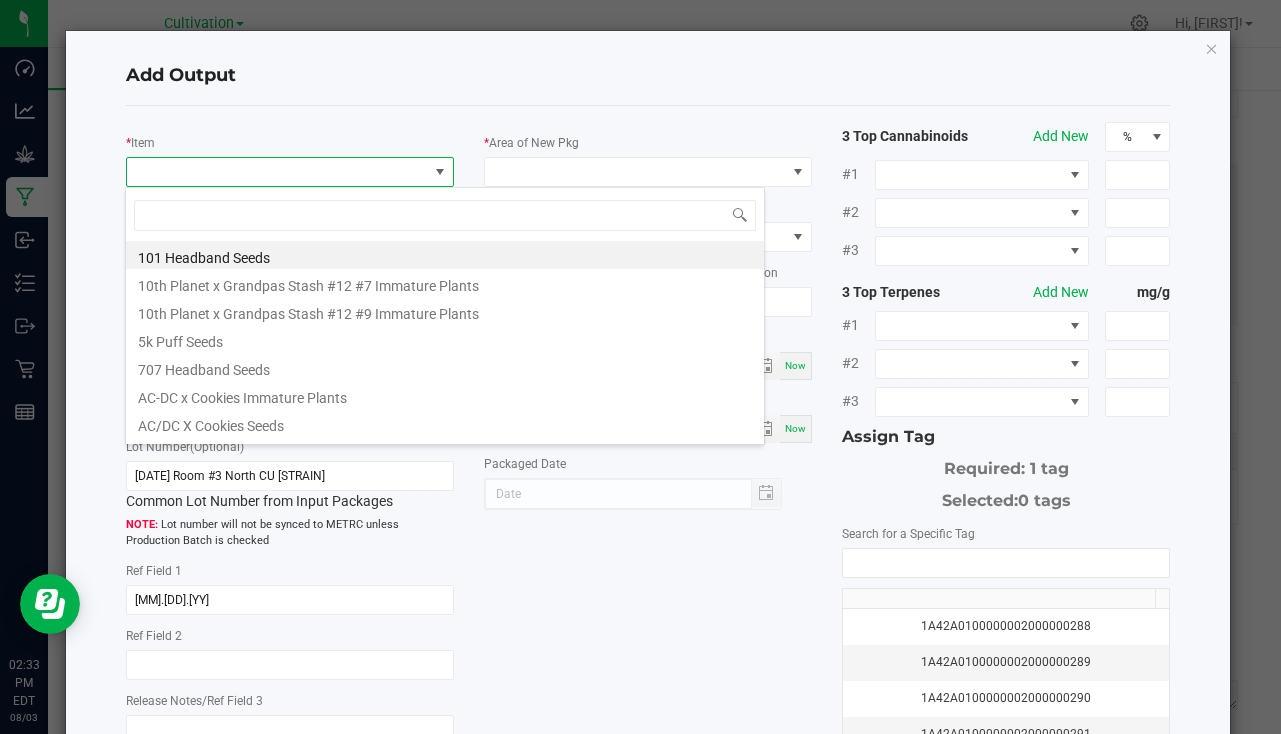 scroll, scrollTop: 99970, scrollLeft: 99676, axis: both 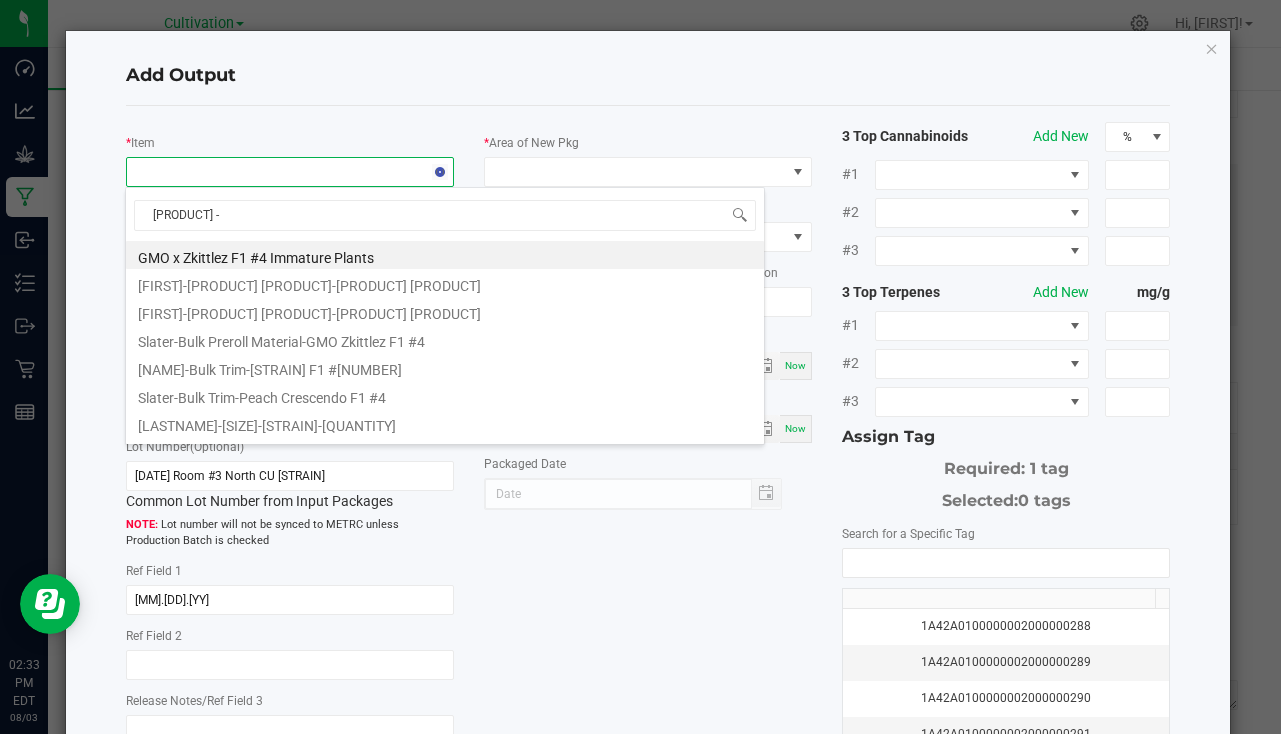type on "[STRAIN]" 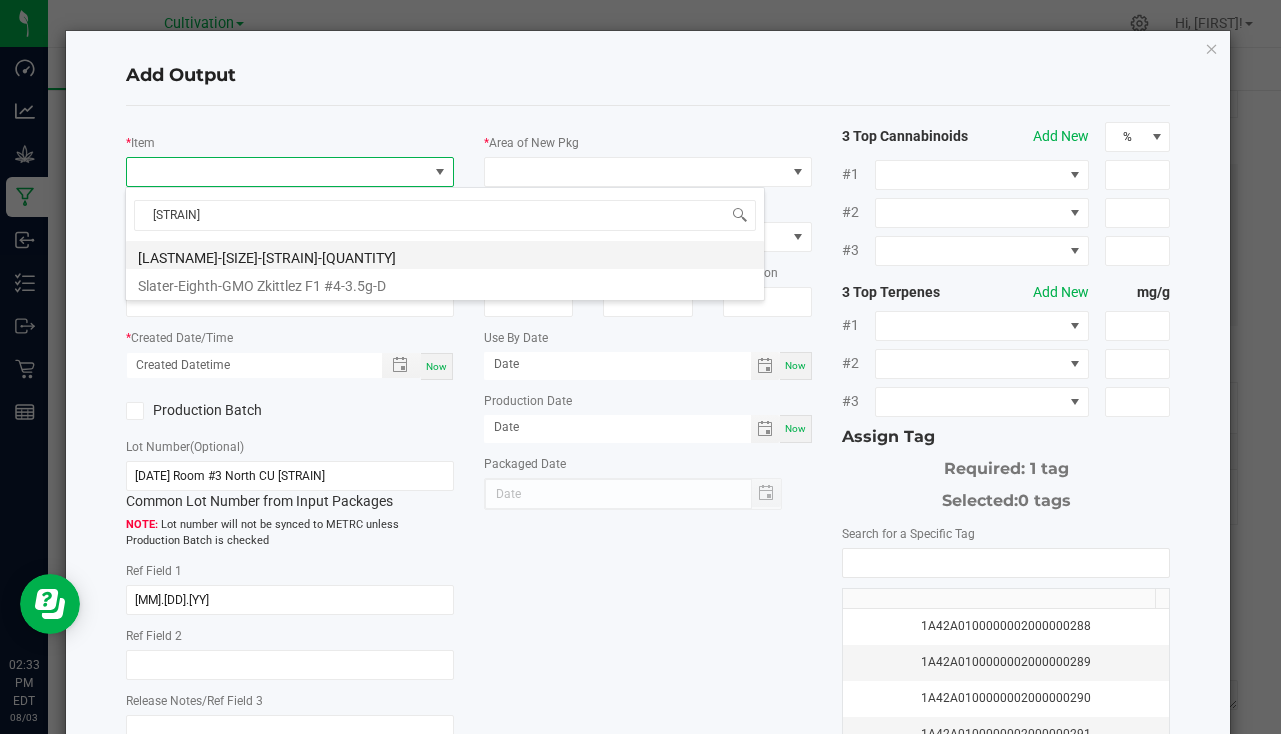 click on "[LASTNAME]-[SIZE]-[STRAIN]-[QUANTITY]" at bounding box center (445, 255) 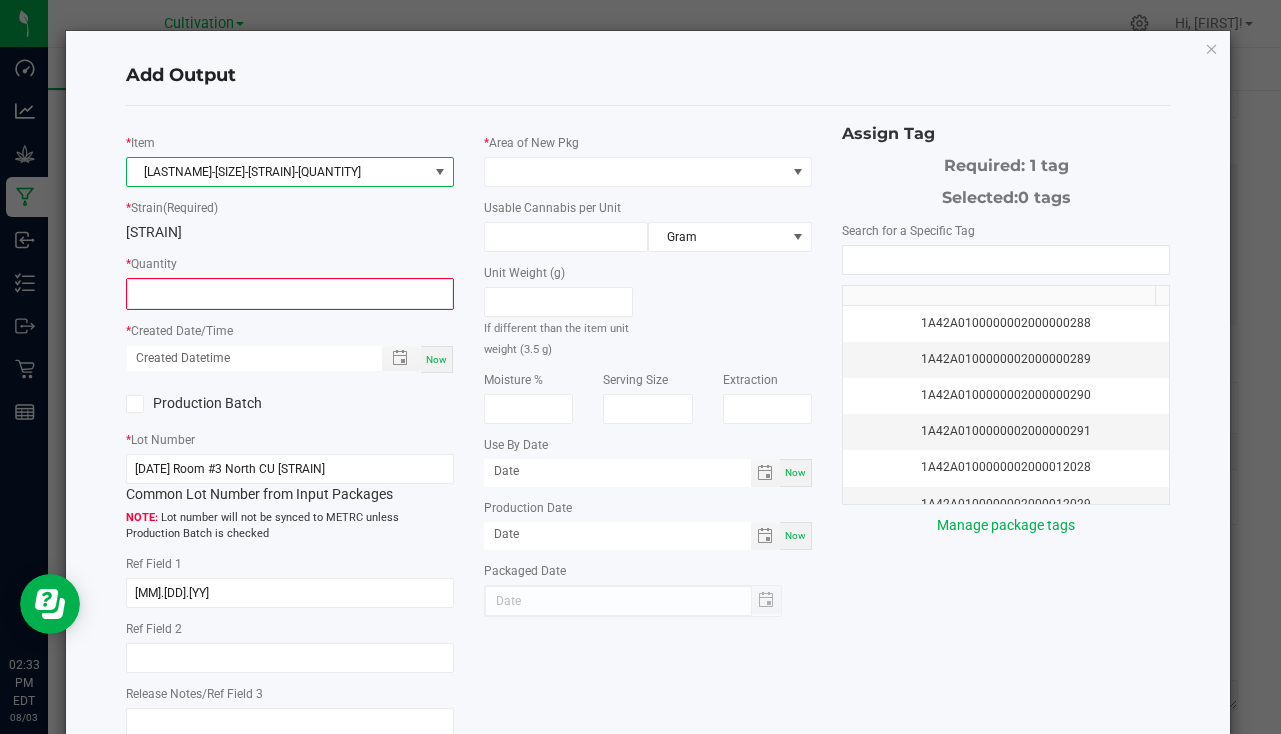 type on "0 ea" 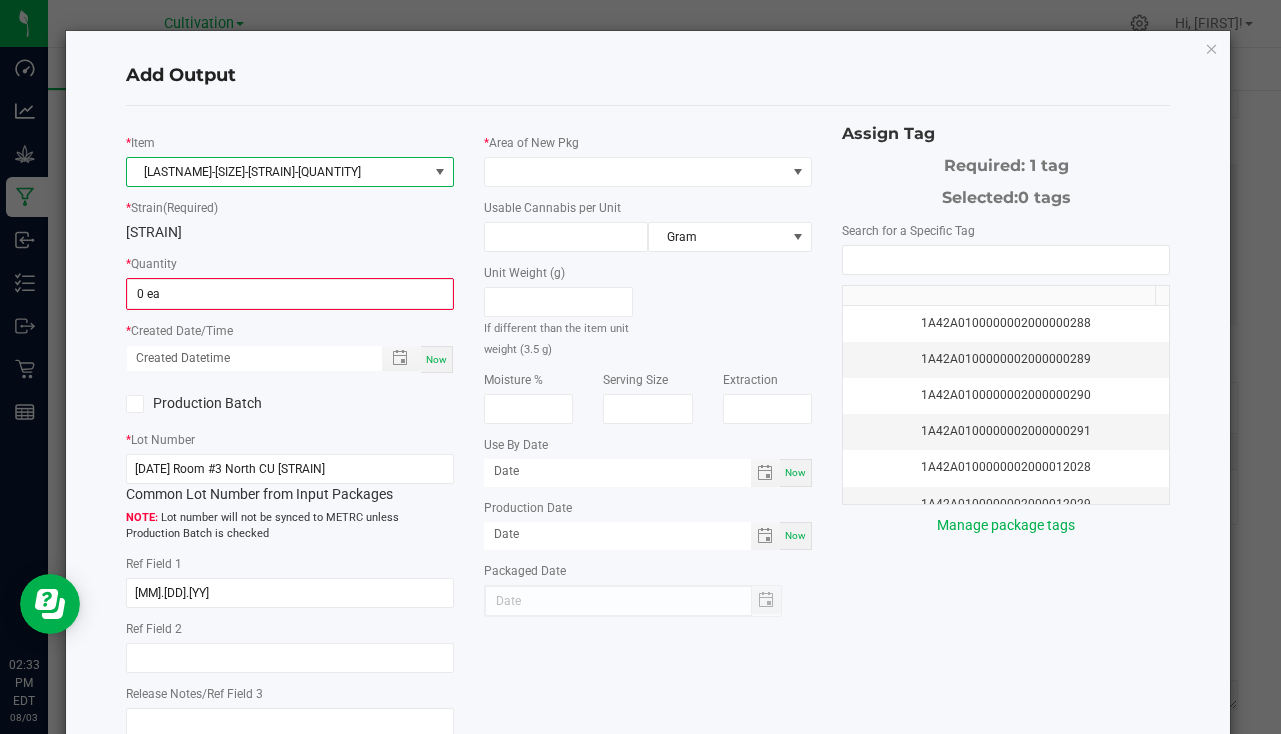 type on "3.5" 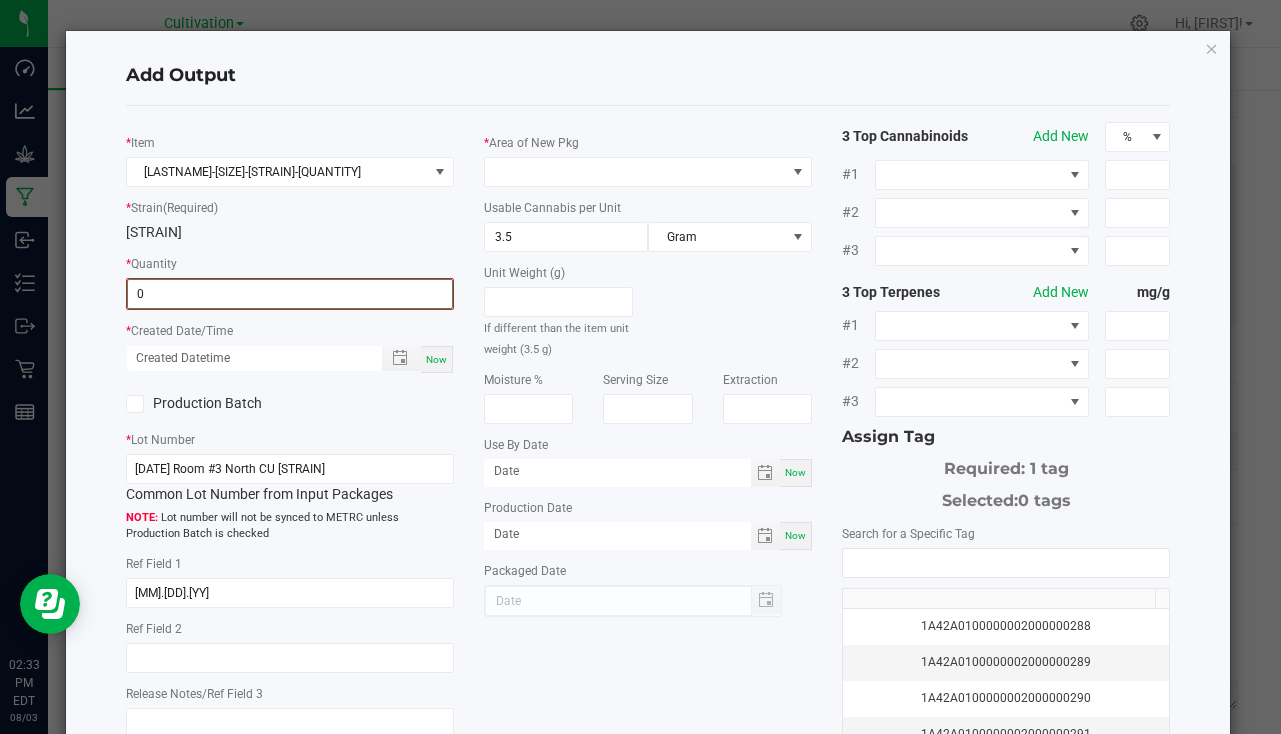 click on "0" at bounding box center [290, 294] 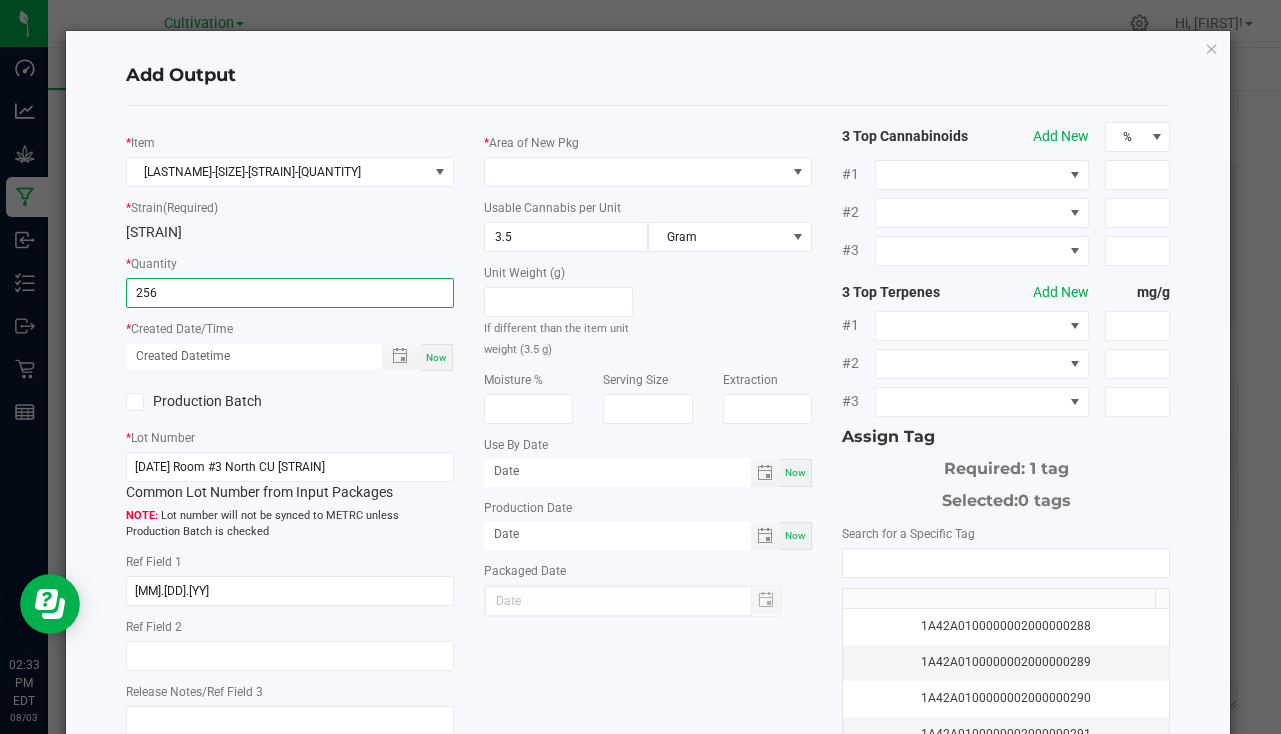type on "256 ea" 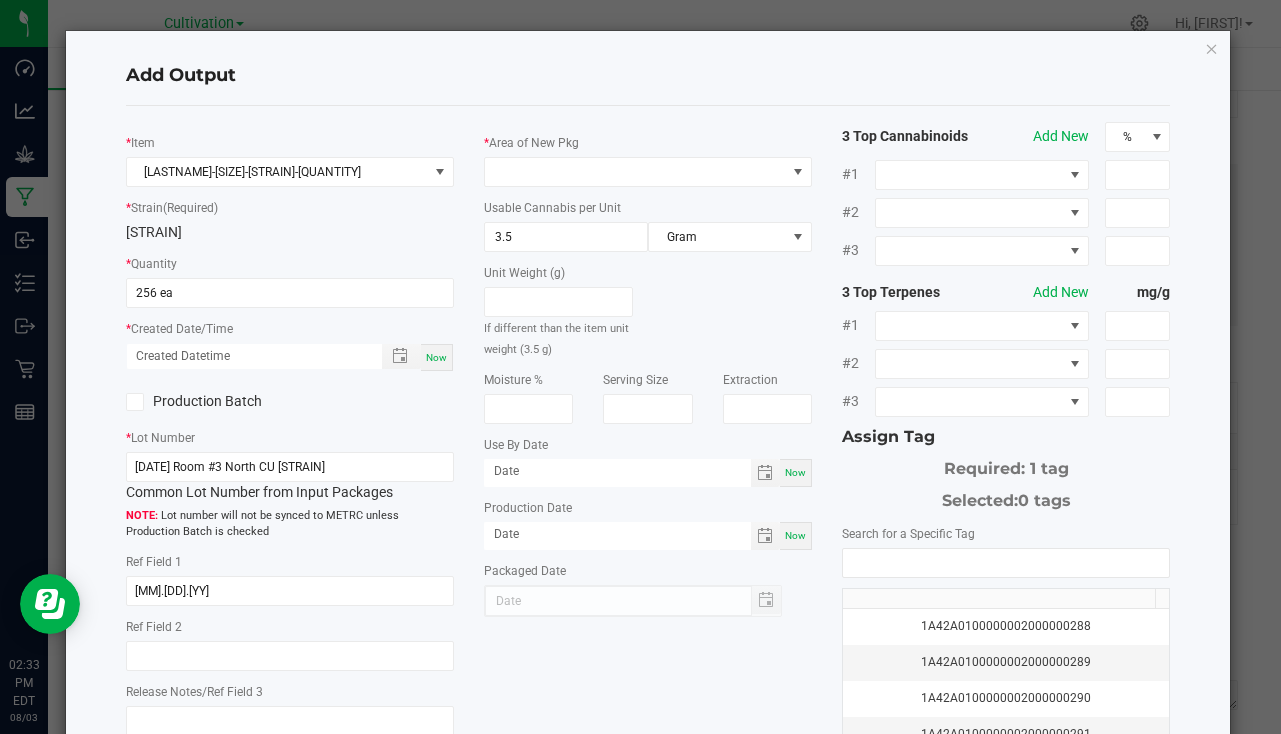 click on "Now" at bounding box center (437, 357) 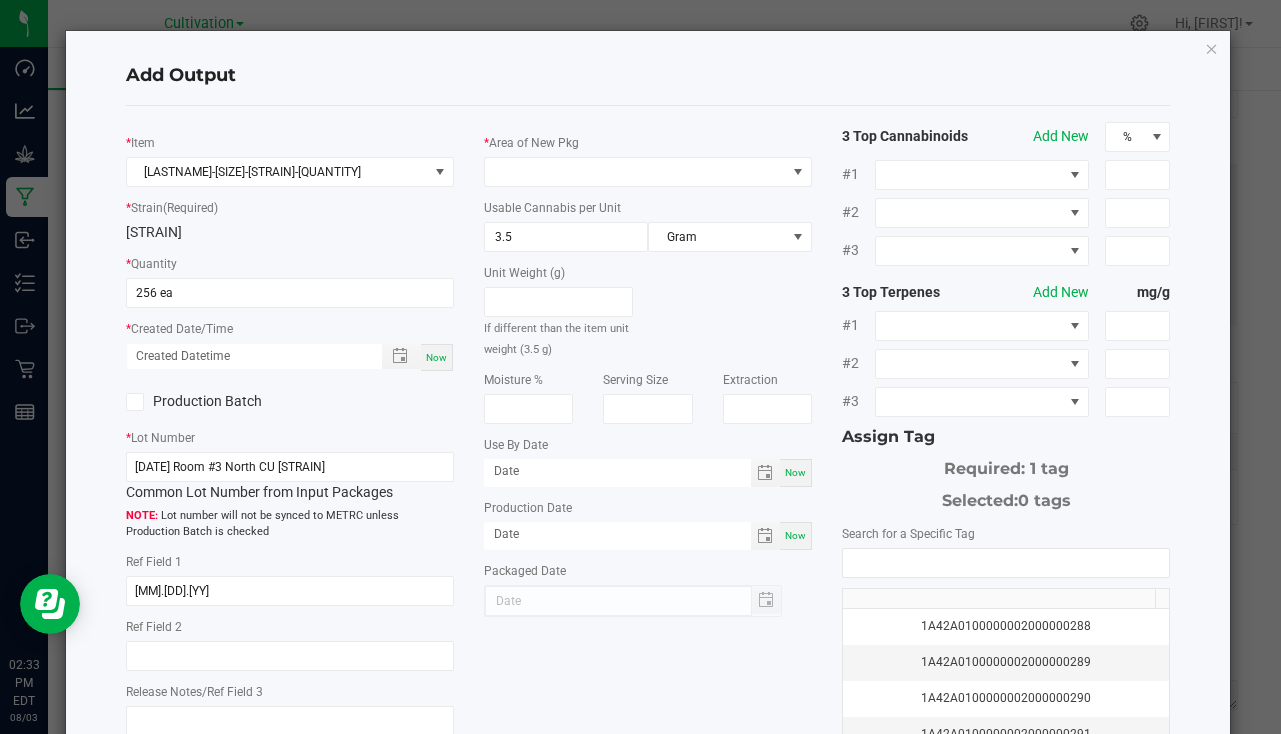 type on "[MM]/[DD]/[YYYY] [HOUR]:[MINUTE] [AM/PM]" 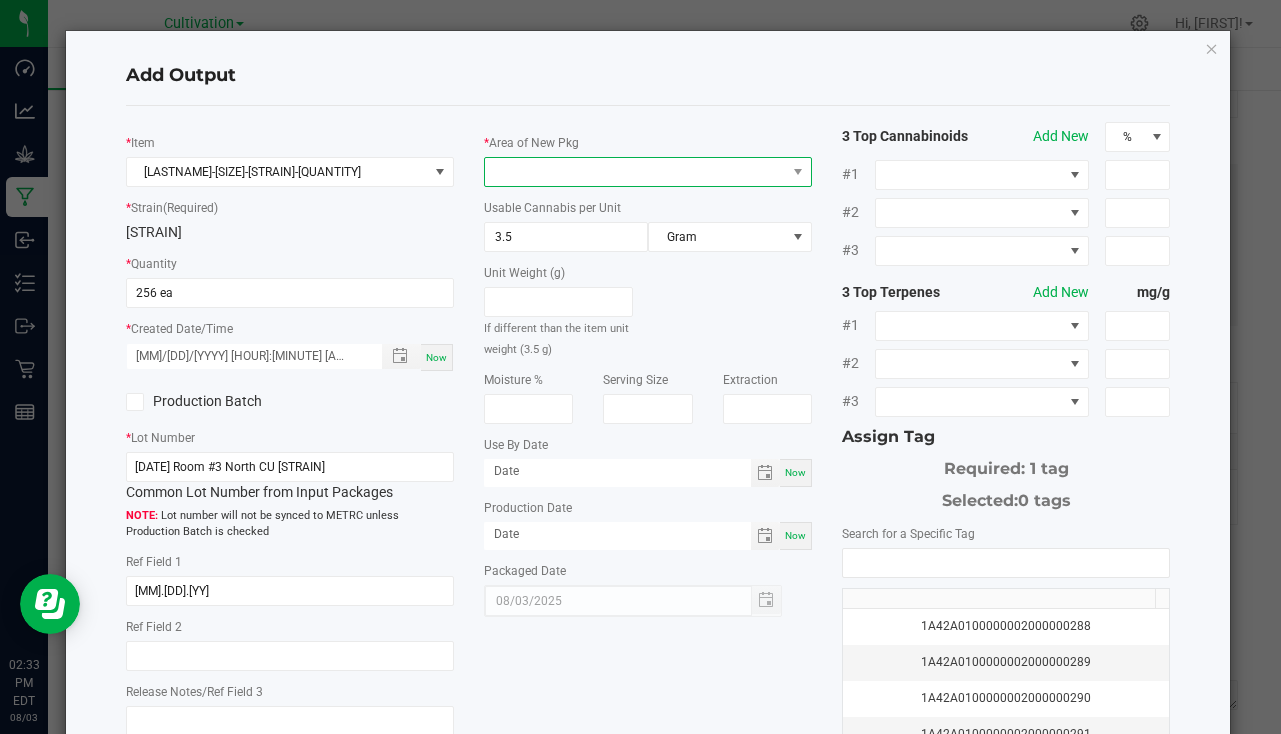 click at bounding box center [635, 172] 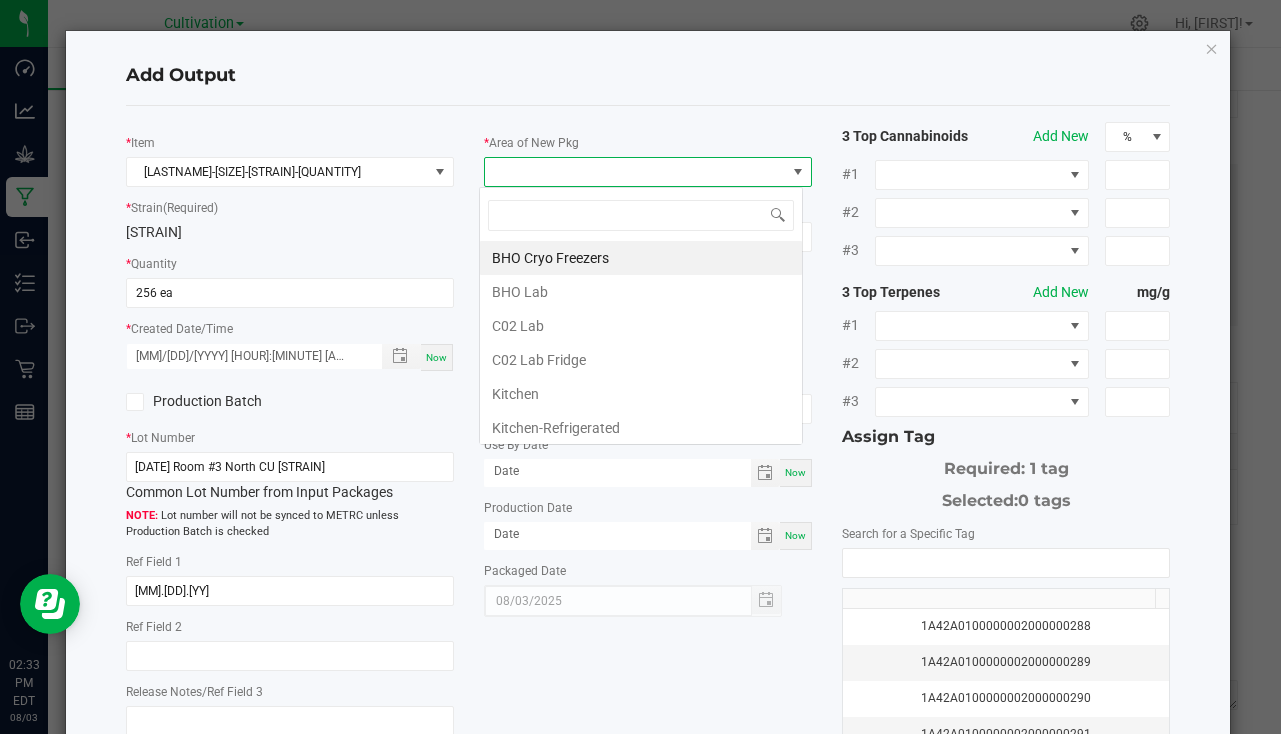 scroll, scrollTop: 99970, scrollLeft: 99676, axis: both 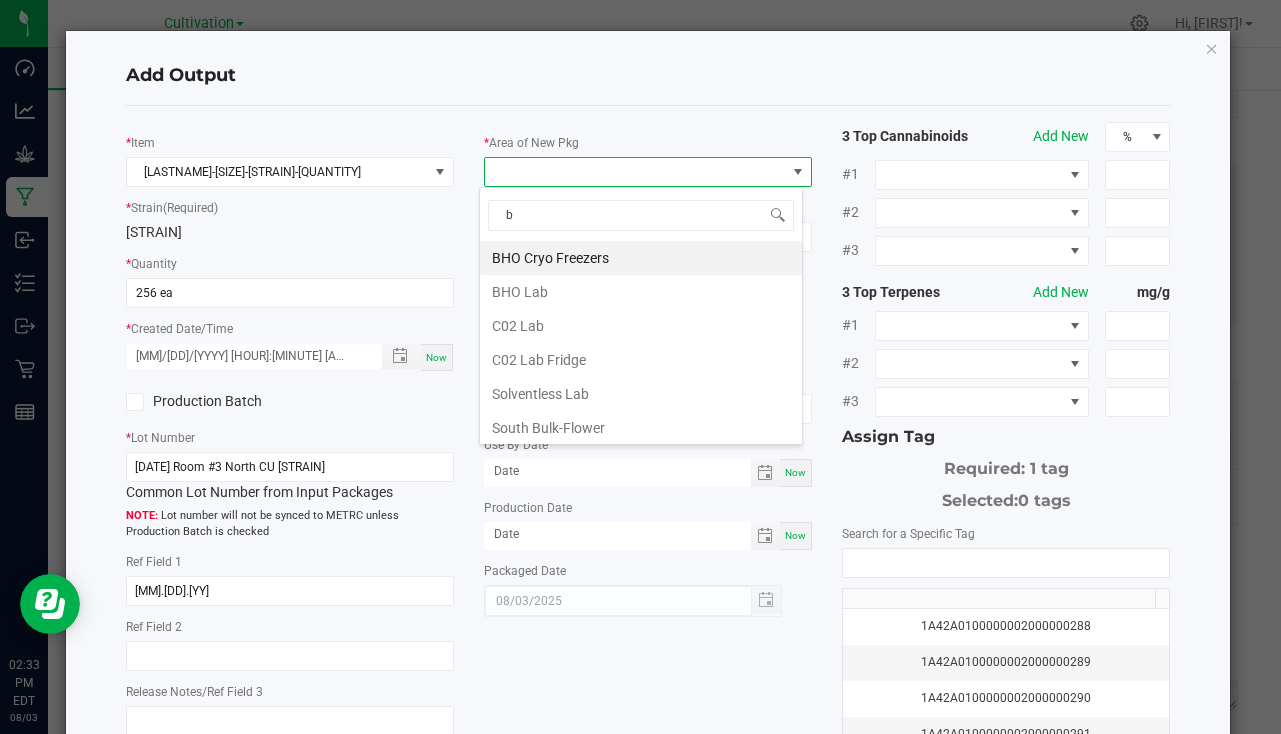 type on "bu" 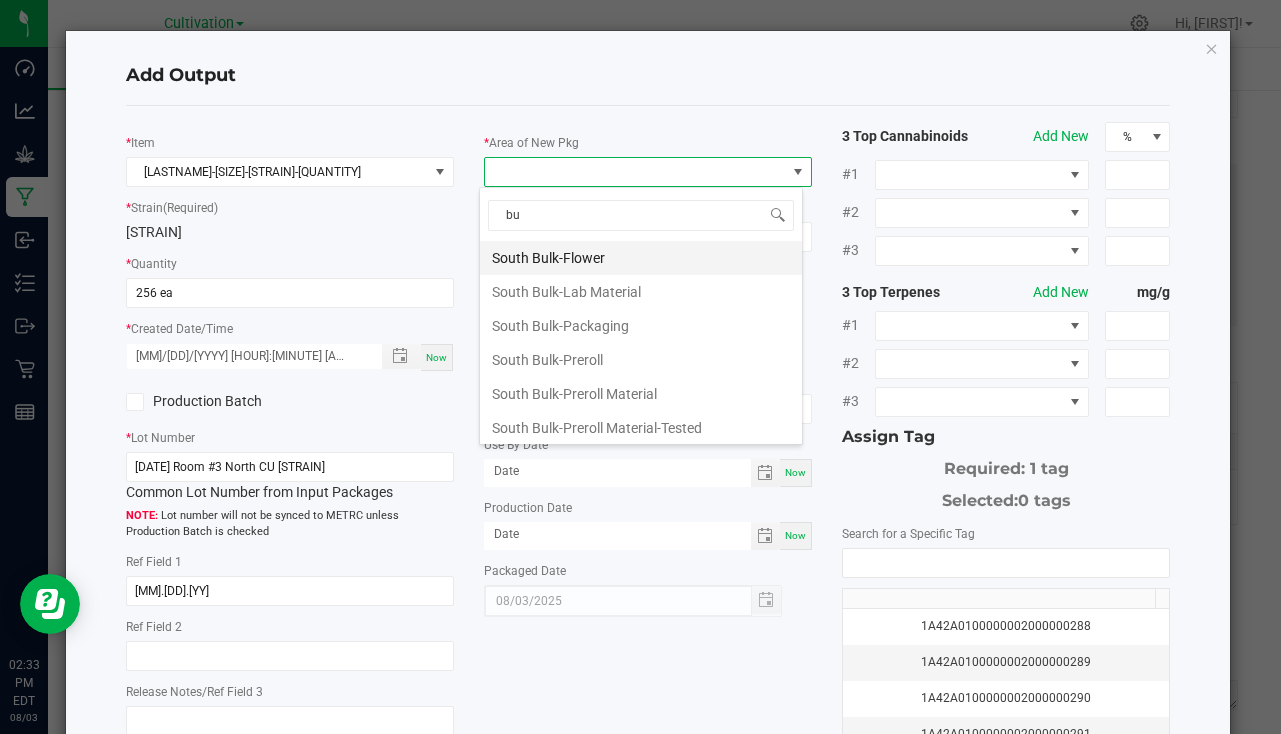 click on "South Bulk-Flower" at bounding box center [641, 258] 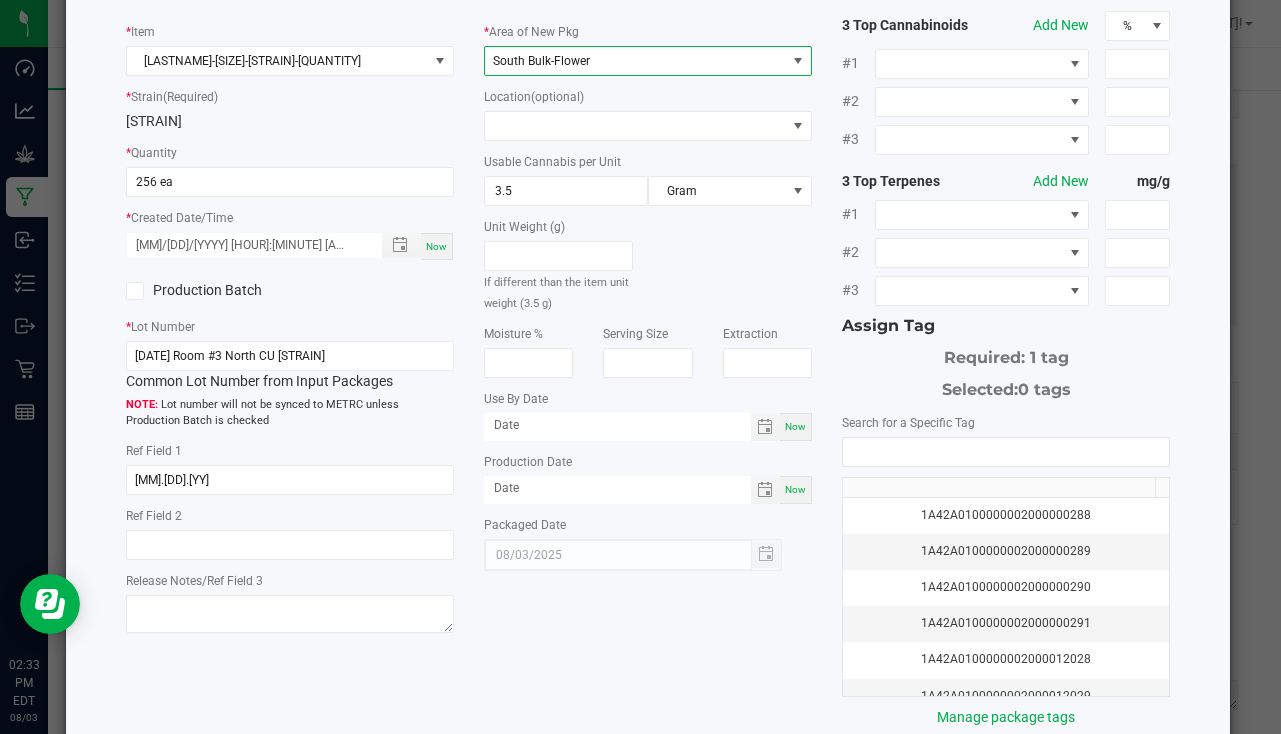 scroll, scrollTop: 221, scrollLeft: 0, axis: vertical 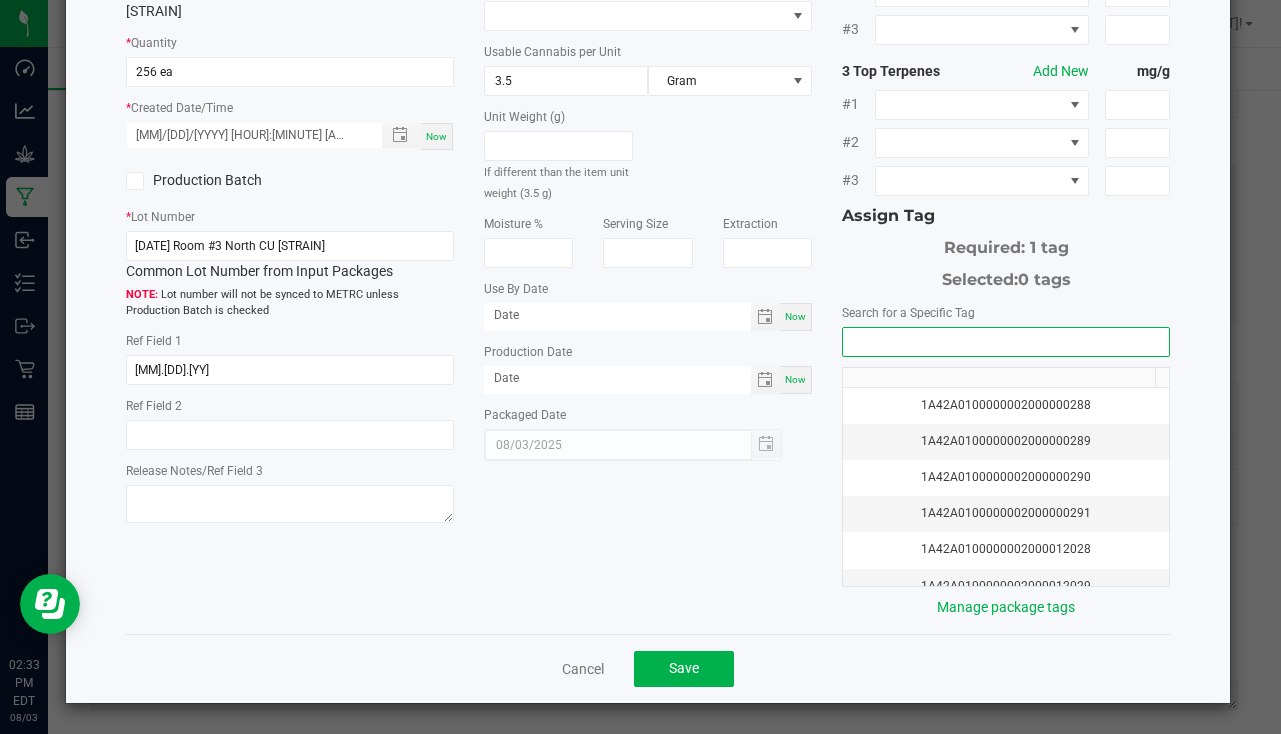 click at bounding box center [1006, 342] 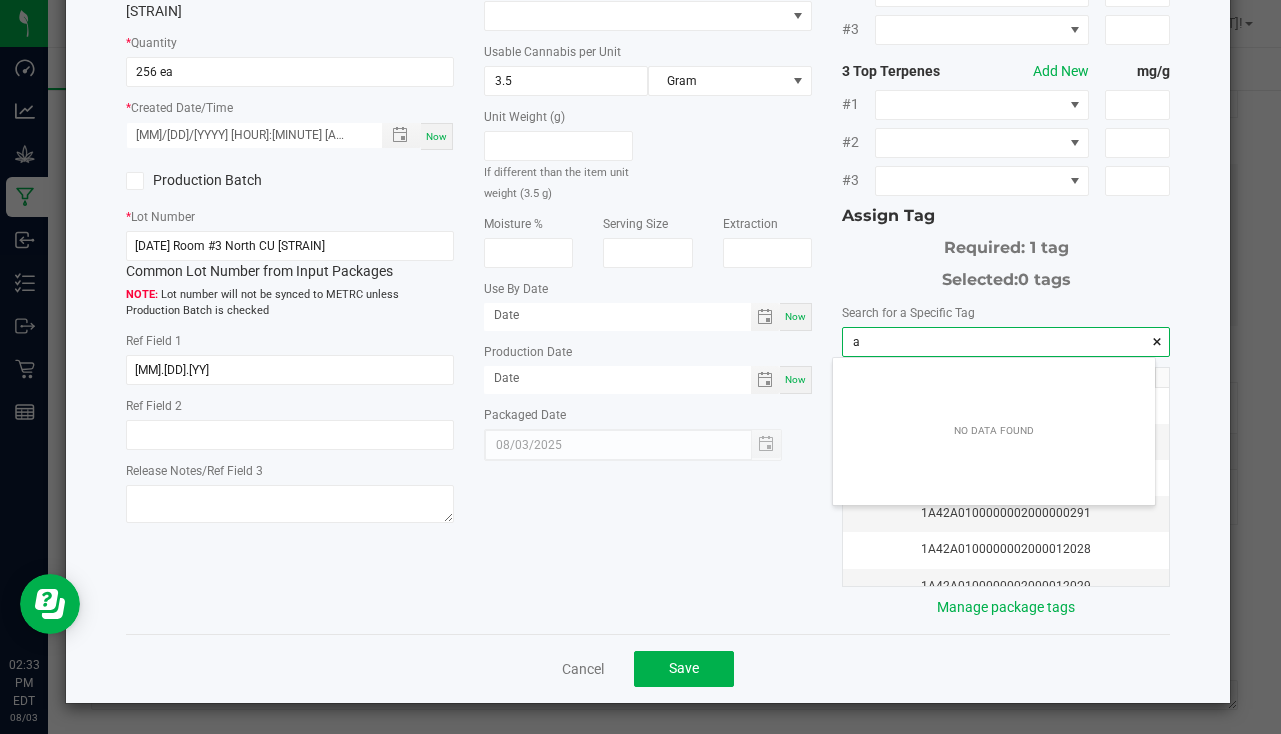 scroll, scrollTop: 99972, scrollLeft: 99678, axis: both 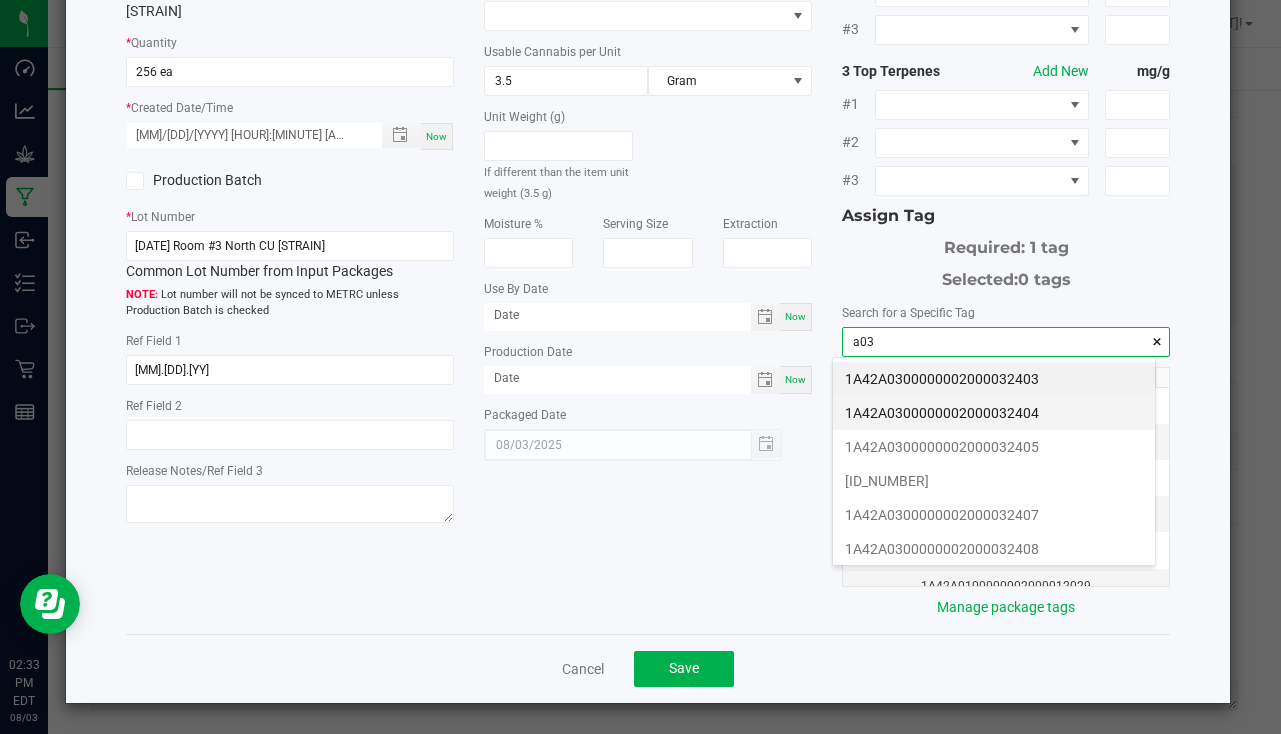 click on "1A42A0300000002000032404" at bounding box center (994, 413) 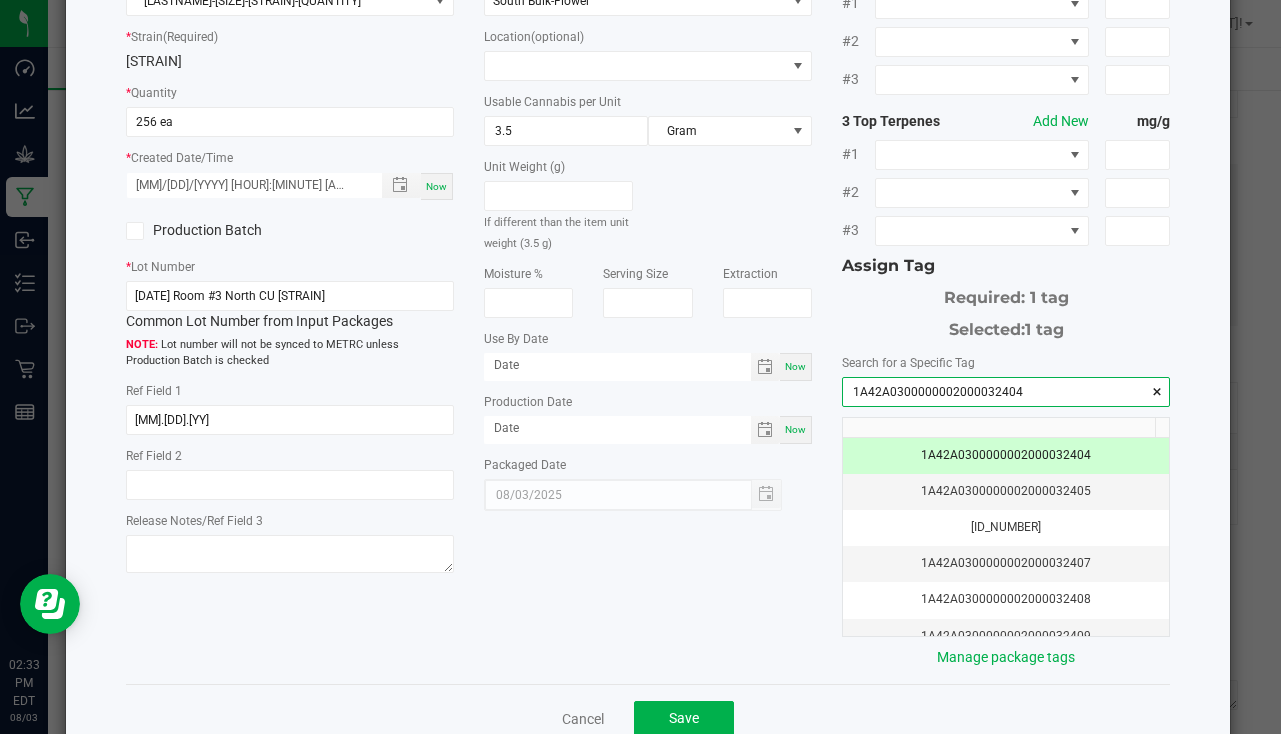 scroll, scrollTop: 221, scrollLeft: 0, axis: vertical 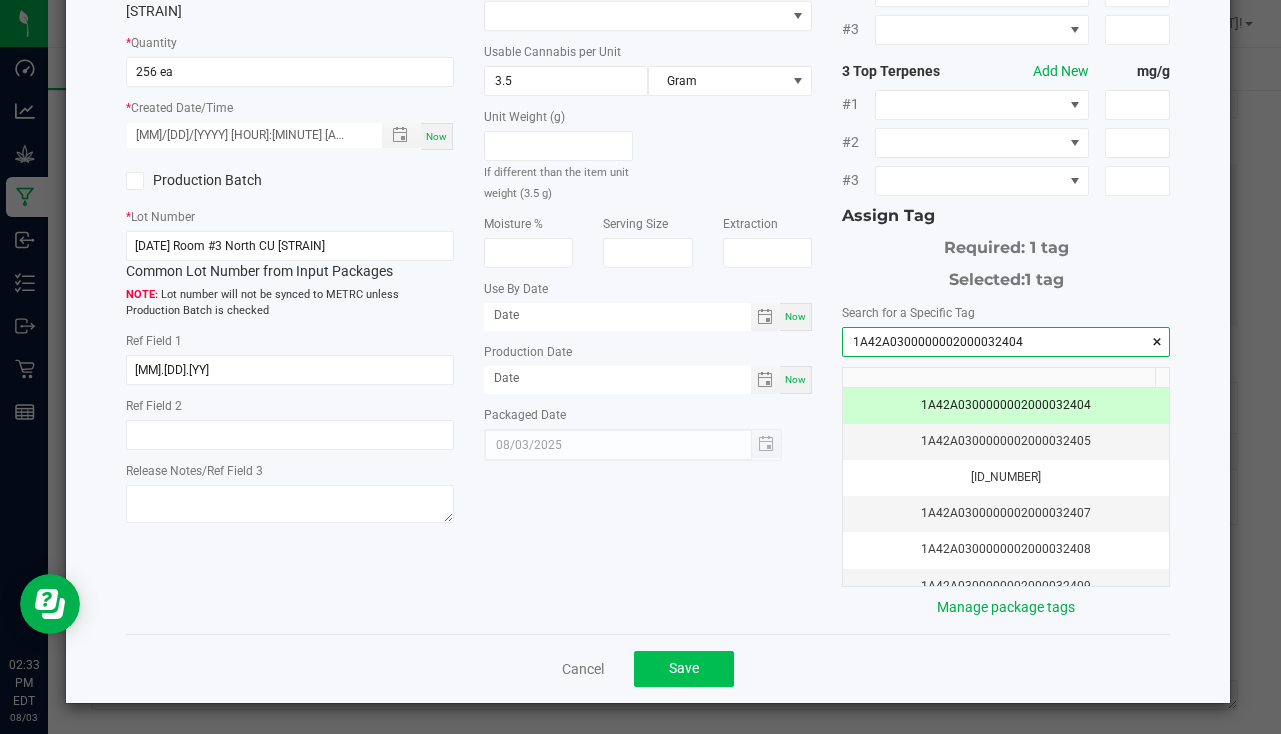 type on "1A42A0300000002000032404" 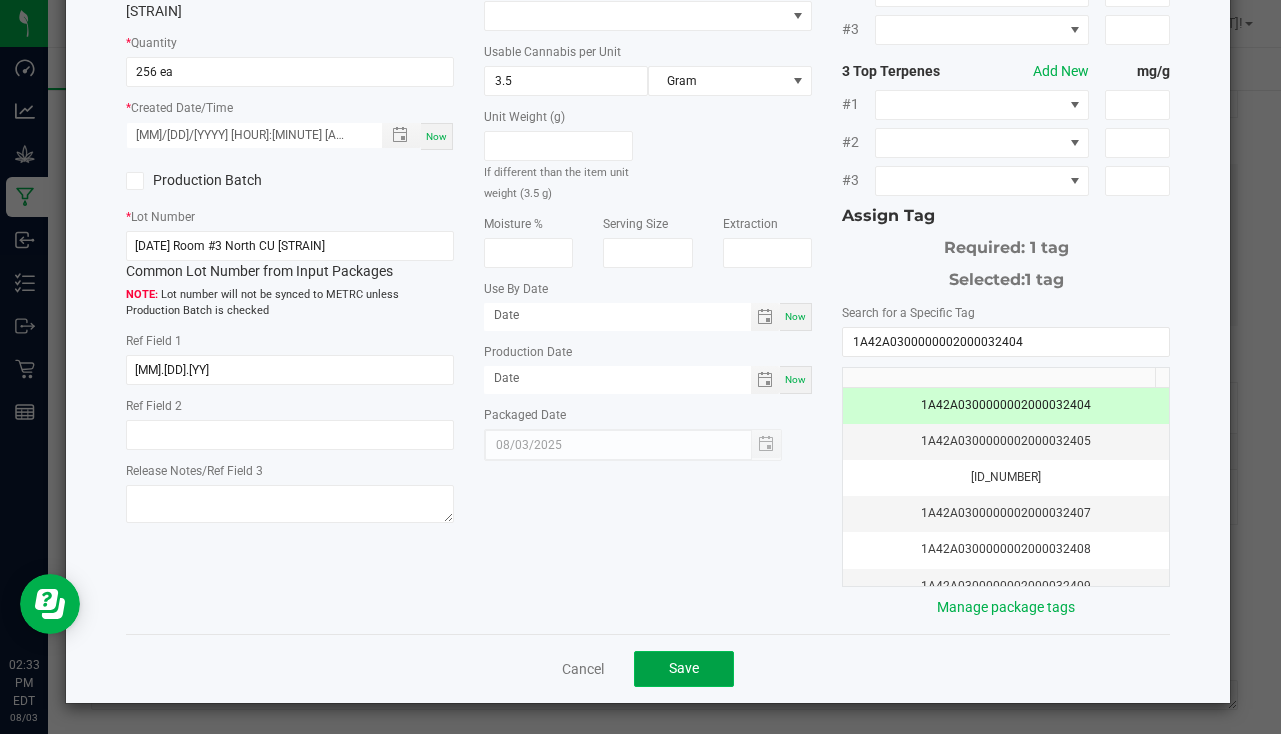 click on "Save" 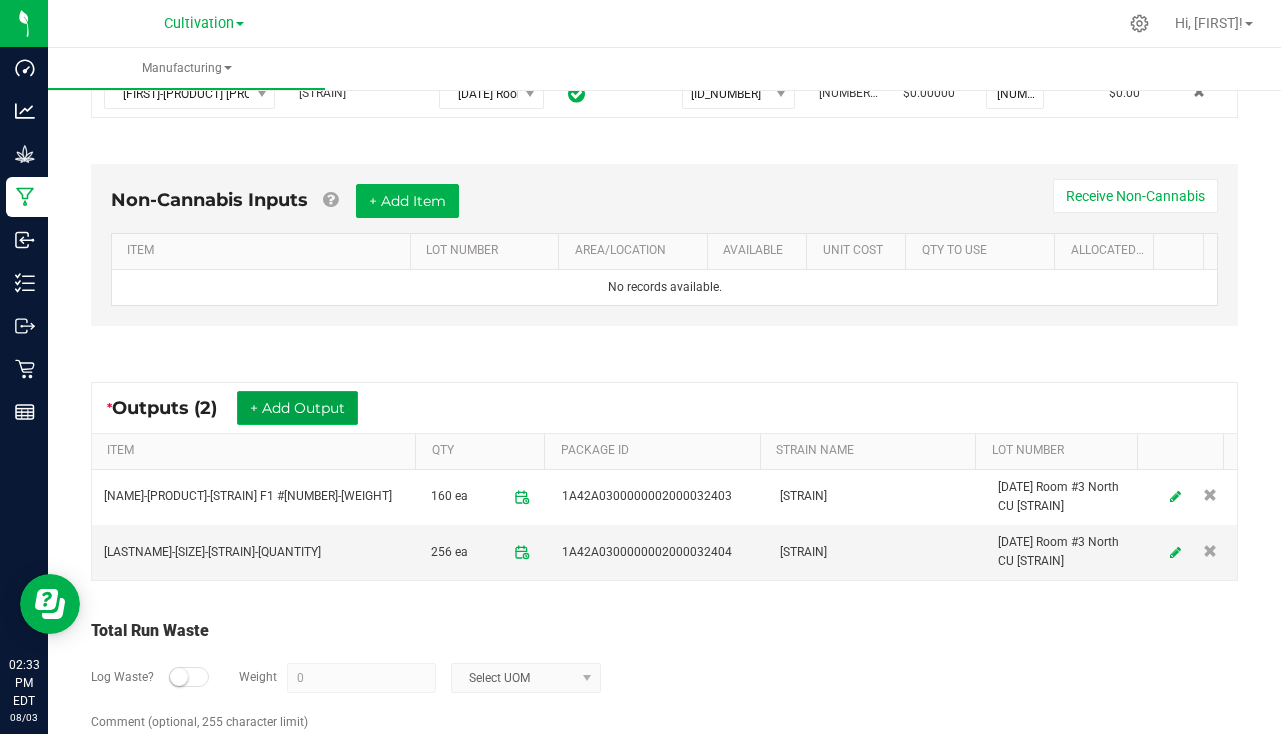 click on "+ Add Output" at bounding box center (297, 408) 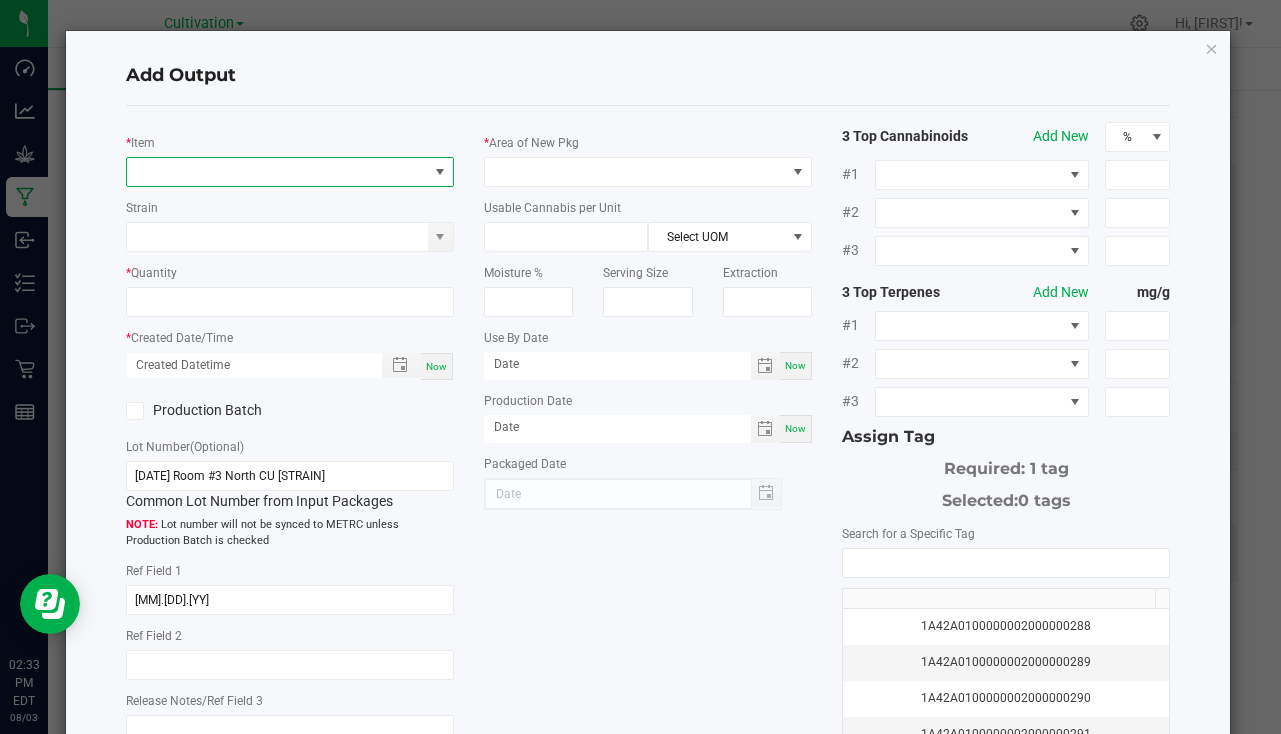 click at bounding box center (277, 172) 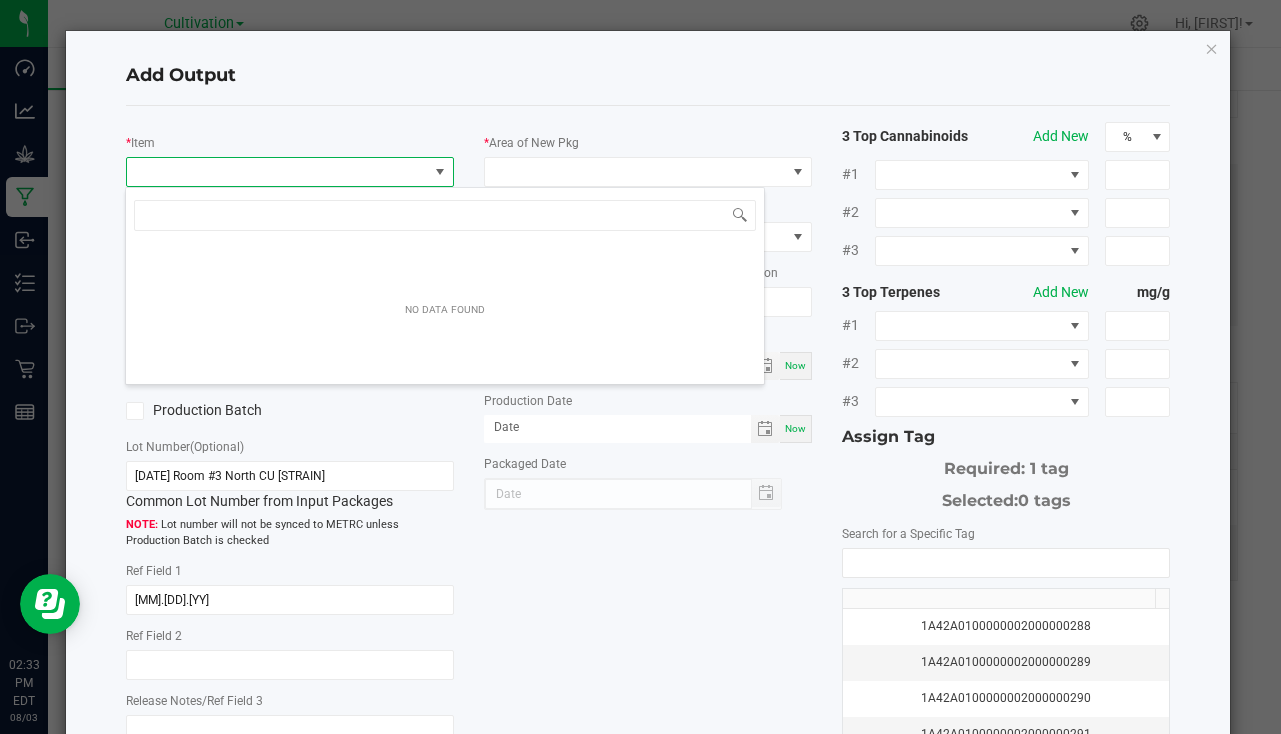 scroll, scrollTop: 99970, scrollLeft: 99676, axis: both 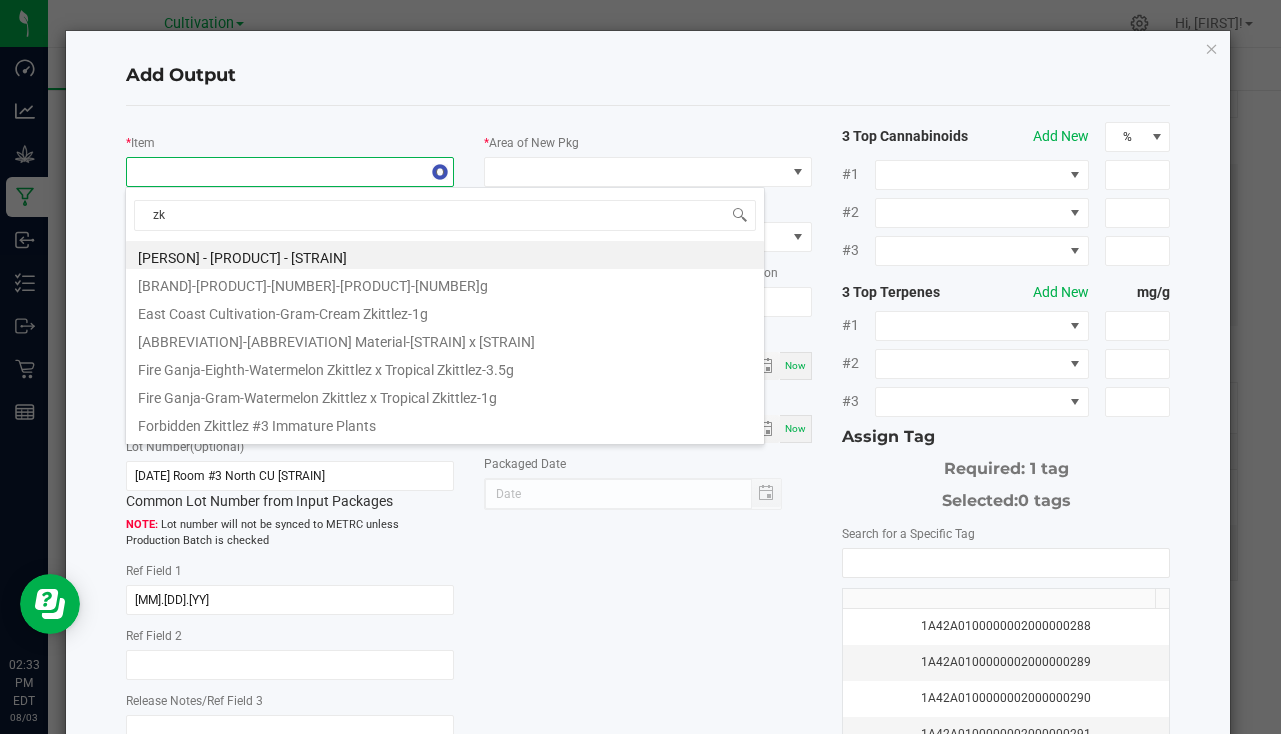 type on "z" 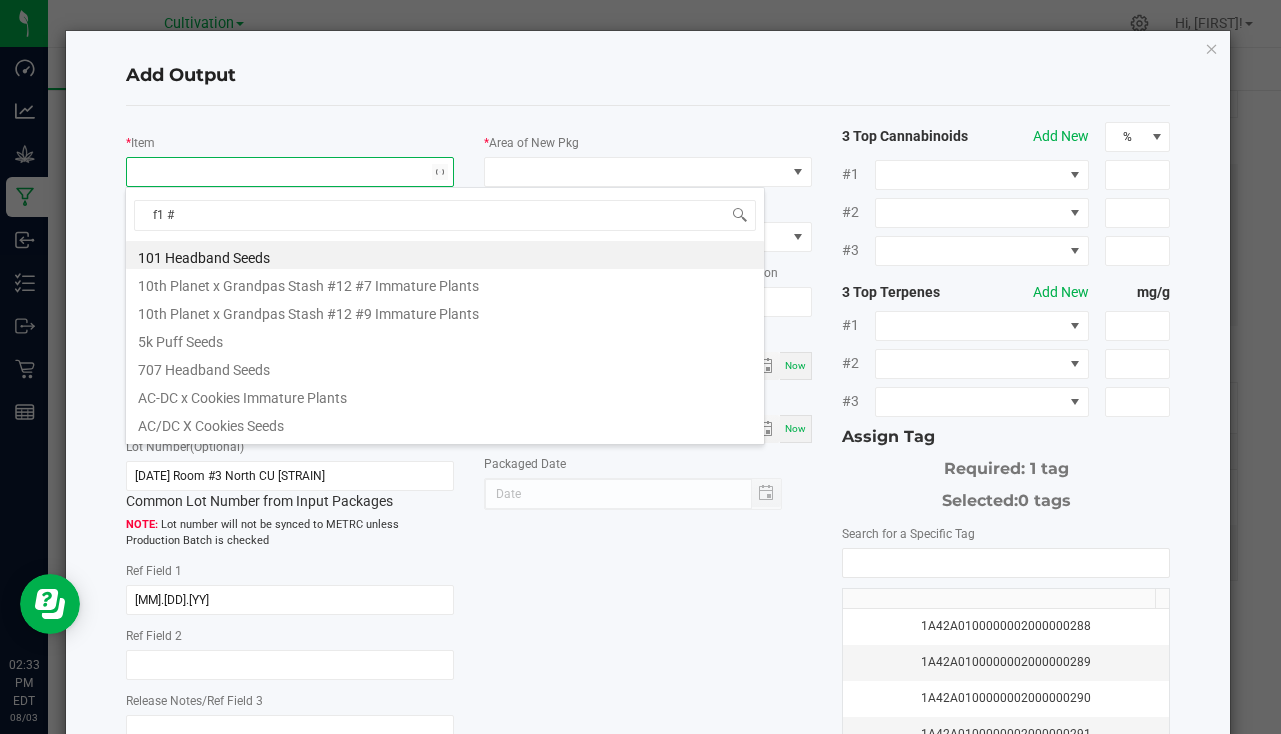 type on "[NUMBER]" 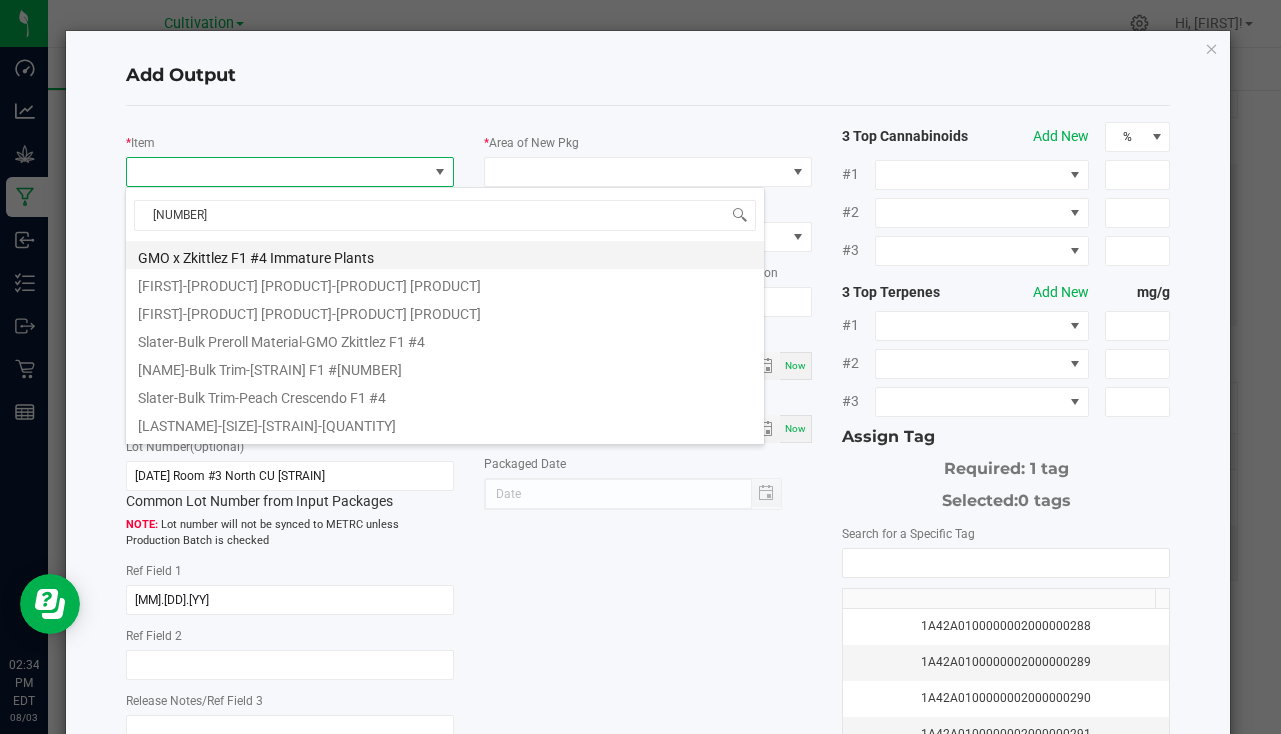 scroll, scrollTop: 100, scrollLeft: 0, axis: vertical 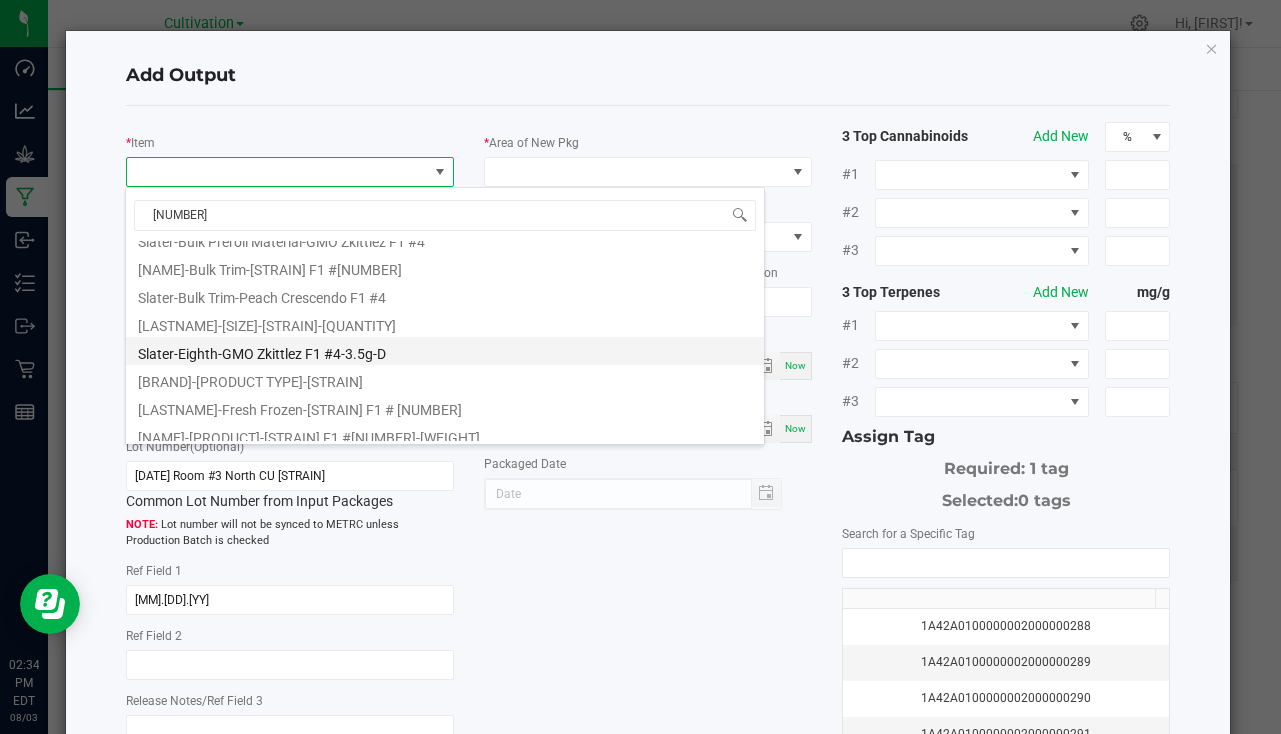 click on "Slater-Eighth-GMO Zkittlez F1 #4-3.5g-D" at bounding box center [445, 351] 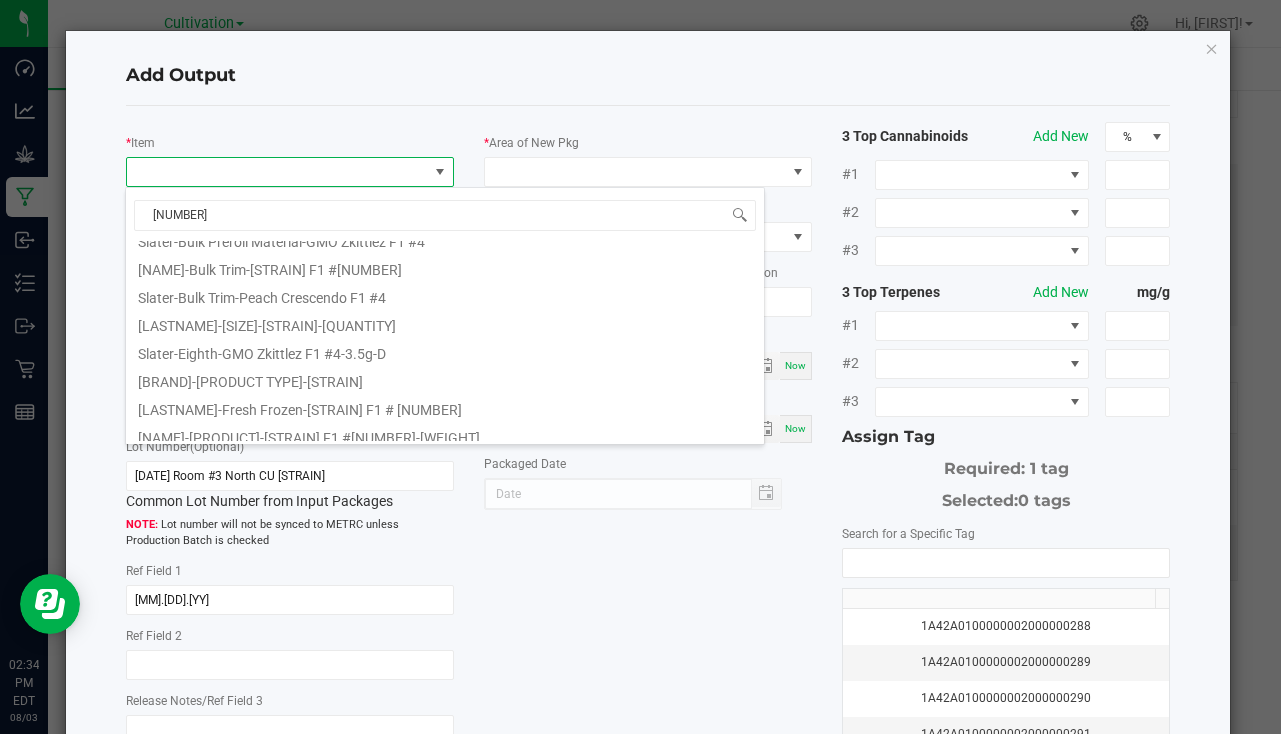 type on "0 ea" 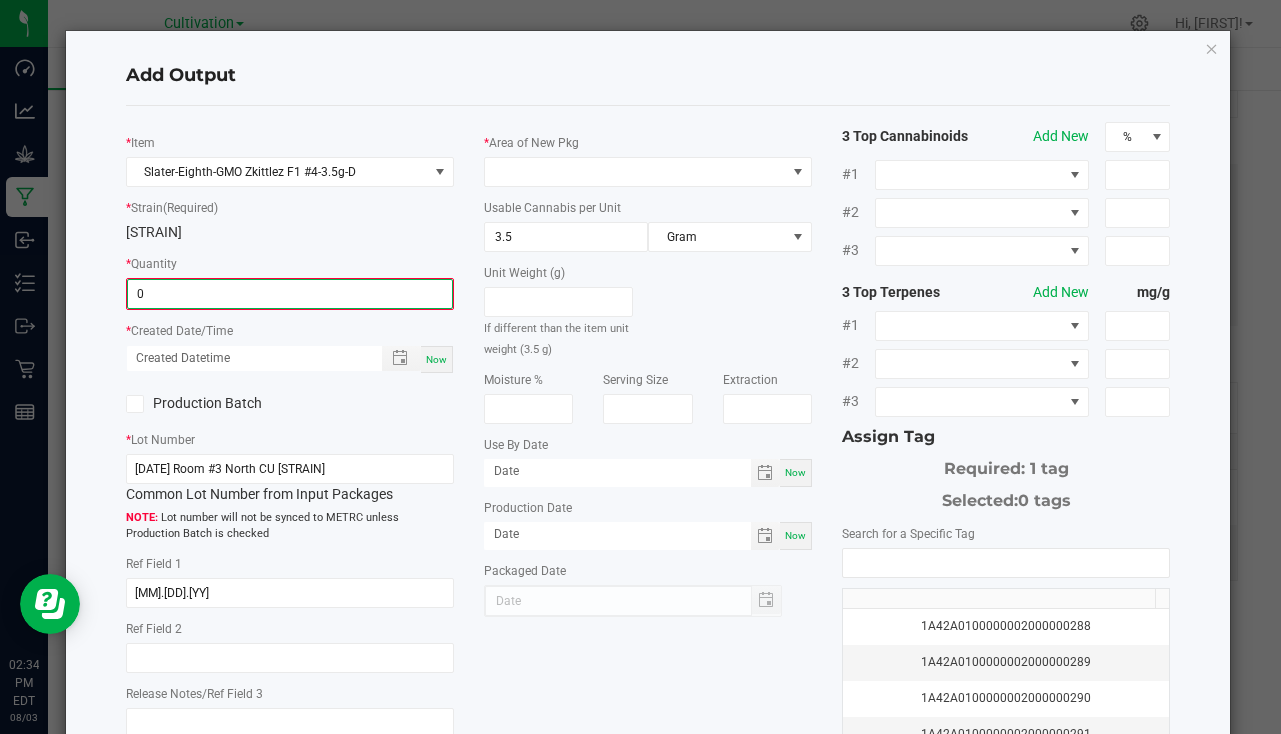 click on "0" at bounding box center [290, 294] 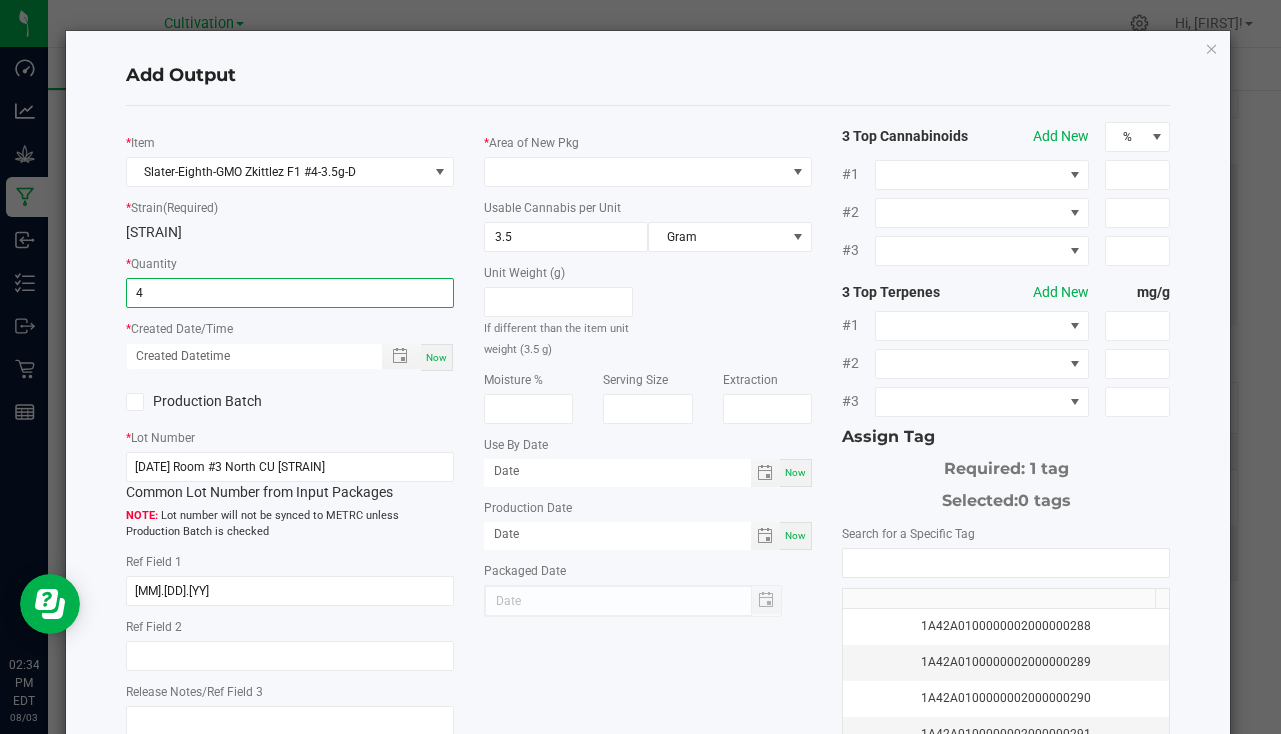 type on "4 ea" 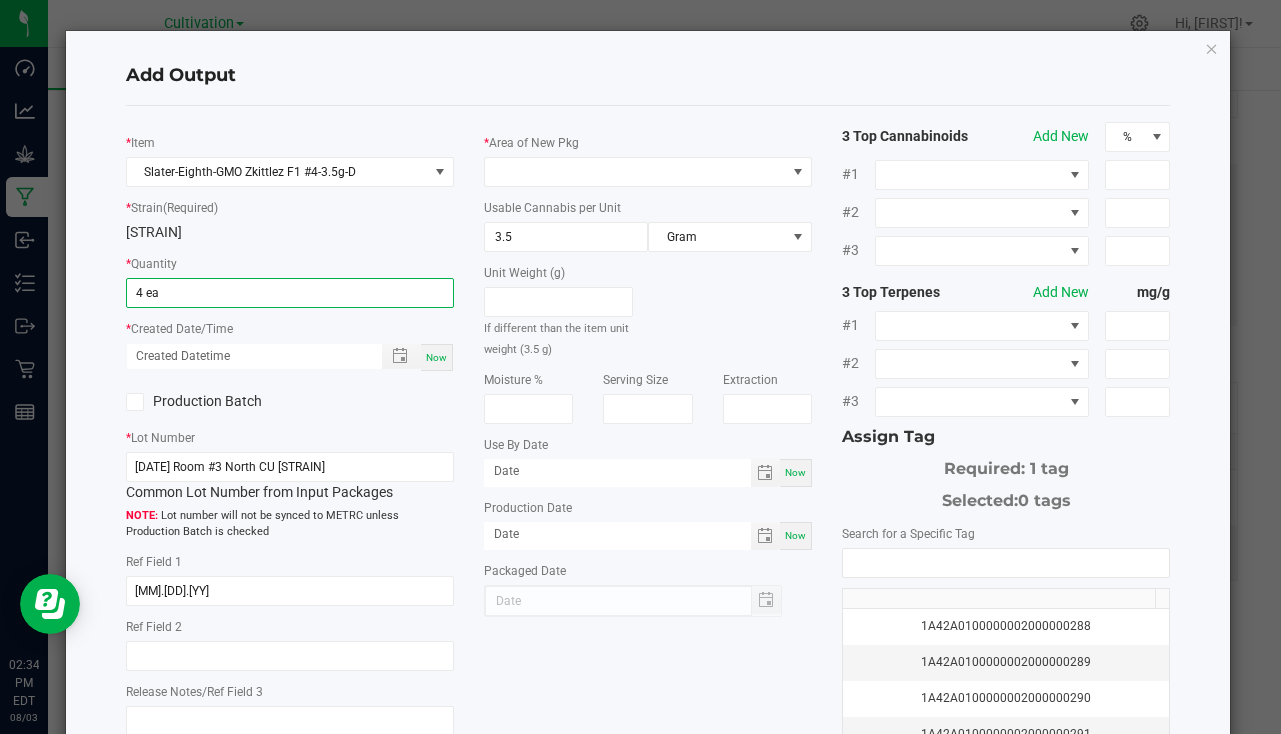 click on "Now" at bounding box center (436, 357) 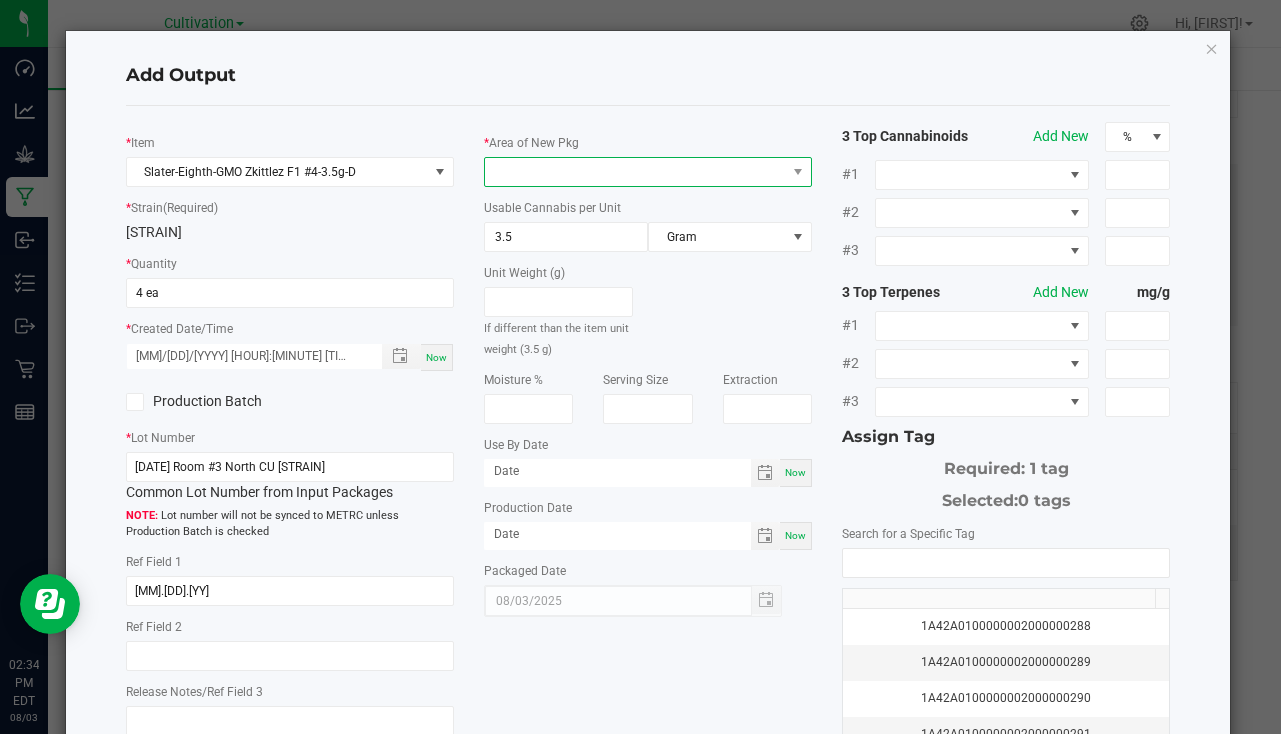 click at bounding box center [635, 172] 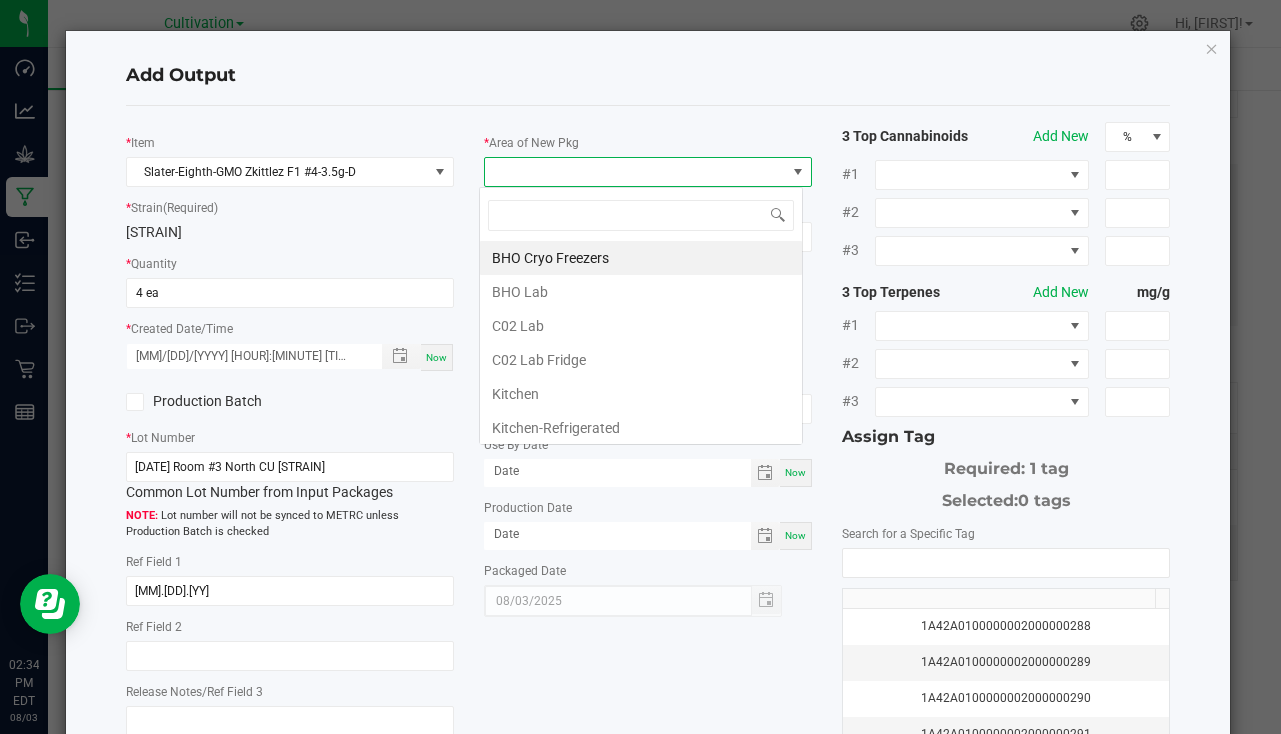 scroll, scrollTop: 99970, scrollLeft: 99676, axis: both 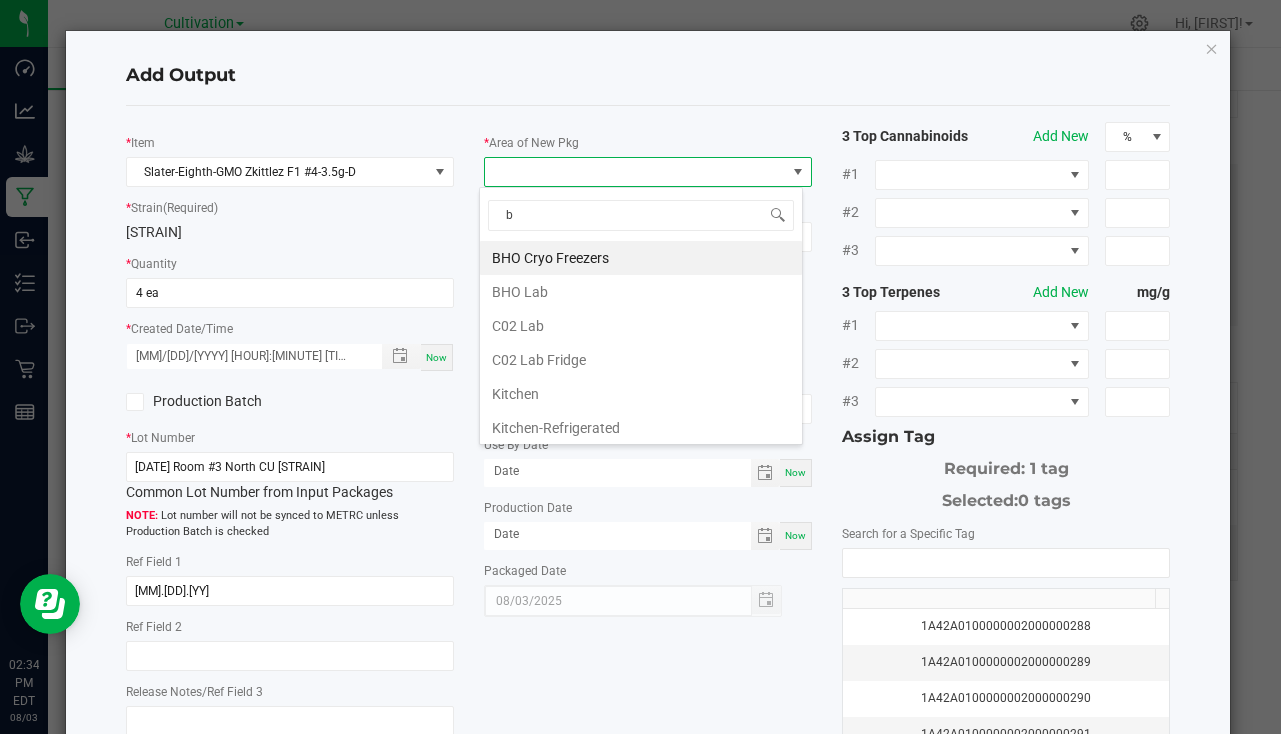 type on "bu" 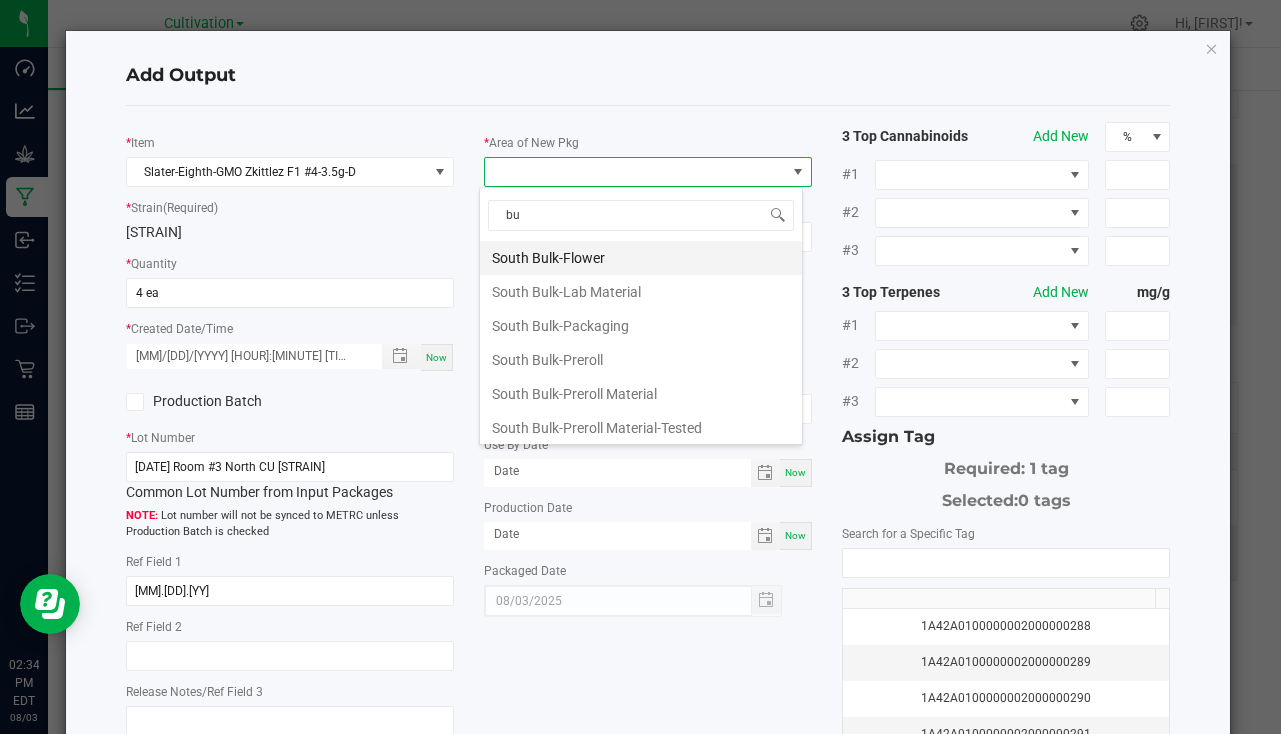 click on "South Bulk-Flower" at bounding box center [641, 258] 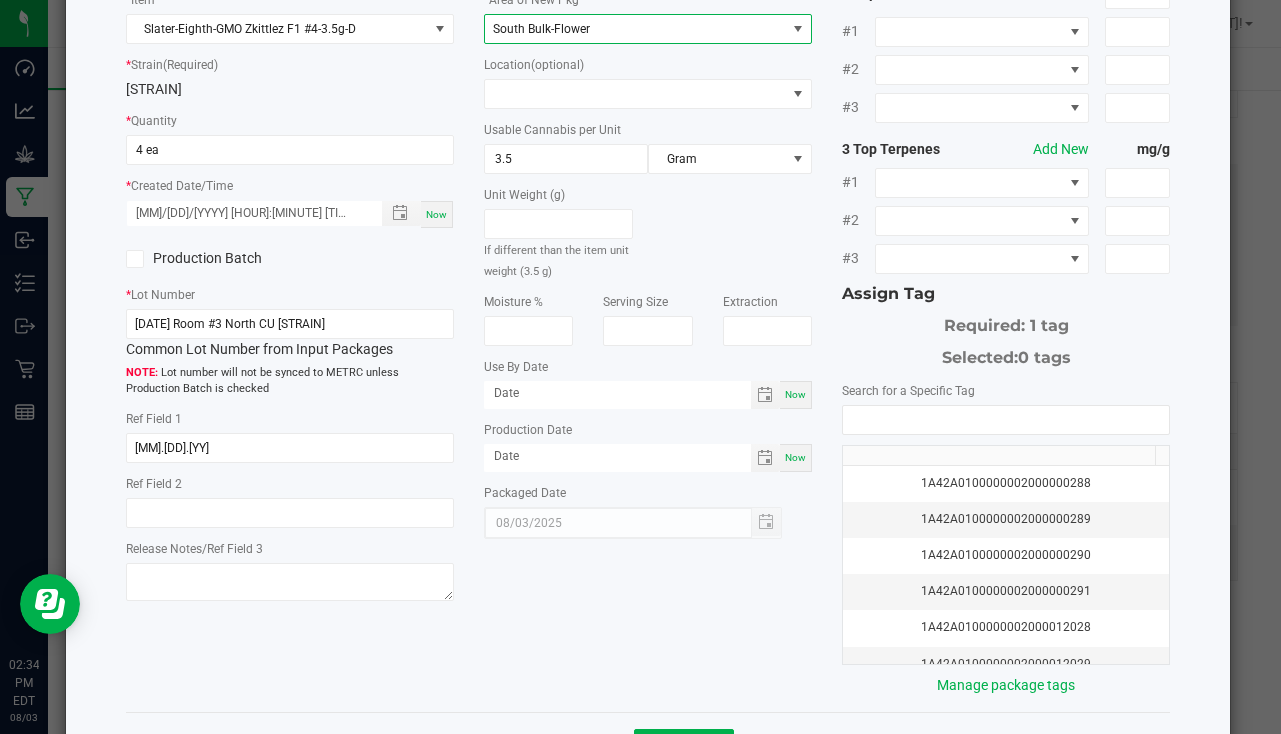 scroll, scrollTop: 221, scrollLeft: 0, axis: vertical 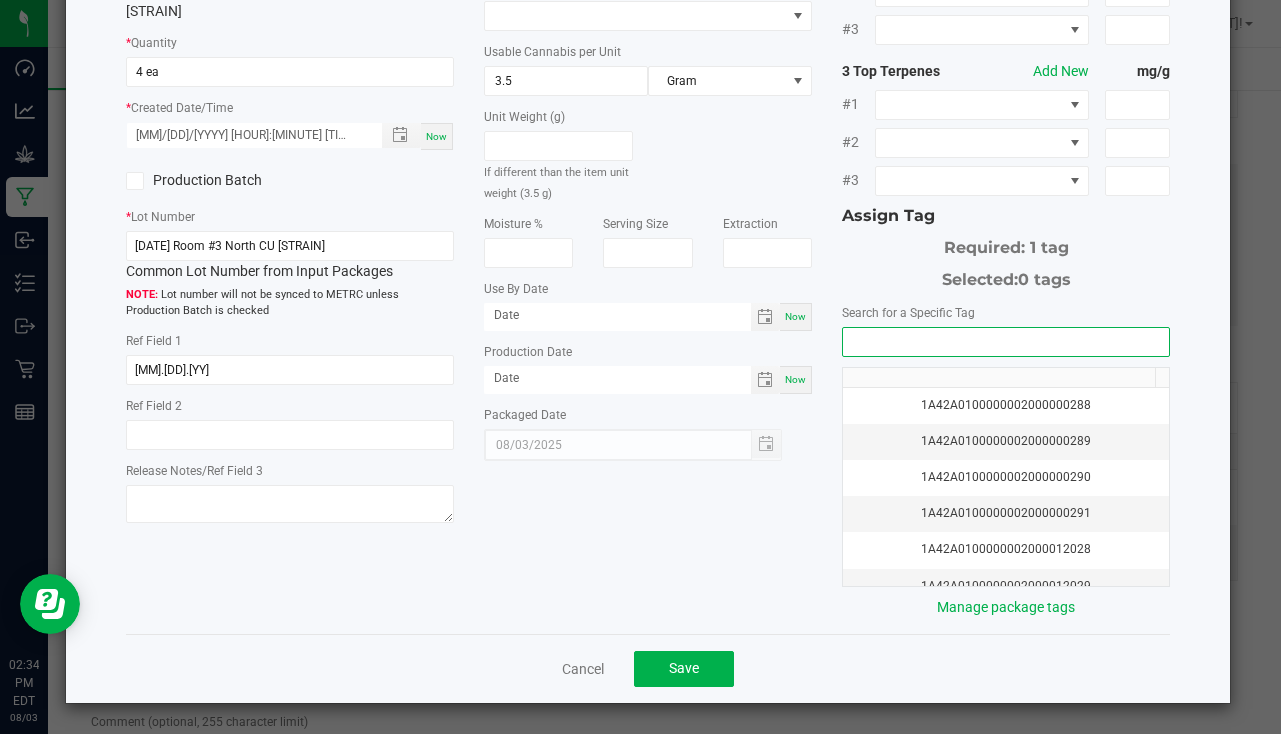 click at bounding box center (1006, 342) 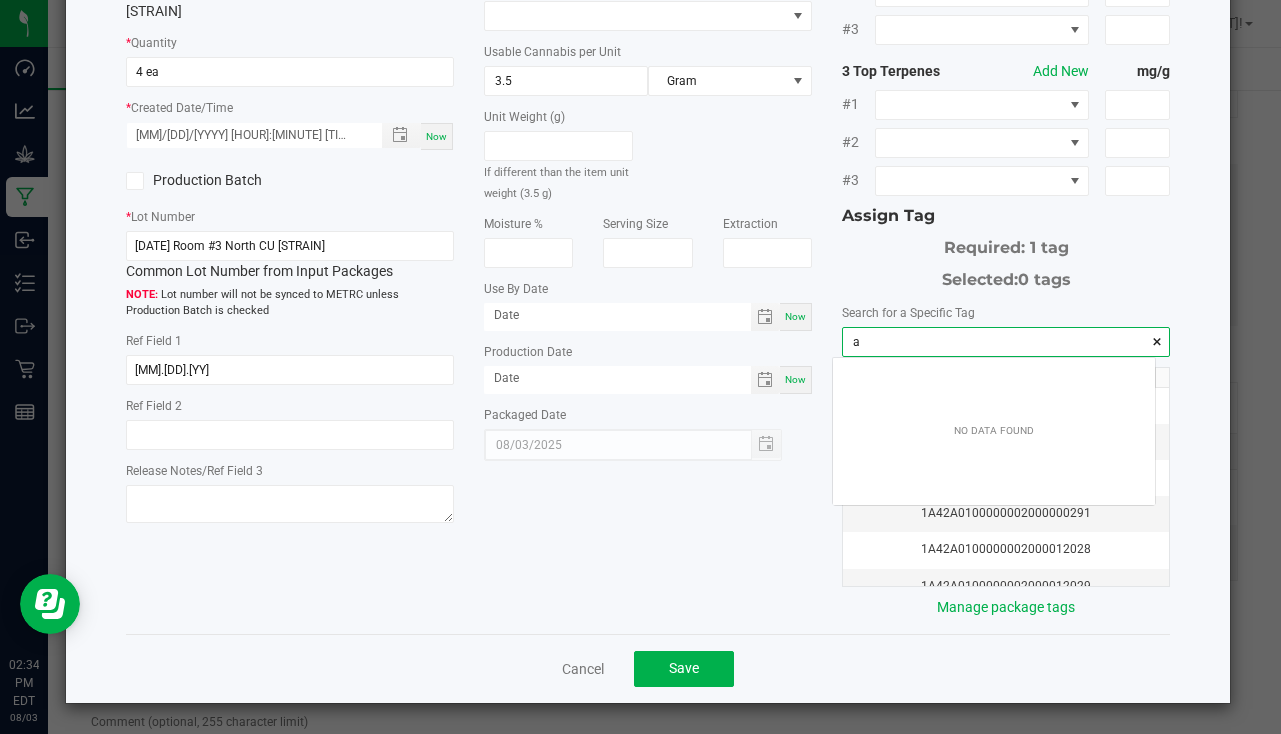 scroll, scrollTop: 99972, scrollLeft: 99678, axis: both 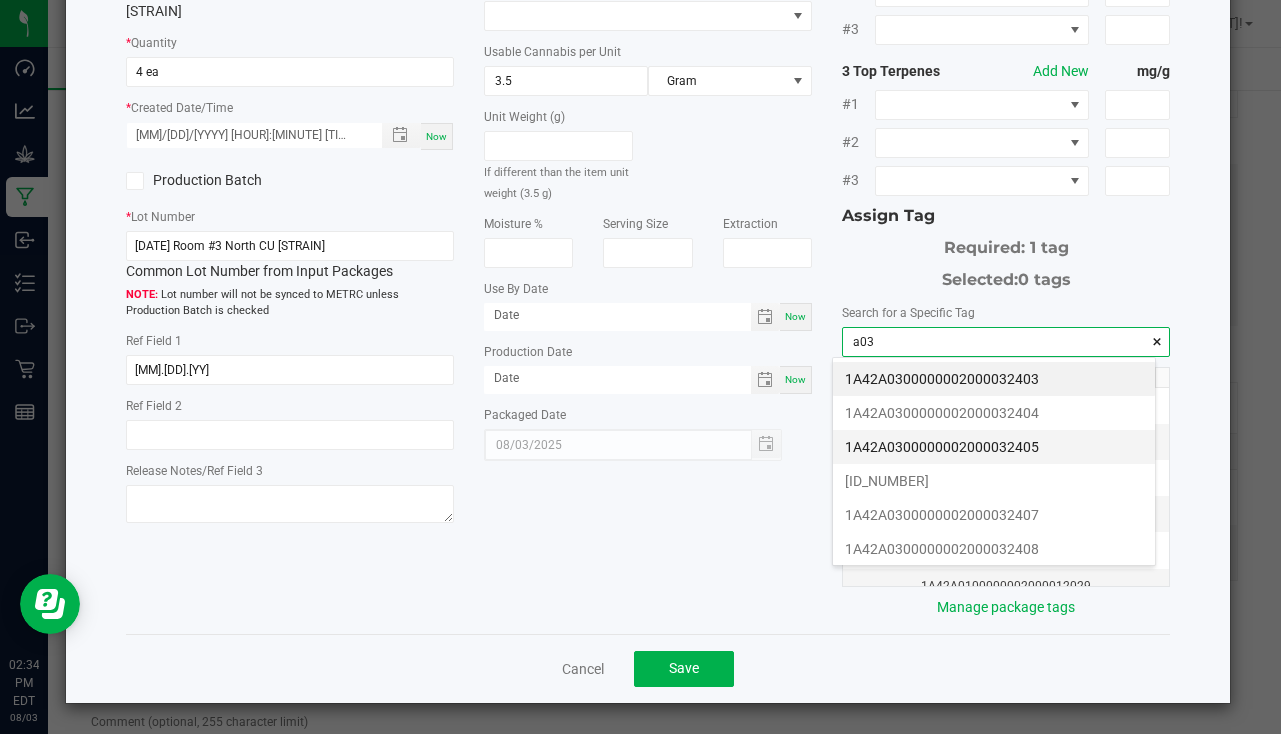 click on "1A42A0300000002000032405" at bounding box center [994, 447] 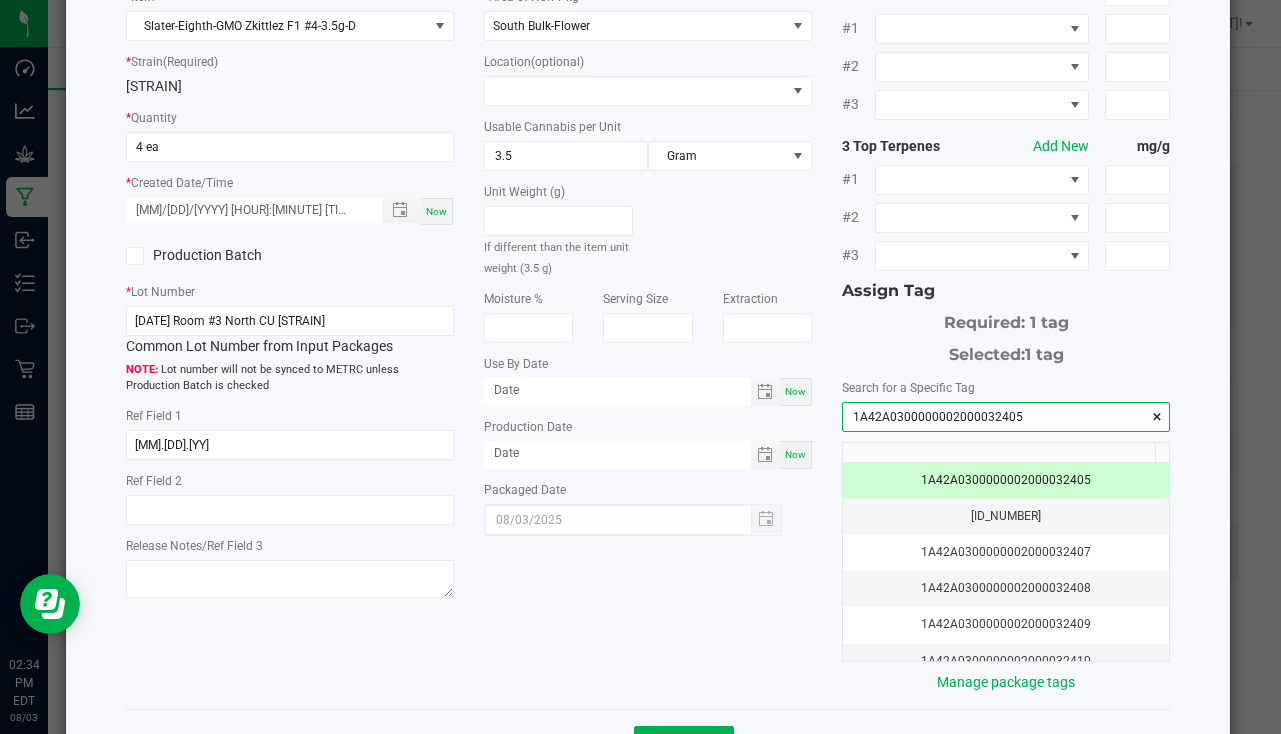 scroll, scrollTop: 221, scrollLeft: 0, axis: vertical 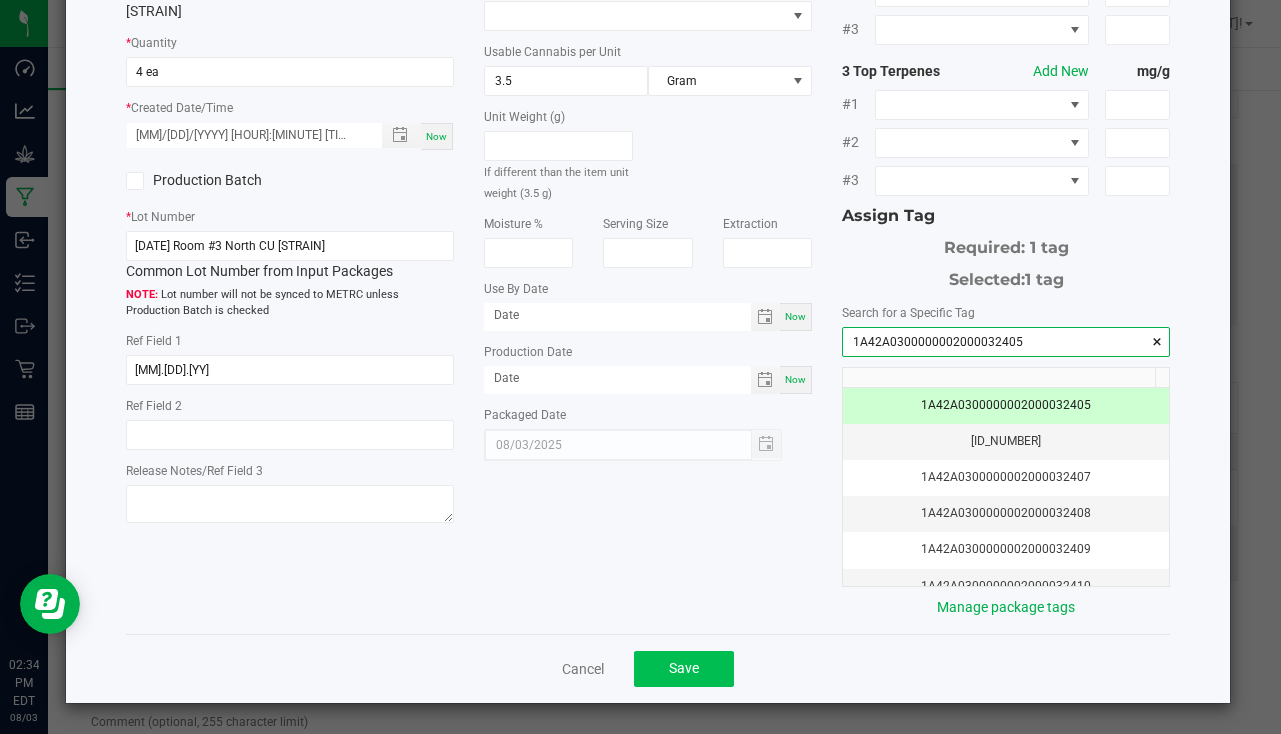 type on "1A42A0300000002000032405" 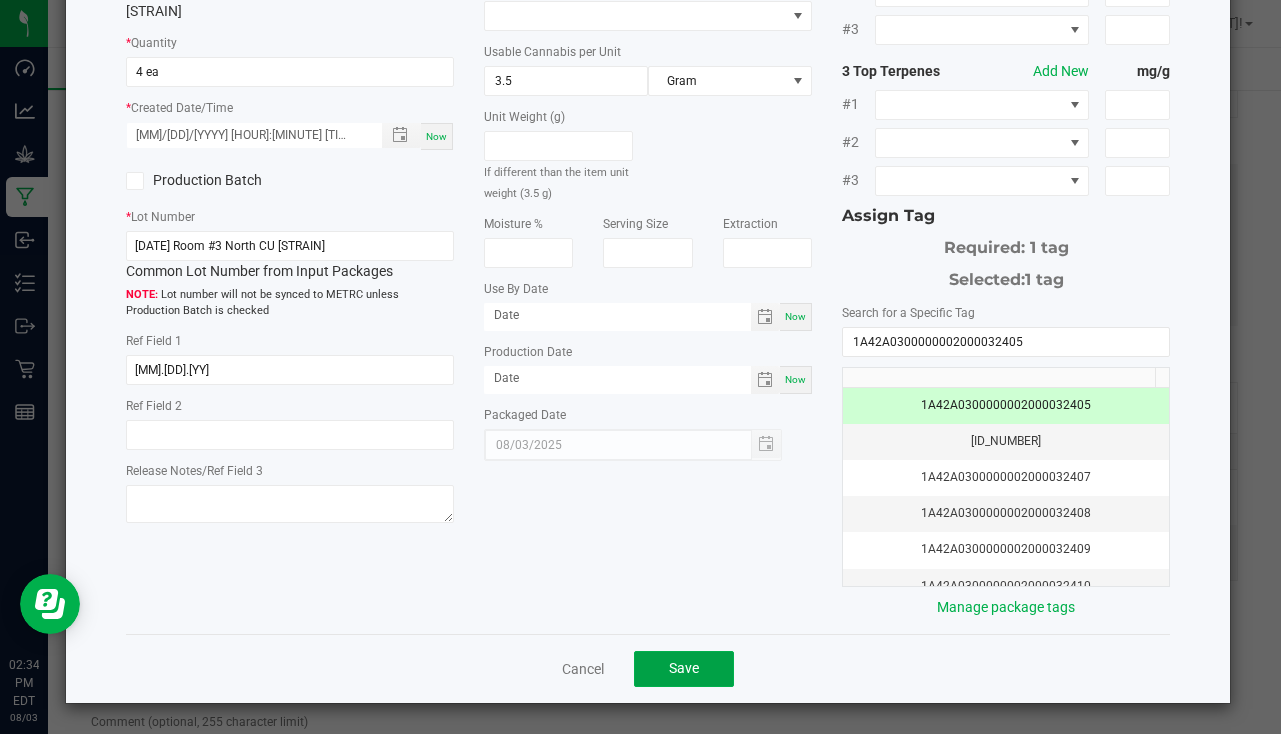 drag, startPoint x: 676, startPoint y: 660, endPoint x: 677, endPoint y: 649, distance: 11.045361 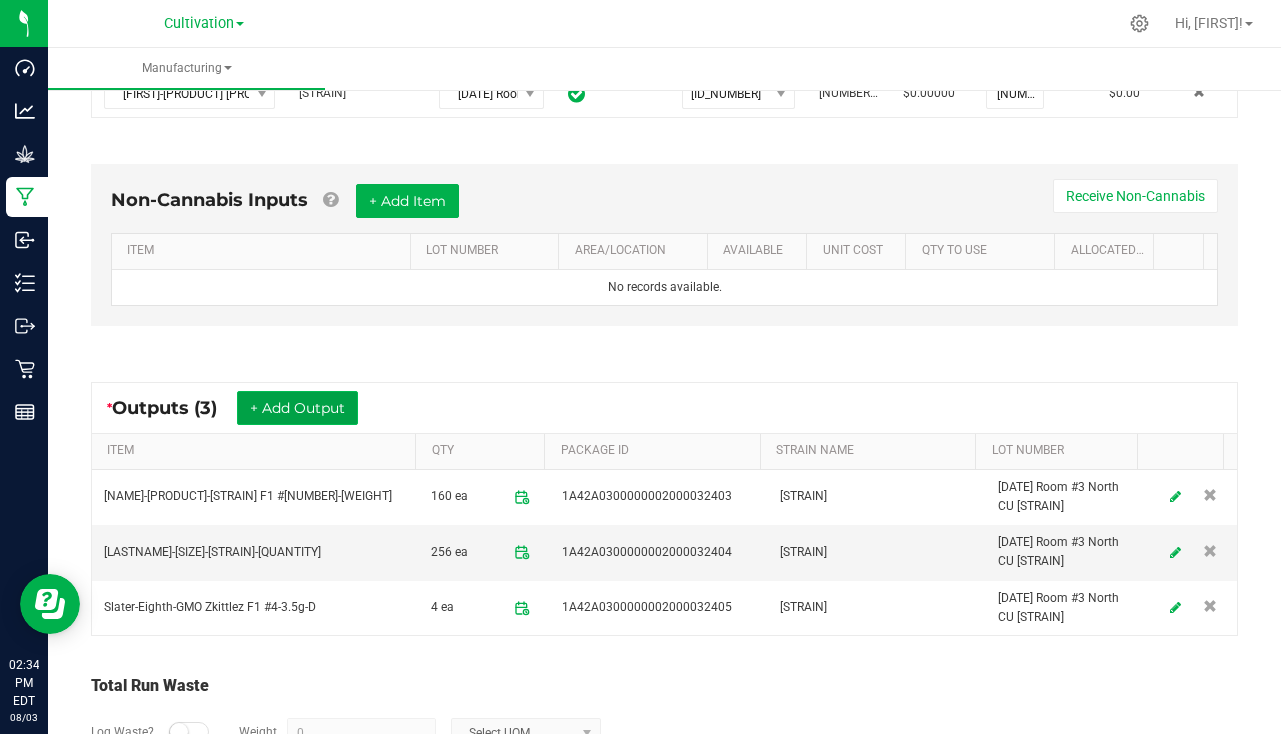 click on "+ Add Output" at bounding box center [297, 408] 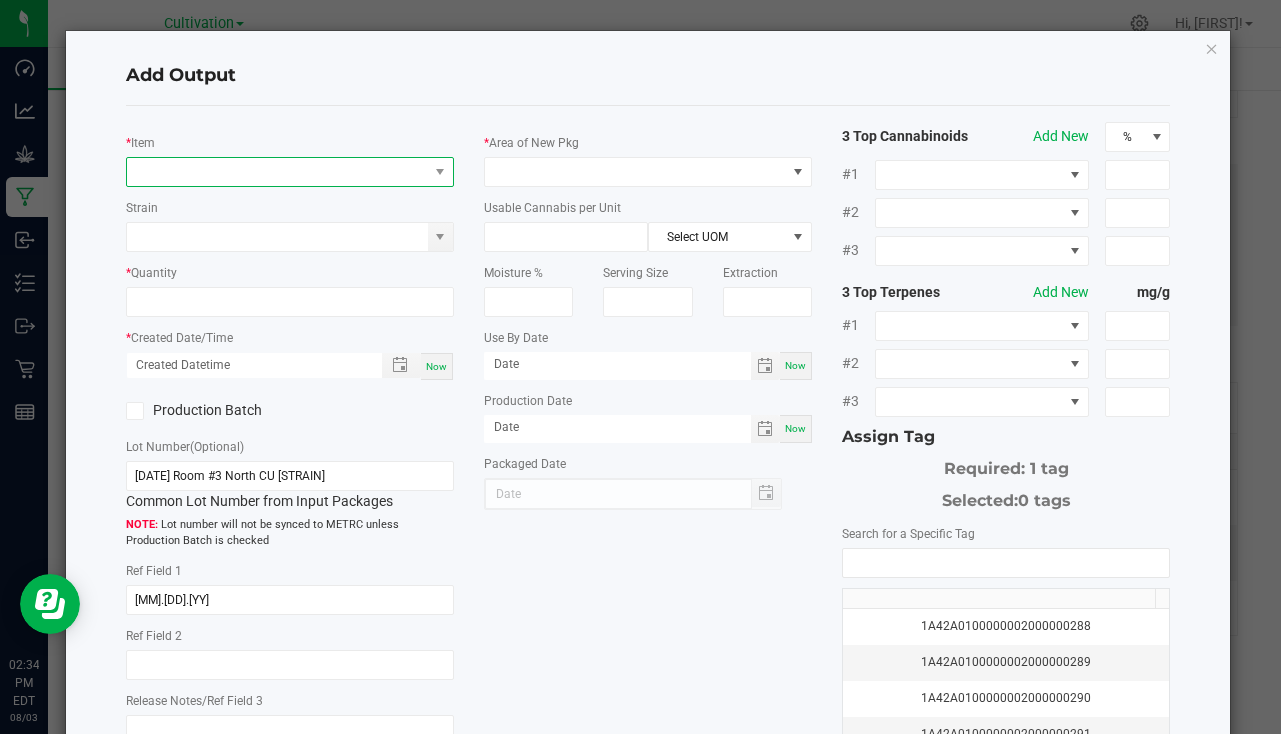 click at bounding box center [277, 172] 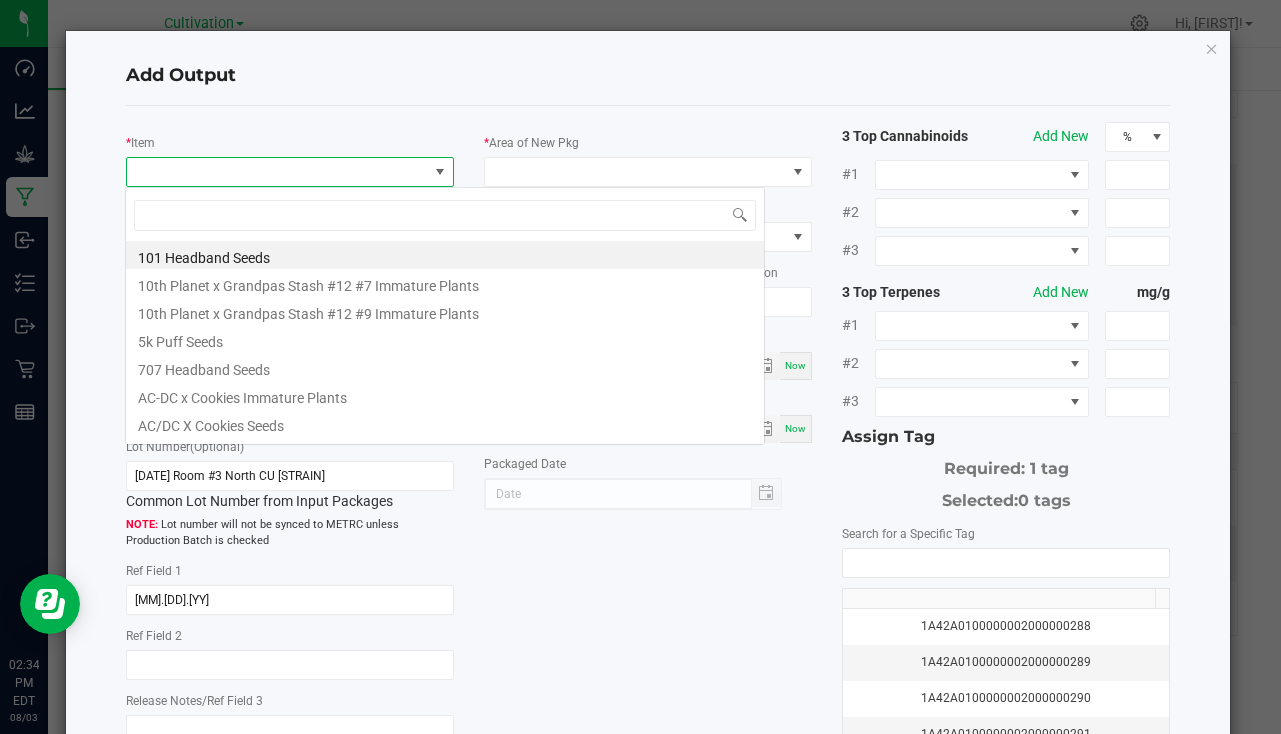 scroll, scrollTop: 99970, scrollLeft: 99676, axis: both 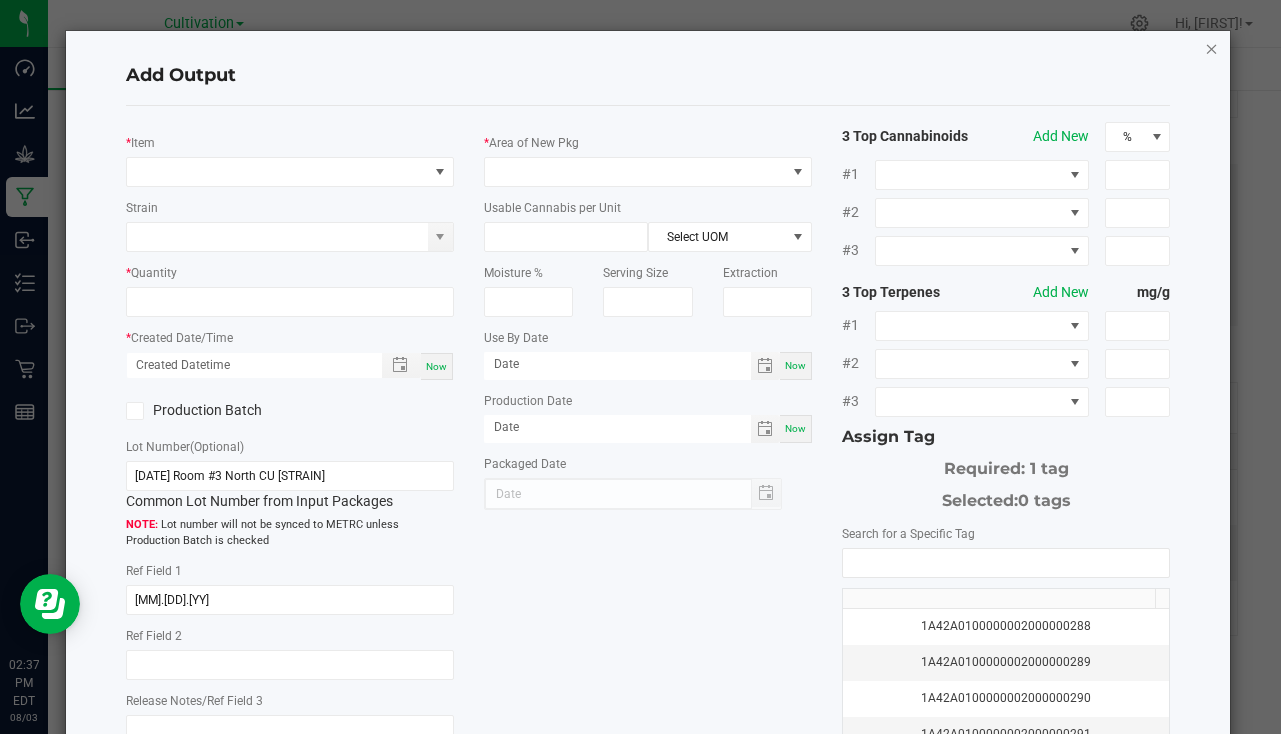 click 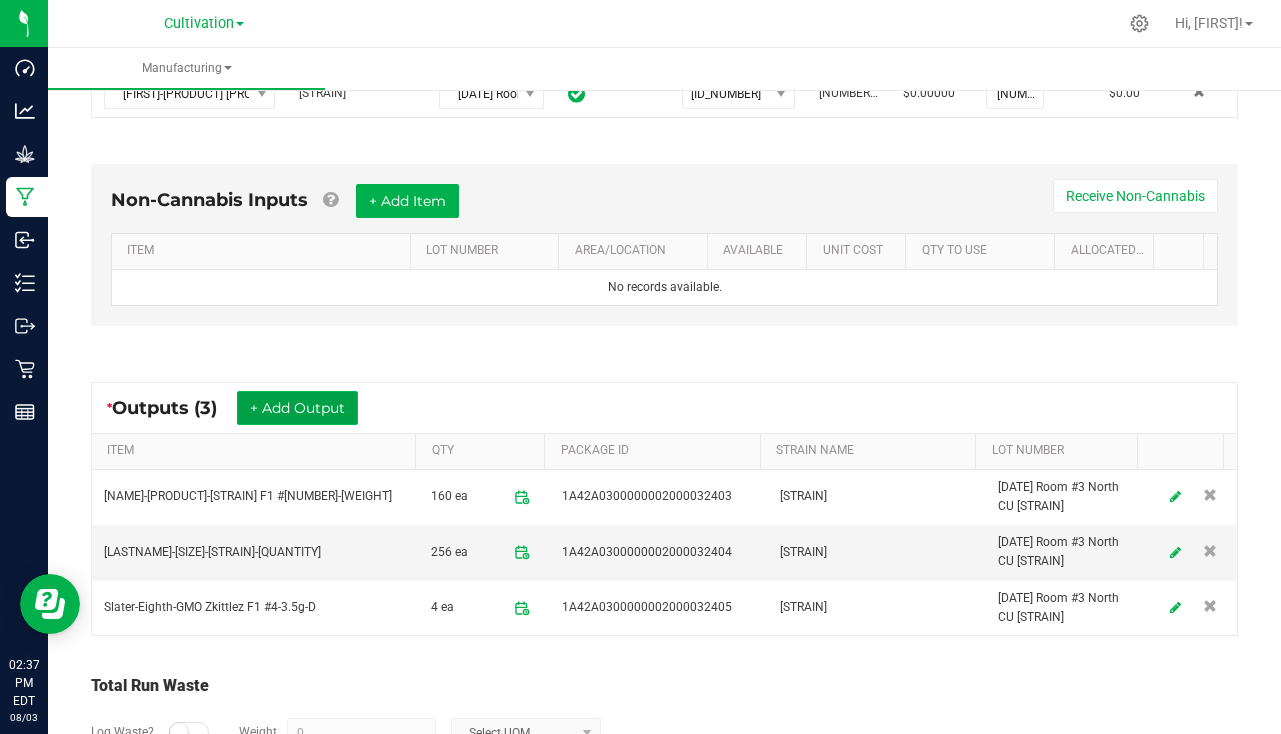 click on "+ Add Output" at bounding box center (297, 408) 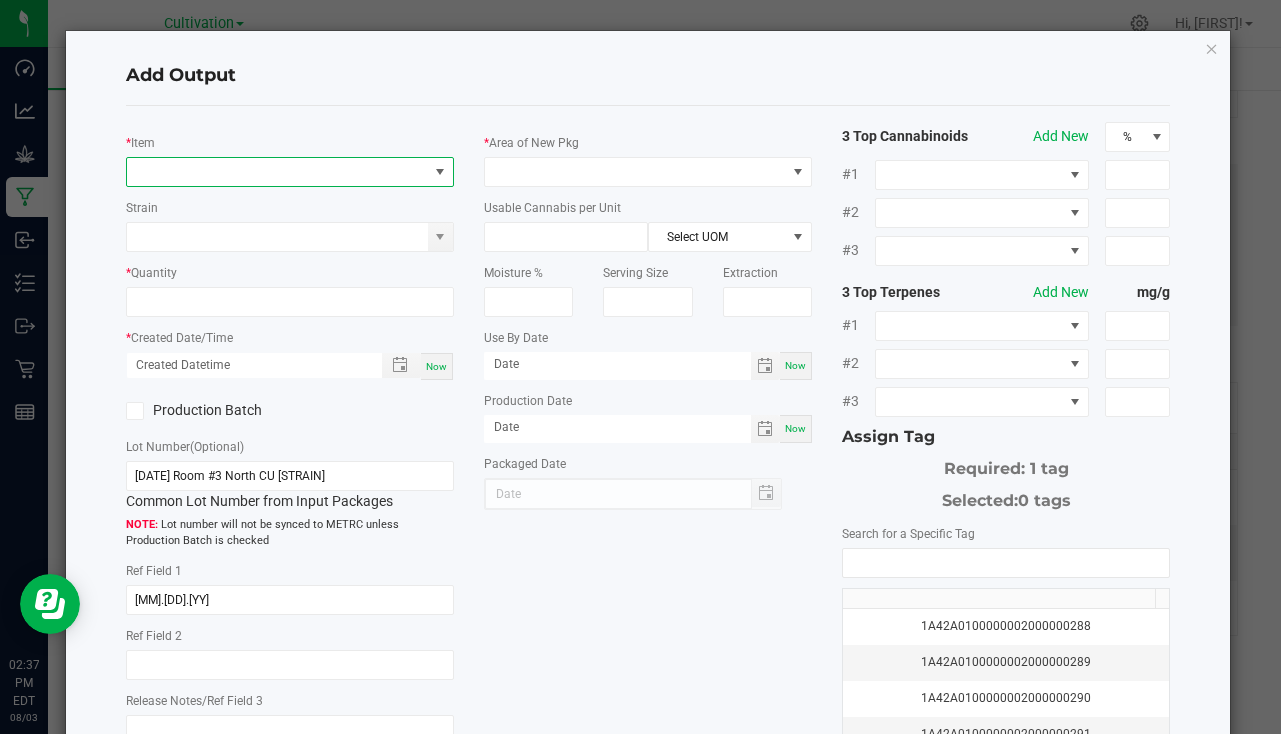 click at bounding box center [277, 172] 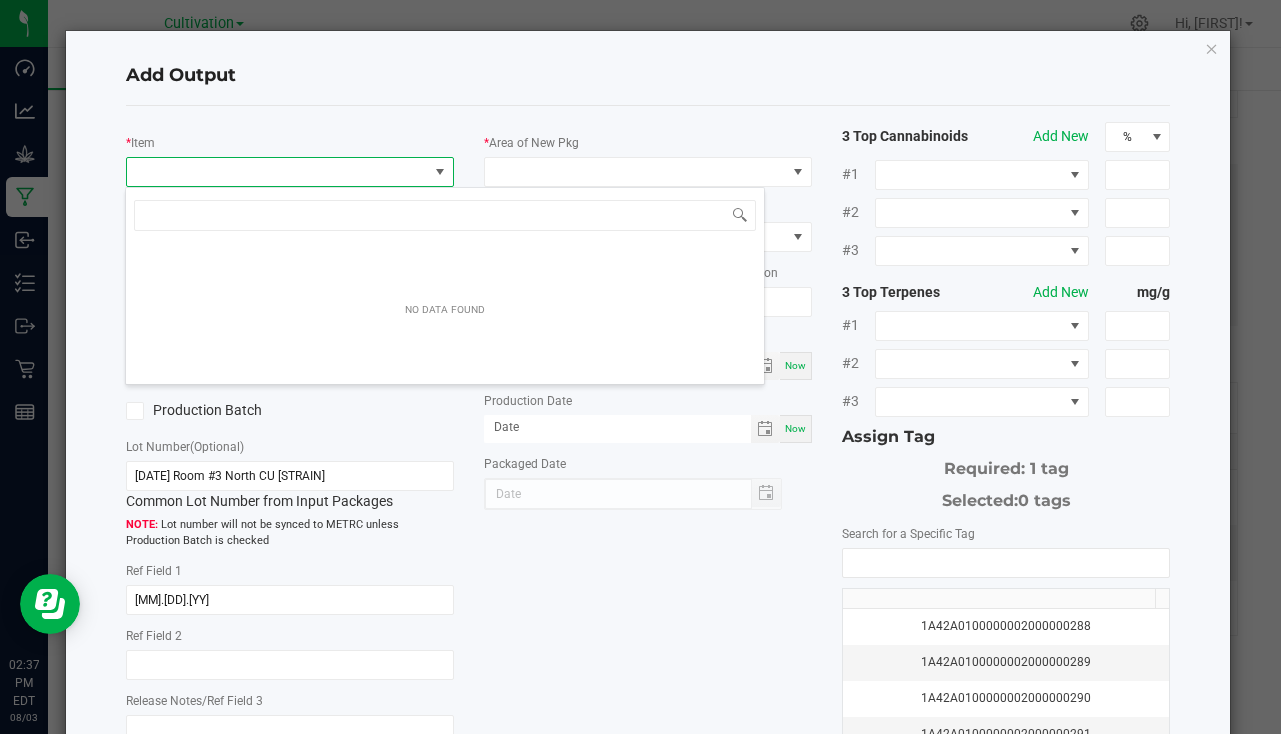 scroll, scrollTop: 99970, scrollLeft: 99676, axis: both 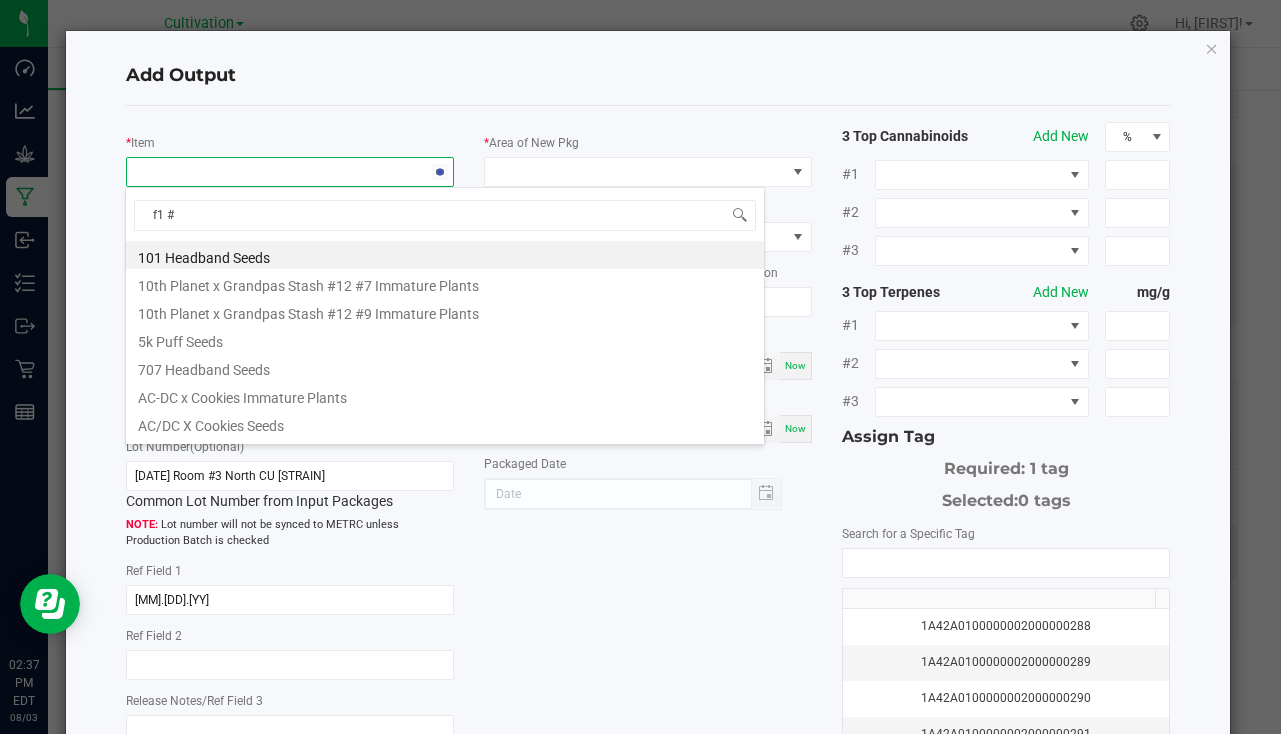 type on "[NUMBER]" 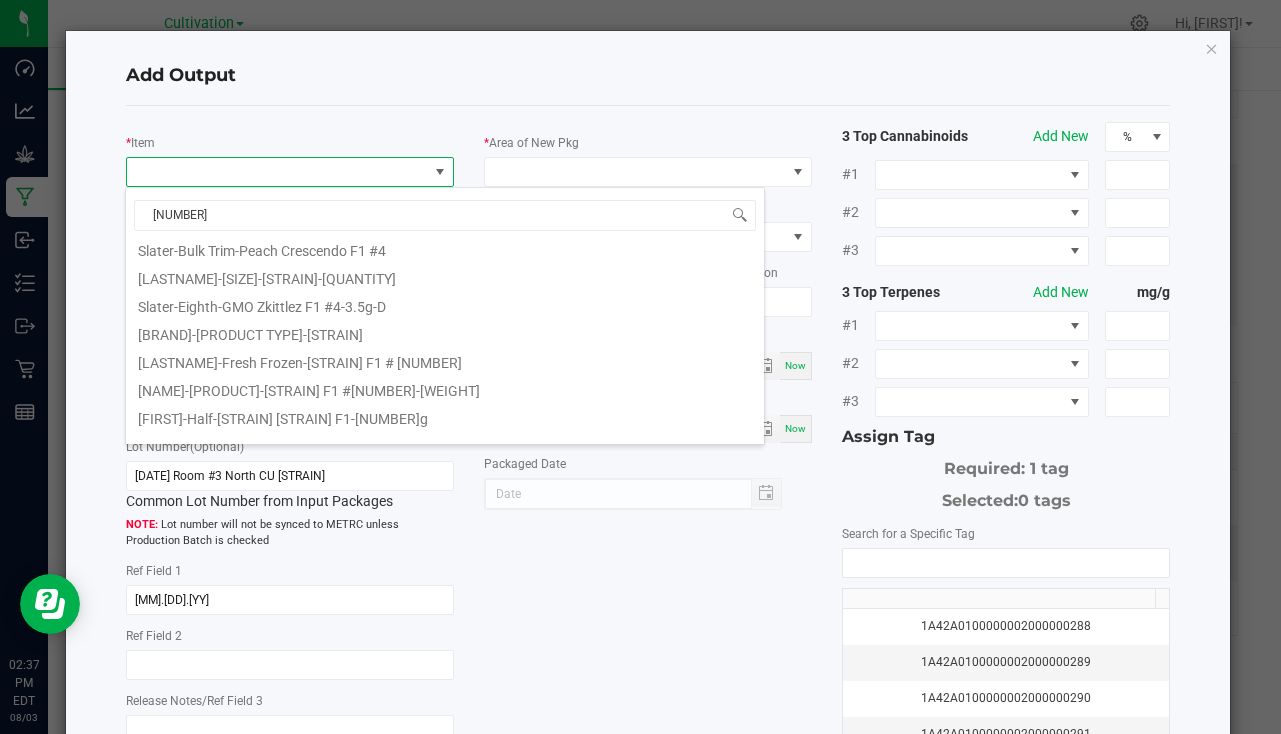 scroll, scrollTop: 164, scrollLeft: 0, axis: vertical 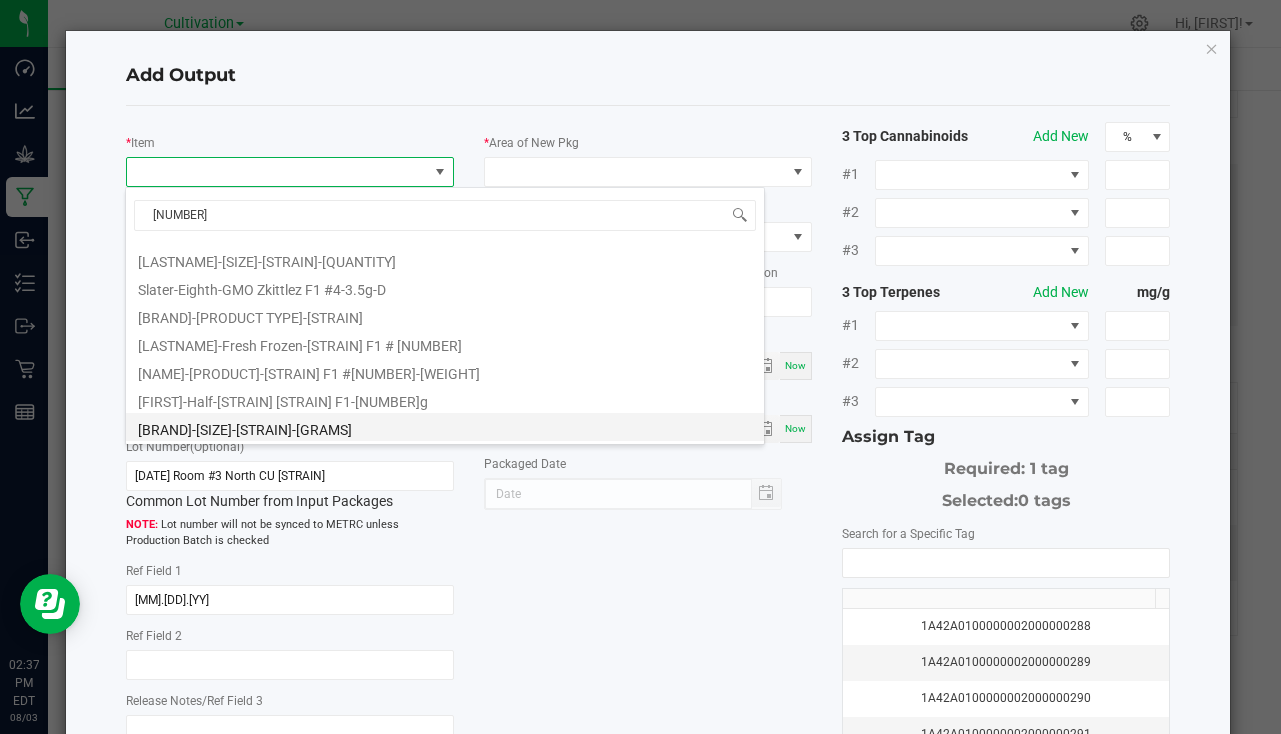 click on "[BRAND]-[SIZE]-[STRAIN]-[GRAMS]" at bounding box center (445, 427) 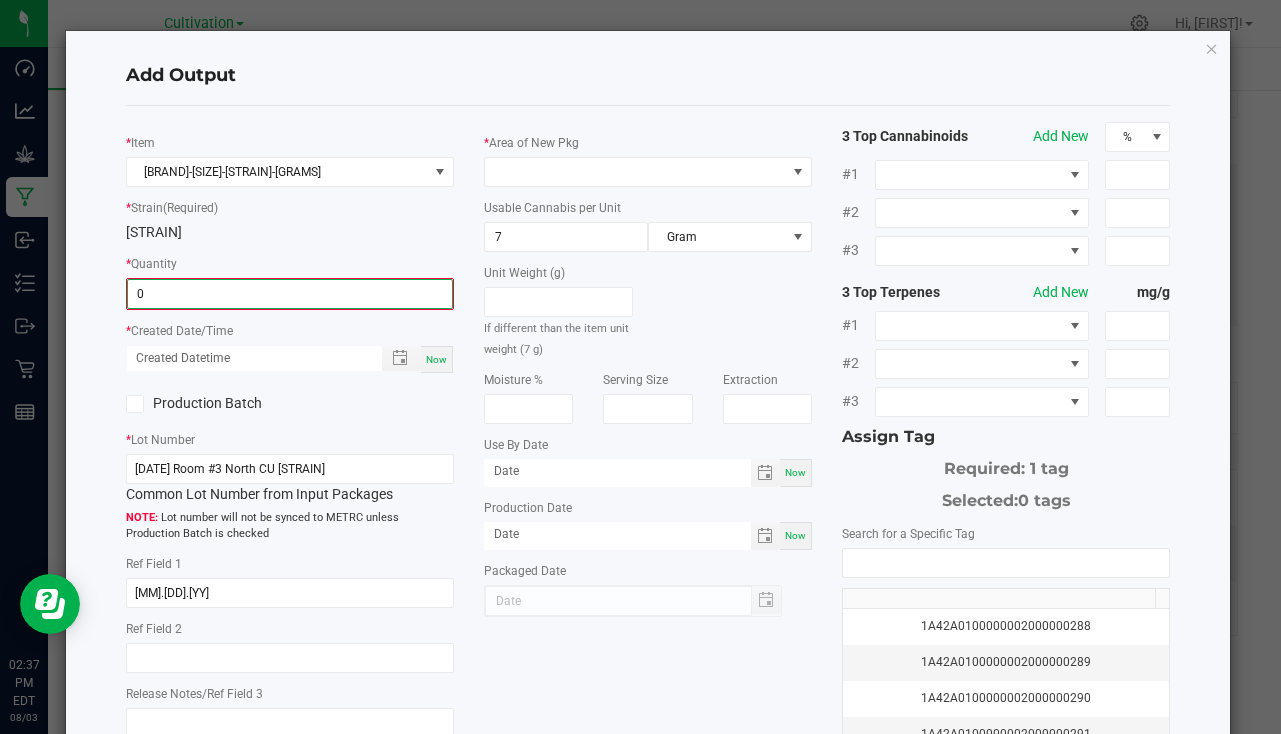 click on "0" at bounding box center (290, 294) 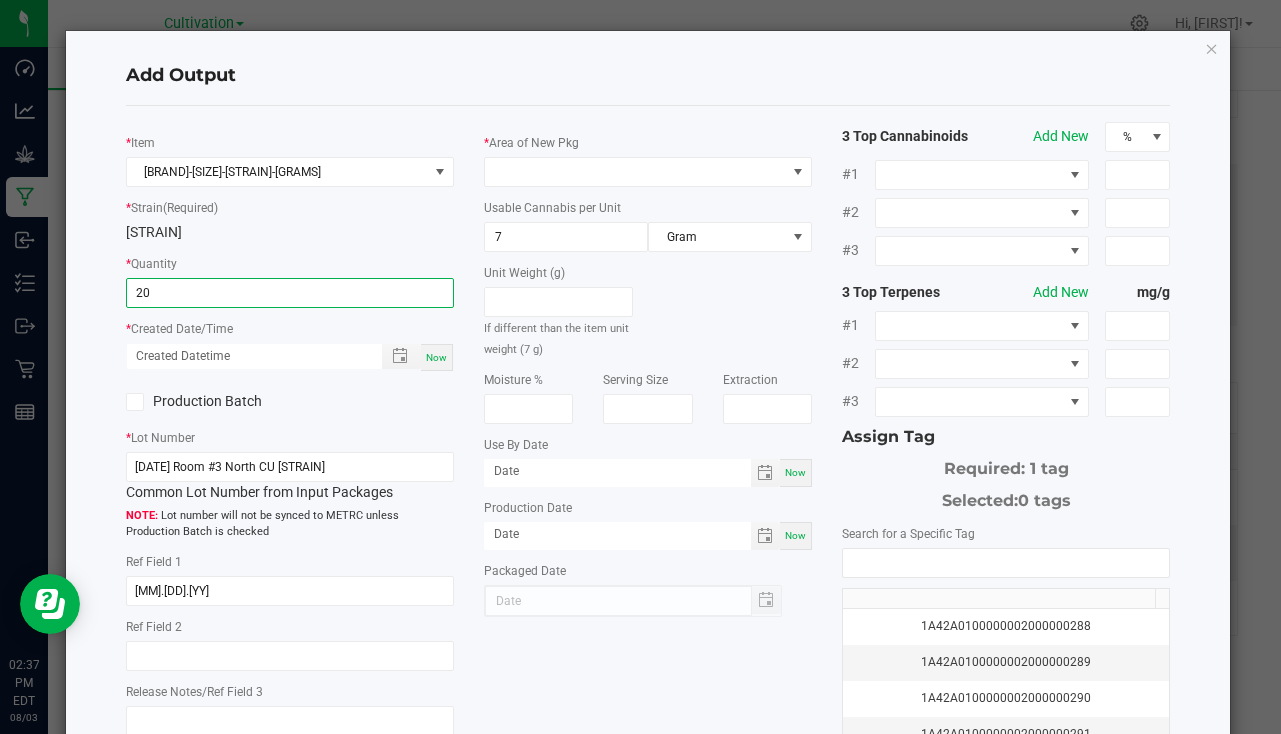 type on "20 ea" 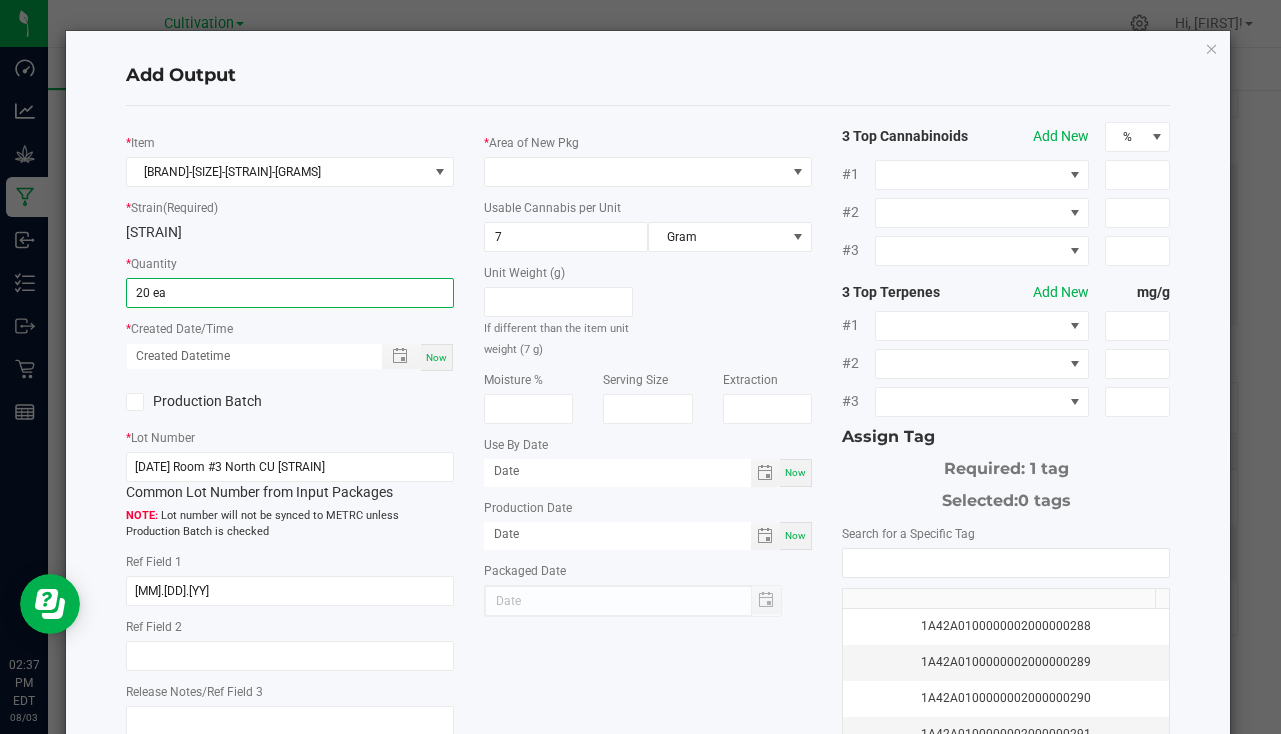 click on "Now" at bounding box center [436, 357] 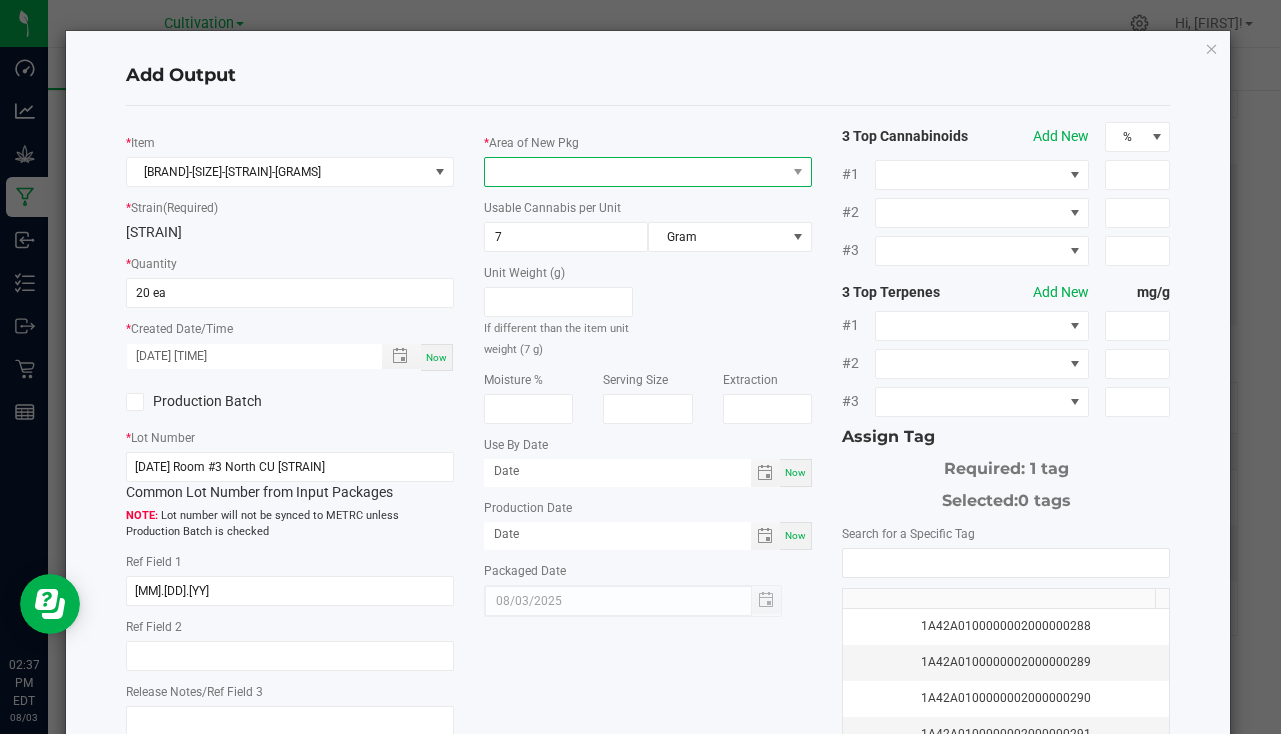 click at bounding box center (635, 172) 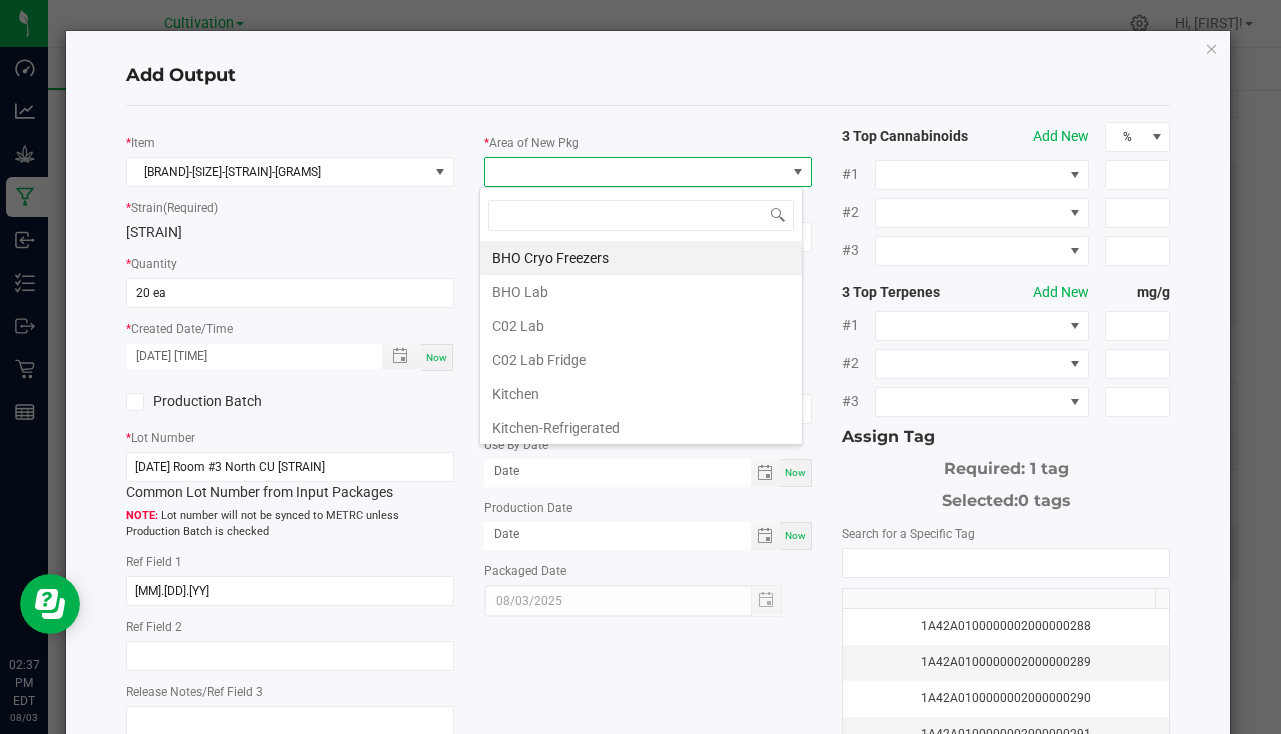scroll, scrollTop: 99970, scrollLeft: 99676, axis: both 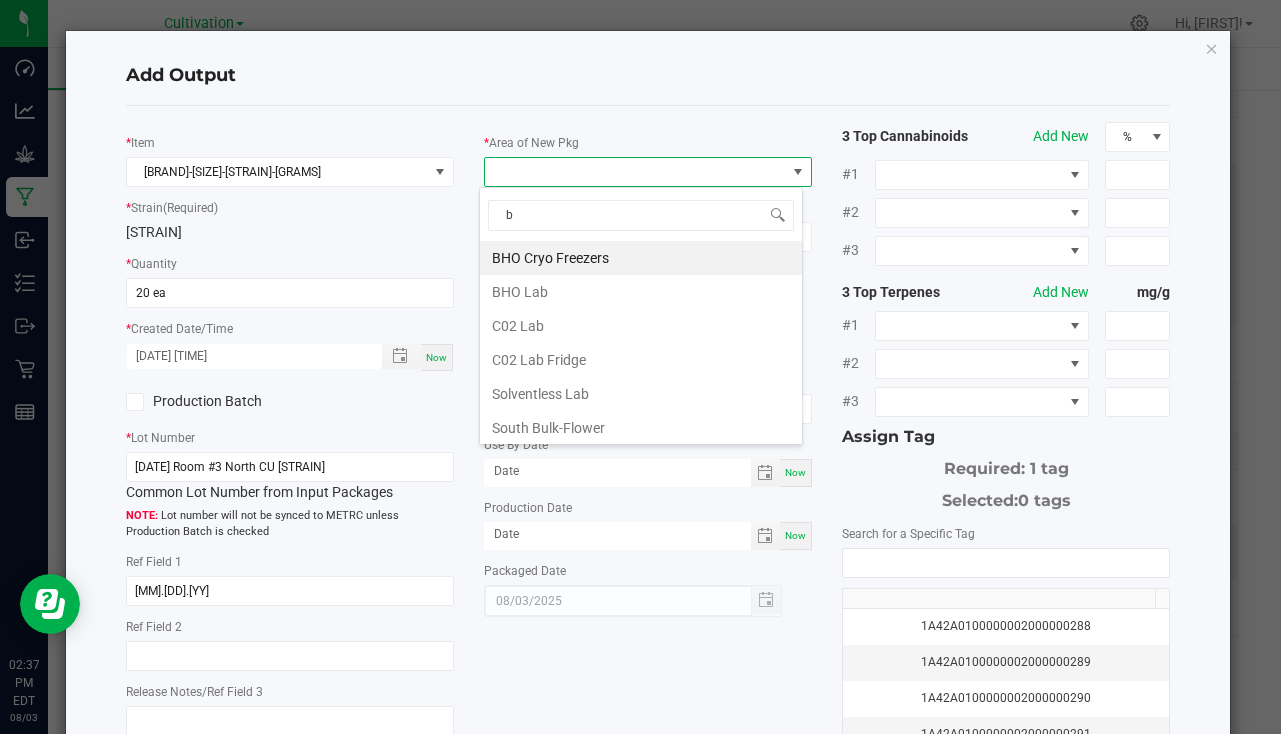 type on "bu" 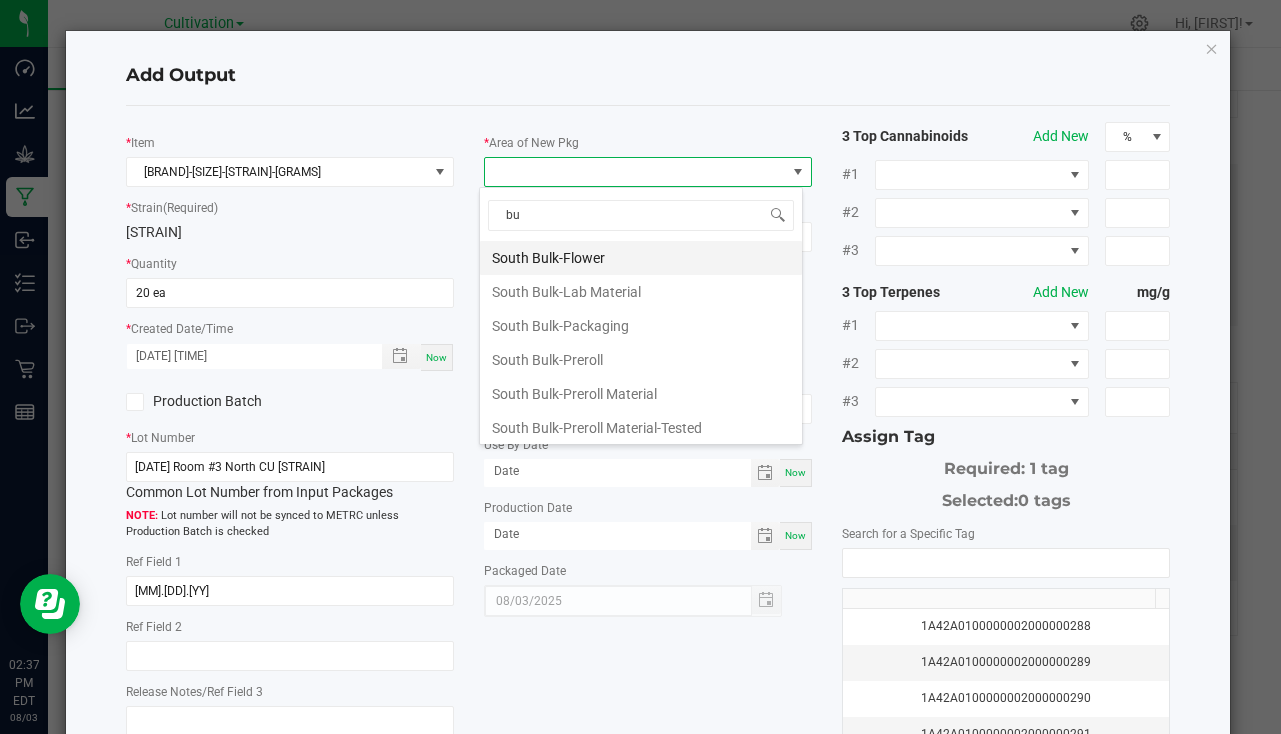 click on "South Bulk-Flower" at bounding box center [641, 258] 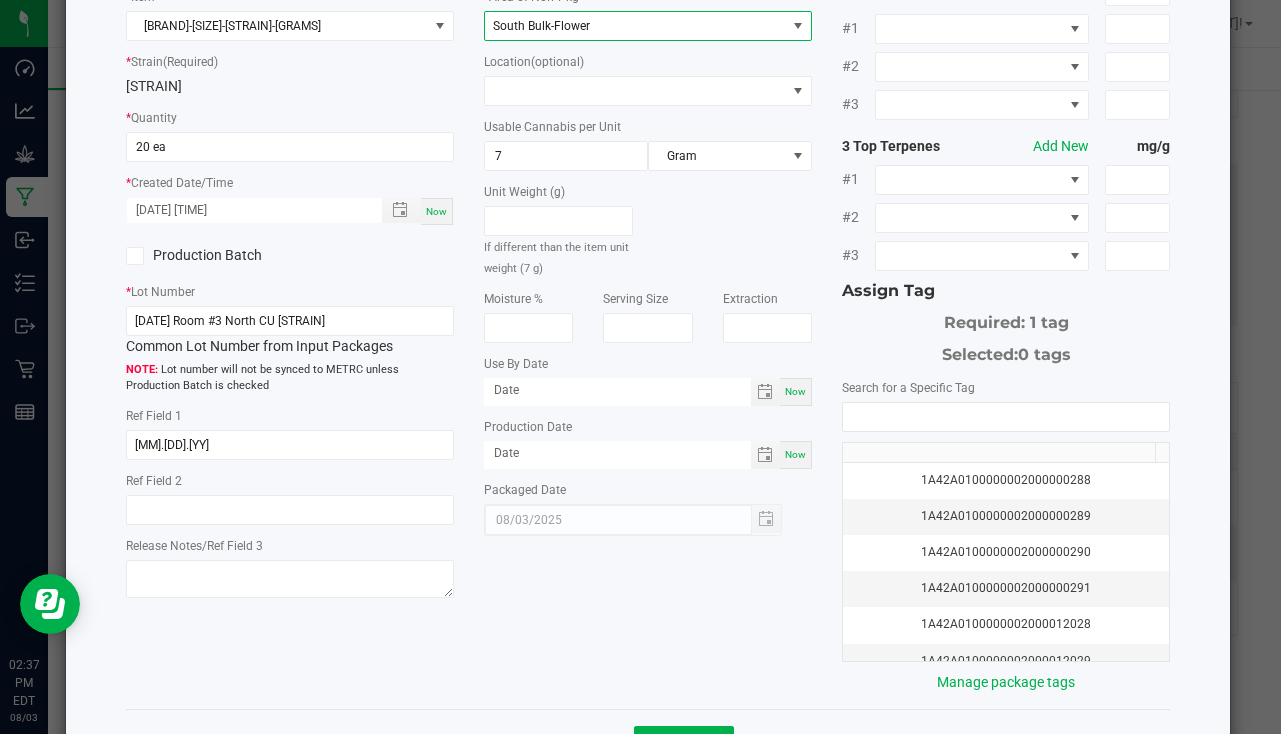 scroll, scrollTop: 221, scrollLeft: 0, axis: vertical 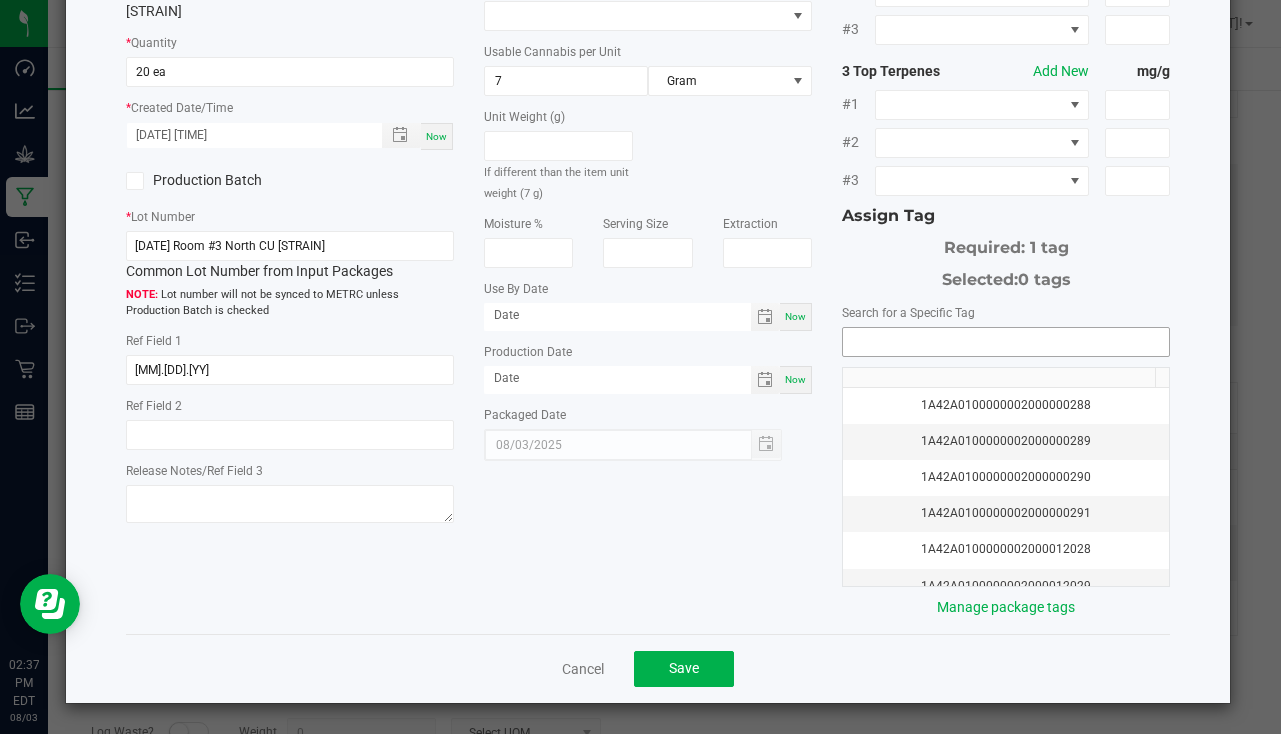 click at bounding box center [1006, 342] 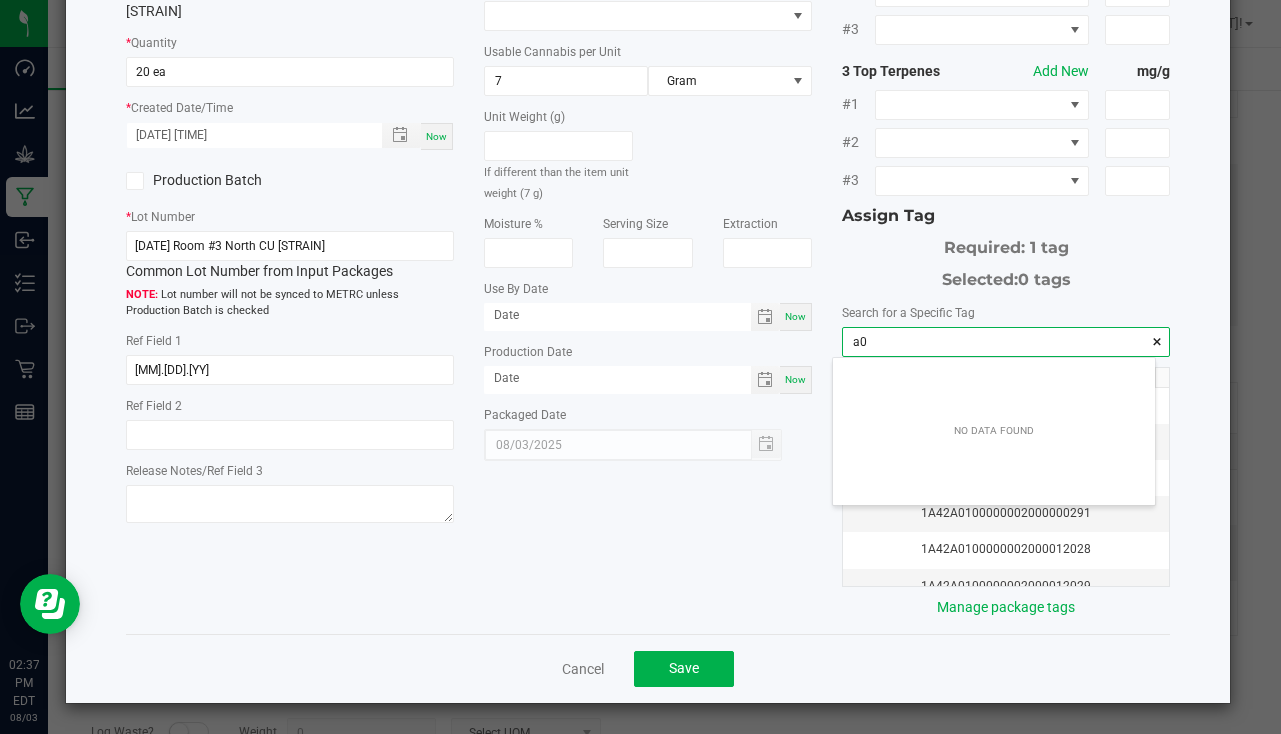 scroll, scrollTop: 99972, scrollLeft: 99678, axis: both 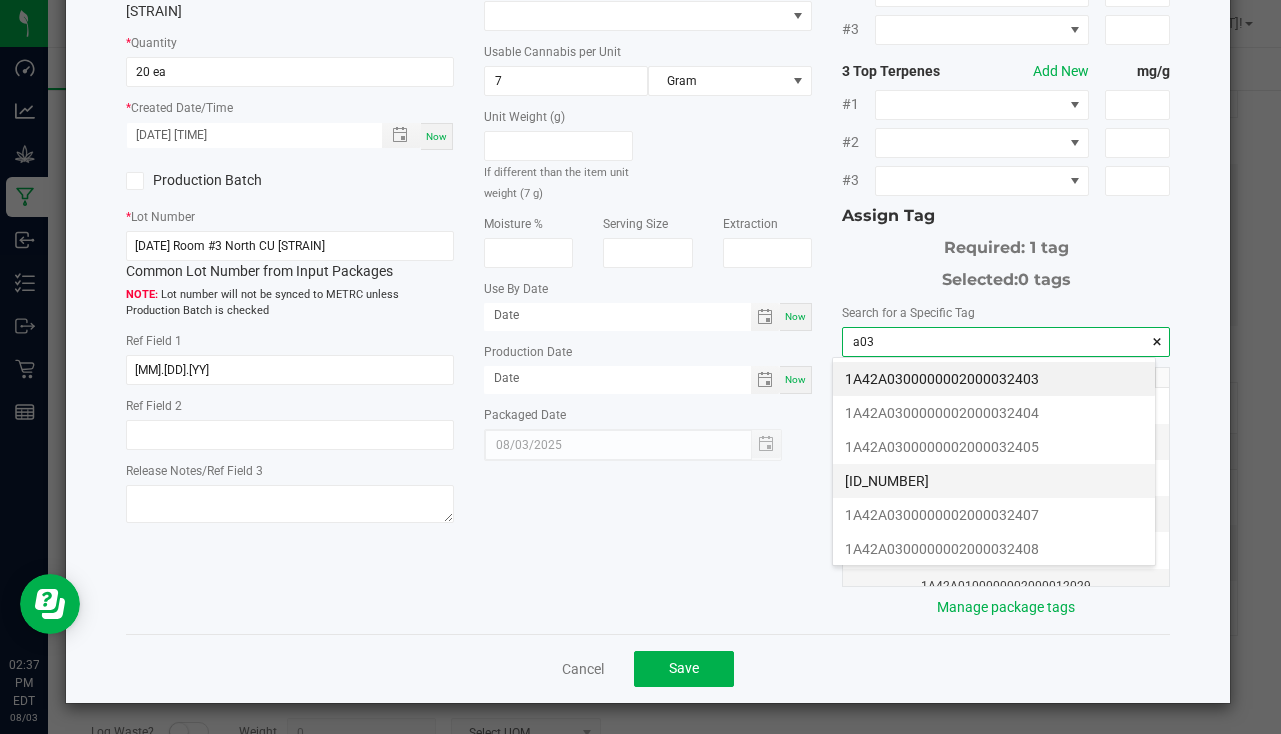 click on "[ID_NUMBER]" at bounding box center (994, 481) 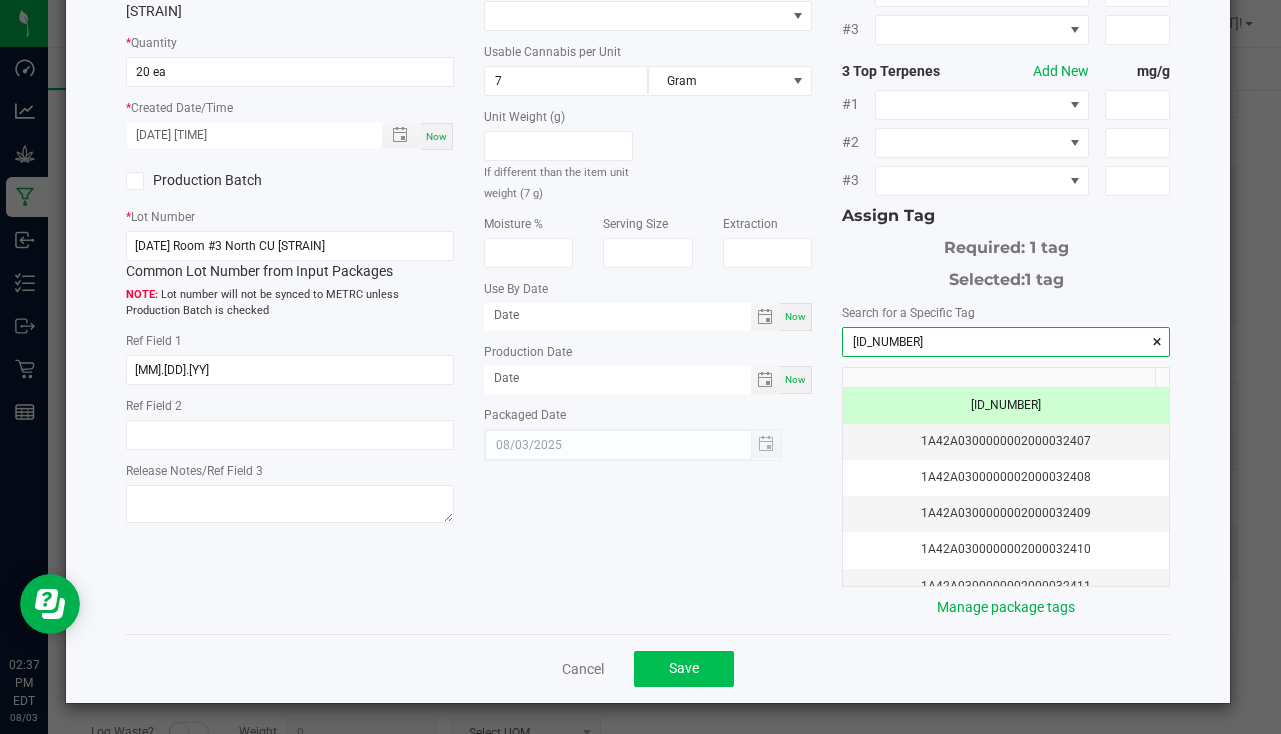 type on "[ID_NUMBER]" 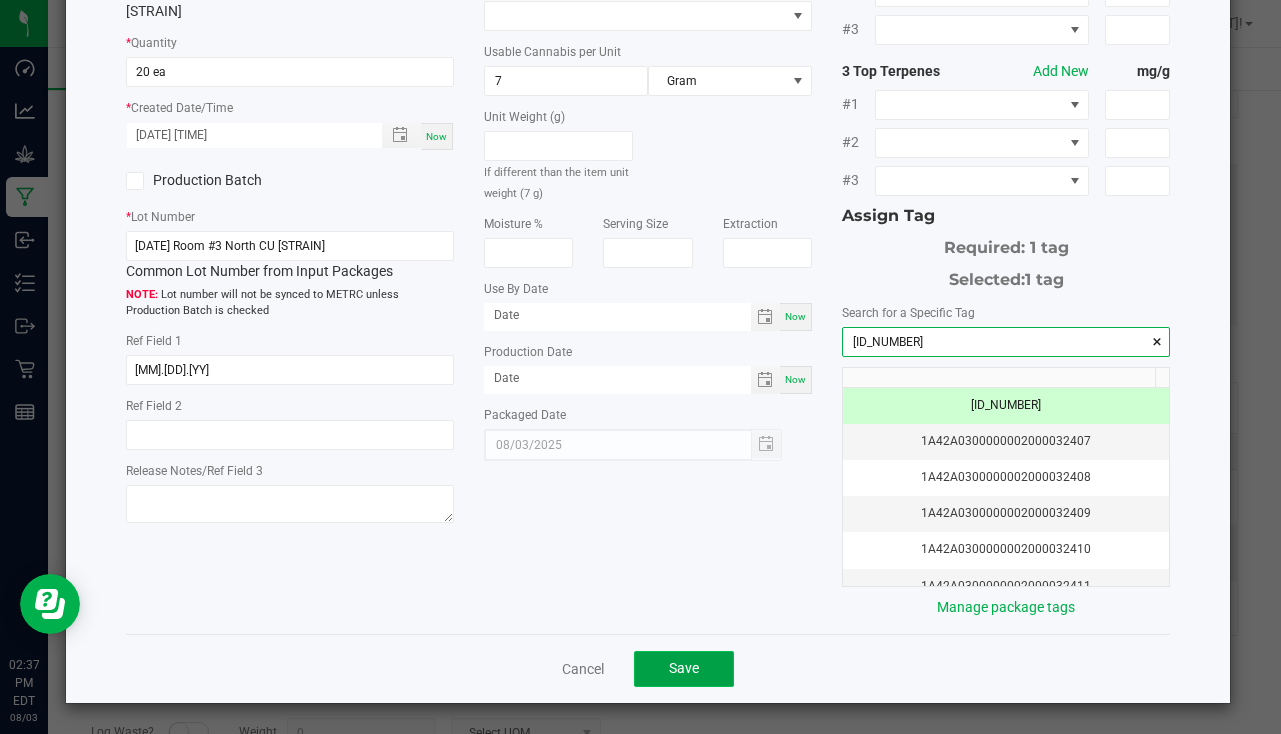 click on "Save" 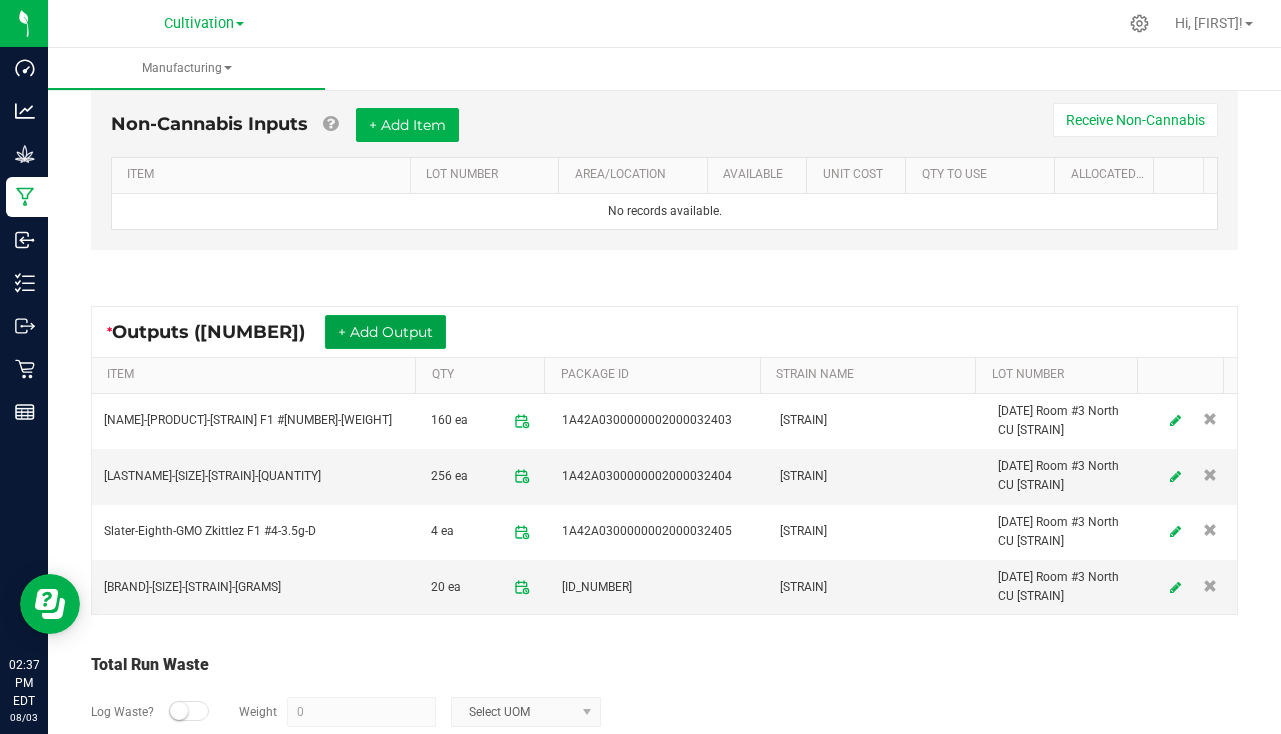 scroll, scrollTop: 584, scrollLeft: 0, axis: vertical 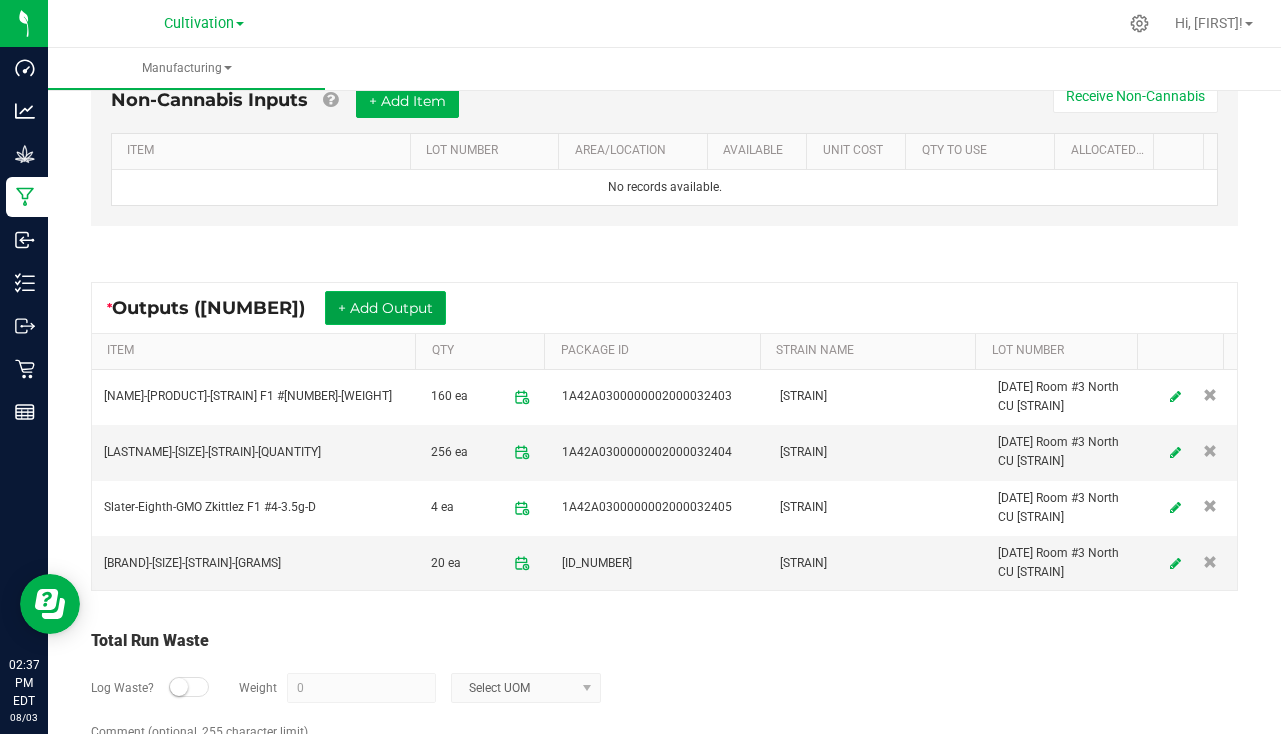 click on "+ Add Output" at bounding box center (385, 308) 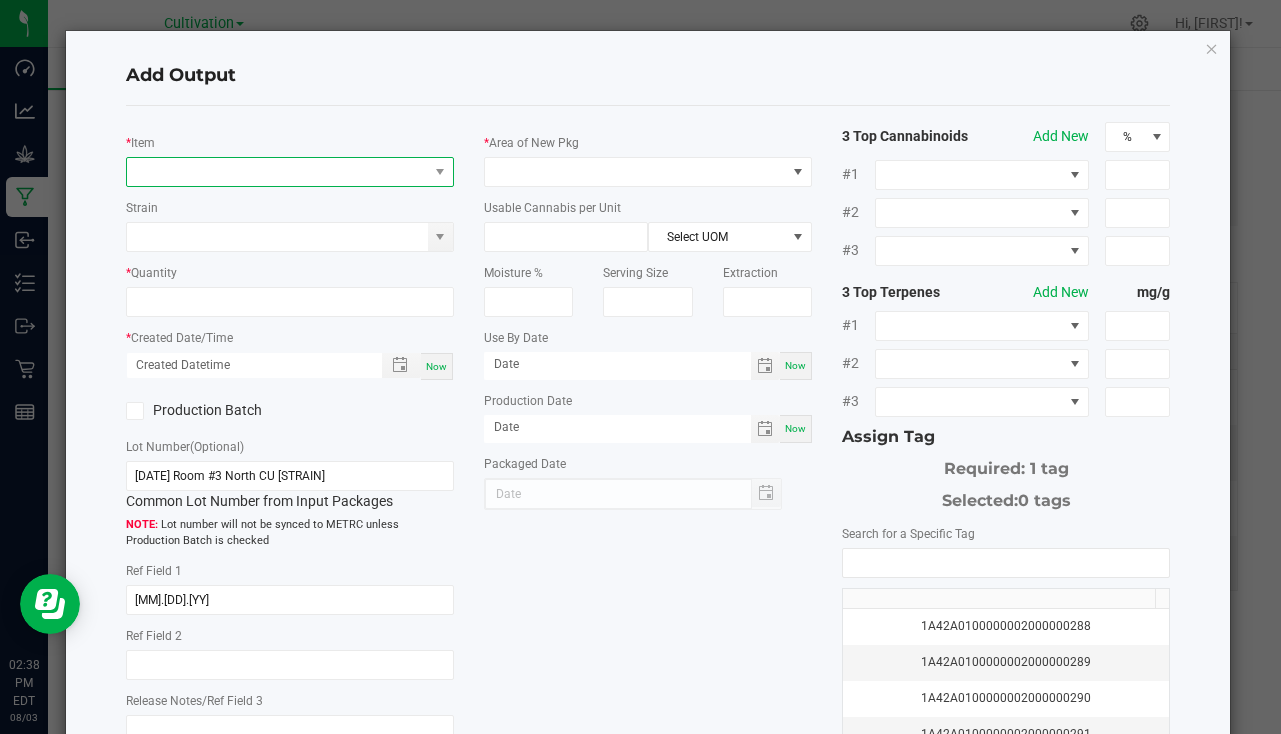 click at bounding box center [277, 172] 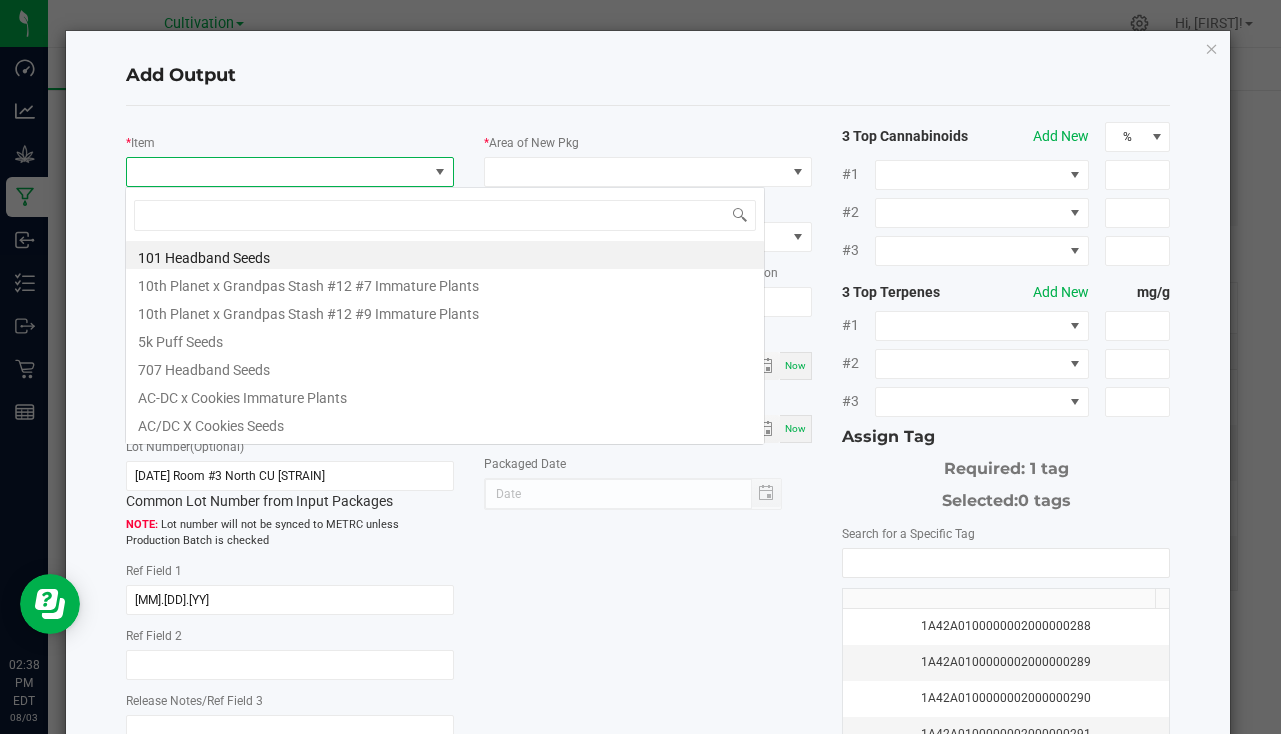 scroll, scrollTop: 99970, scrollLeft: 99676, axis: both 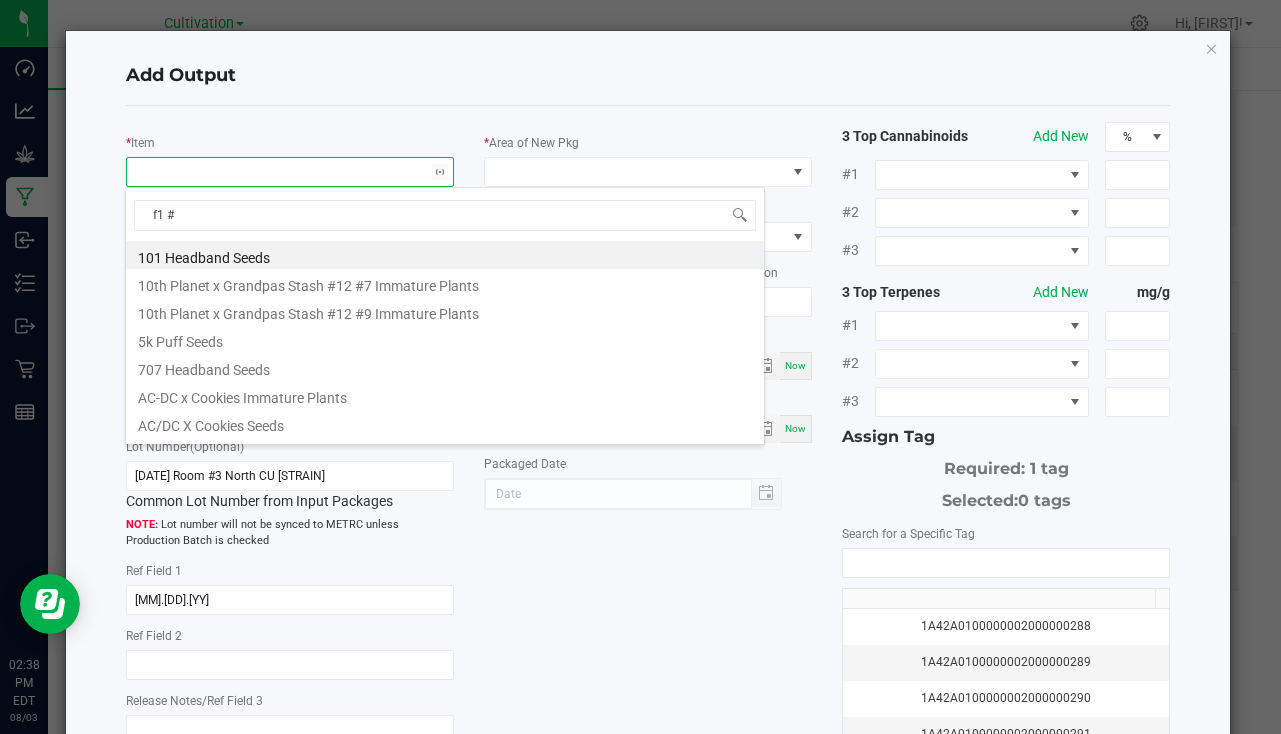 type on "[NUMBER]" 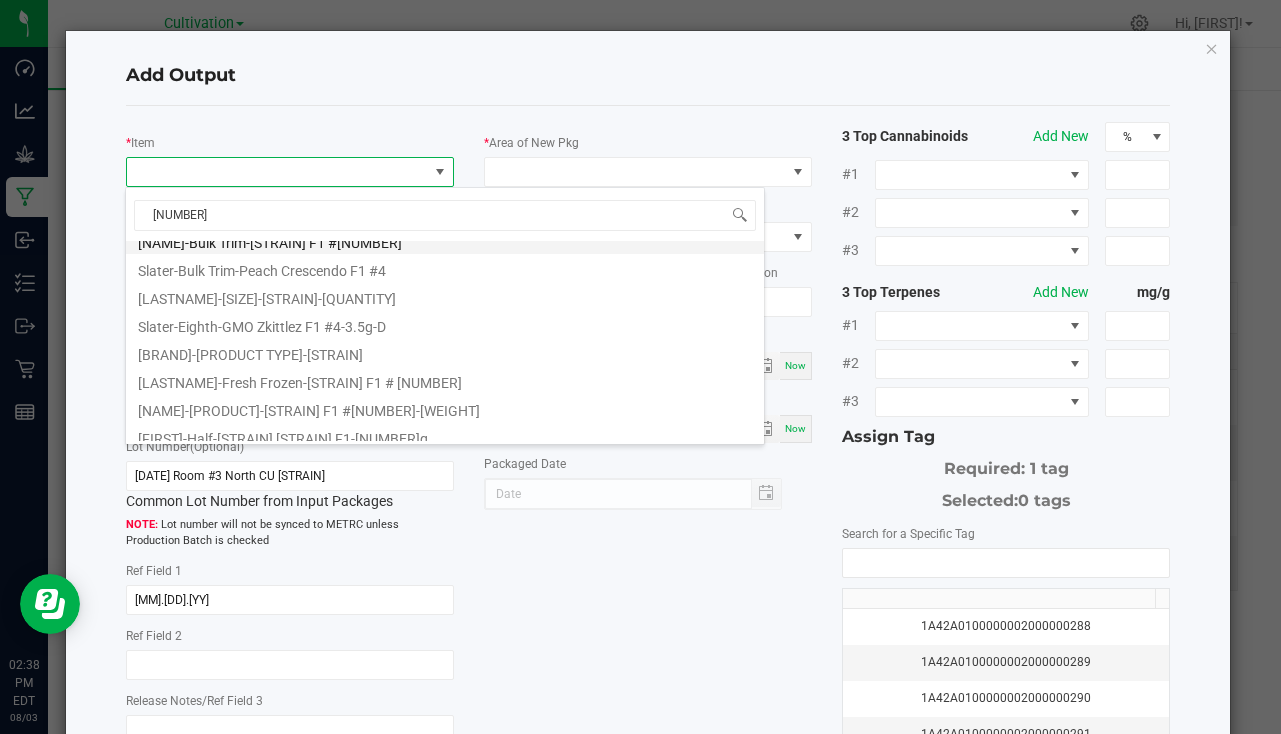 scroll, scrollTop: 164, scrollLeft: 0, axis: vertical 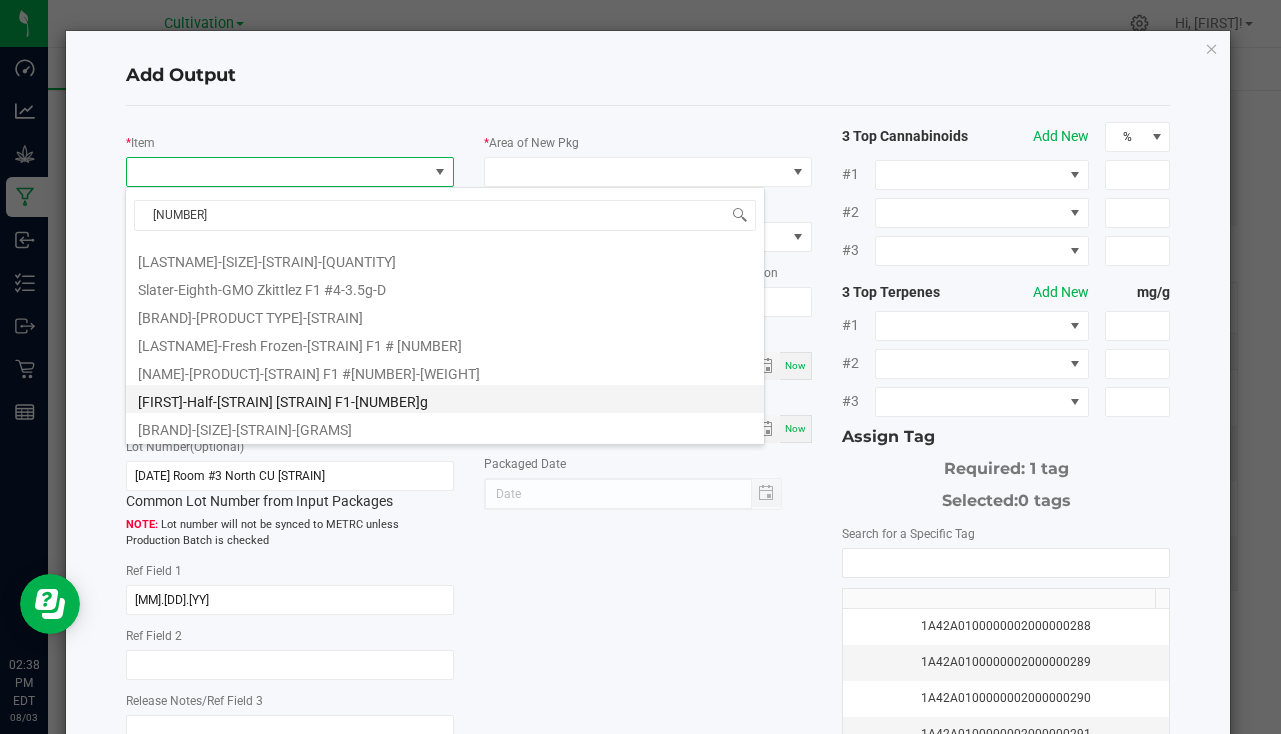 click on "[FIRST]-Half-[STRAIN] [STRAIN] F1-[NUMBER]g" at bounding box center (445, 399) 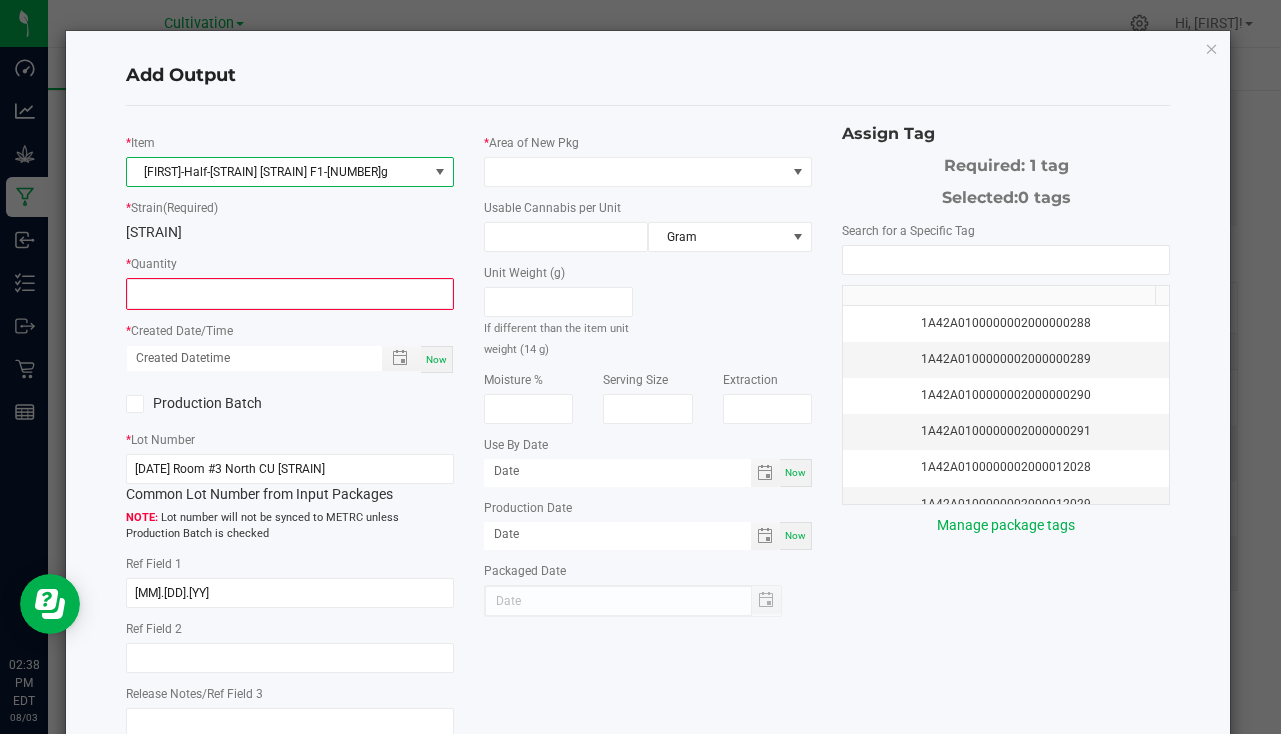 type on "0 ea" 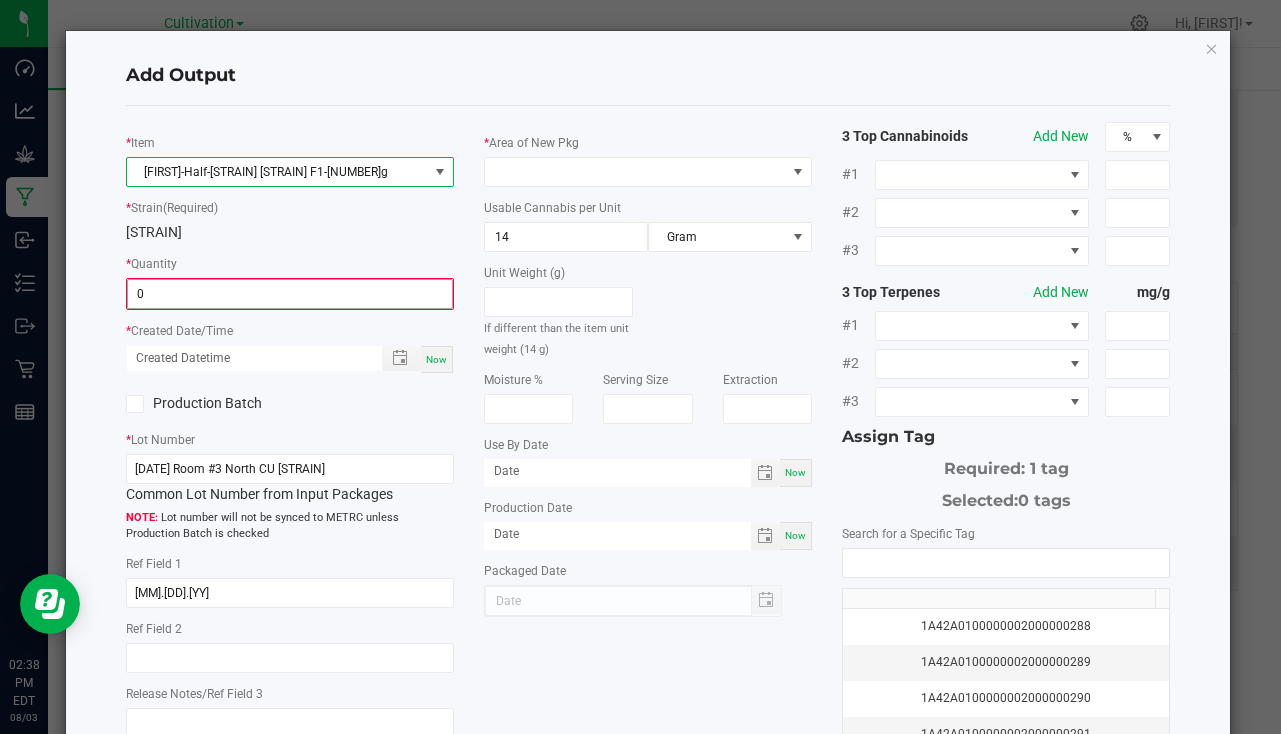 click on "0" at bounding box center (290, 294) 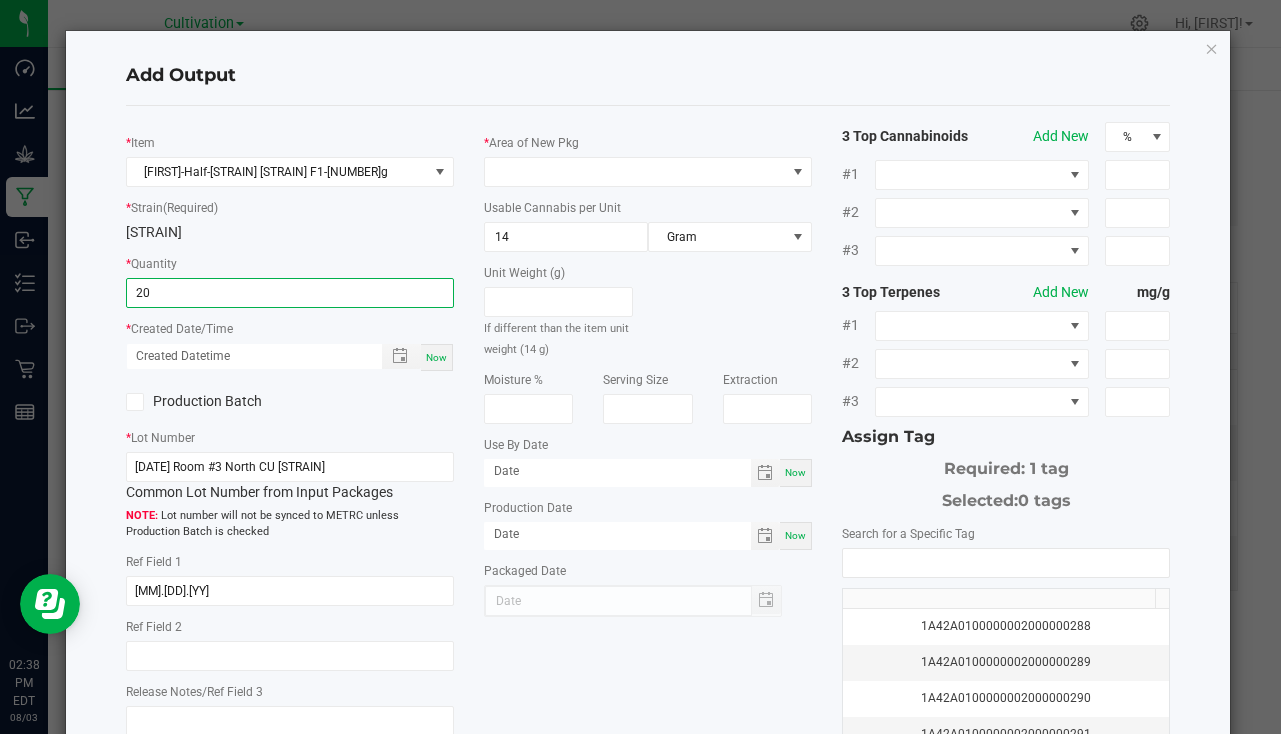 type on "20 ea" 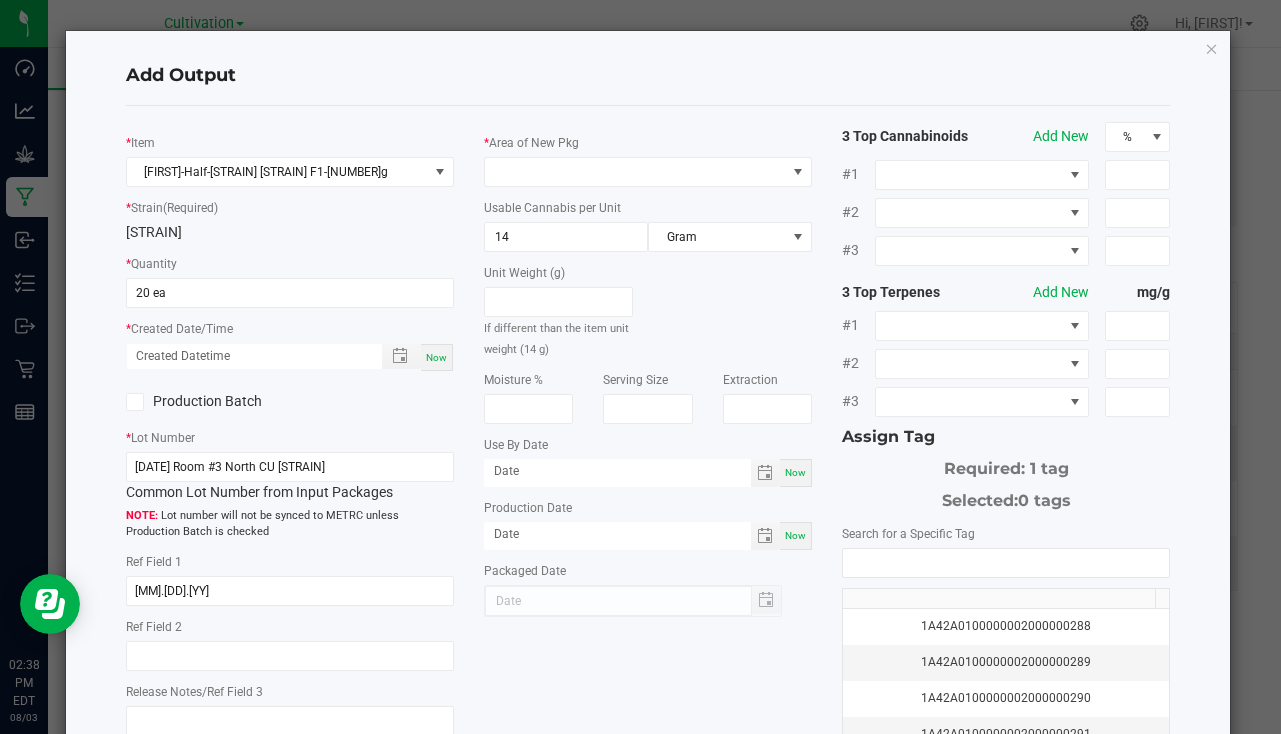 click on "Now" at bounding box center (436, 357) 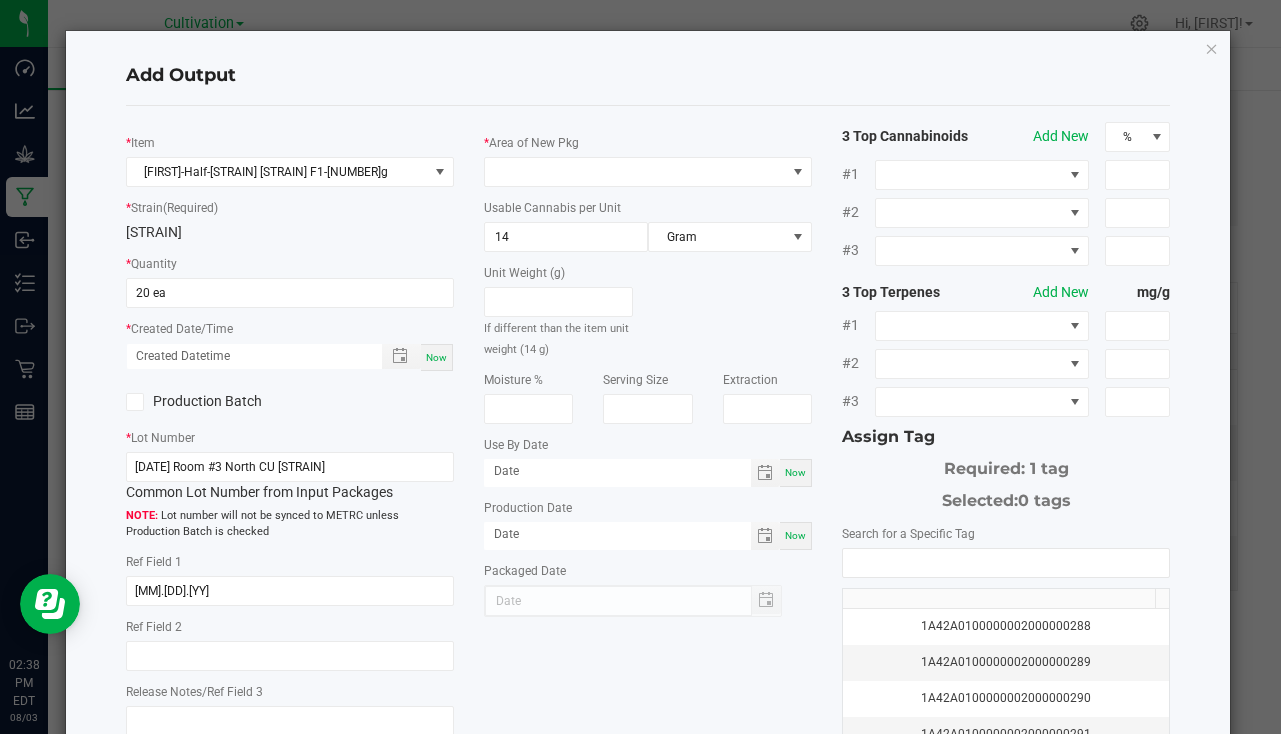 type on "[MM]/[DD]/[YYYY] [H]:[MM] [AM/PM]" 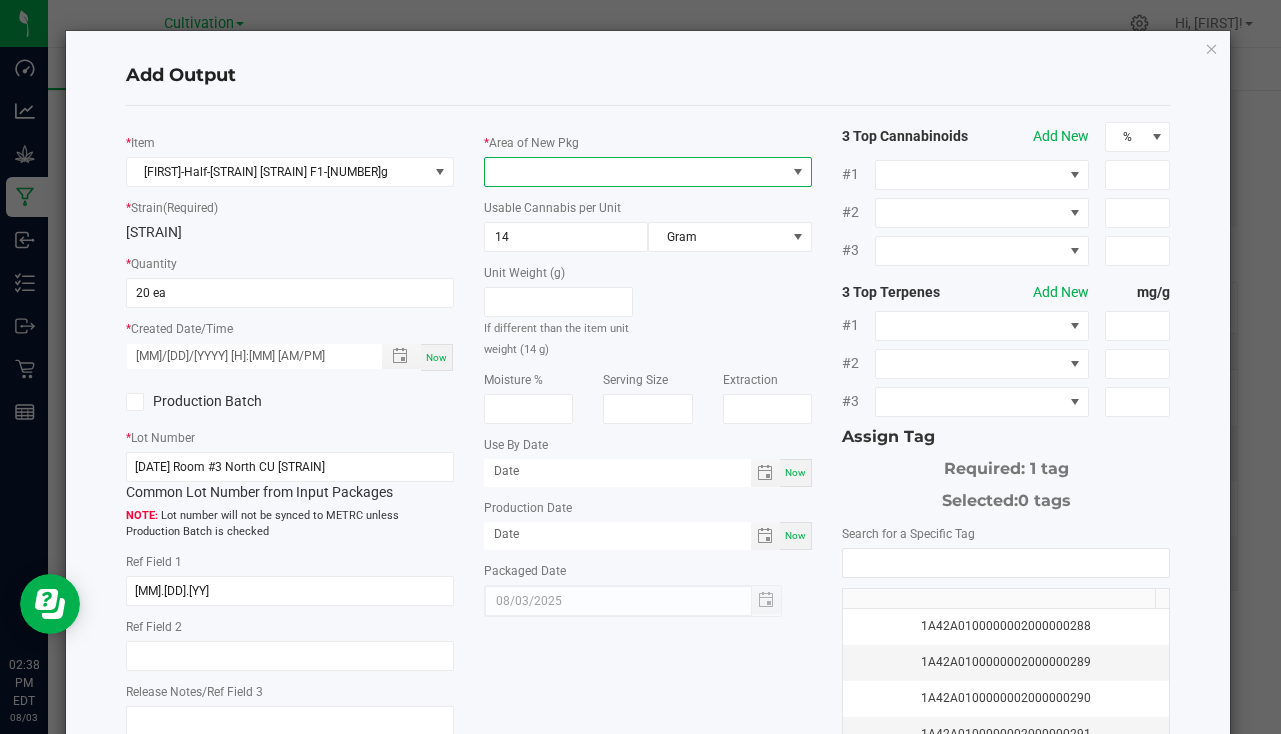 click at bounding box center [635, 172] 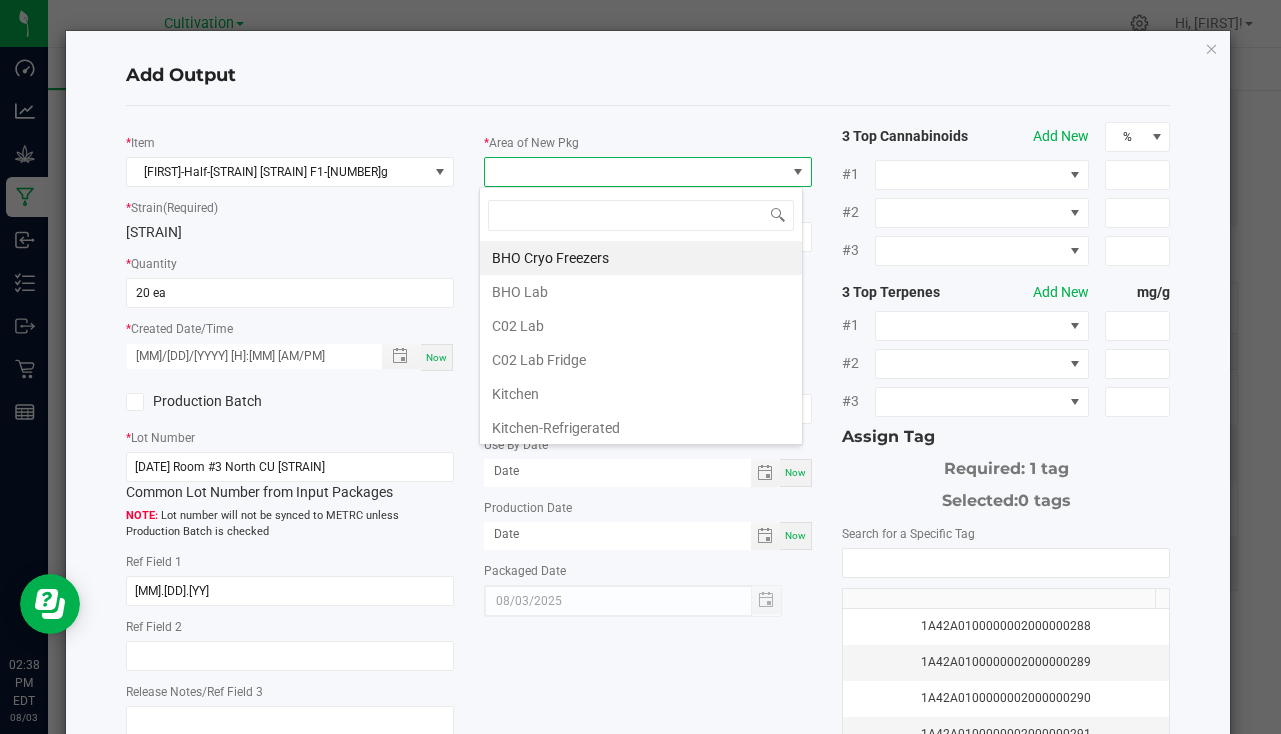 scroll, scrollTop: 99970, scrollLeft: 99676, axis: both 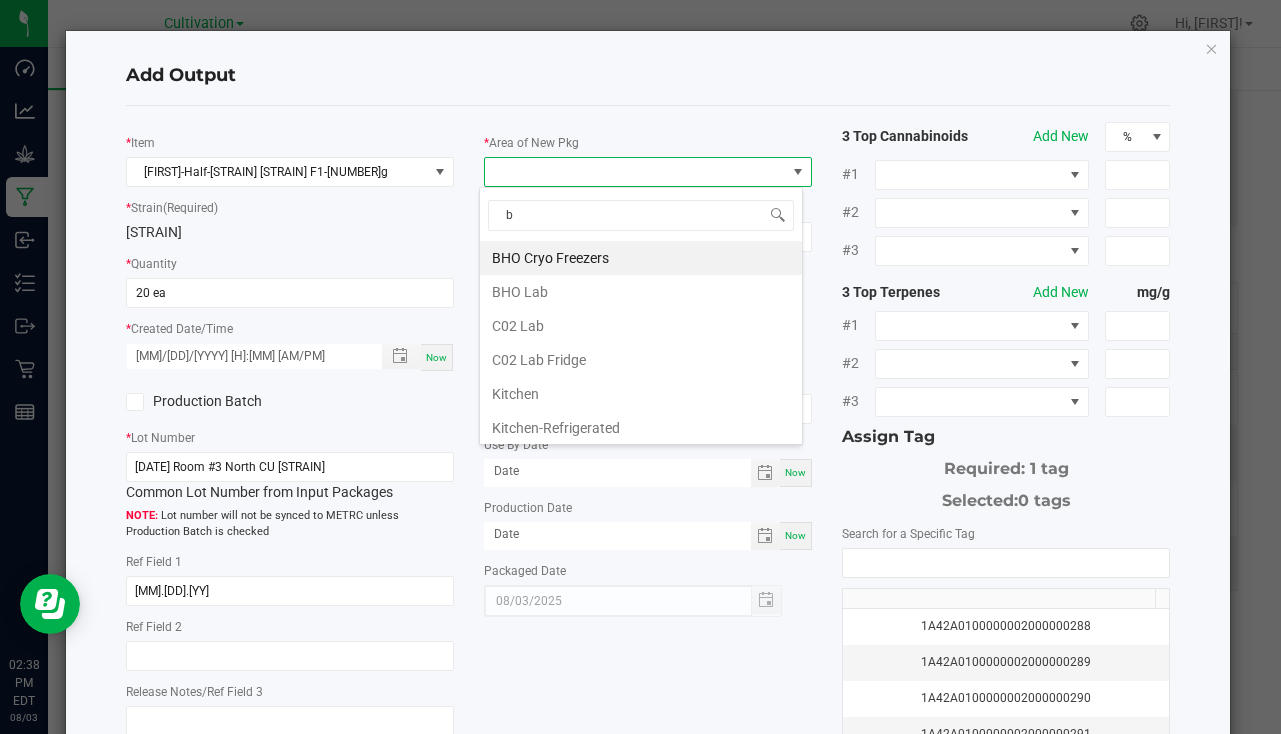type on "bu" 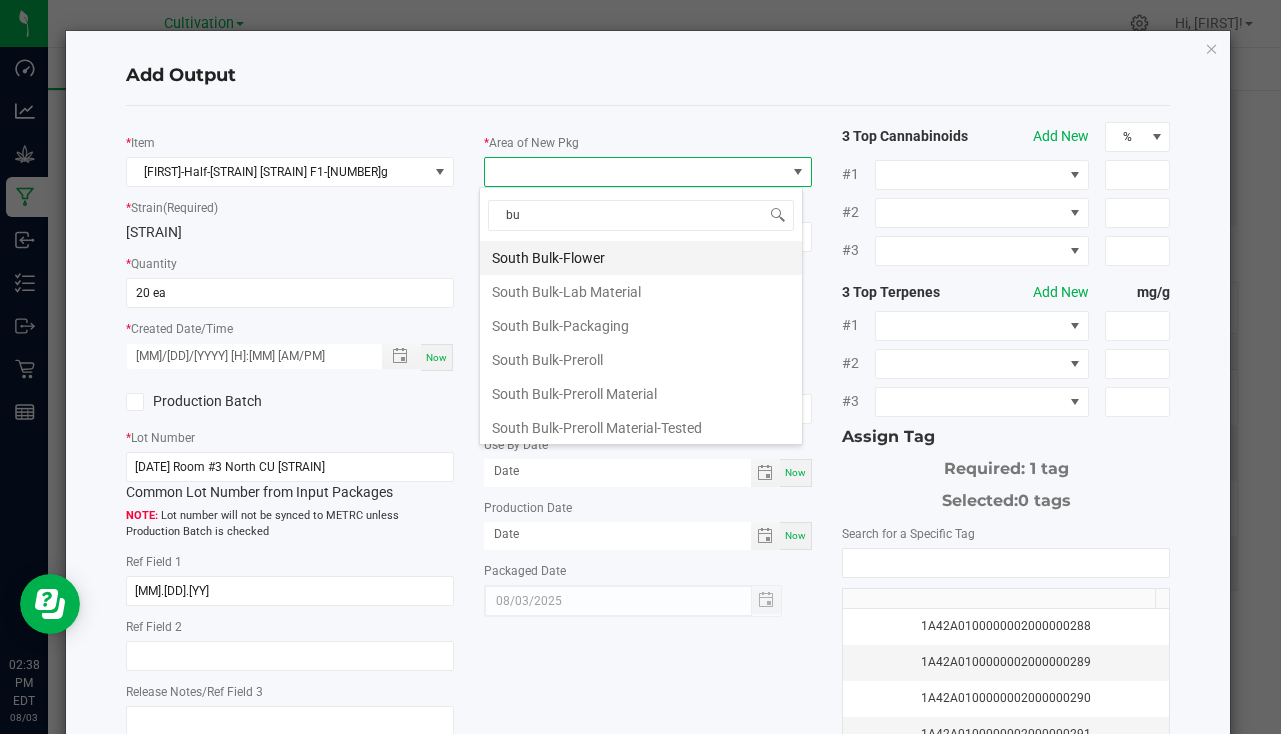 click on "South Bulk-Flower" at bounding box center (641, 258) 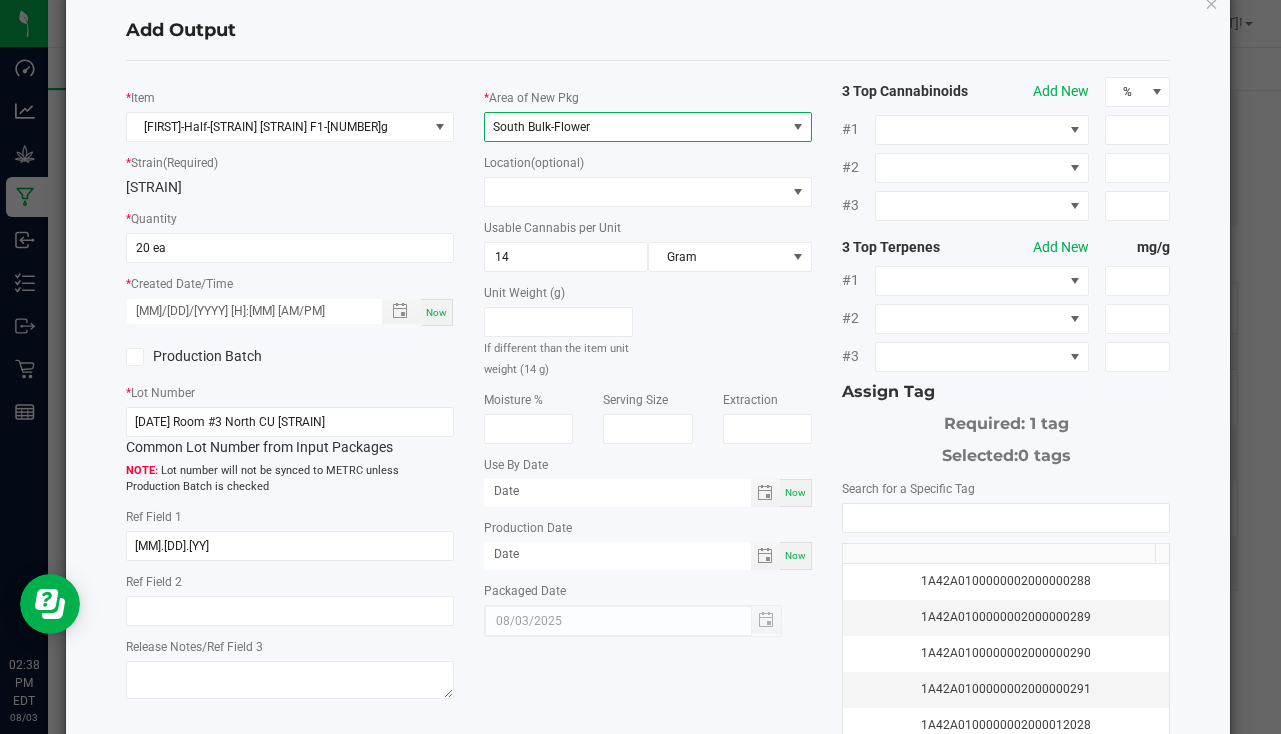 scroll, scrollTop: 221, scrollLeft: 0, axis: vertical 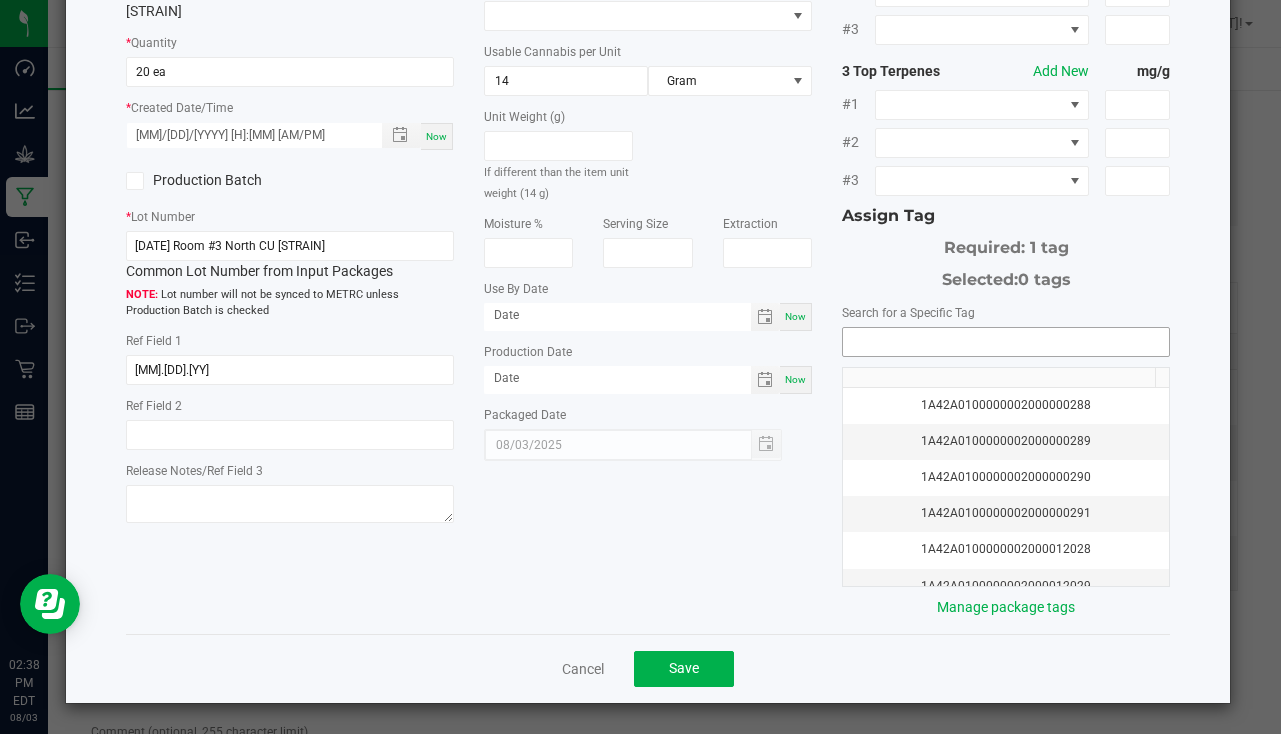 click at bounding box center [1006, 342] 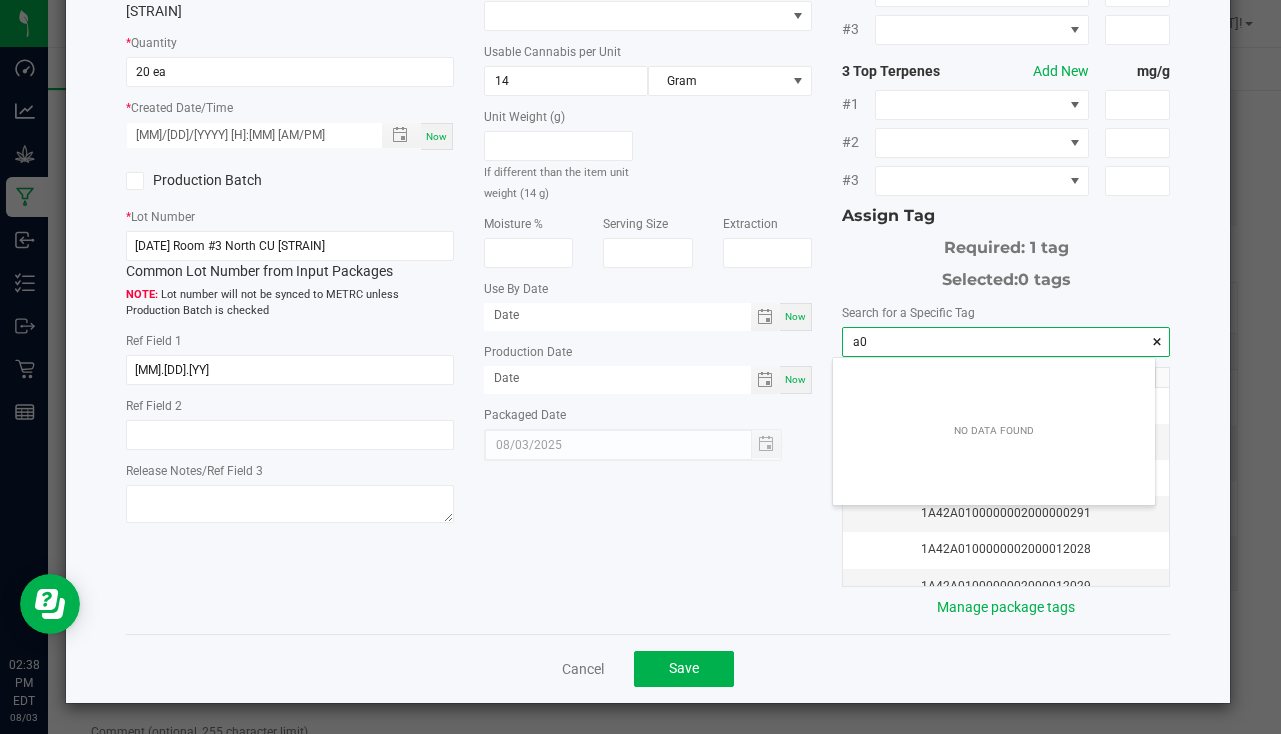 scroll, scrollTop: 99972, scrollLeft: 99678, axis: both 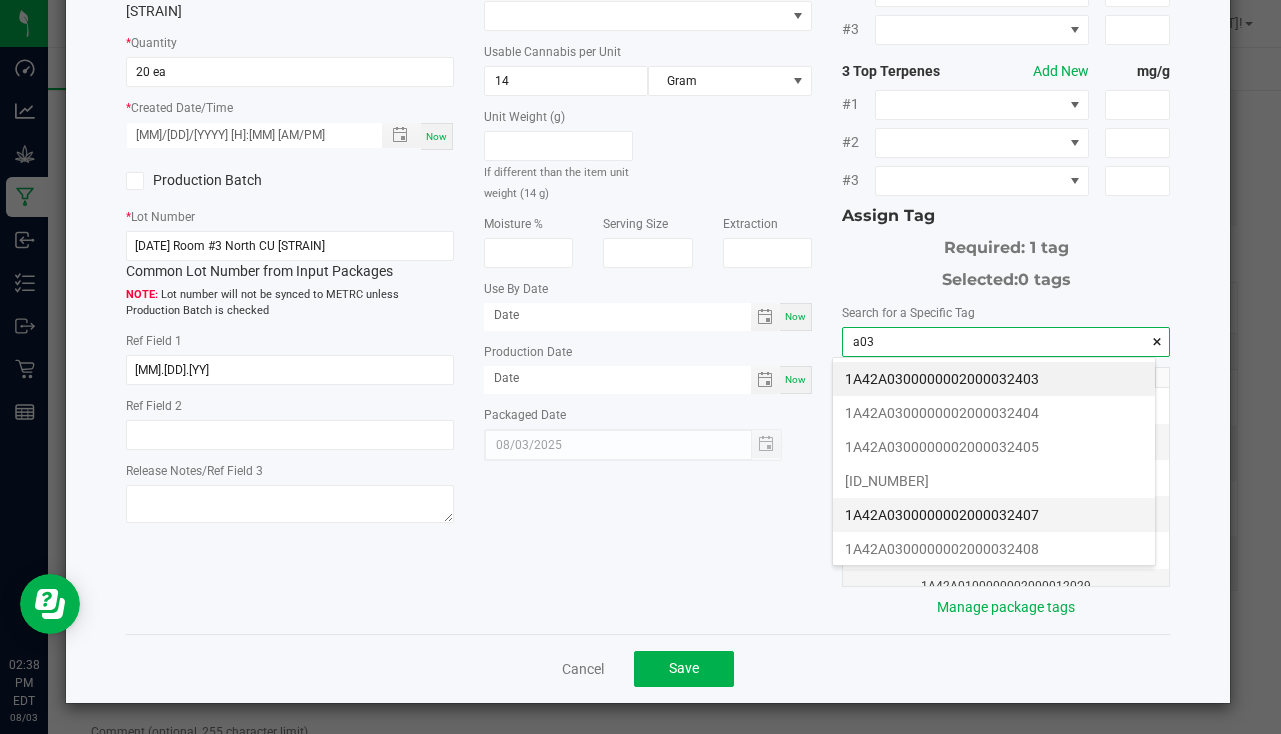 click on "1A42A0300000002000032407" at bounding box center (994, 515) 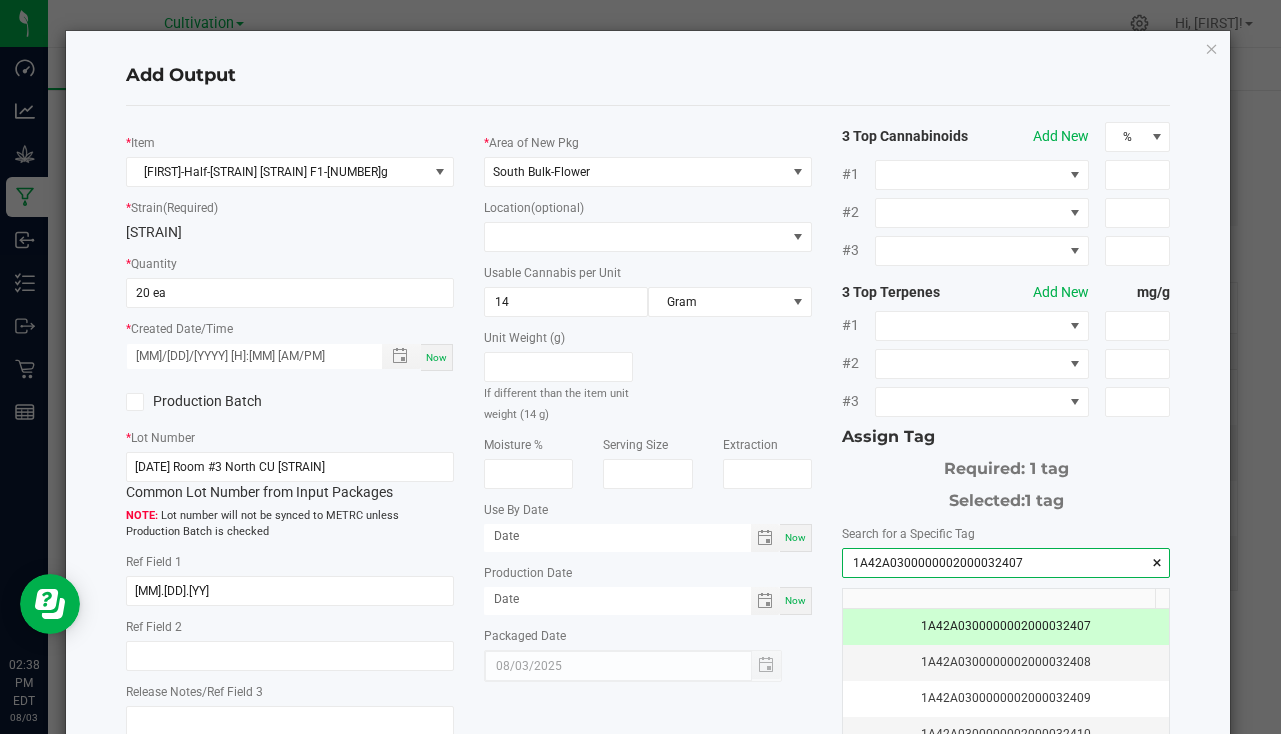 scroll, scrollTop: 221, scrollLeft: 0, axis: vertical 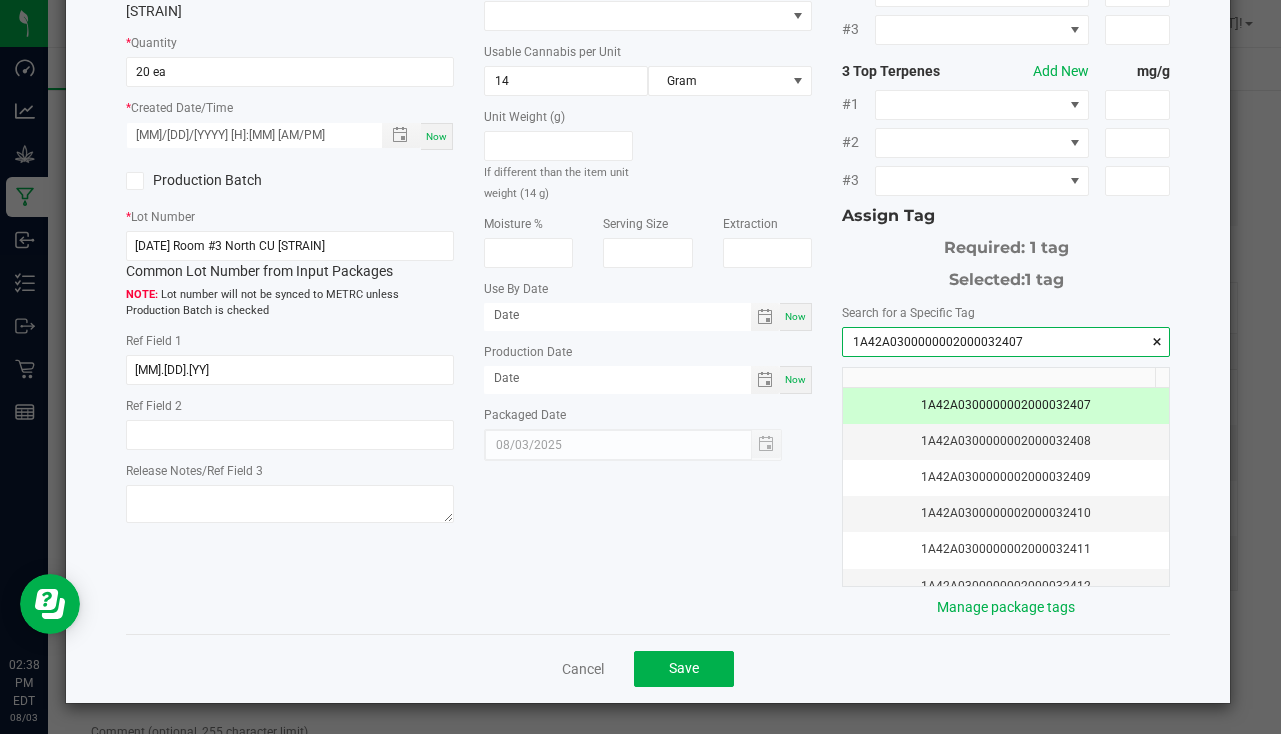 type on "1A42A0300000002000032407" 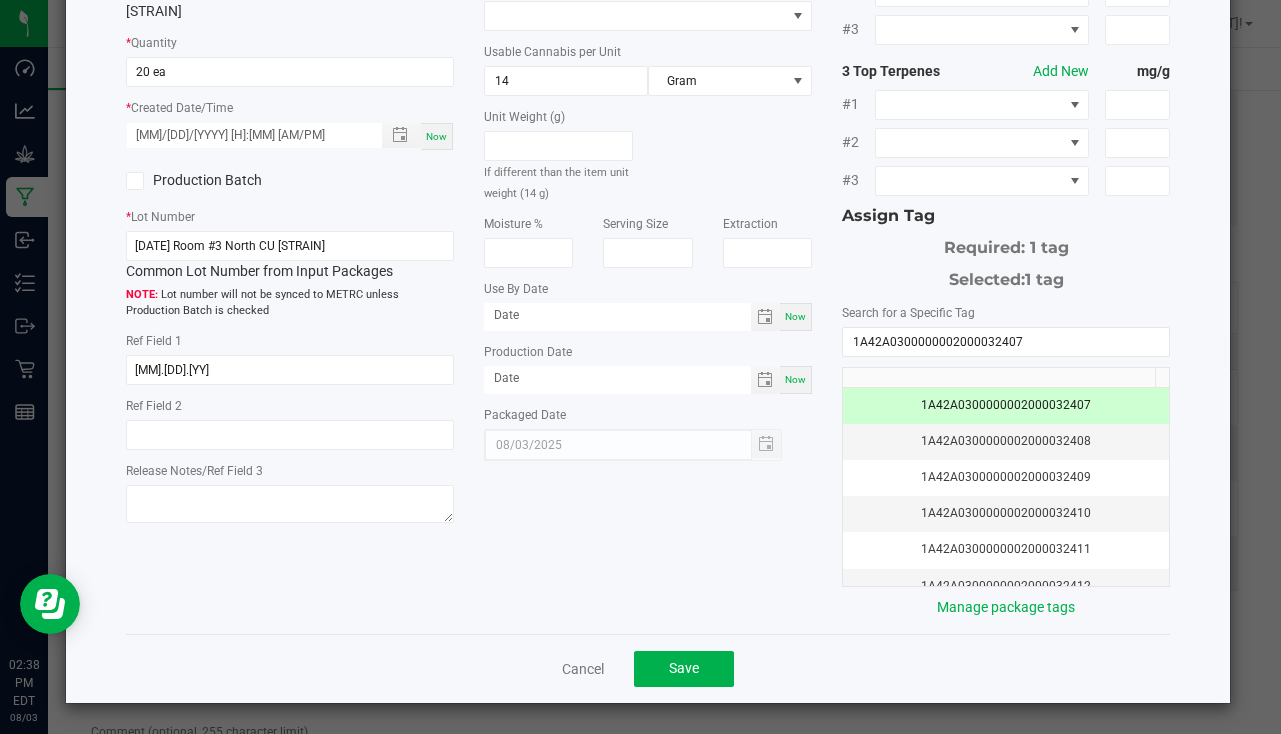 click on "Cancel   Save" 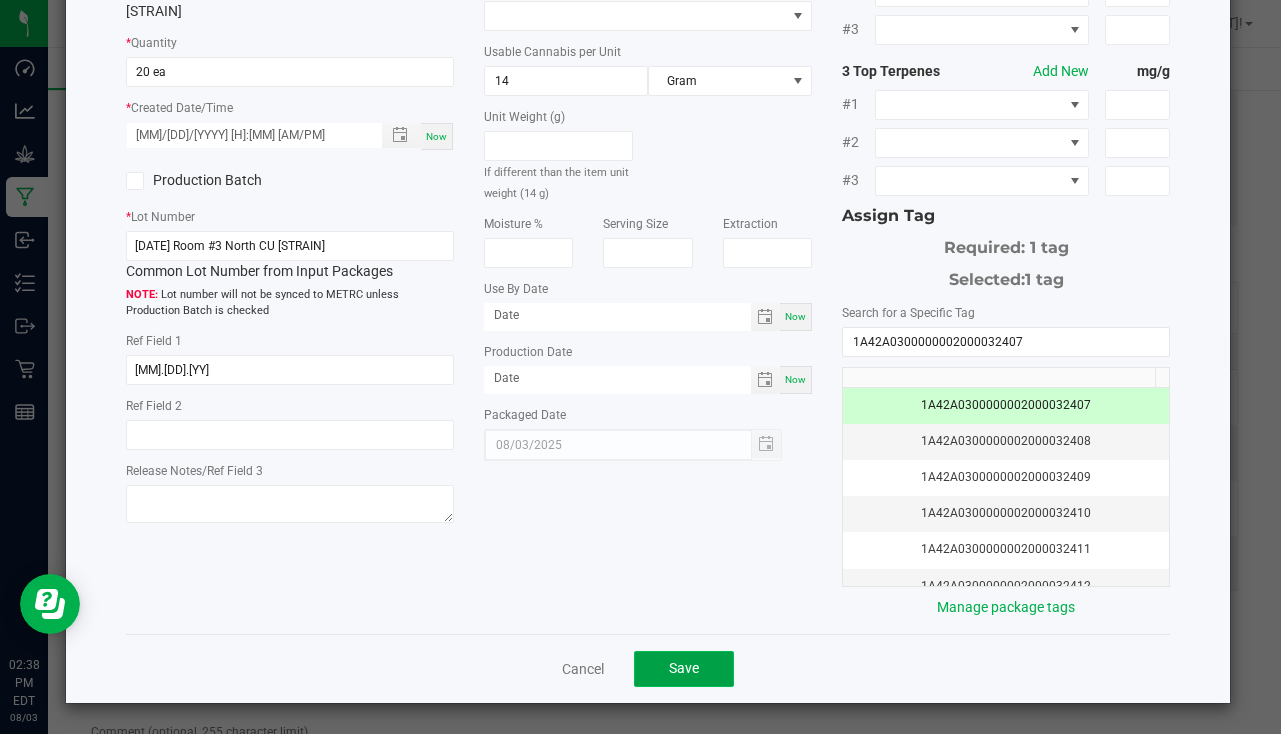 click on "Save" 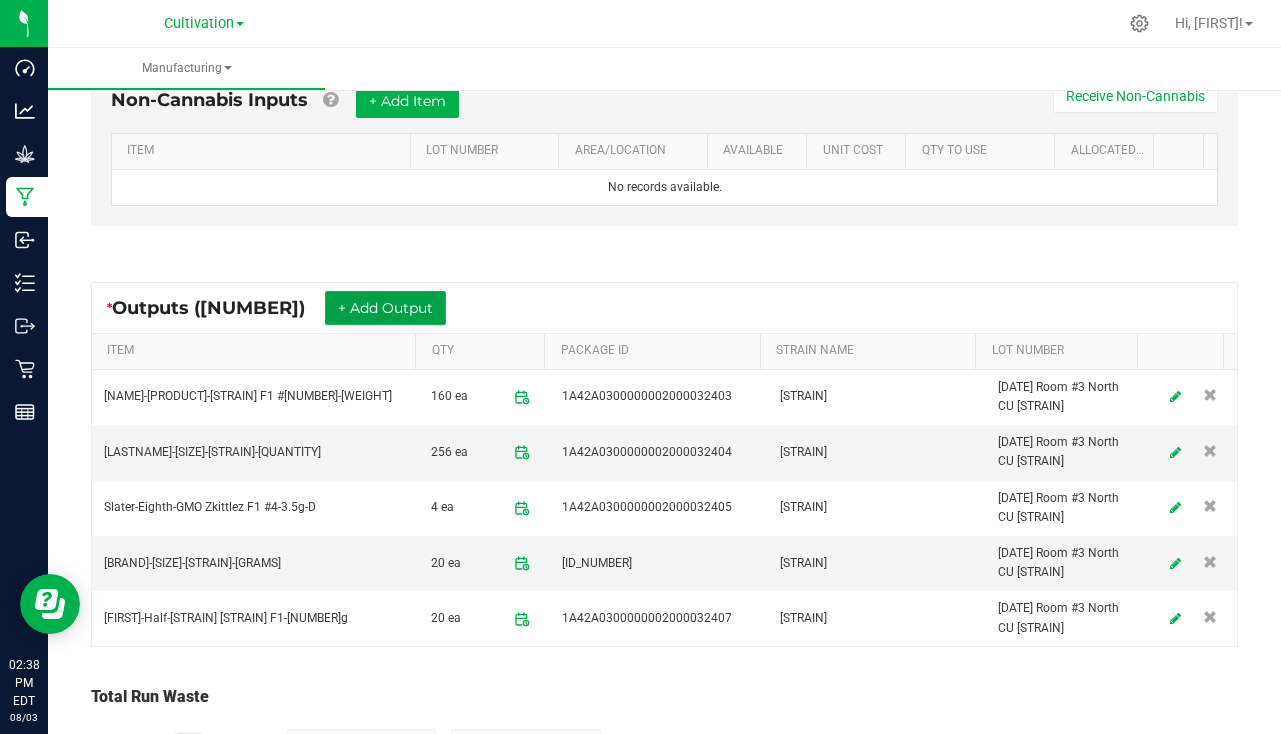 click on "+ Add Output" at bounding box center [385, 308] 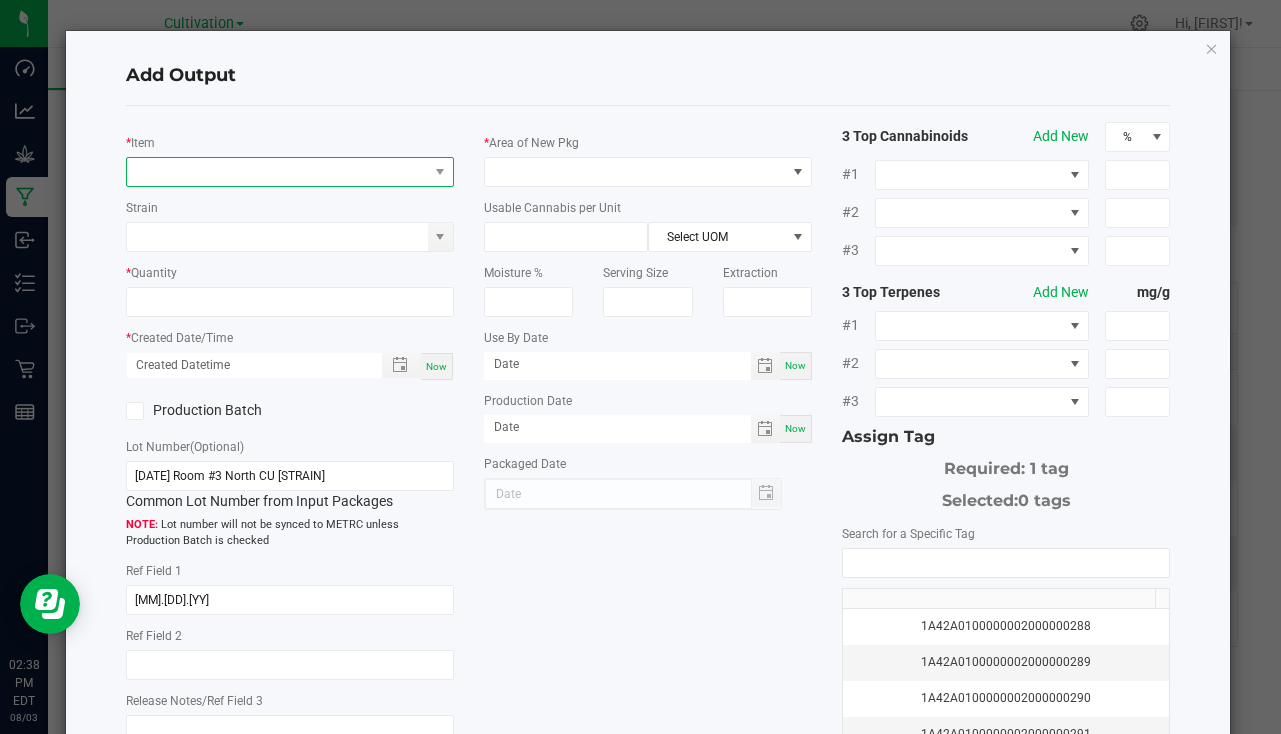 click at bounding box center [277, 172] 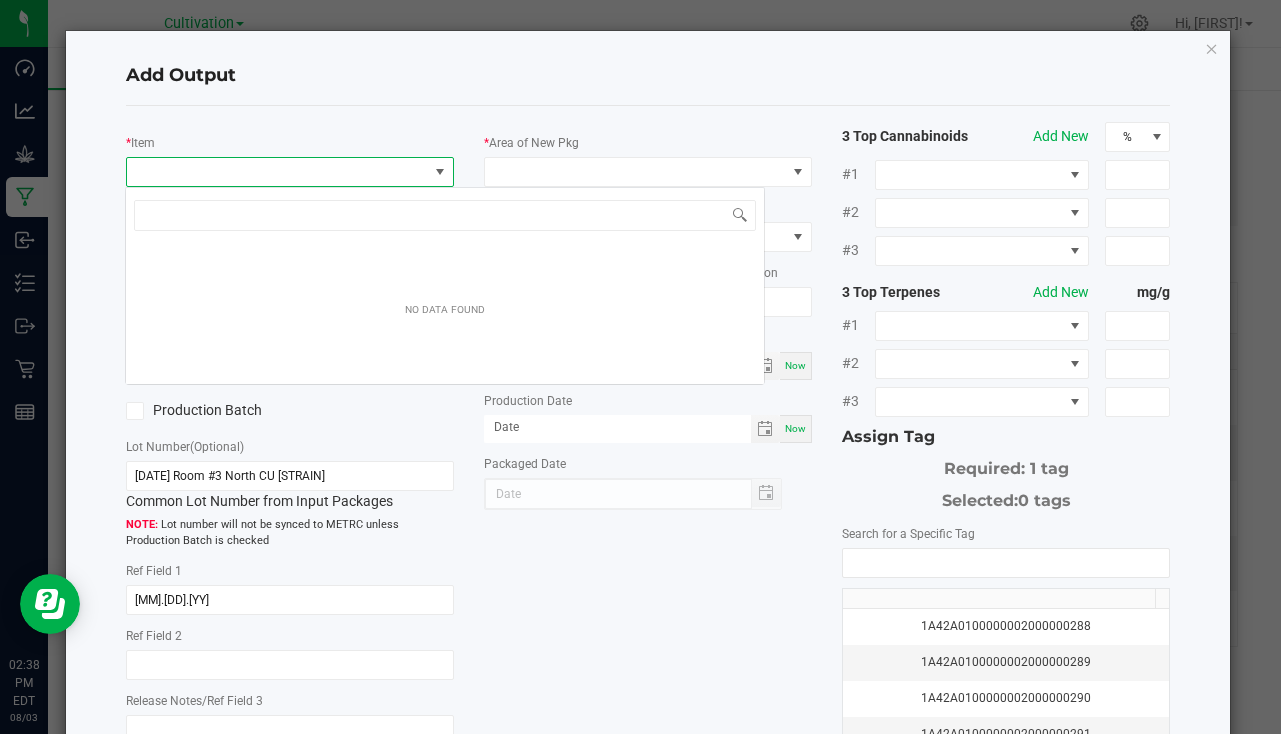 scroll, scrollTop: 99970, scrollLeft: 99676, axis: both 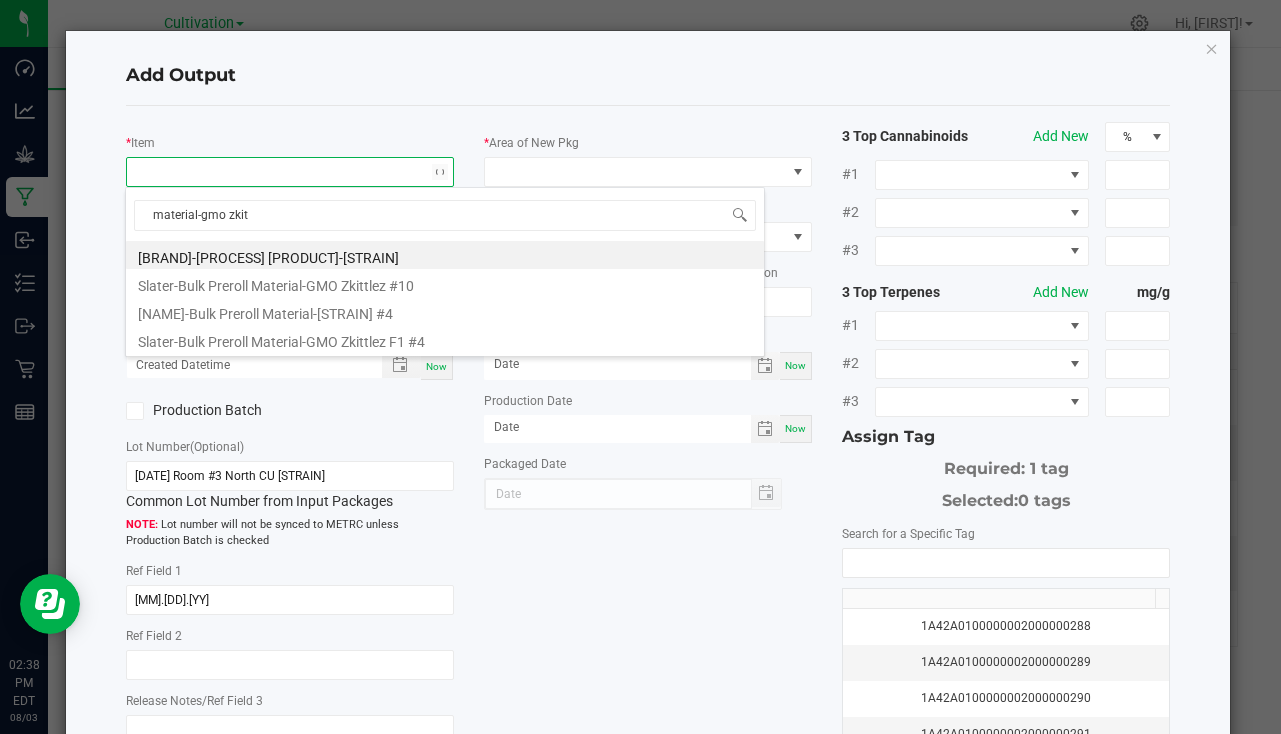 type on "material-gmo zkitt" 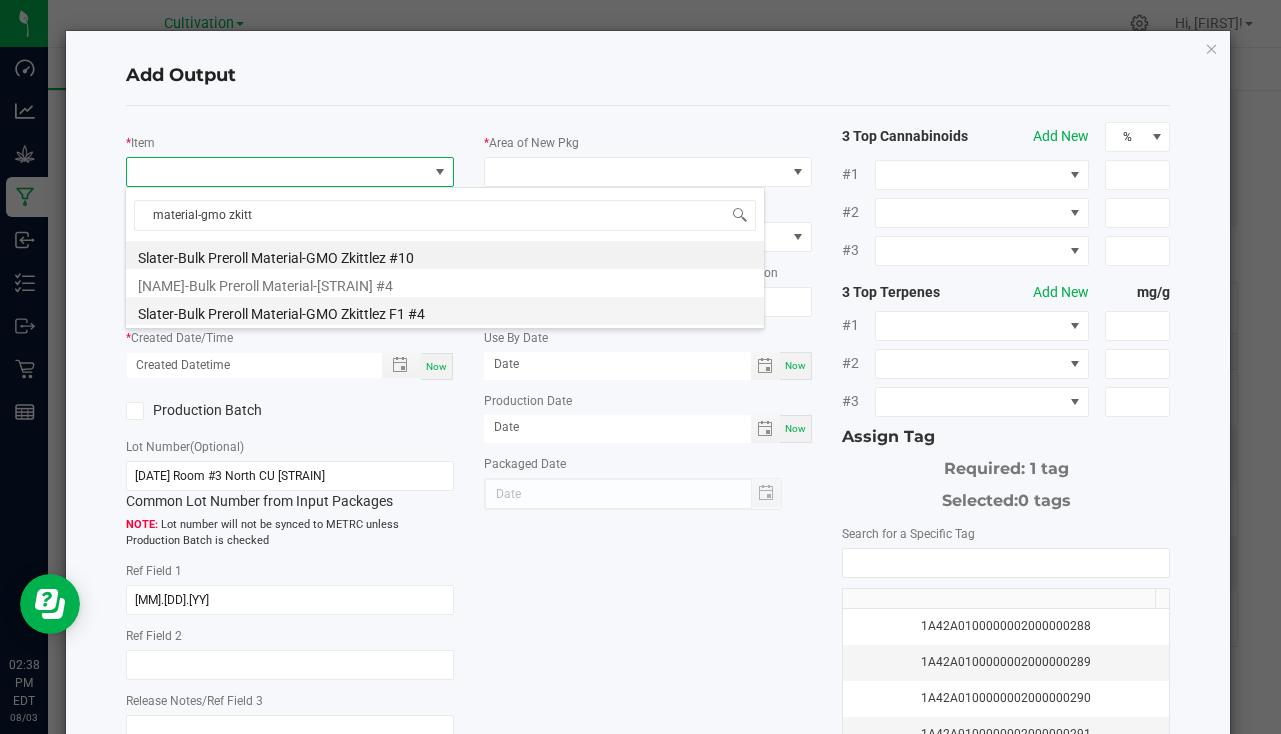 click on "Slater-Bulk Preroll Material-GMO Zkittlez F1 #4" at bounding box center (445, 311) 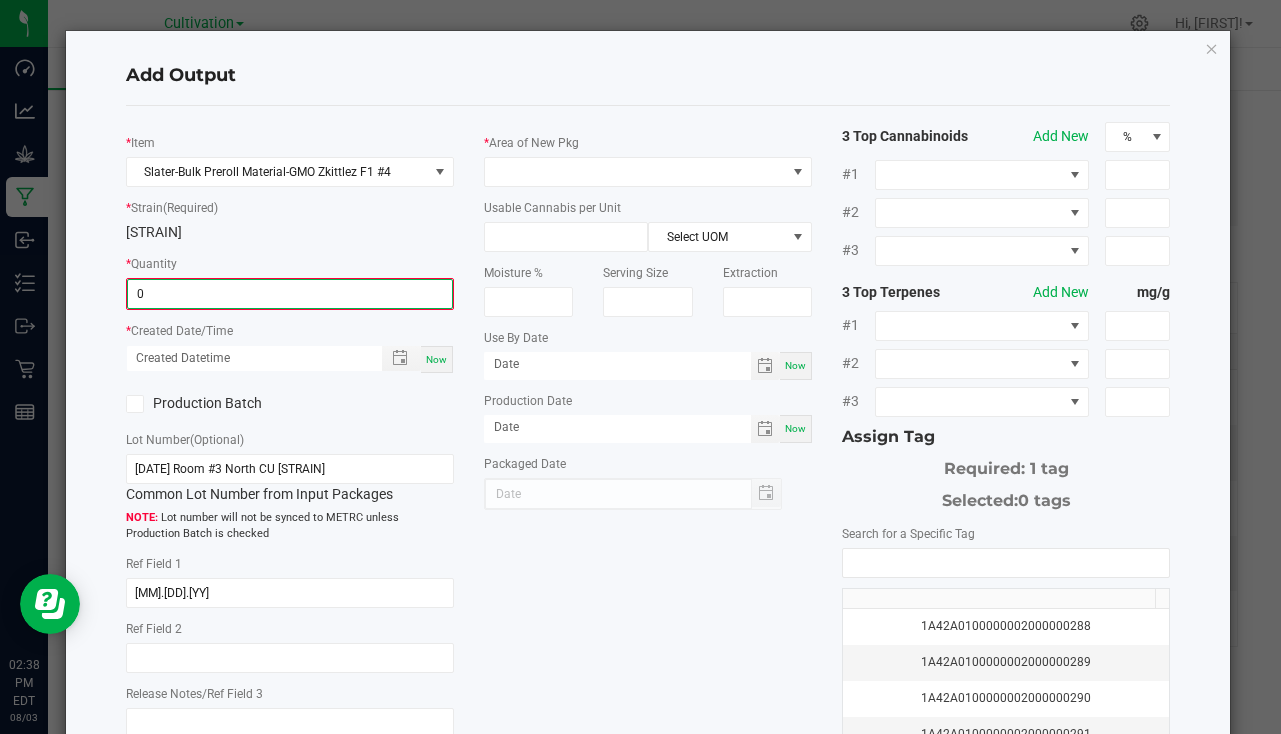 click on "0" at bounding box center (290, 294) 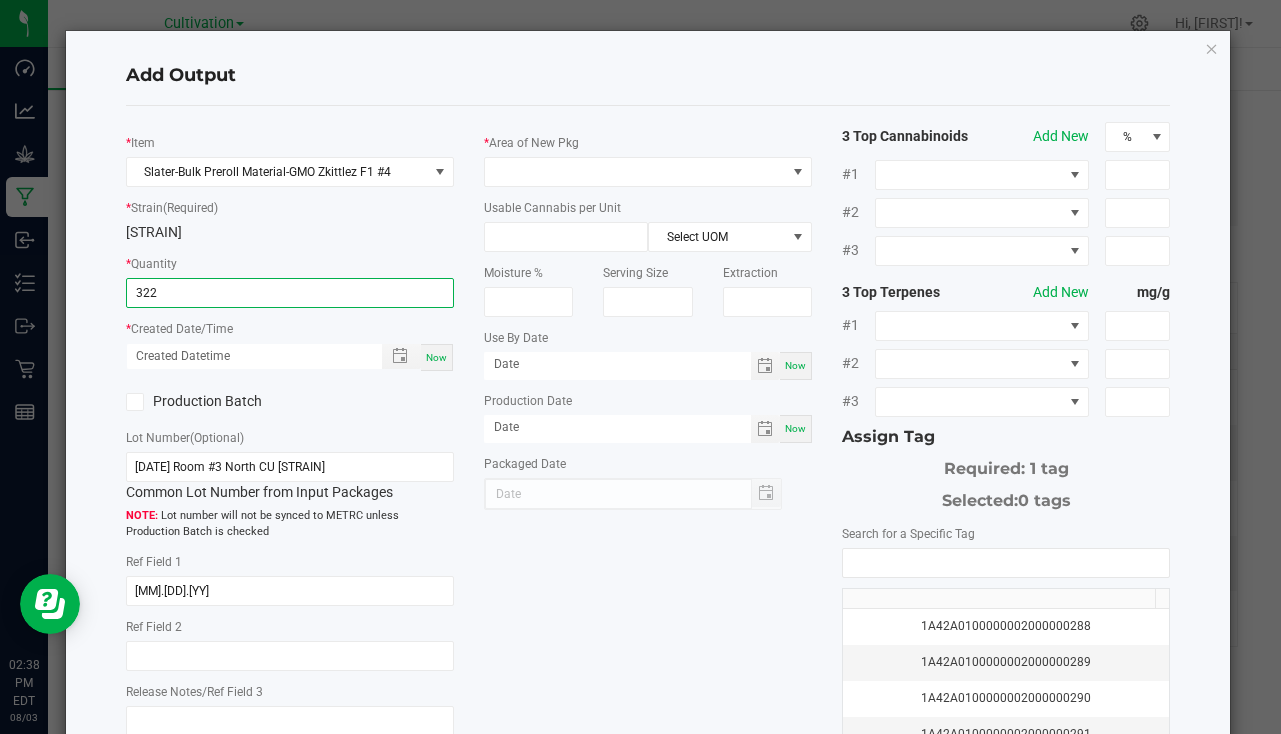 type on "[NUMBER] g" 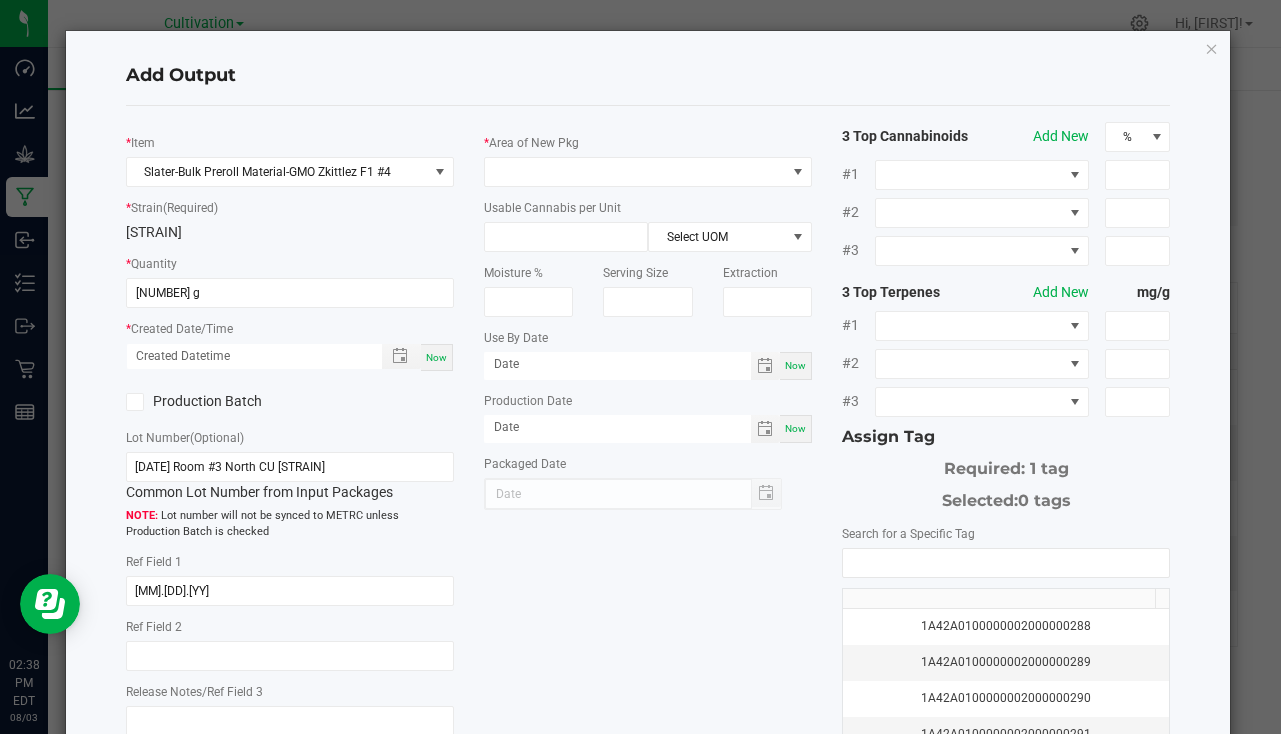 click on "Now" at bounding box center (436, 357) 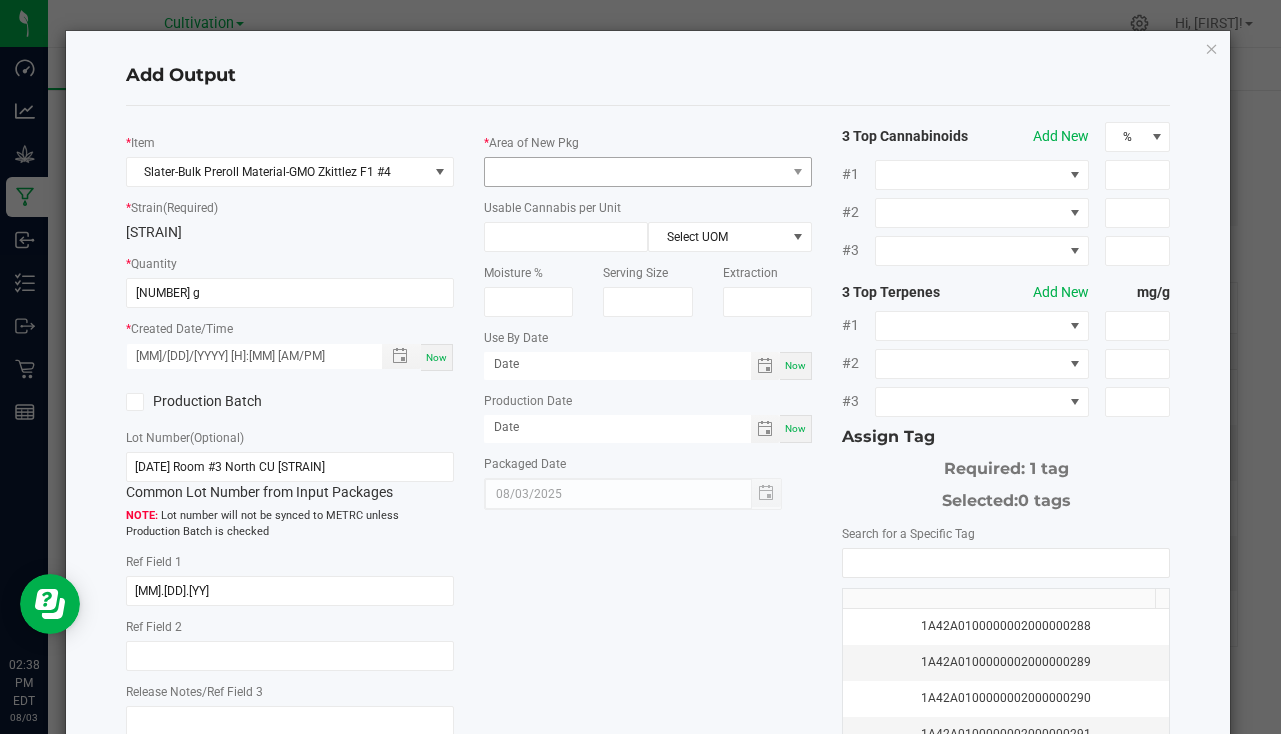 drag, startPoint x: 544, startPoint y: 154, endPoint x: 540, endPoint y: 165, distance: 11.7046995 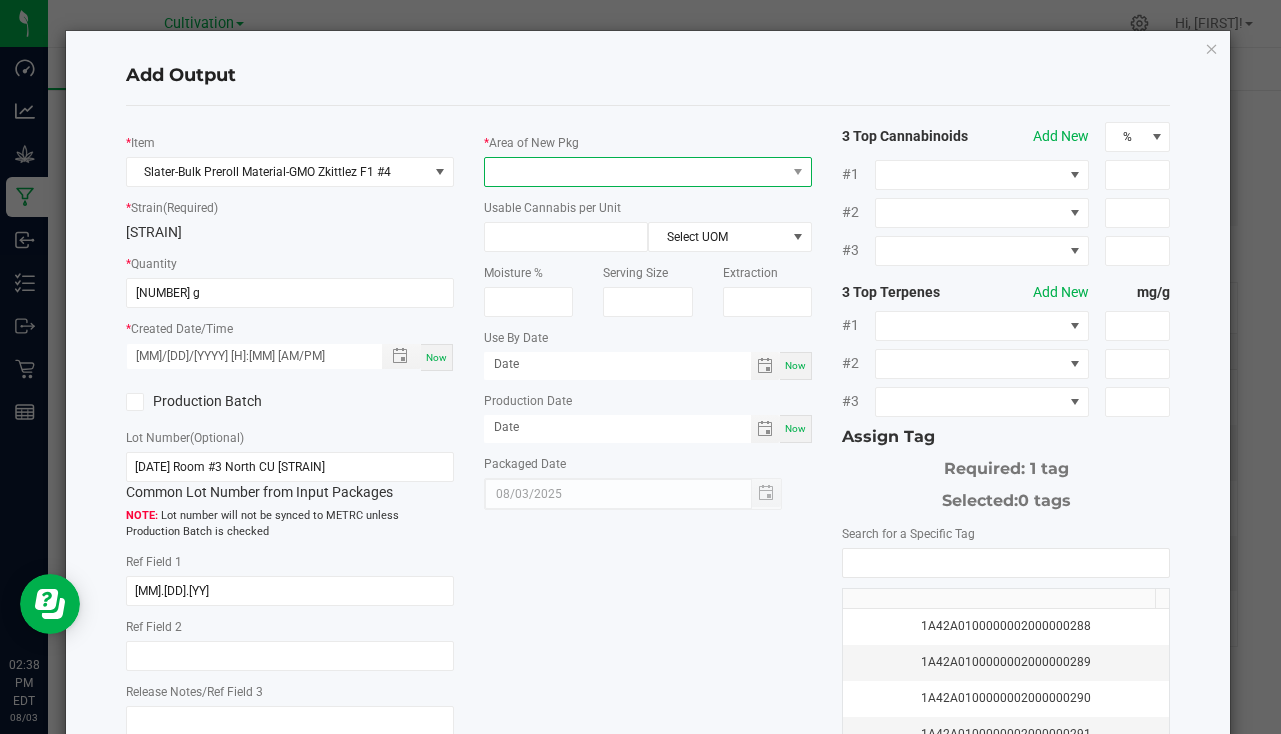 click at bounding box center [635, 172] 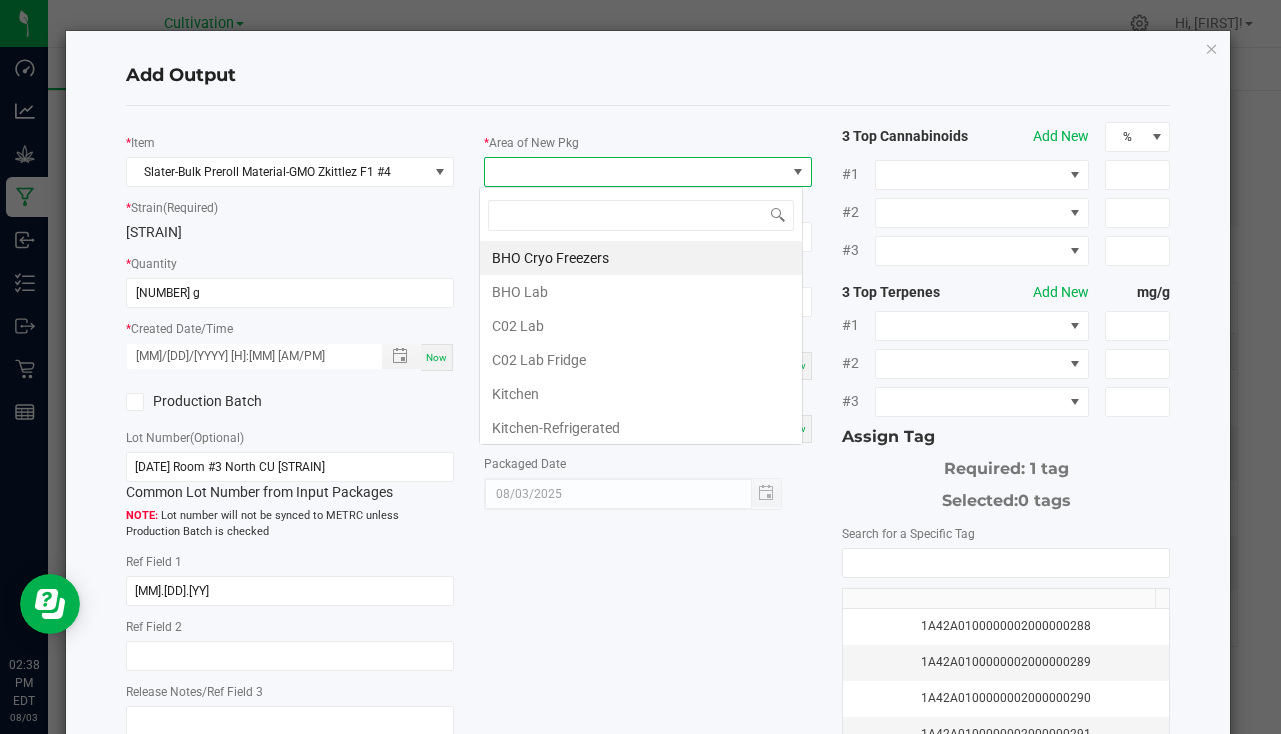 scroll, scrollTop: 99970, scrollLeft: 99676, axis: both 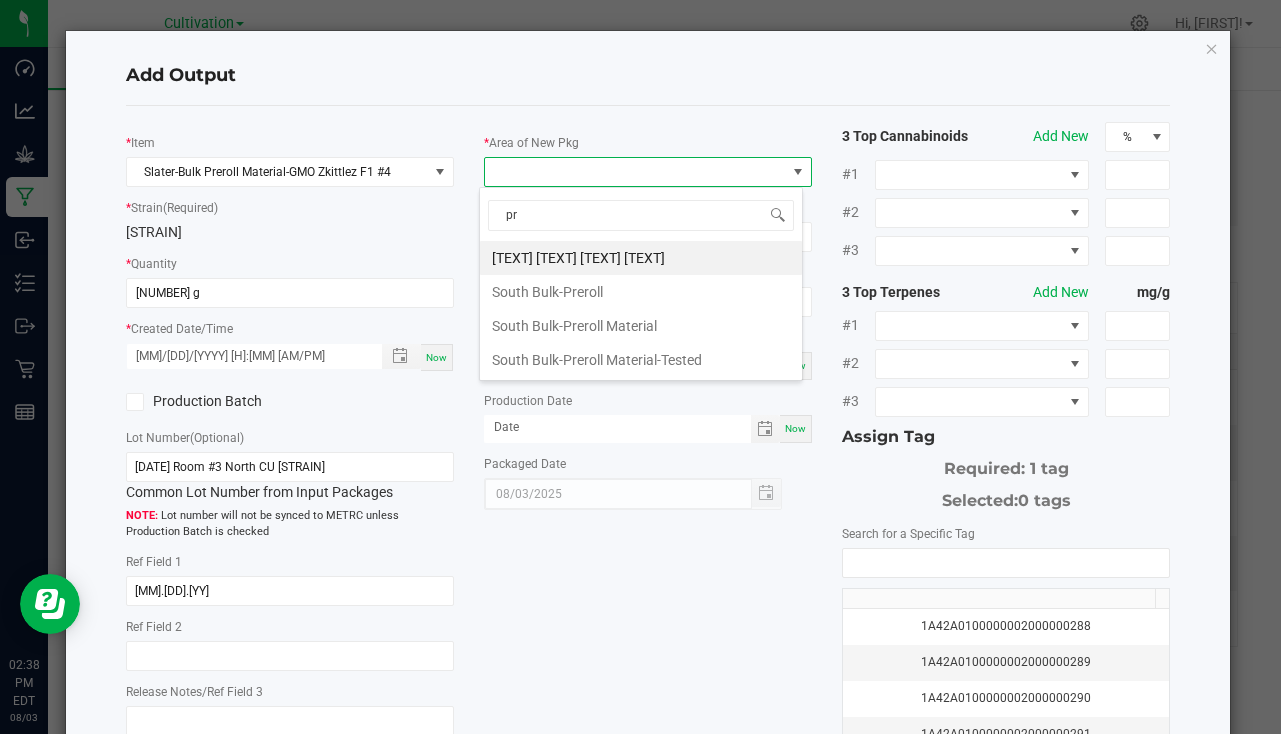 type on "pre" 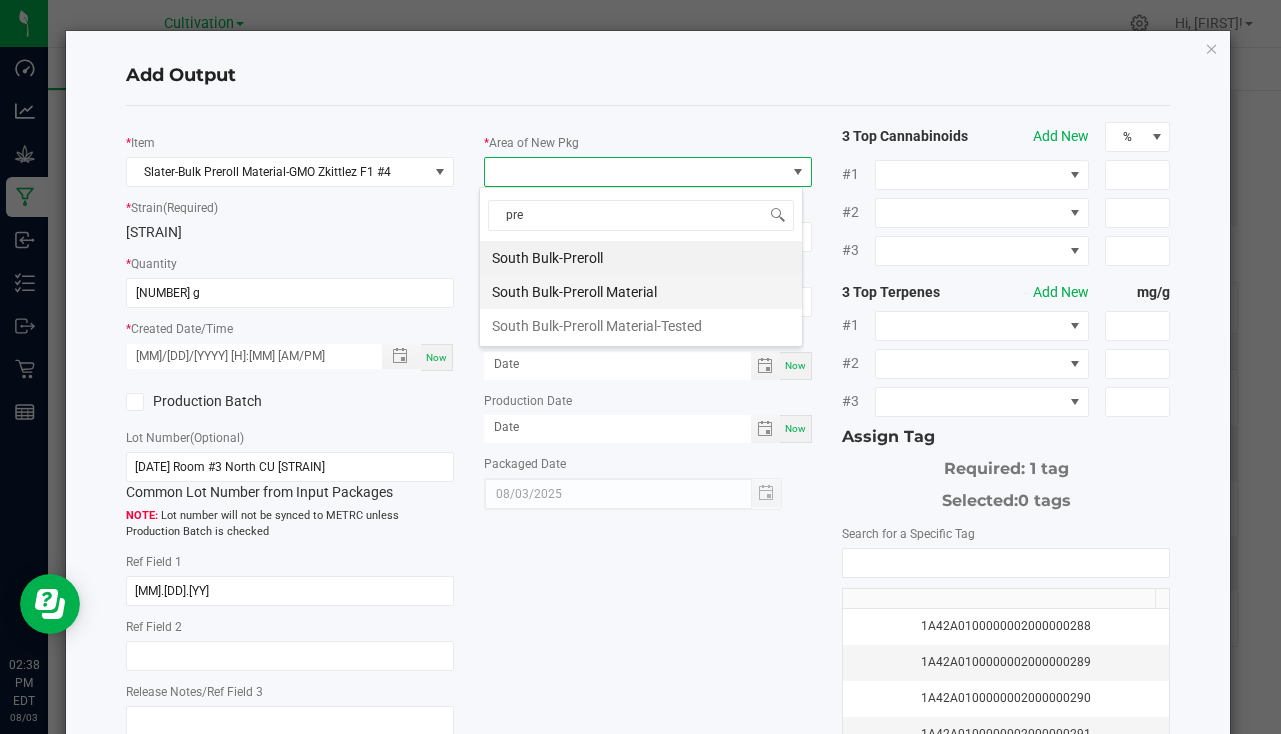 click on "South Bulk-Preroll Material" at bounding box center (641, 292) 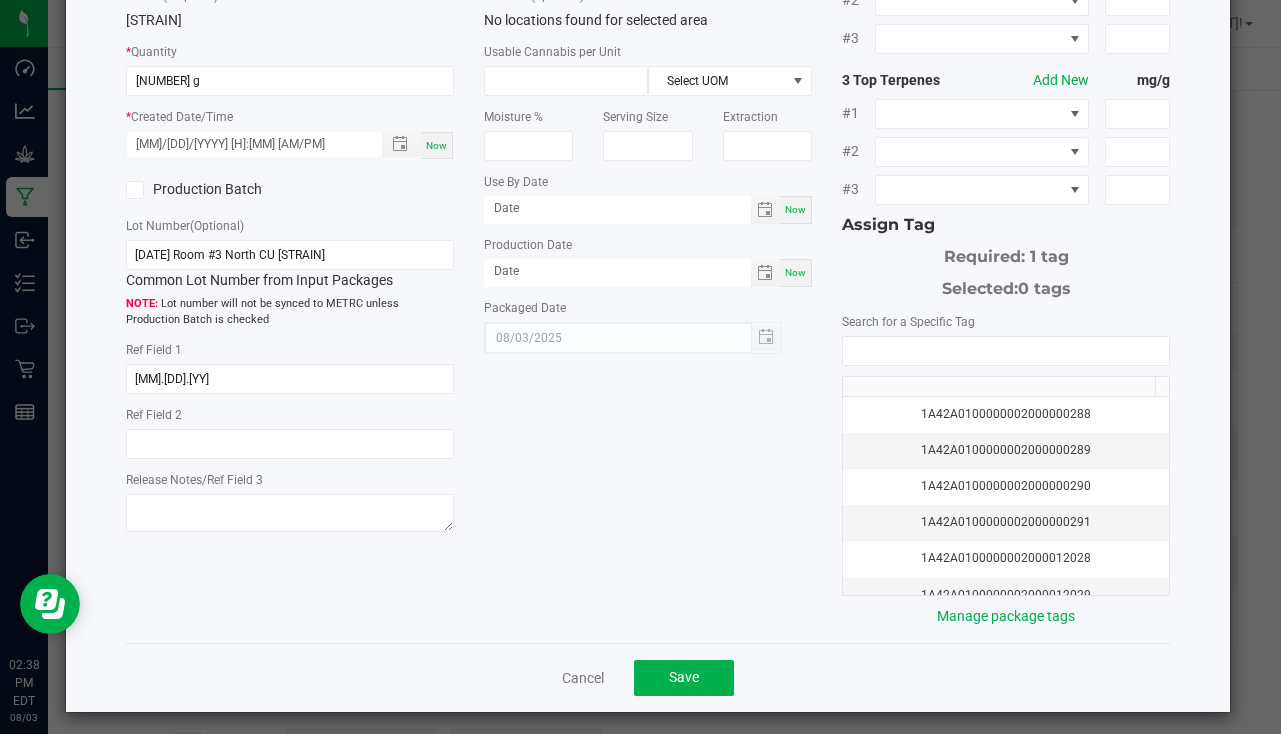 scroll, scrollTop: 221, scrollLeft: 0, axis: vertical 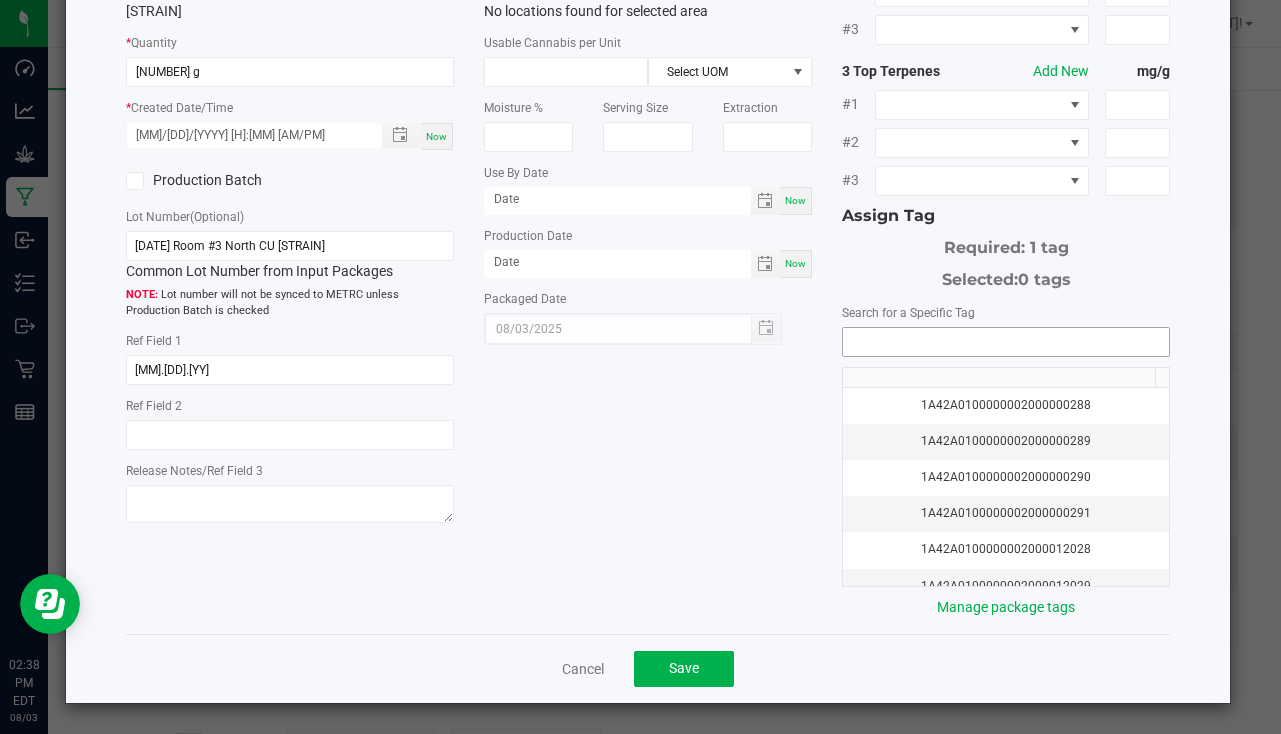 click at bounding box center [1006, 342] 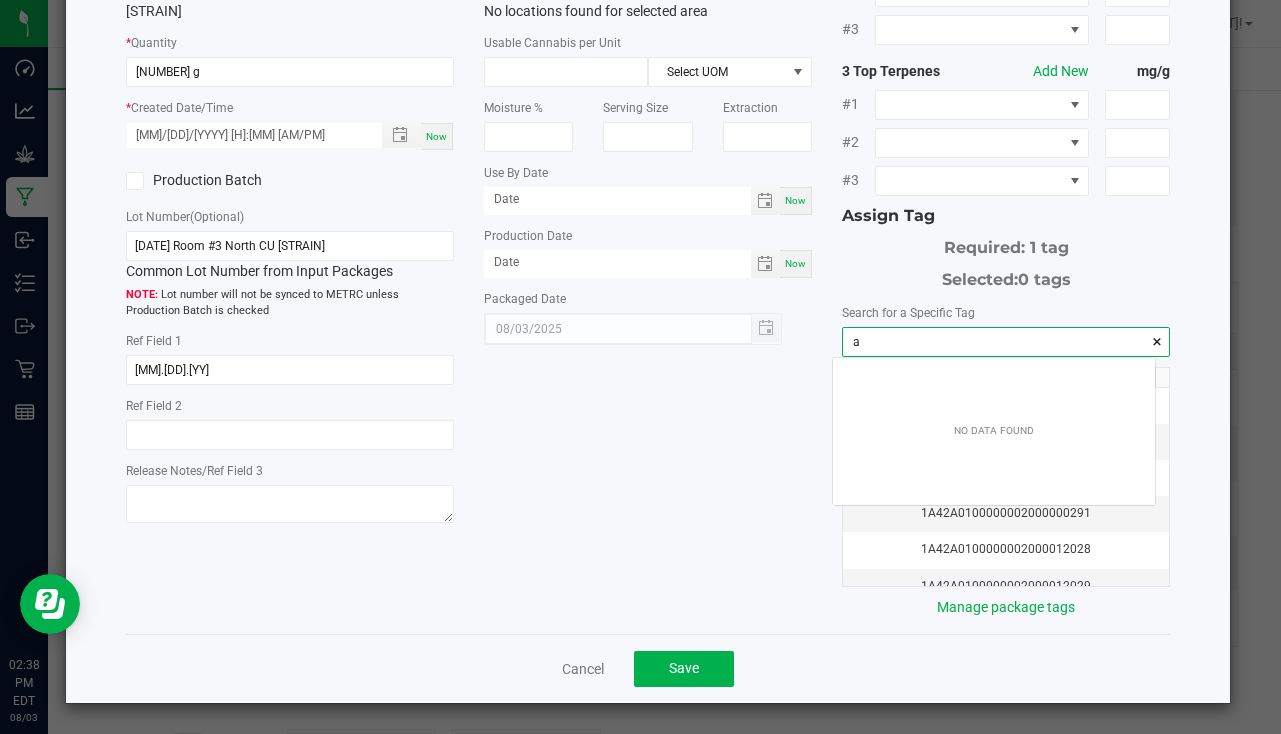 scroll, scrollTop: 99972, scrollLeft: 99678, axis: both 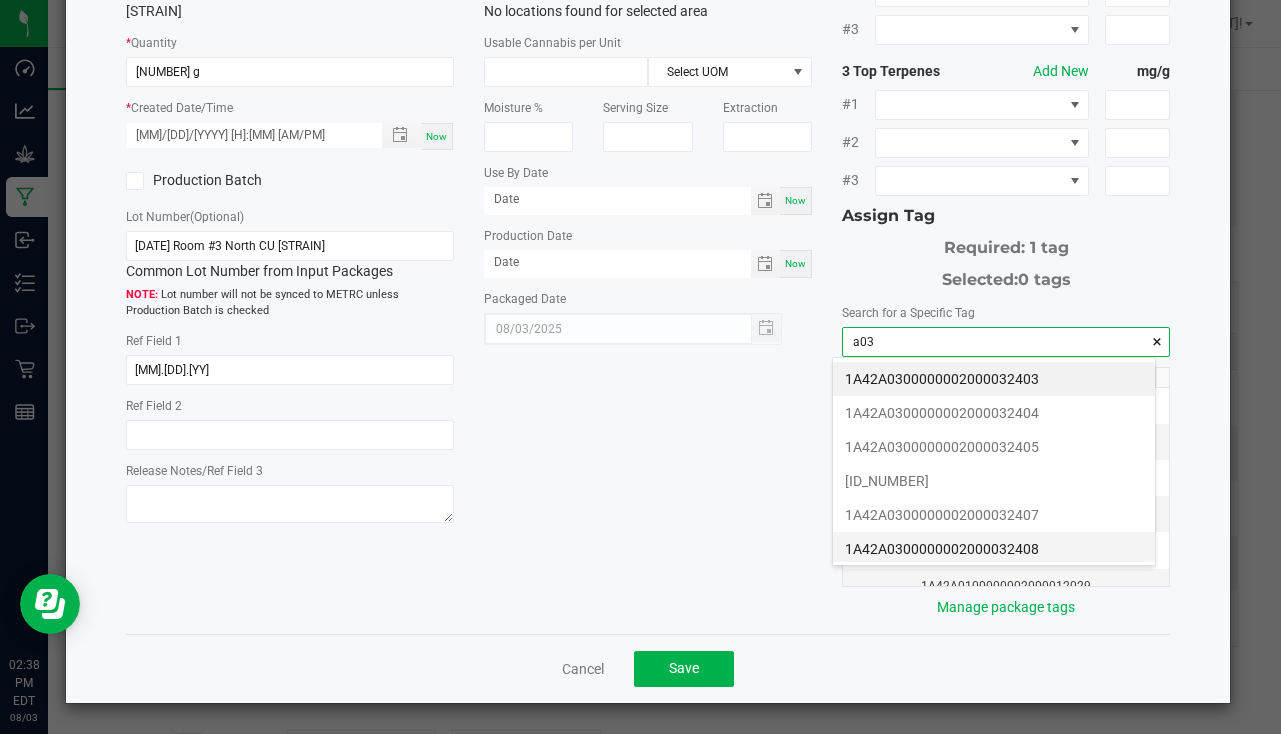 click on "1A42A0300000002000032408" at bounding box center [994, 549] 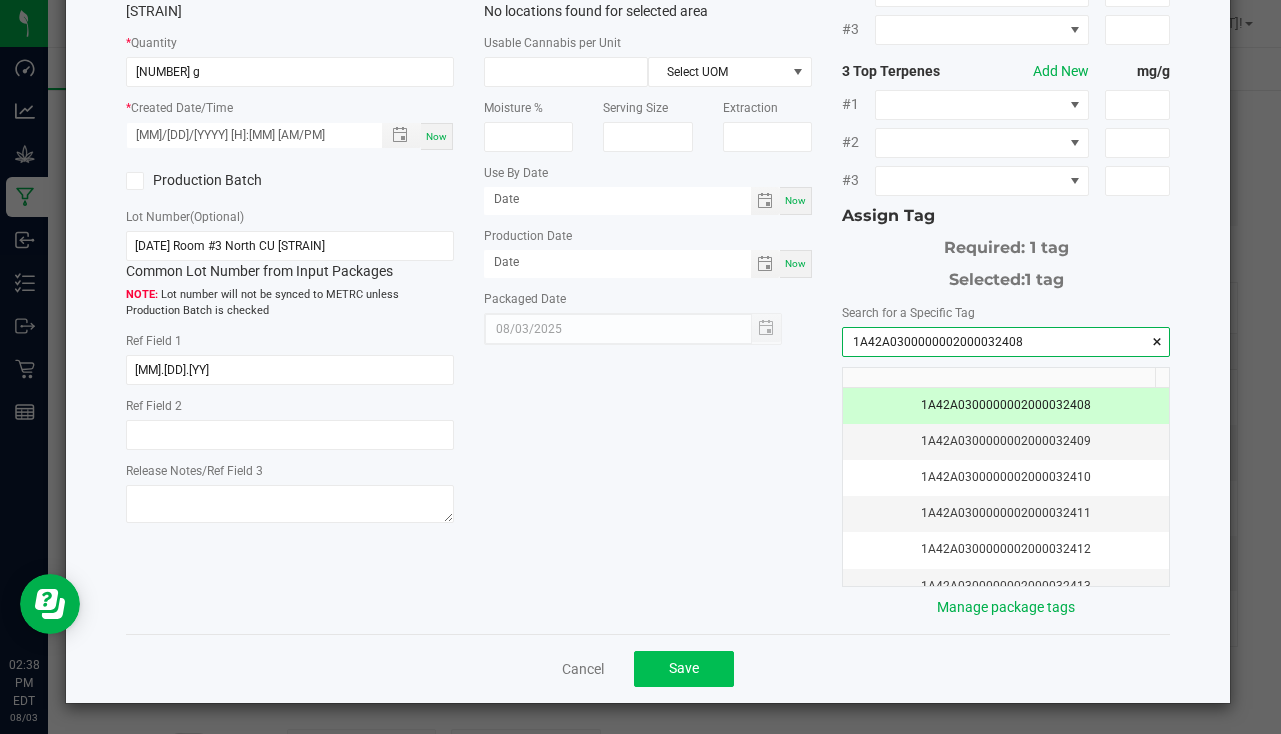 type on "1A42A0300000002000032408" 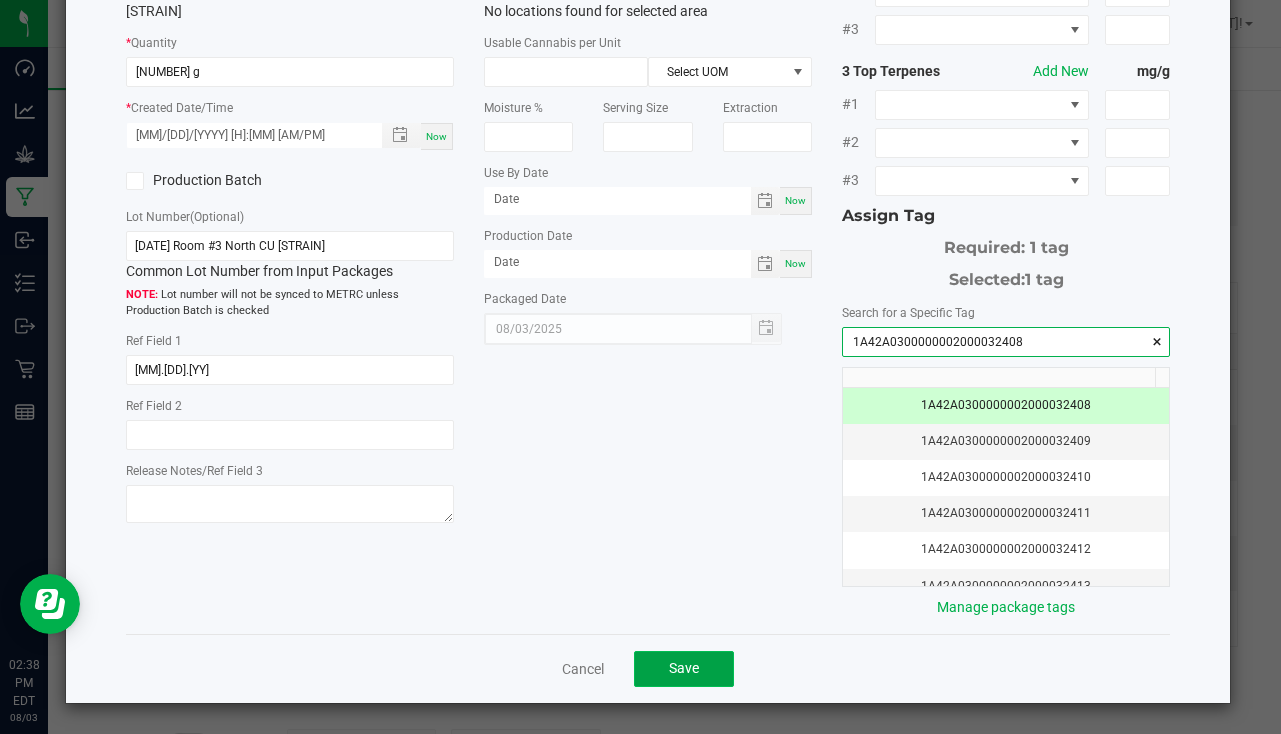 click on "Save" 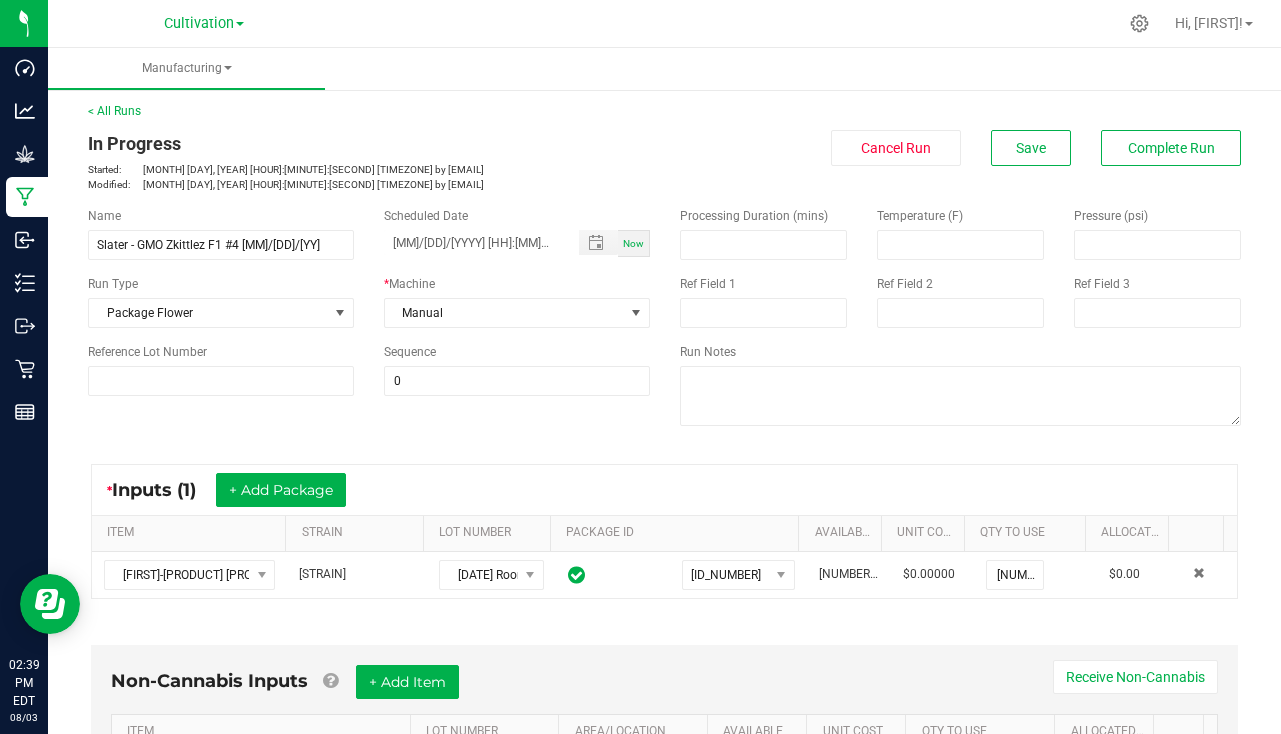 scroll, scrollTop: 0, scrollLeft: 0, axis: both 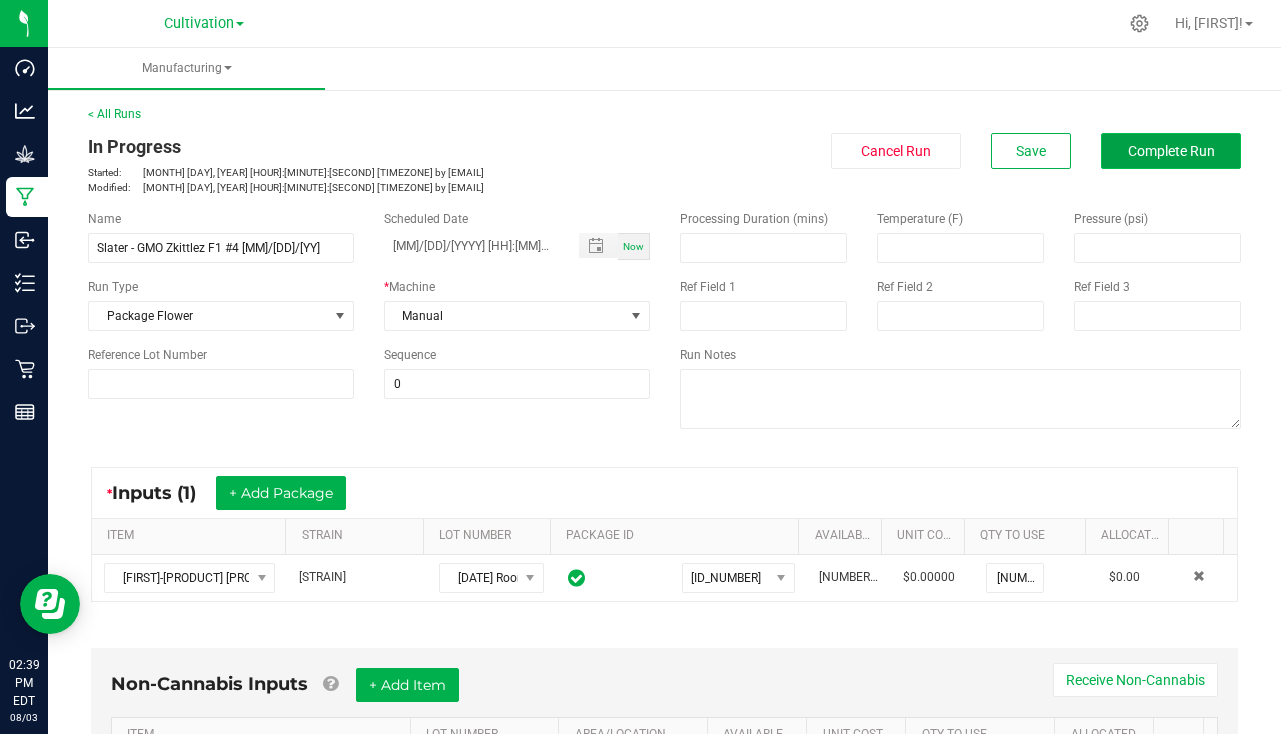 click on "Complete Run" at bounding box center (1171, 151) 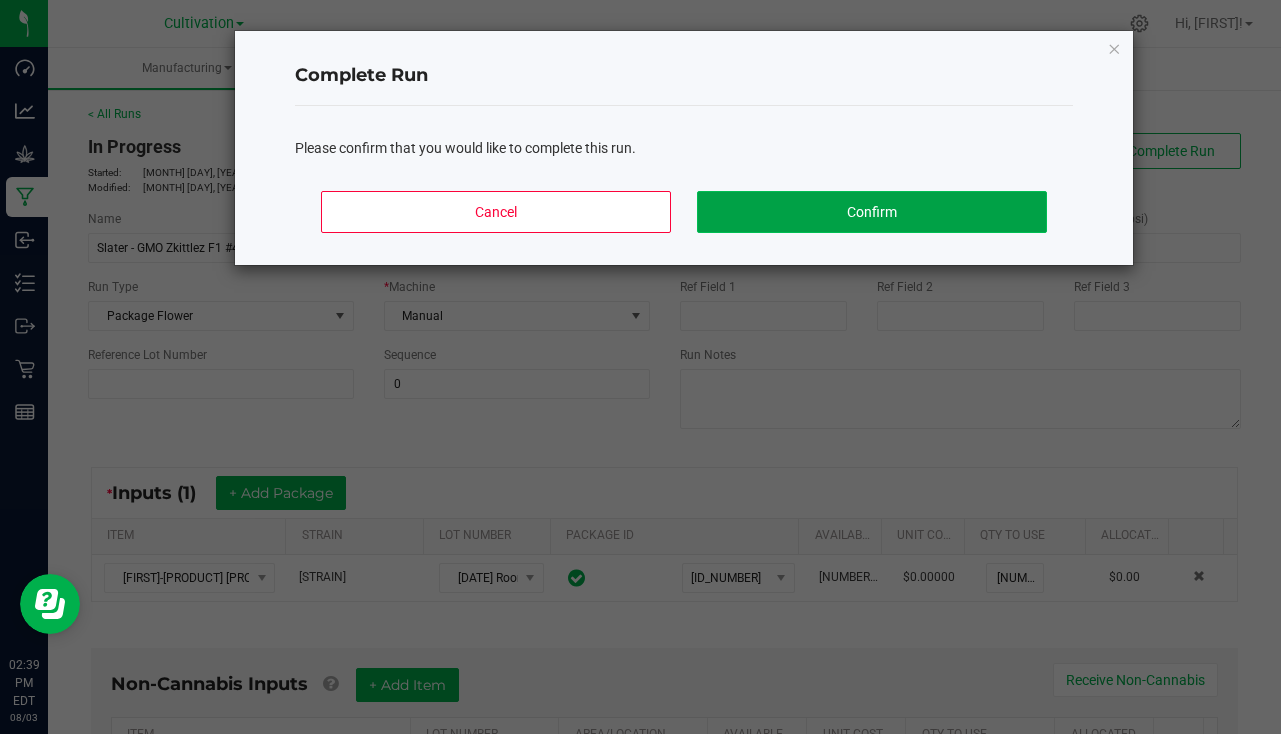 click on "Confirm" 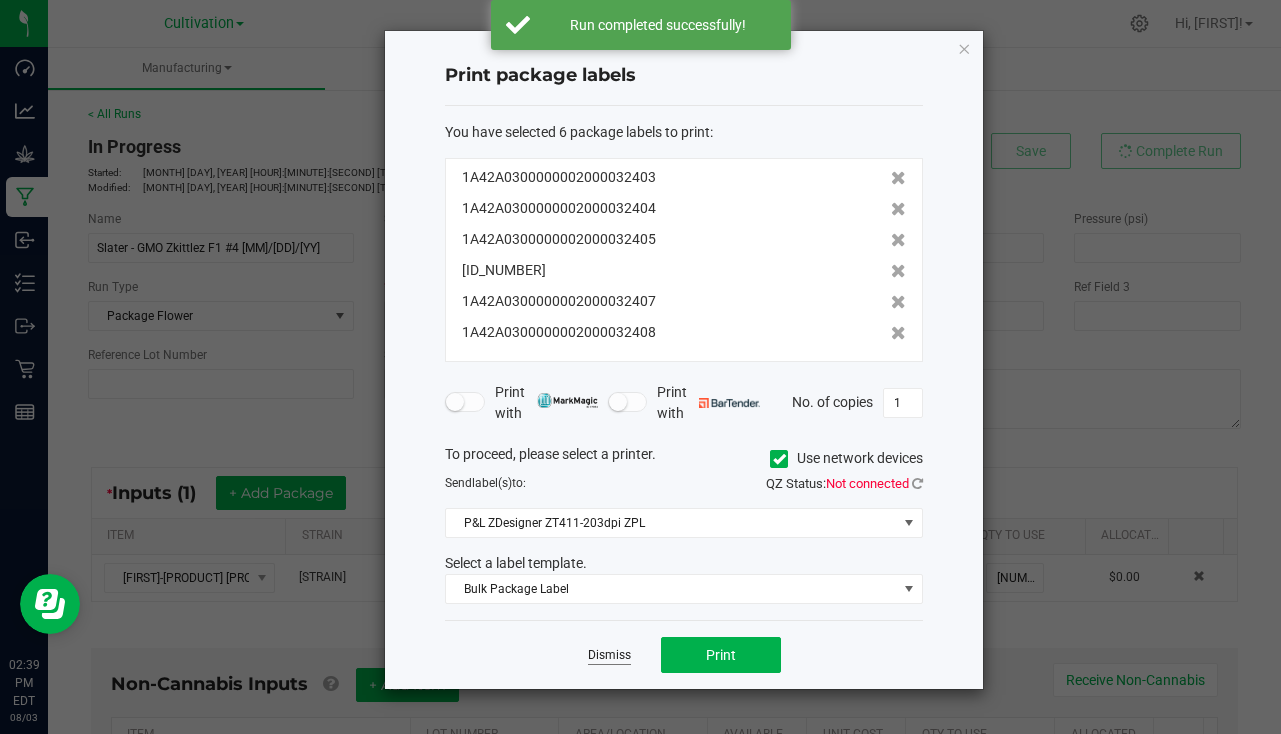 click on "Dismiss" 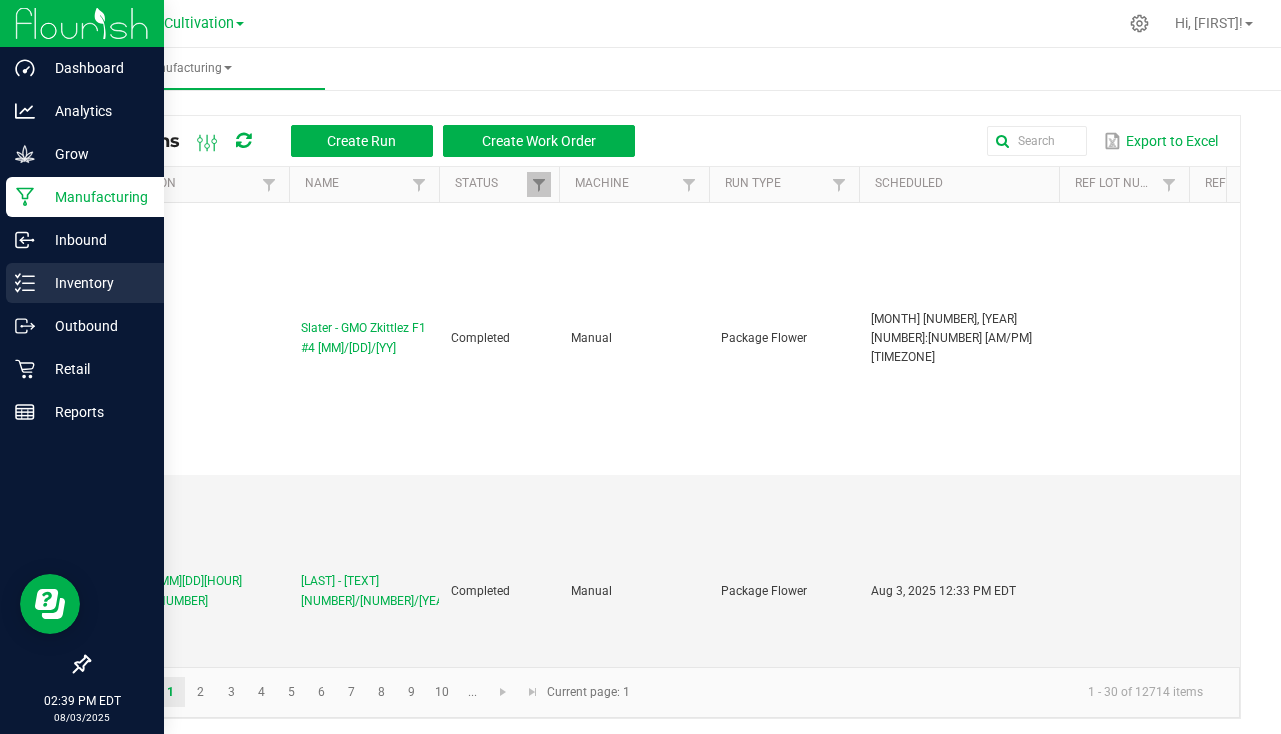 click on "Inventory" at bounding box center [85, 283] 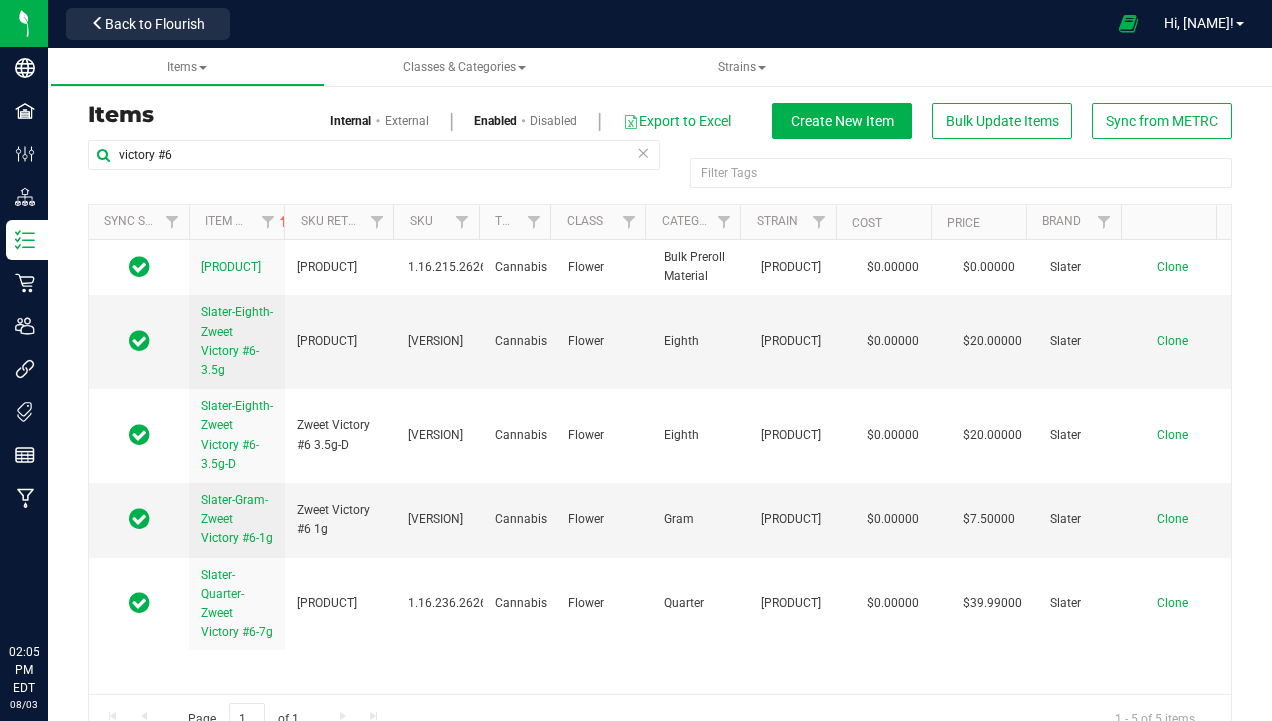scroll, scrollTop: 0, scrollLeft: 0, axis: both 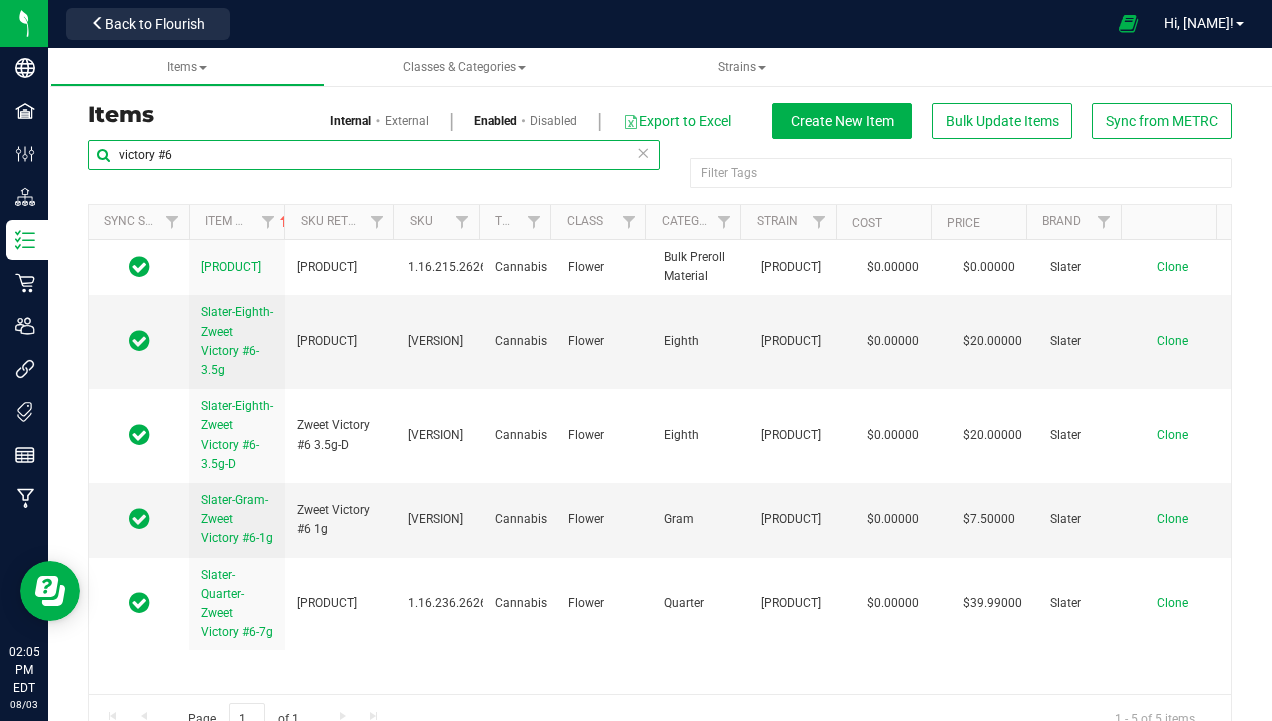 click on "victory #6" at bounding box center (374, 155) 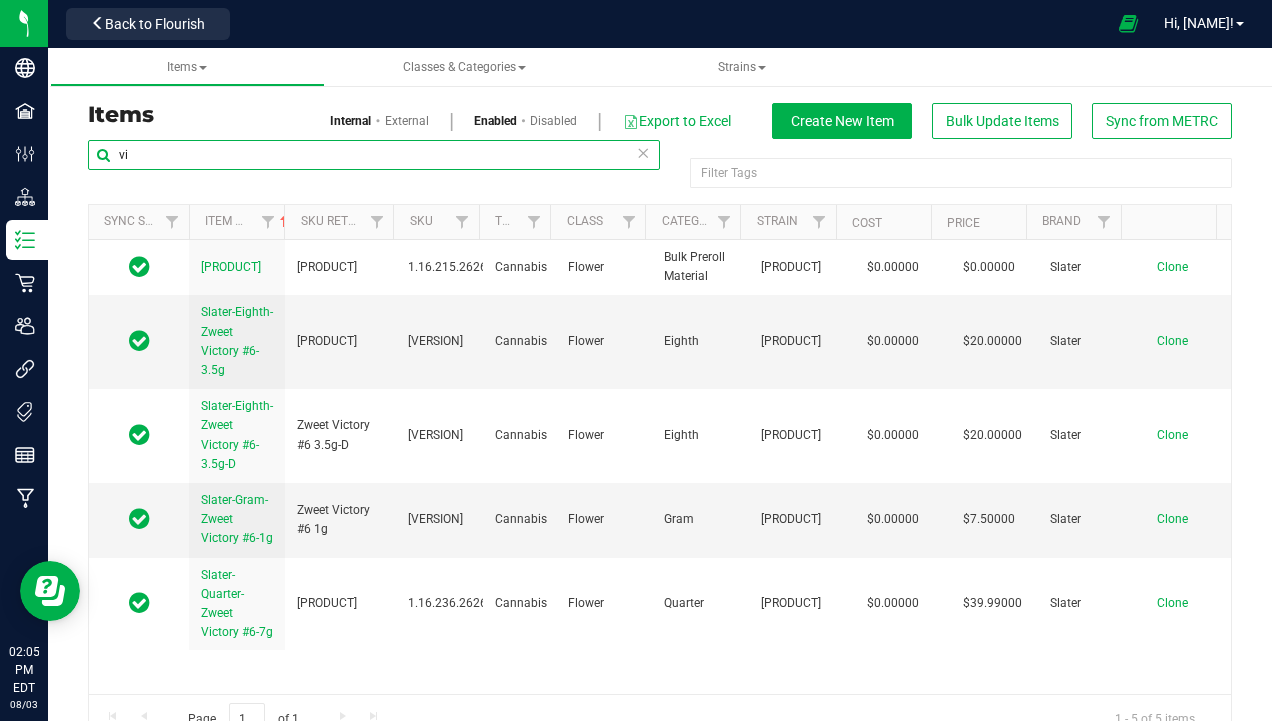 type on "v" 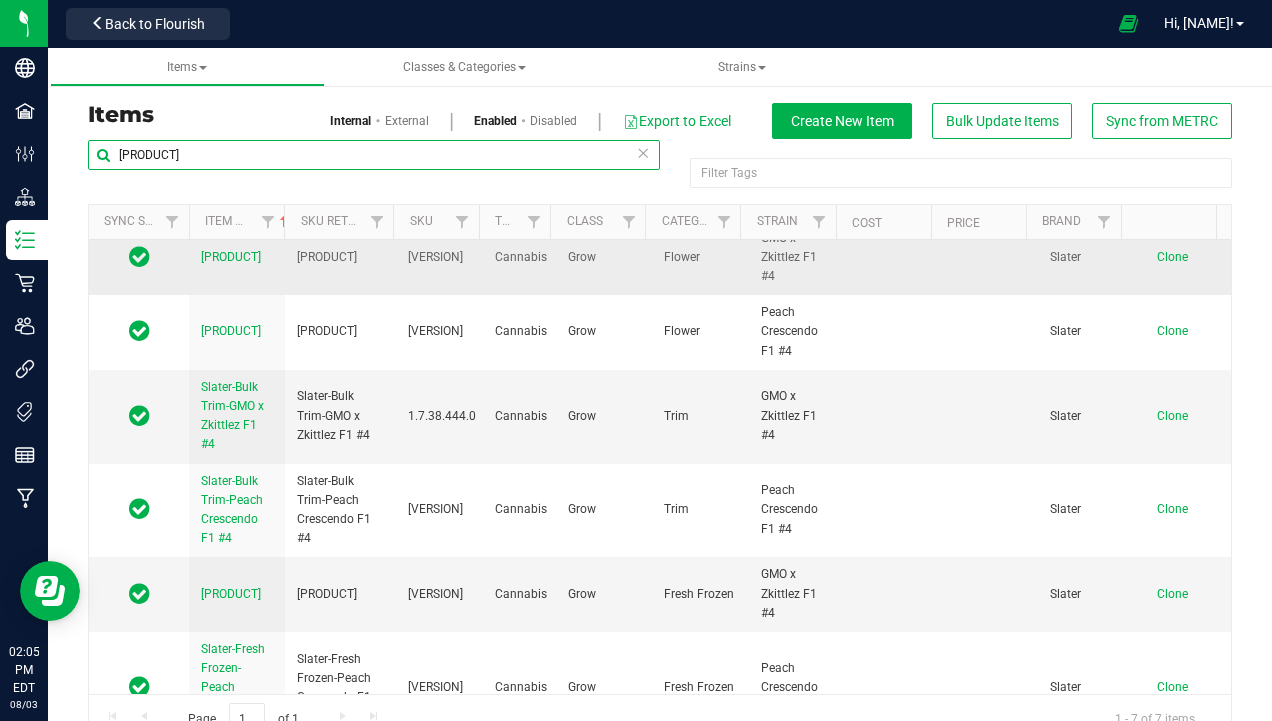 scroll, scrollTop: 0, scrollLeft: 0, axis: both 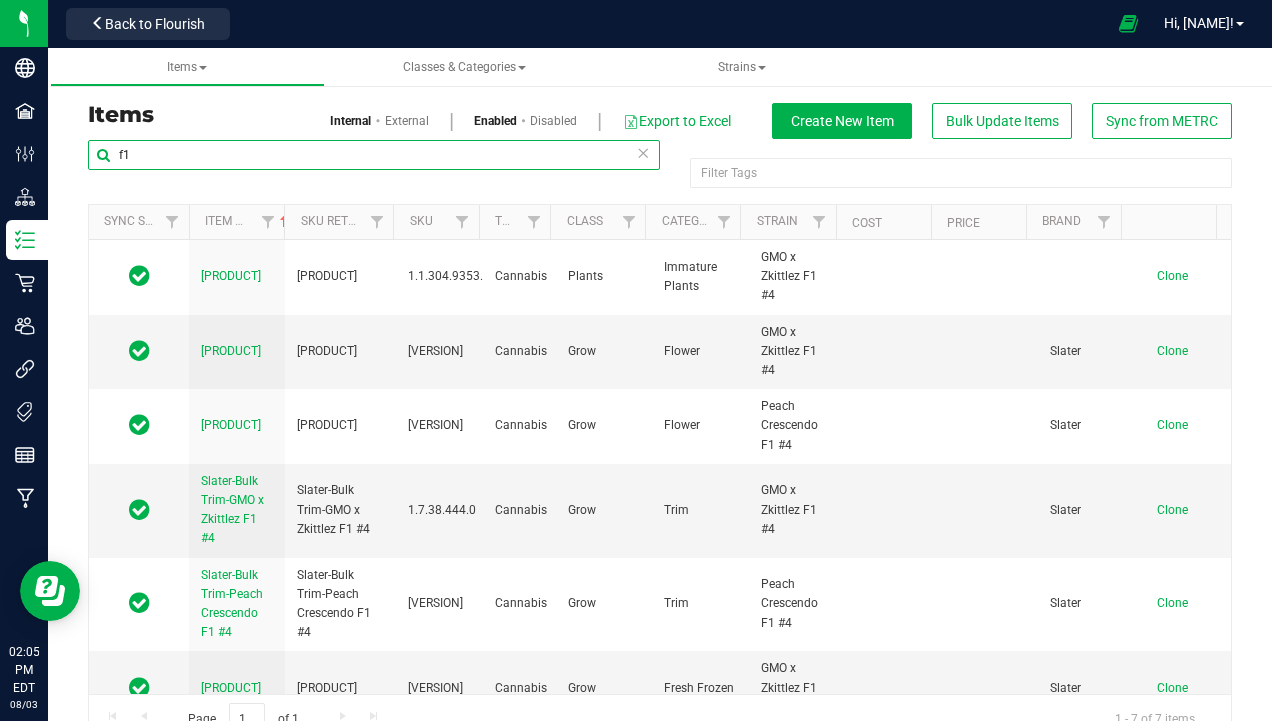 type on "f" 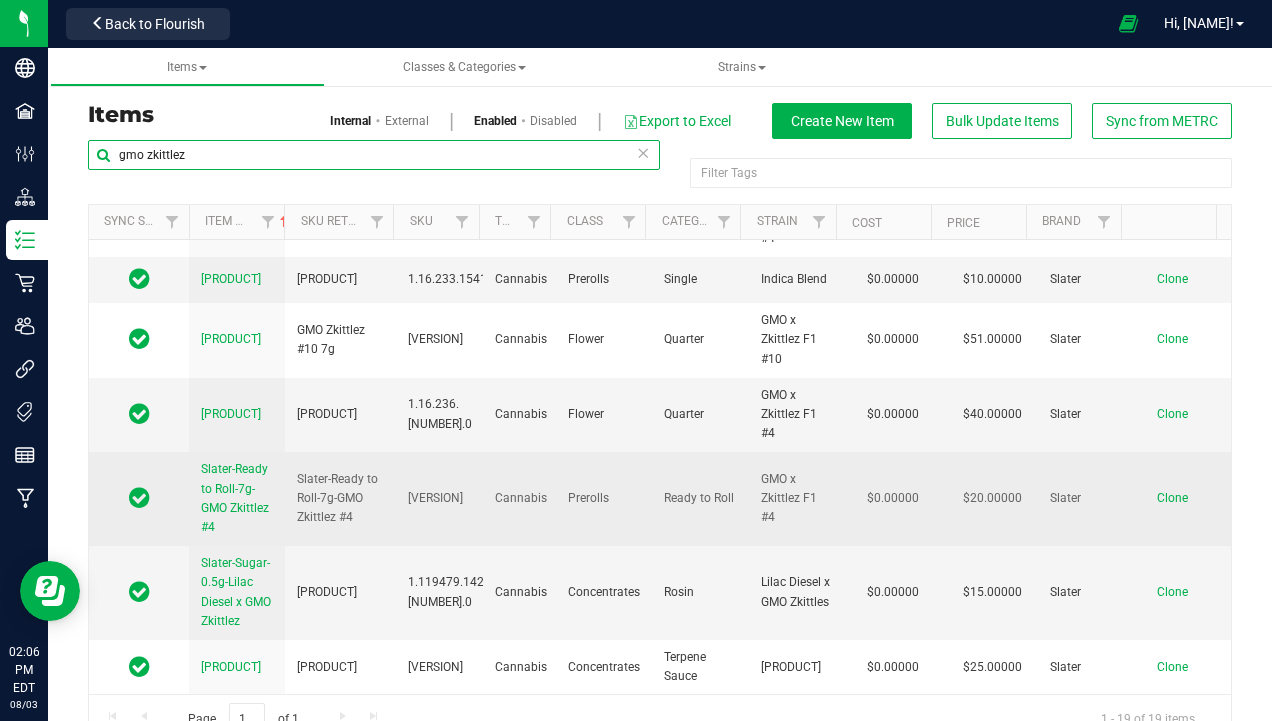 scroll, scrollTop: 1404, scrollLeft: 0, axis: vertical 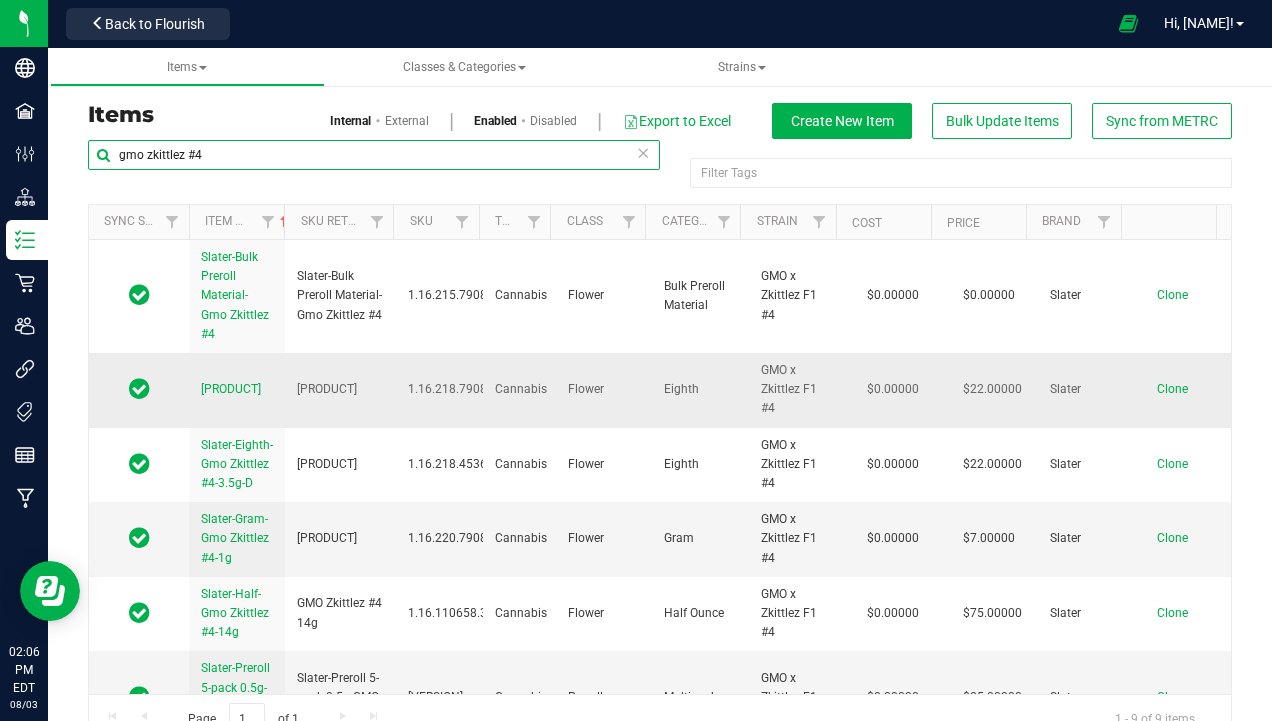 type on "gmo zkittlez #4" 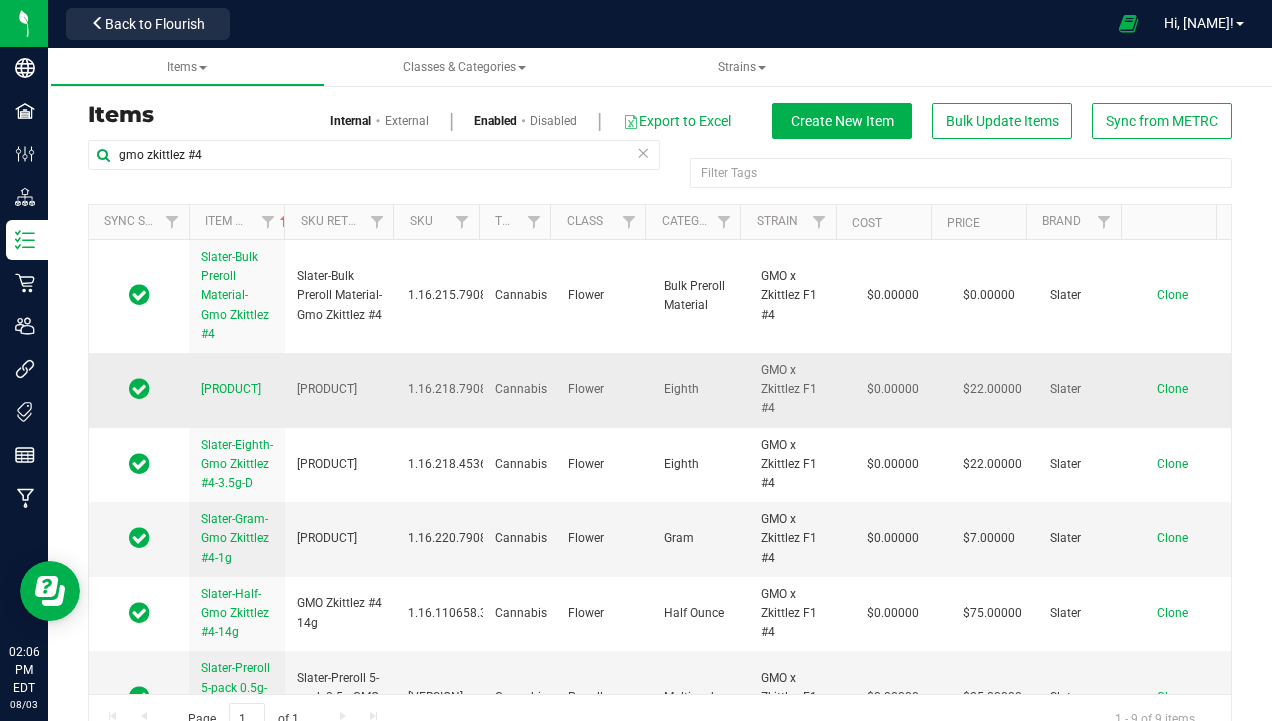 click on "Slater-Eighth-Gmo Zkittlez #4-3.5g" at bounding box center [231, 389] 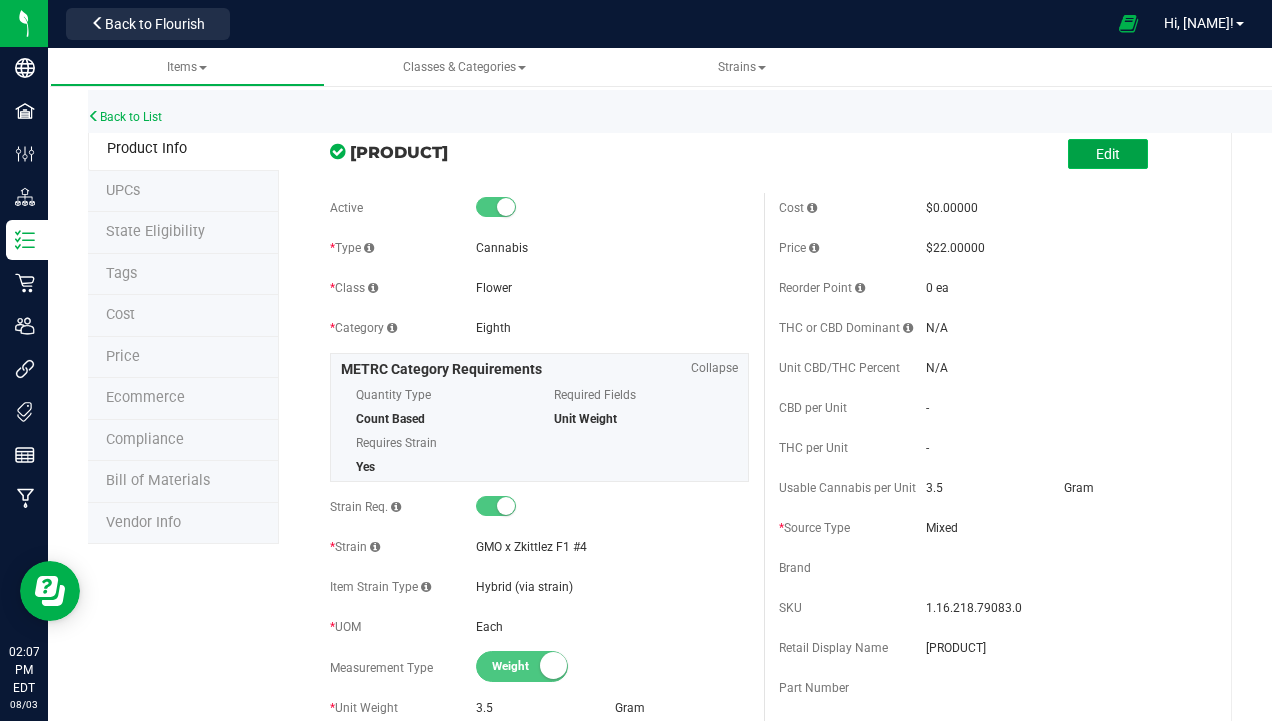 click on "Edit" at bounding box center [1108, 154] 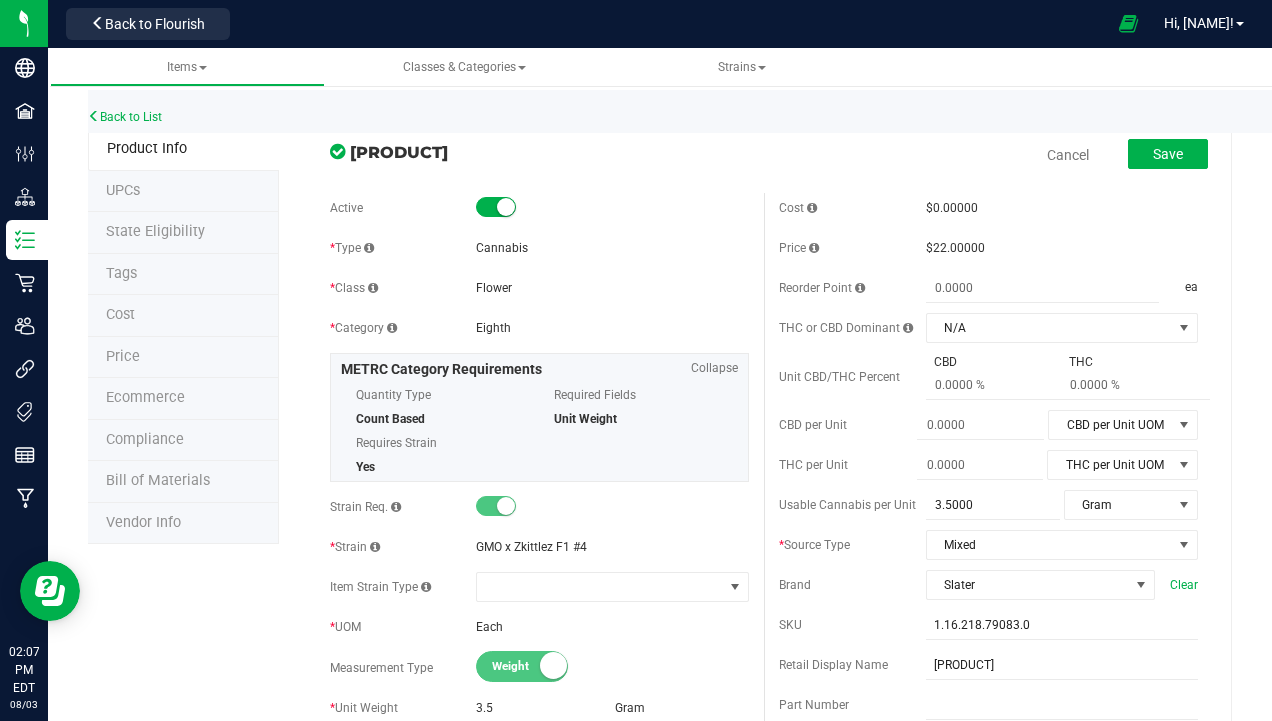 click on "Slater-Eighth-Gmo Zkittlez #4-3.5g" at bounding box center [549, 152] 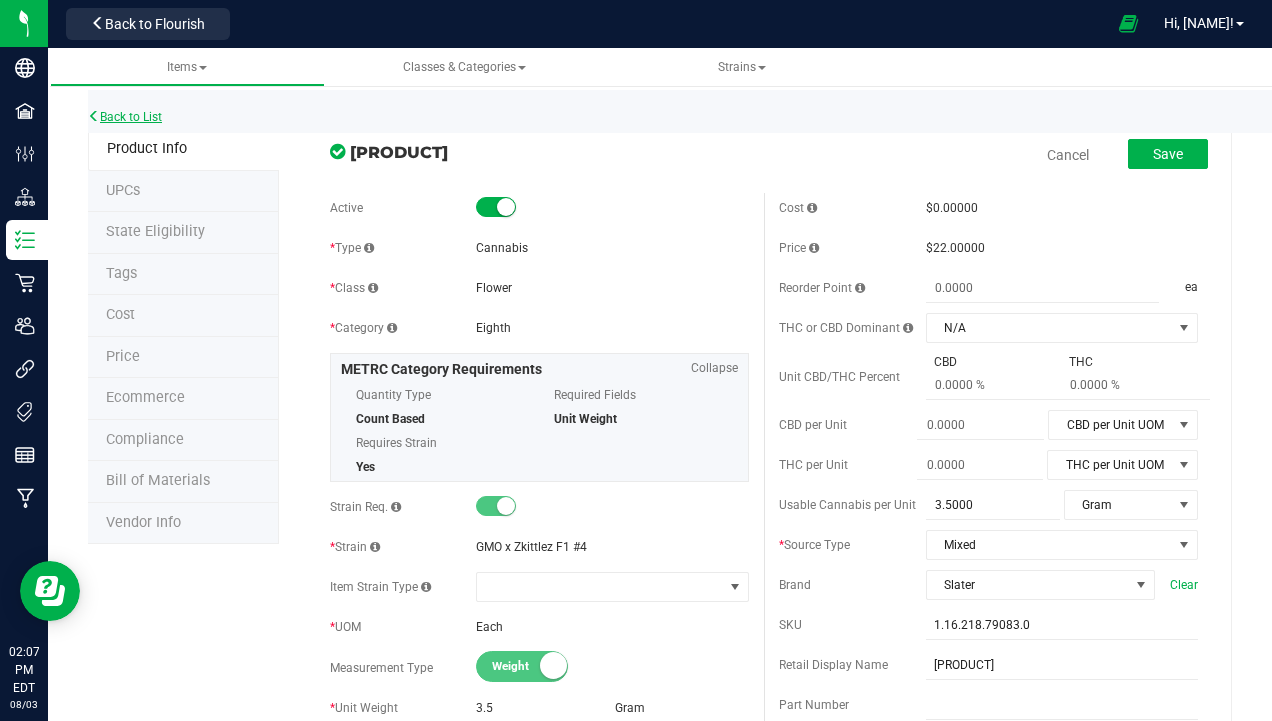 click on "Back to List" at bounding box center [125, 117] 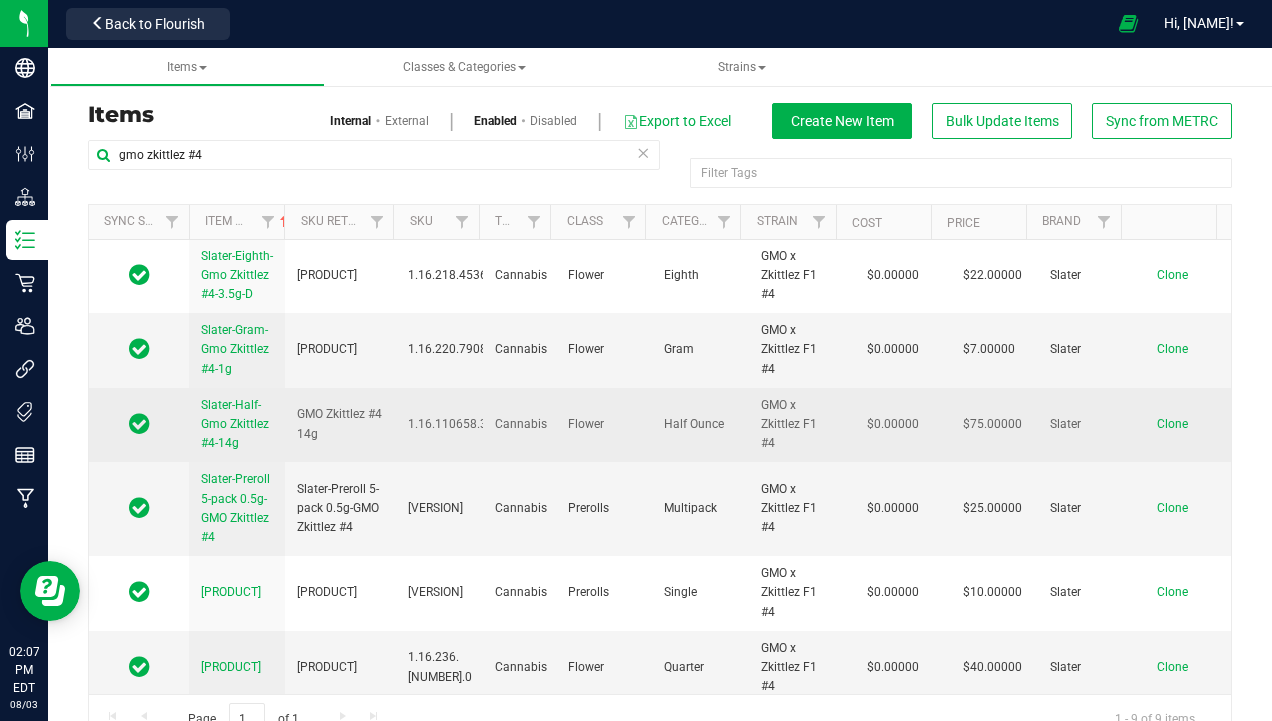 scroll, scrollTop: 0, scrollLeft: 0, axis: both 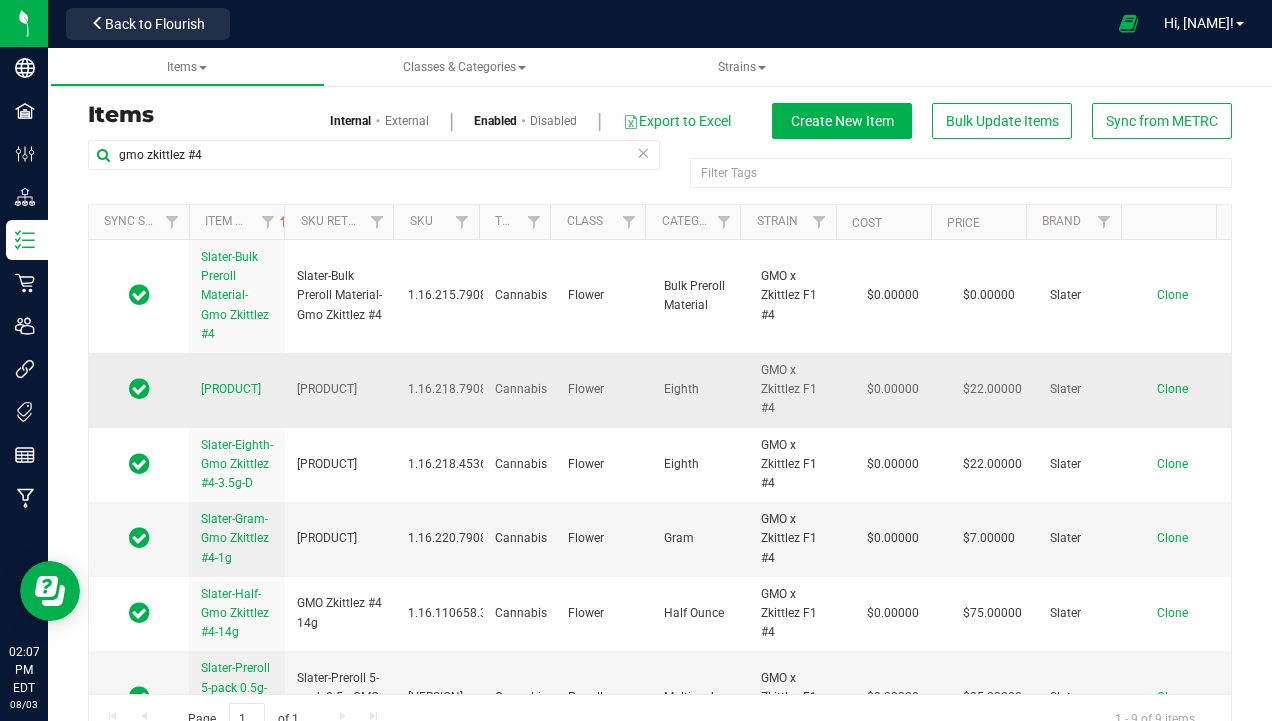 click on "Slater-Eighth-Gmo Zkittlez #4-3.5g" at bounding box center [231, 389] 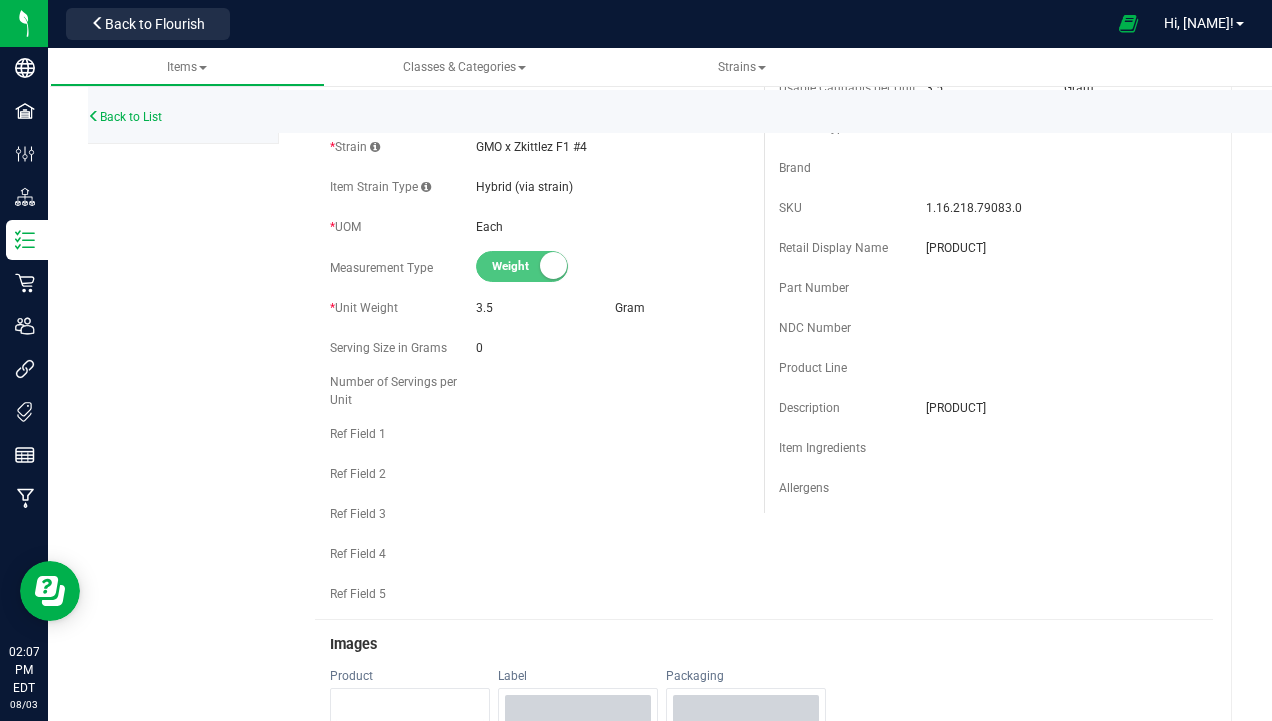 scroll, scrollTop: 0, scrollLeft: 0, axis: both 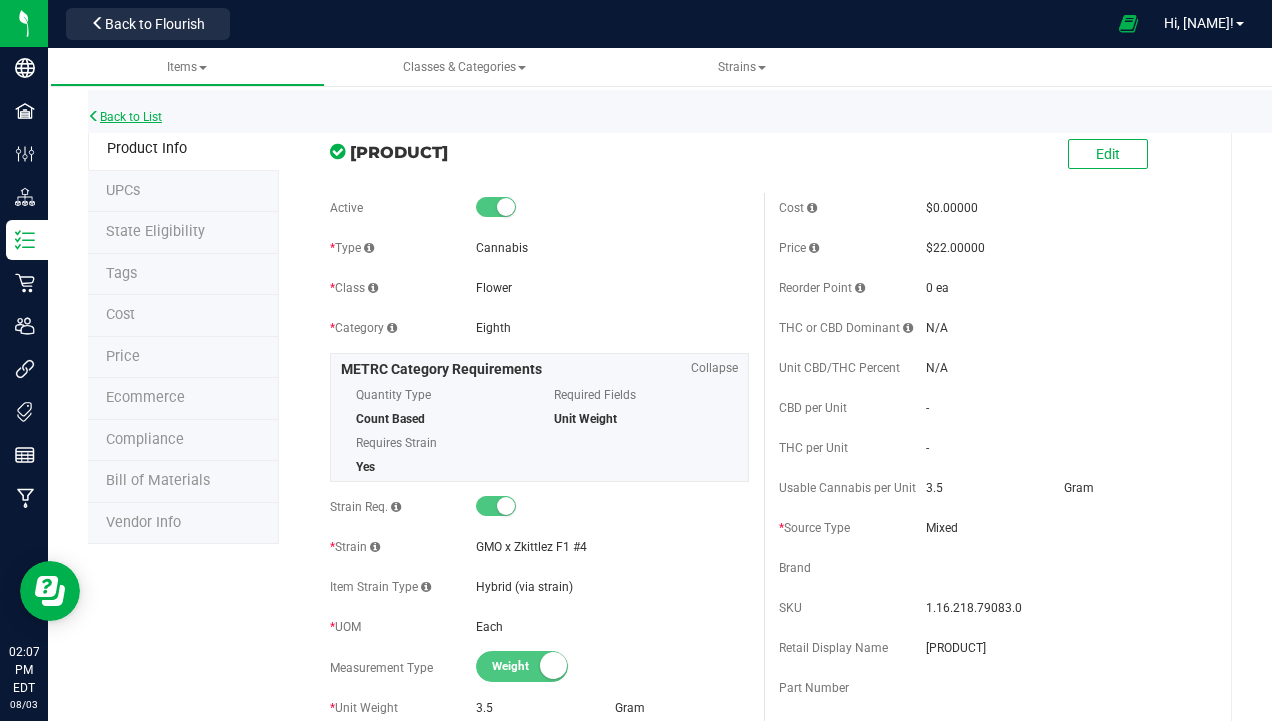 click on "Back to List" at bounding box center (125, 117) 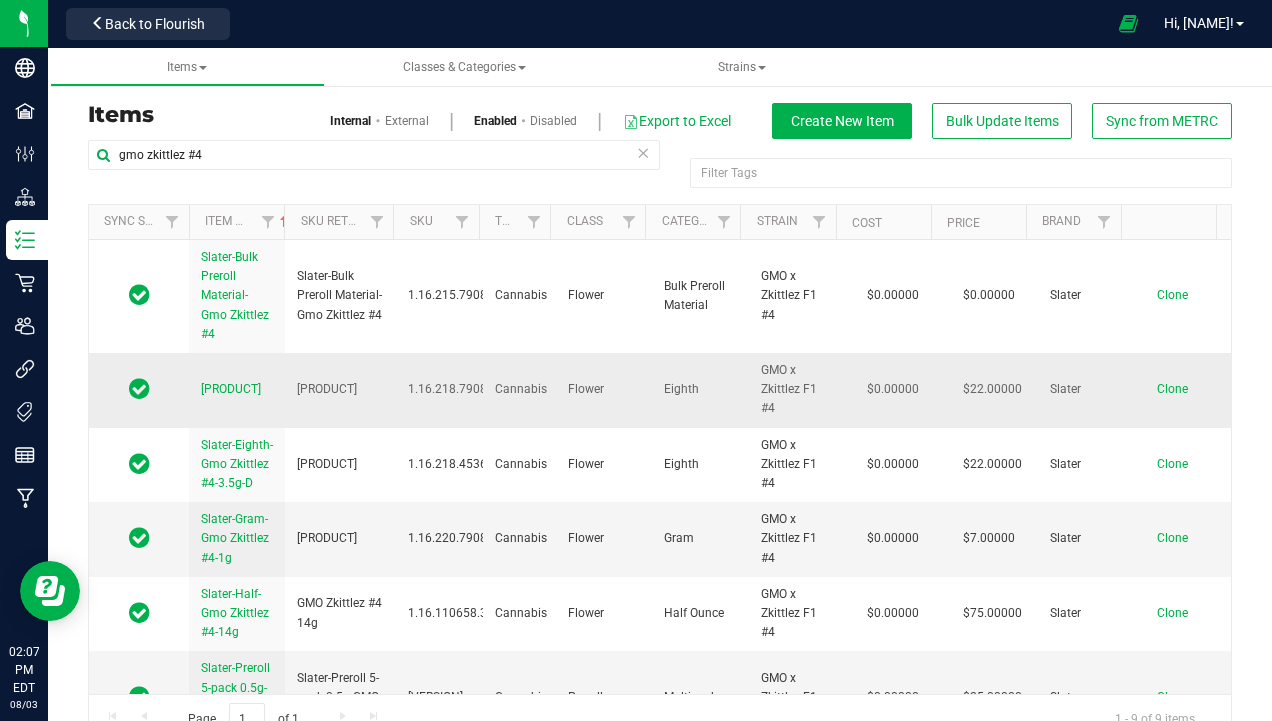 click on "Slater-Eighth-Gmo Zkittlez #4-3.5g" at bounding box center (231, 389) 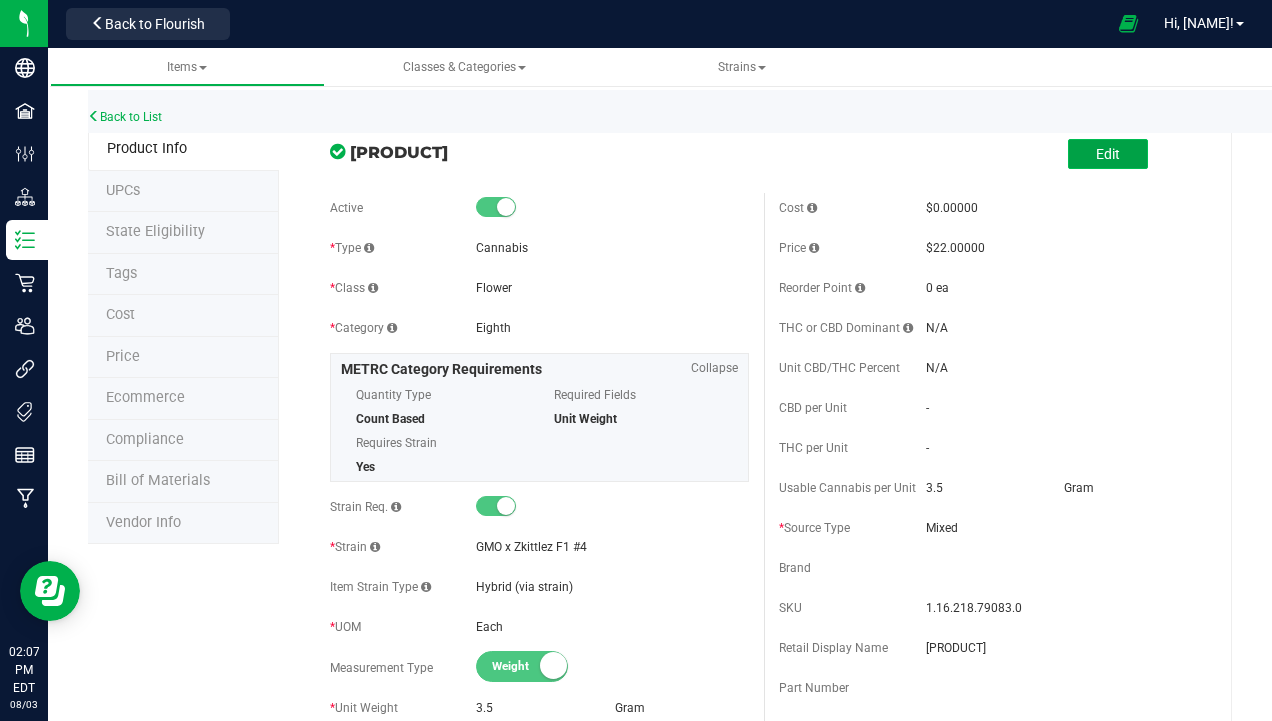 click on "Edit" at bounding box center (1108, 154) 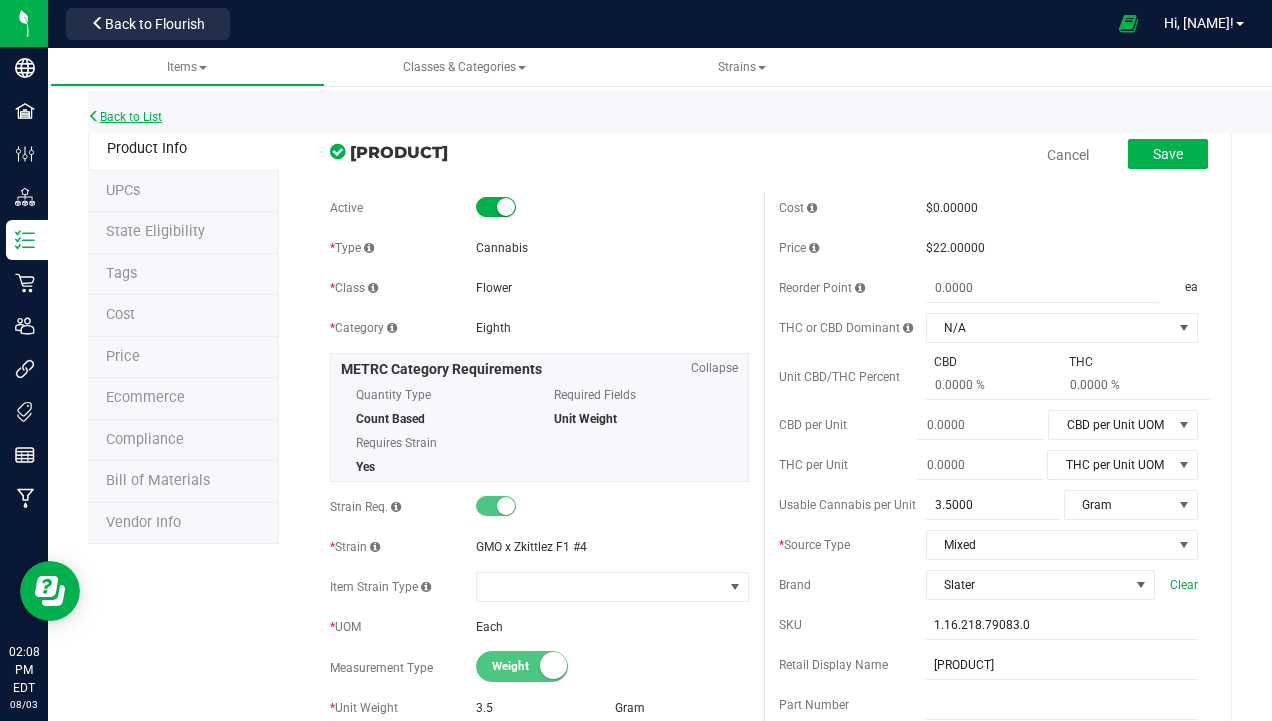 click on "Back to List" at bounding box center [125, 117] 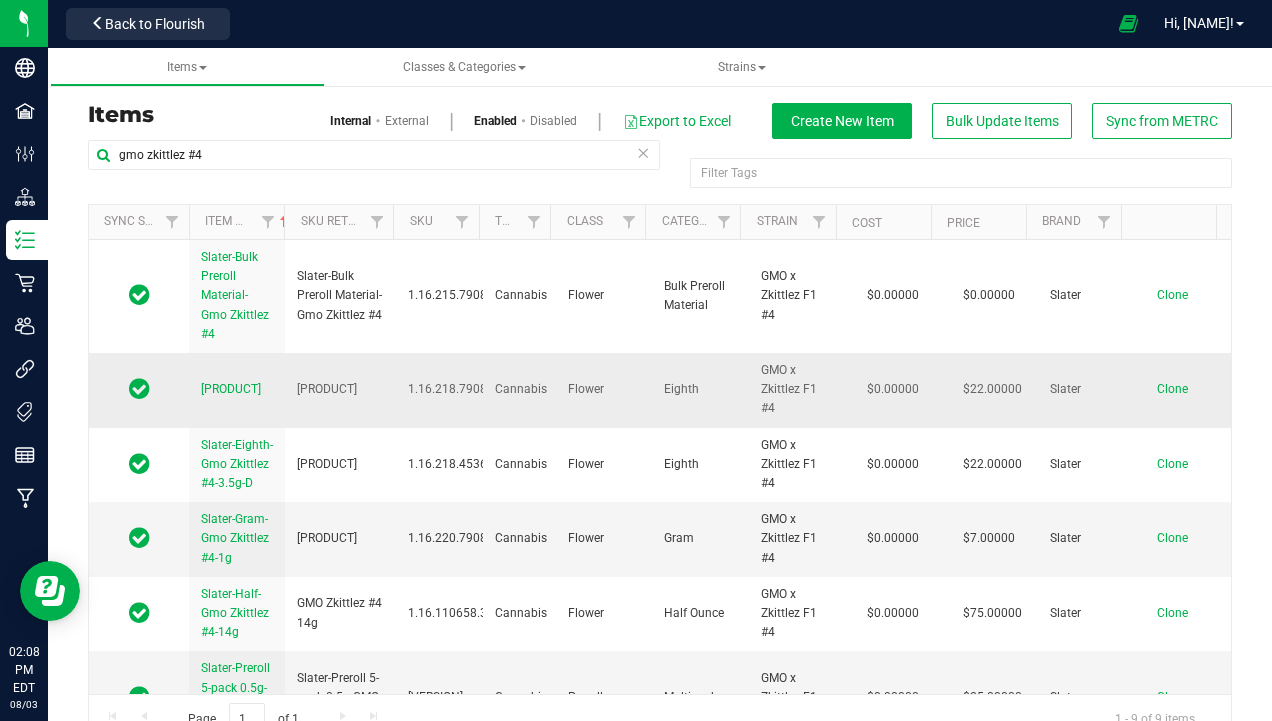 drag, startPoint x: 197, startPoint y: 360, endPoint x: 253, endPoint y: 426, distance: 86.55634 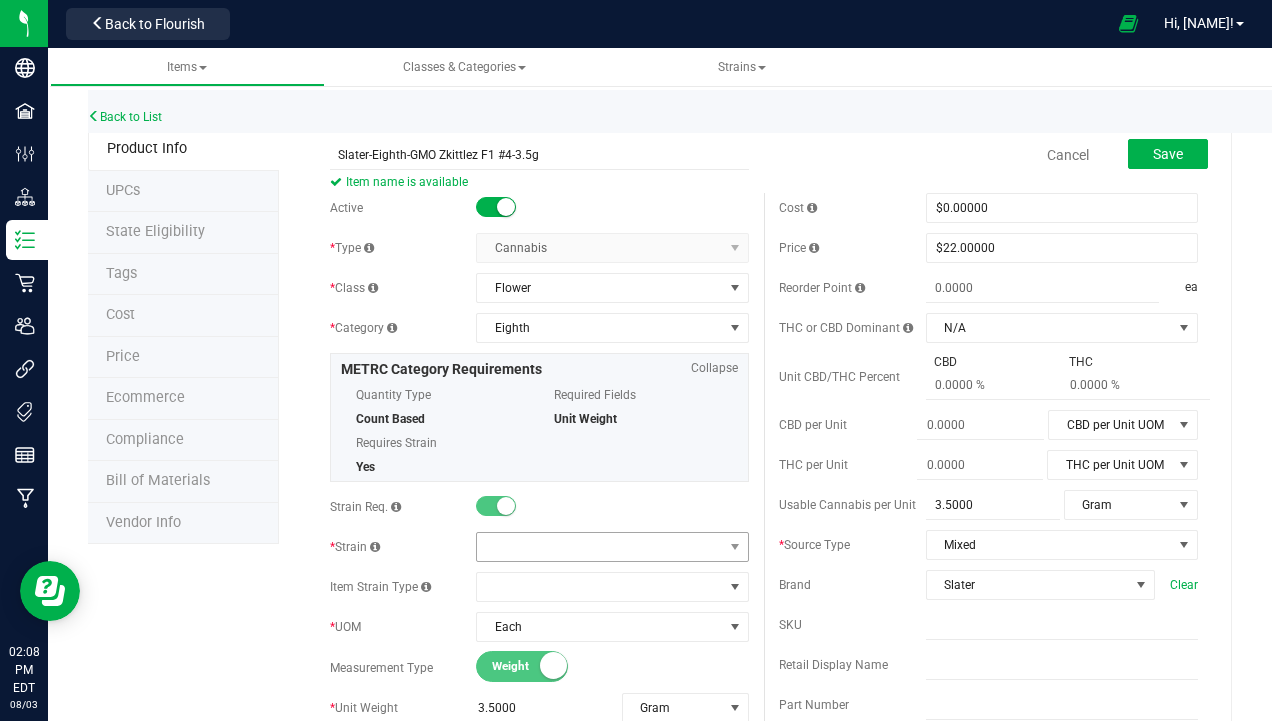 type on "[LASTNAME]-[SIZE]-[STRAIN]-[QUANTITY]" 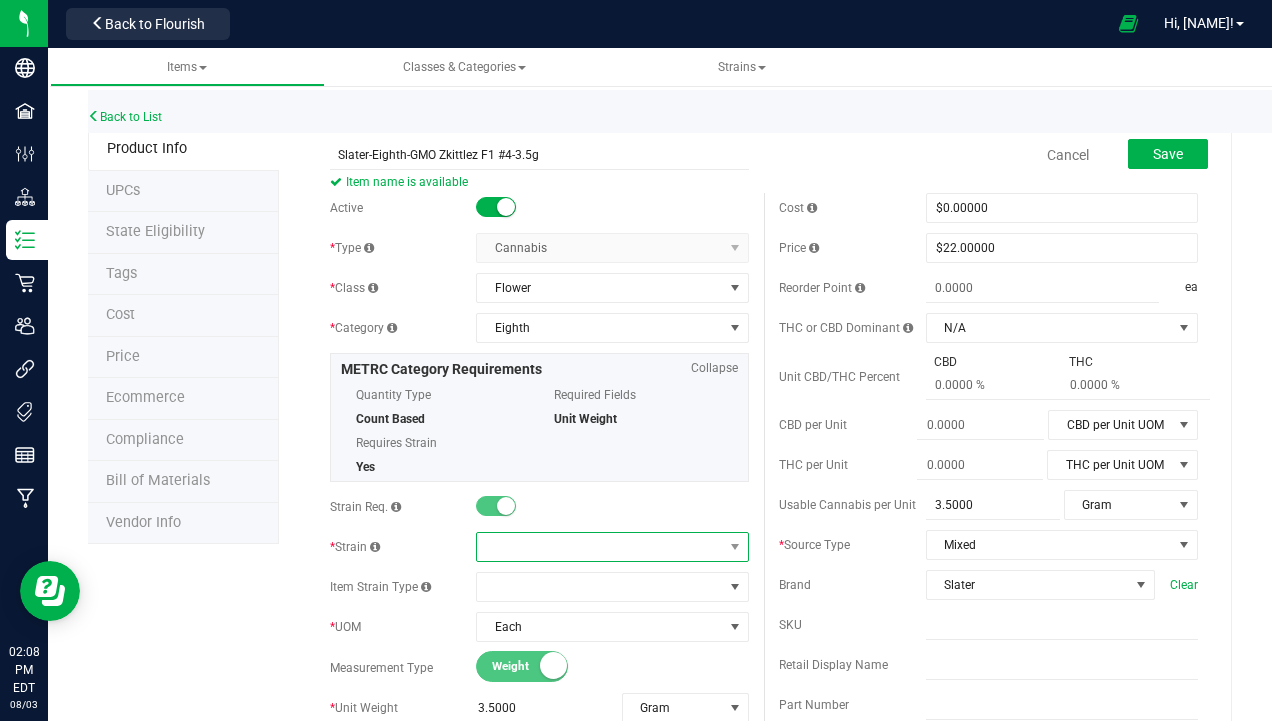 click at bounding box center [599, 547] 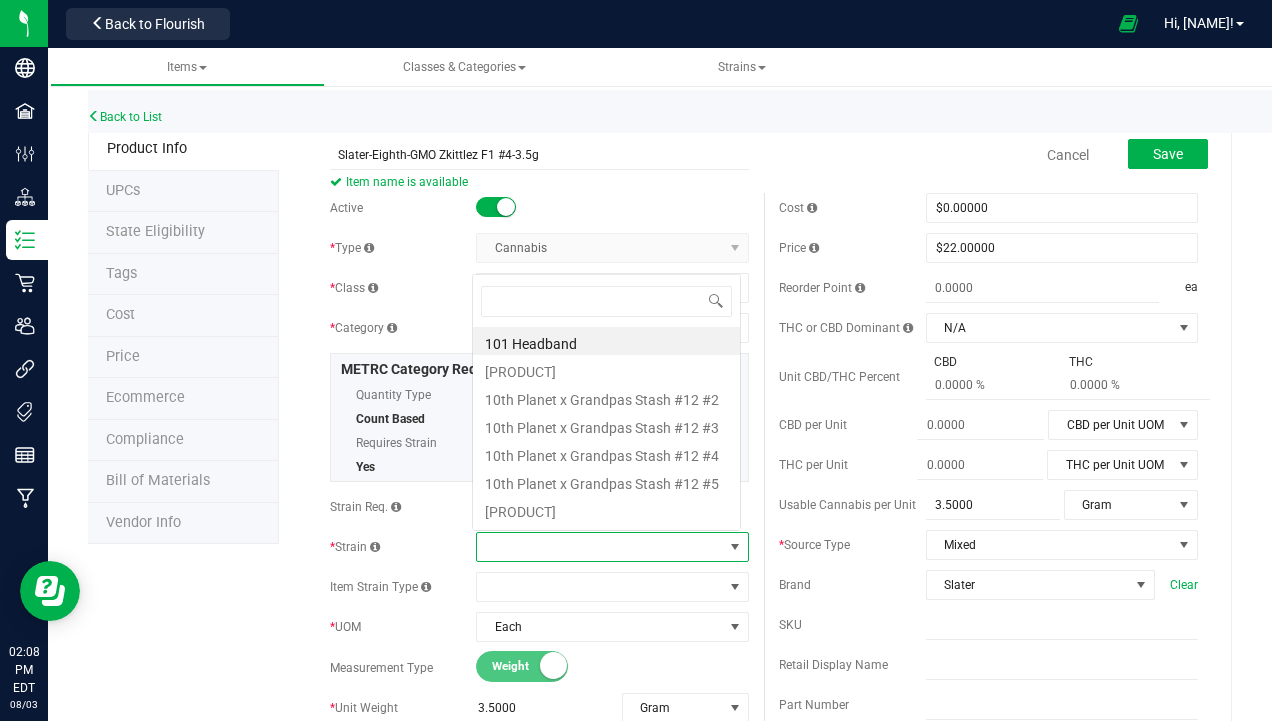 scroll, scrollTop: 0, scrollLeft: 0, axis: both 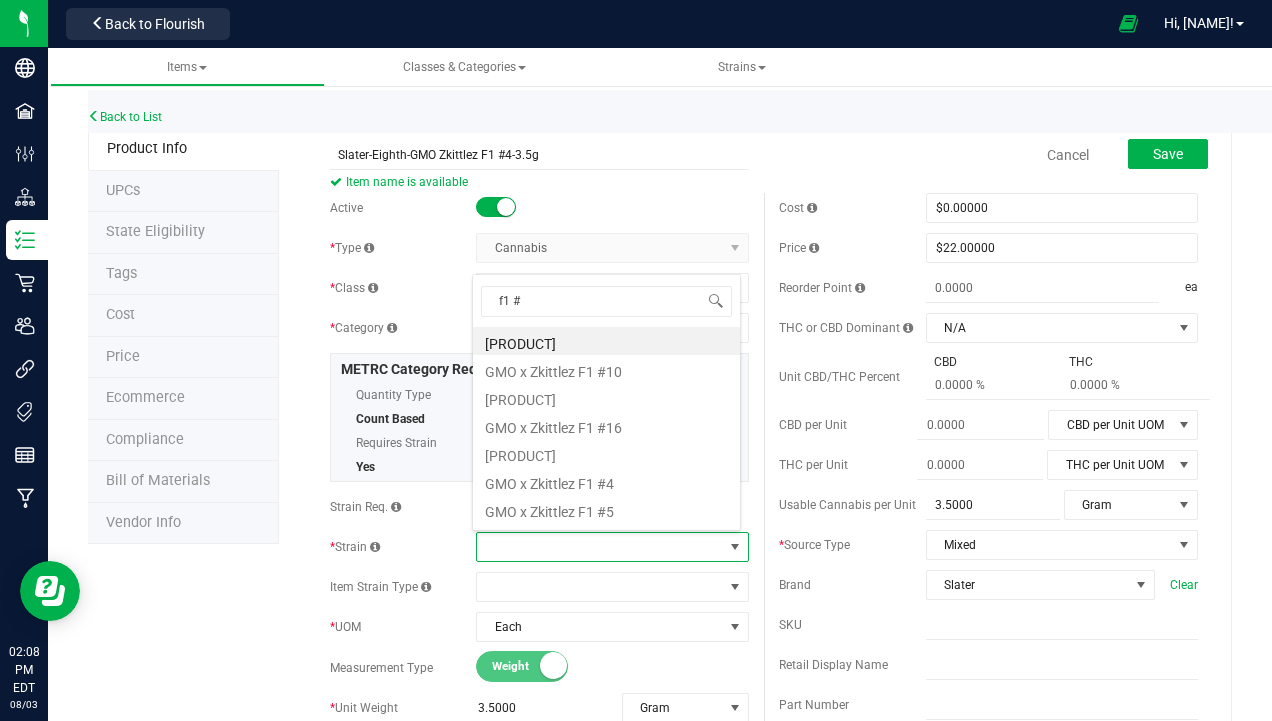 type on "[NUMBER]" 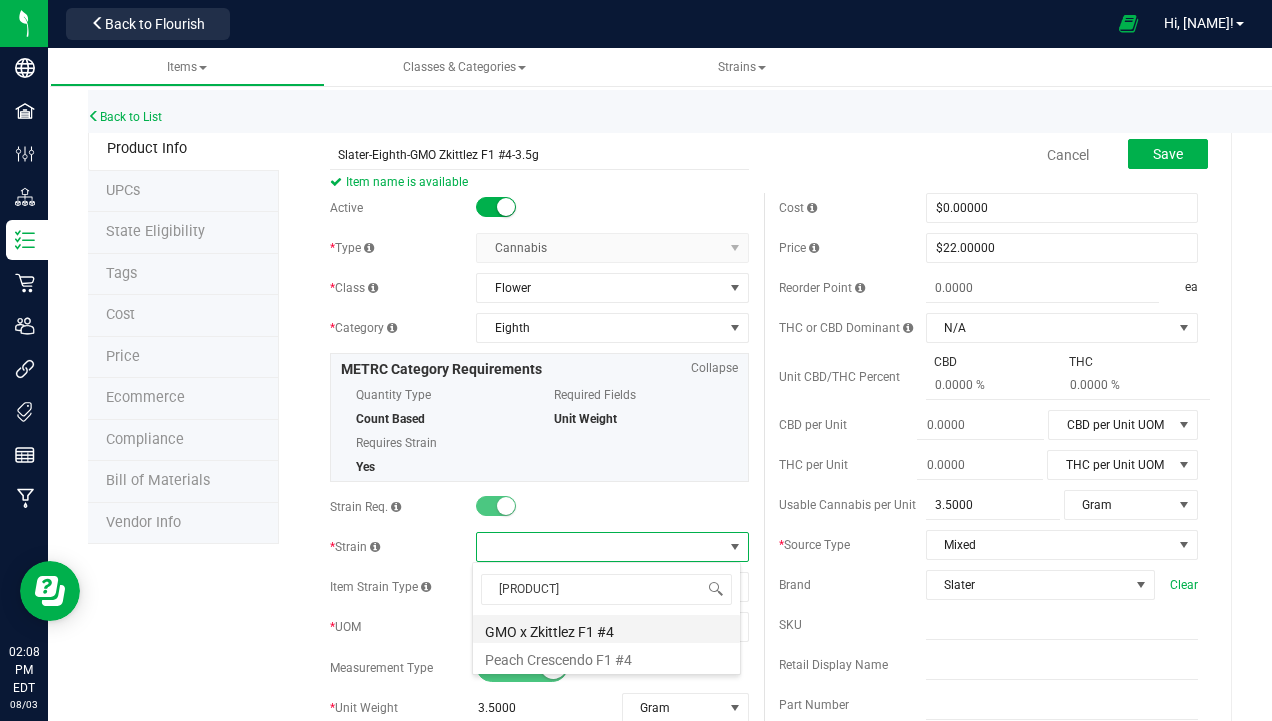 click on "[STRAIN]" at bounding box center (606, 629) 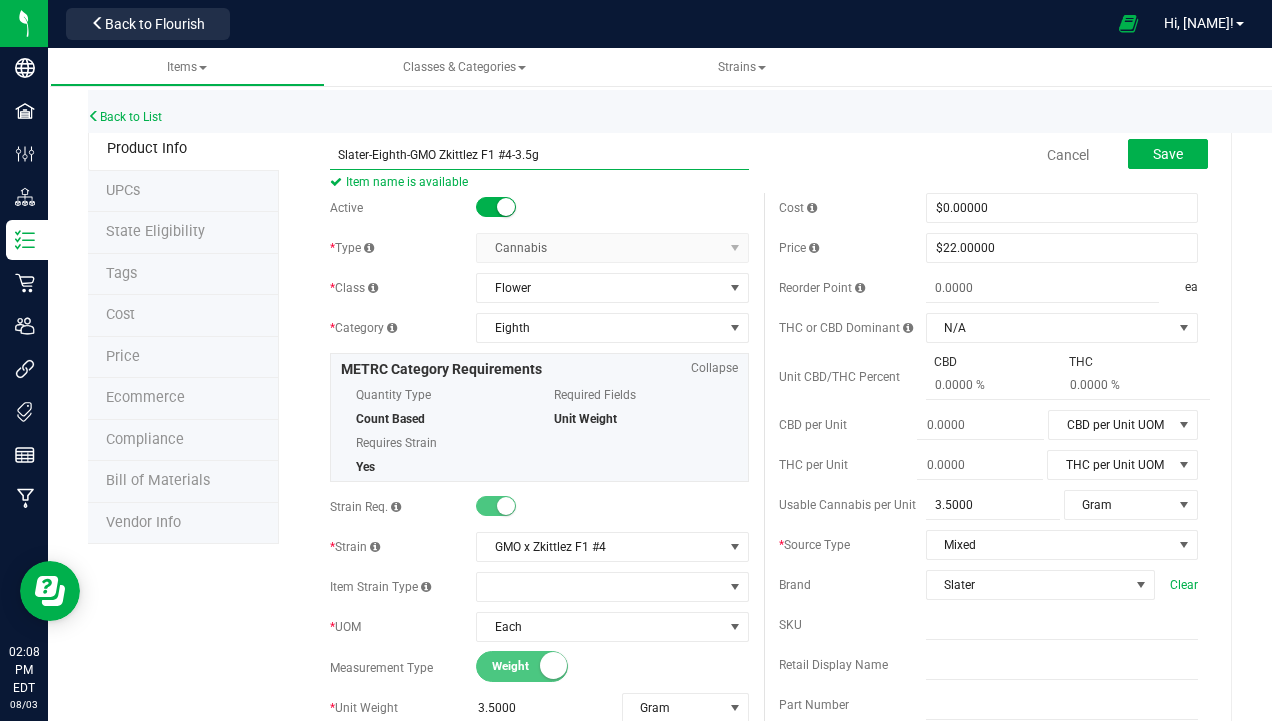 drag, startPoint x: 495, startPoint y: 153, endPoint x: 638, endPoint y: 147, distance: 143.12582 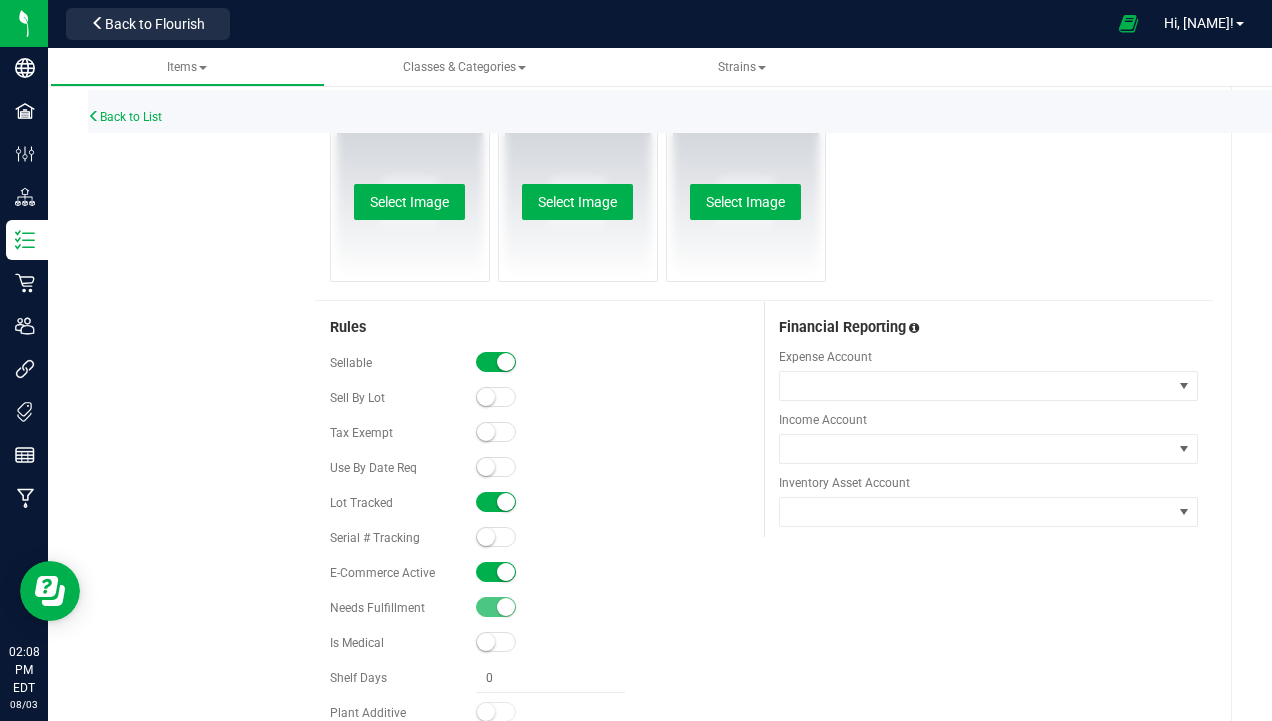 scroll, scrollTop: 1000, scrollLeft: 0, axis: vertical 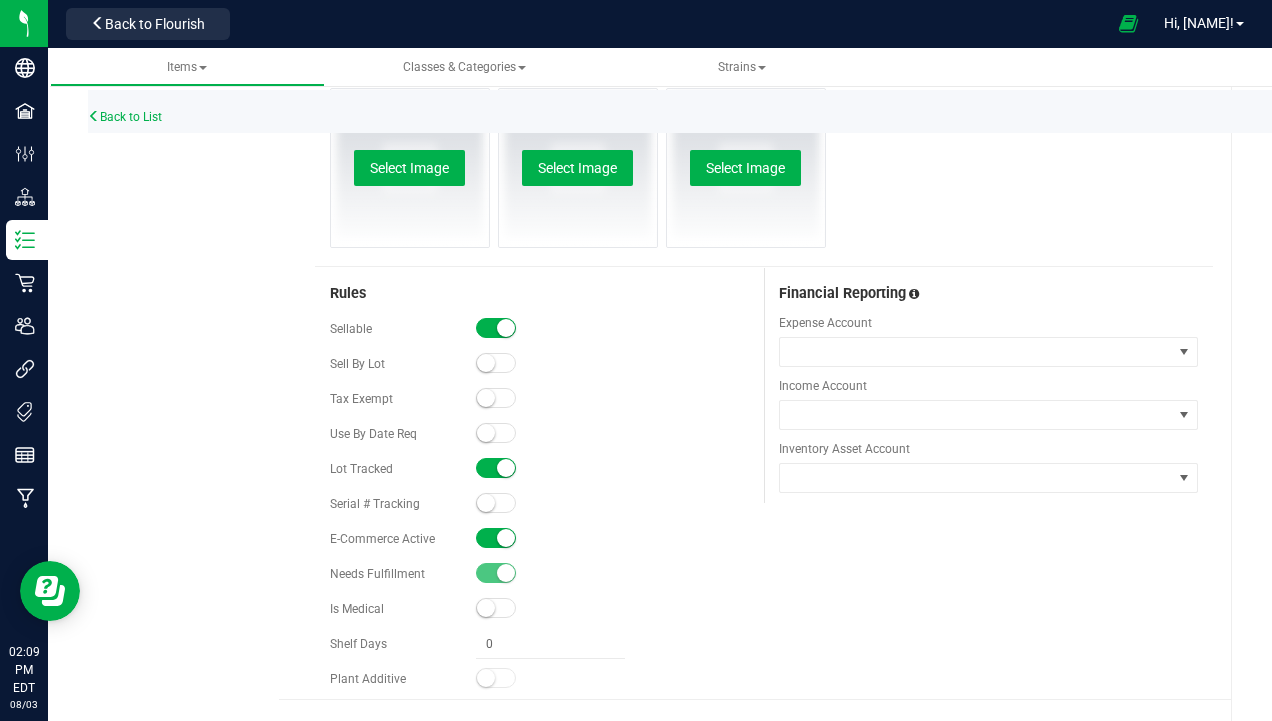 type on "Slater-Eighth-GMO Zkittlez F1#4-3.5g" 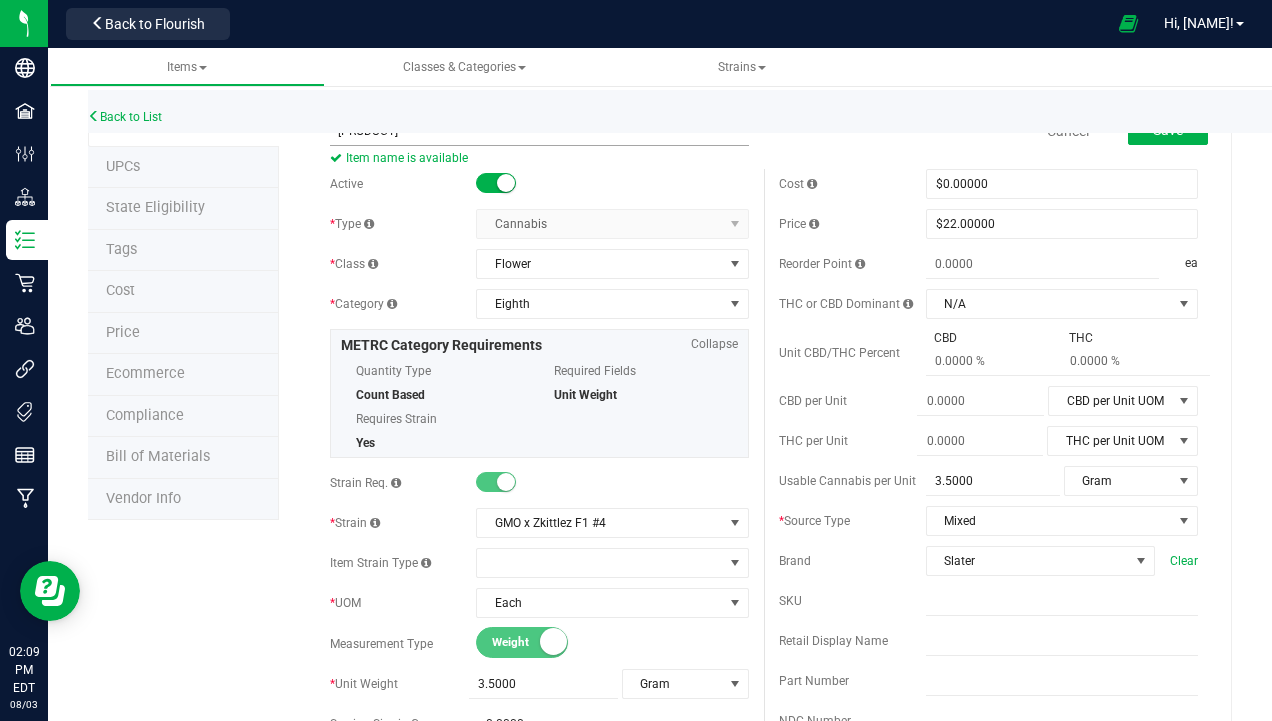 scroll, scrollTop: 0, scrollLeft: 0, axis: both 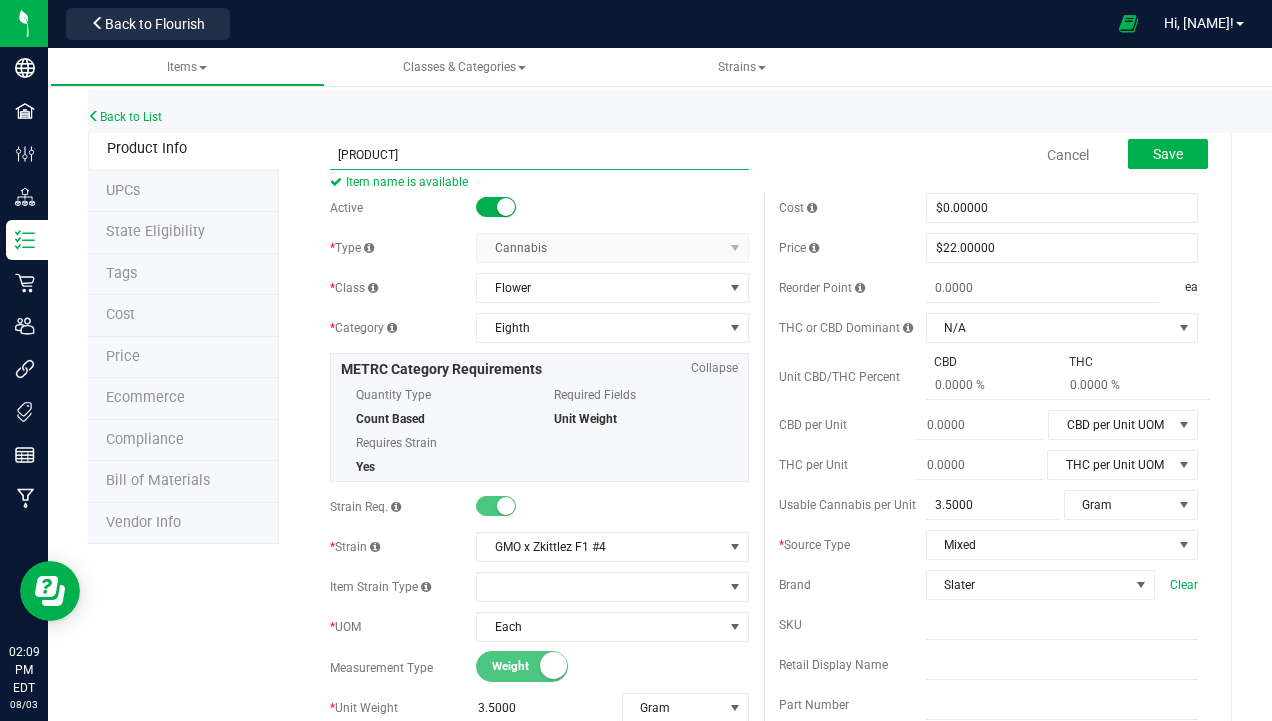 drag, startPoint x: 409, startPoint y: 155, endPoint x: 566, endPoint y: 161, distance: 157.11461 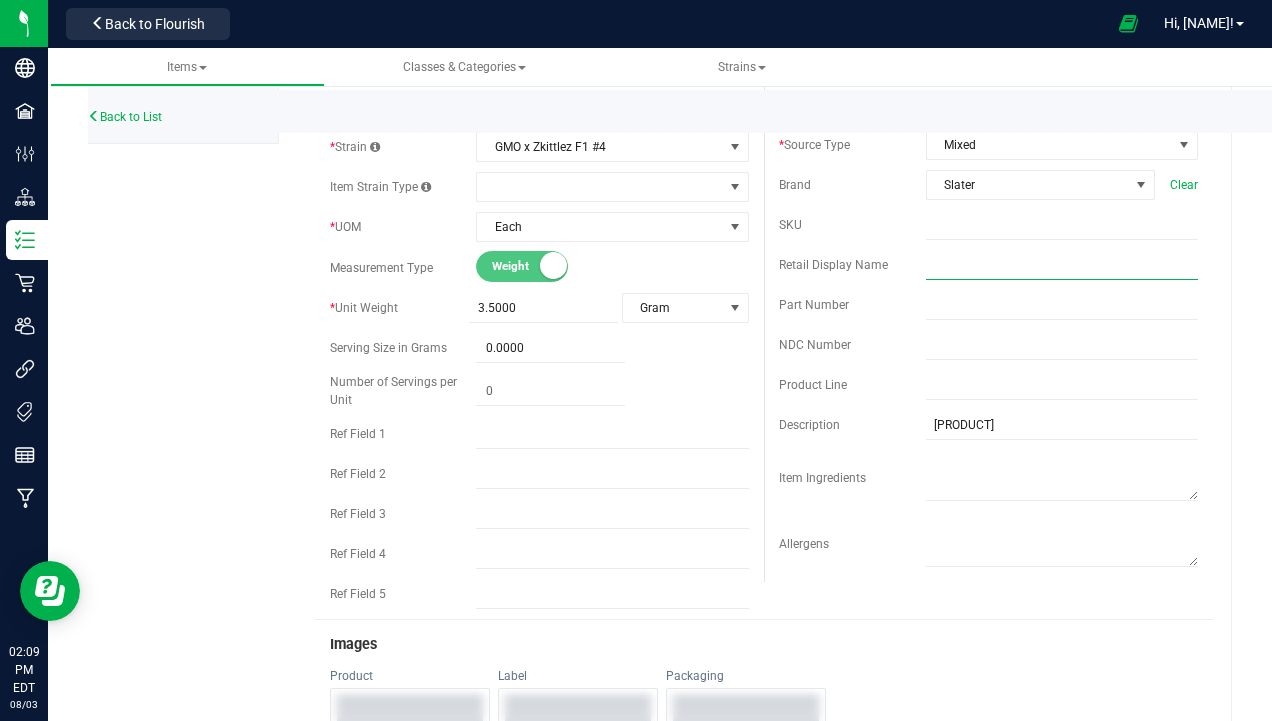 click at bounding box center [1062, 265] 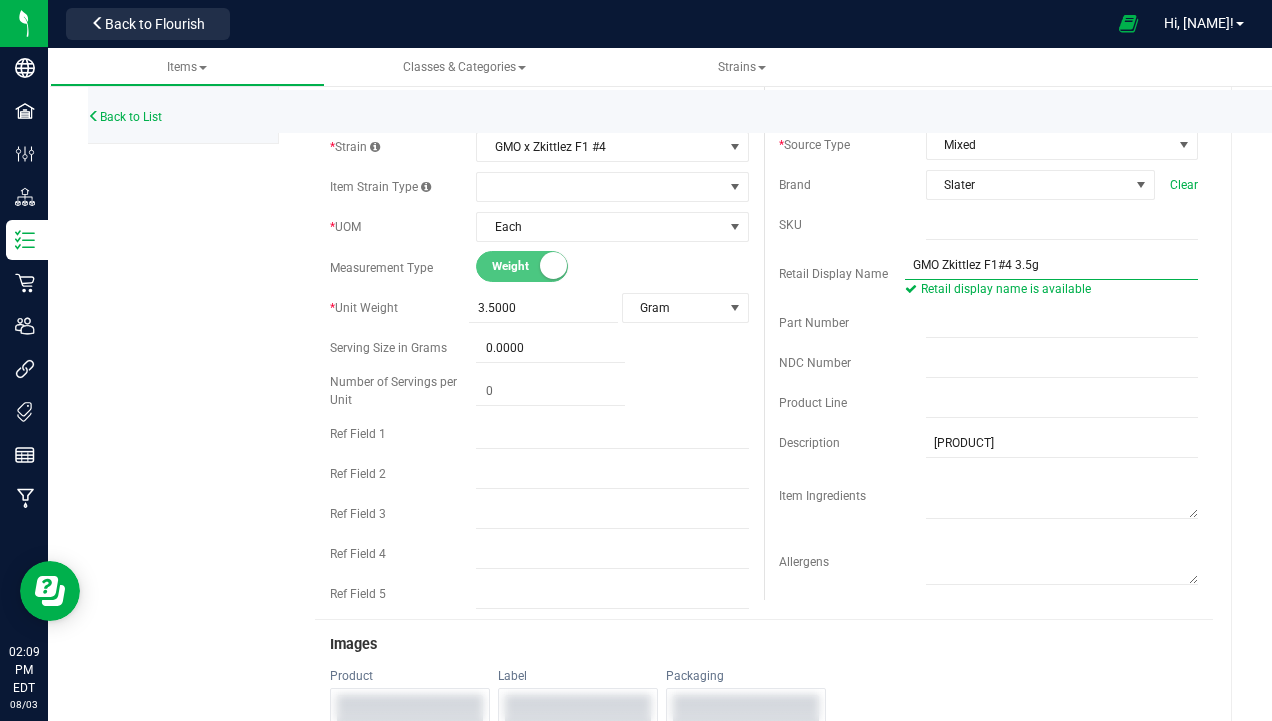 scroll, scrollTop: 0, scrollLeft: 0, axis: both 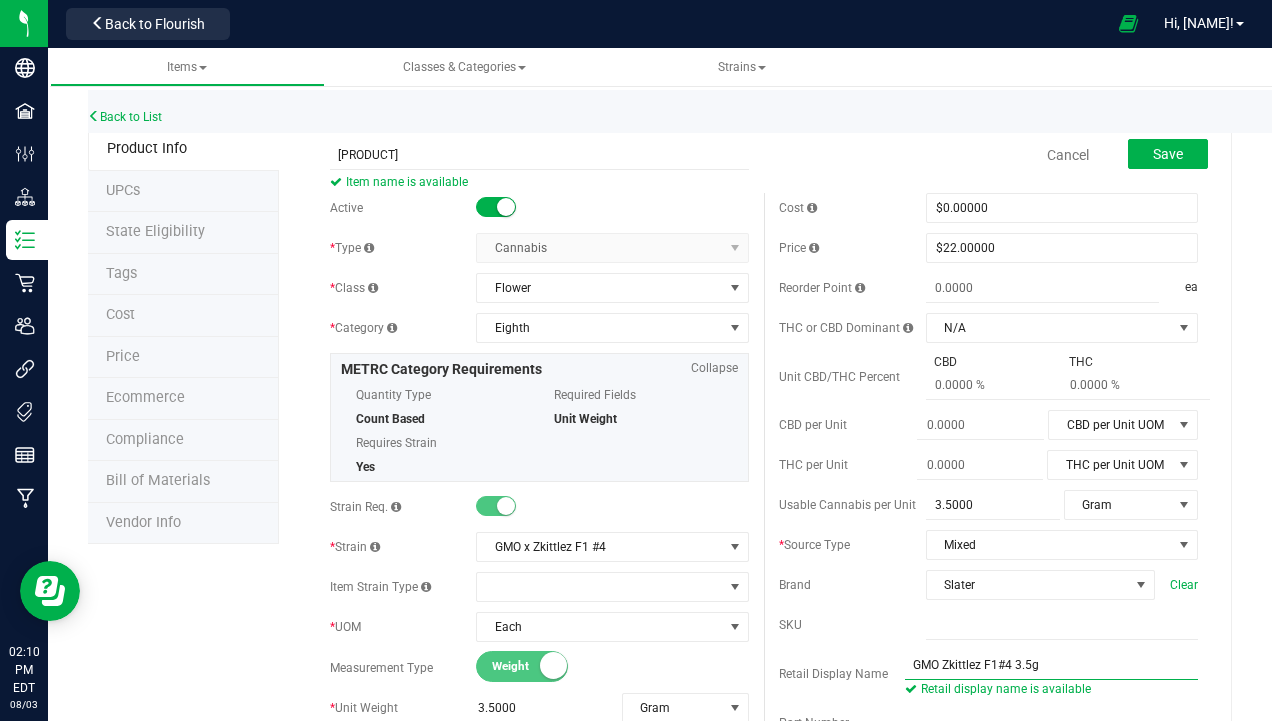 type on "GMO Zkittlez F1#4 3.5g" 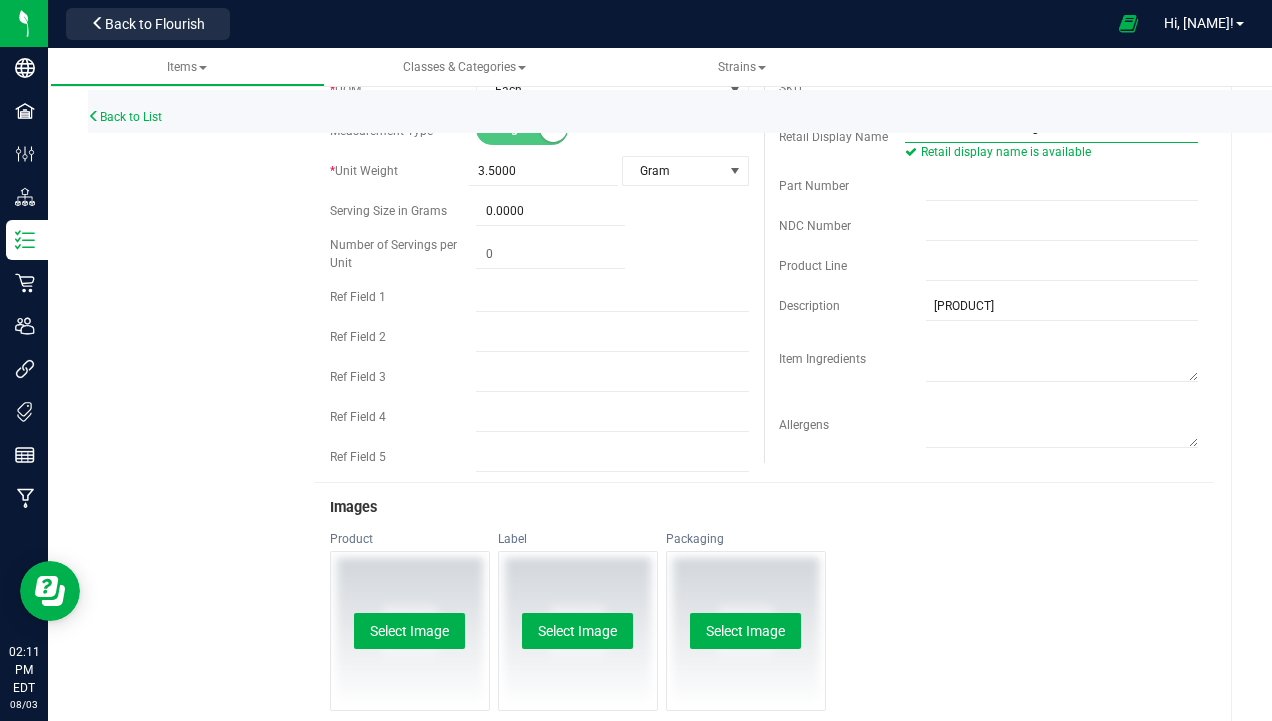 scroll, scrollTop: 600, scrollLeft: 0, axis: vertical 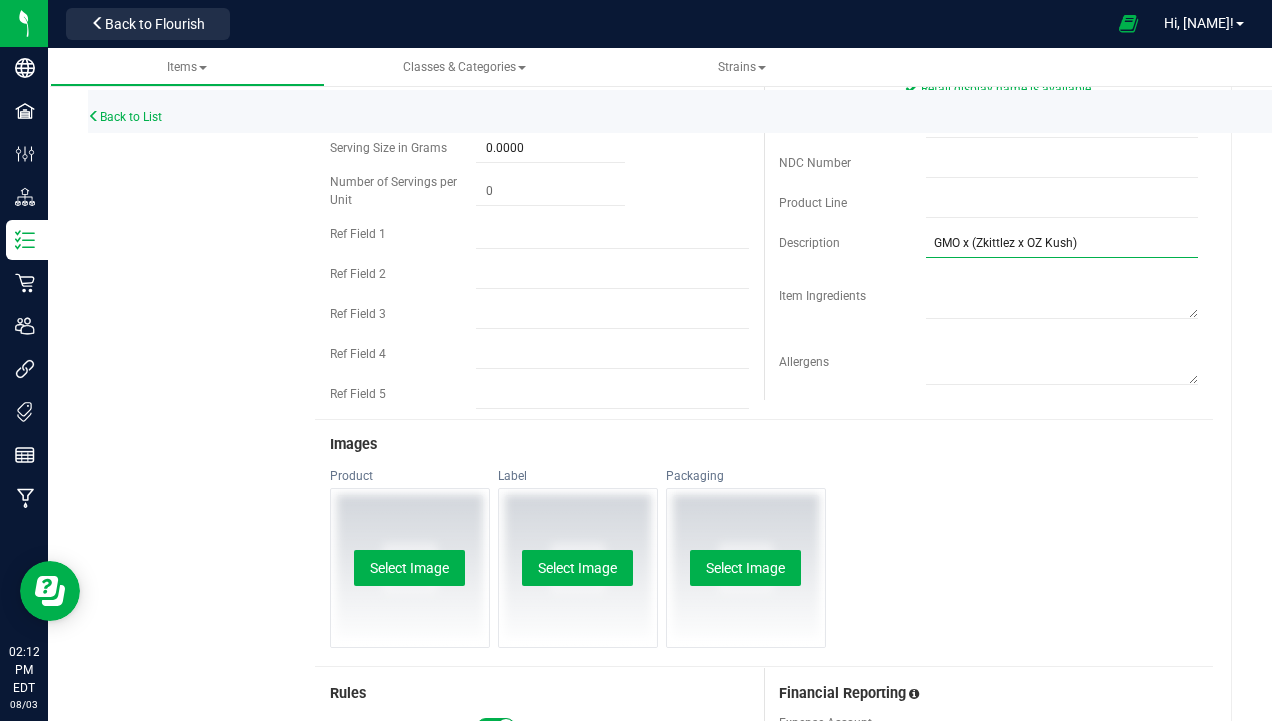 click on "GMO x (Zkittlez x OZ Kush)" at bounding box center [1062, 243] 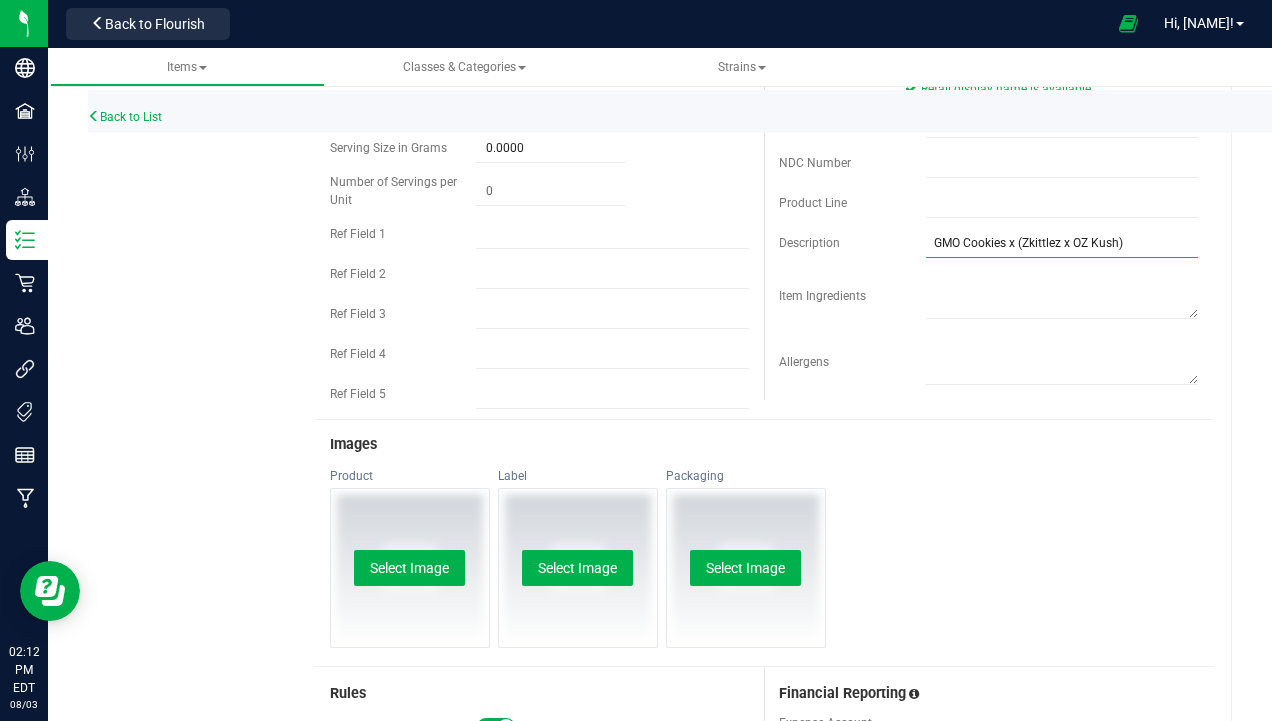 type on "GMO Cookies x (Zkittlez x OZ Kush)" 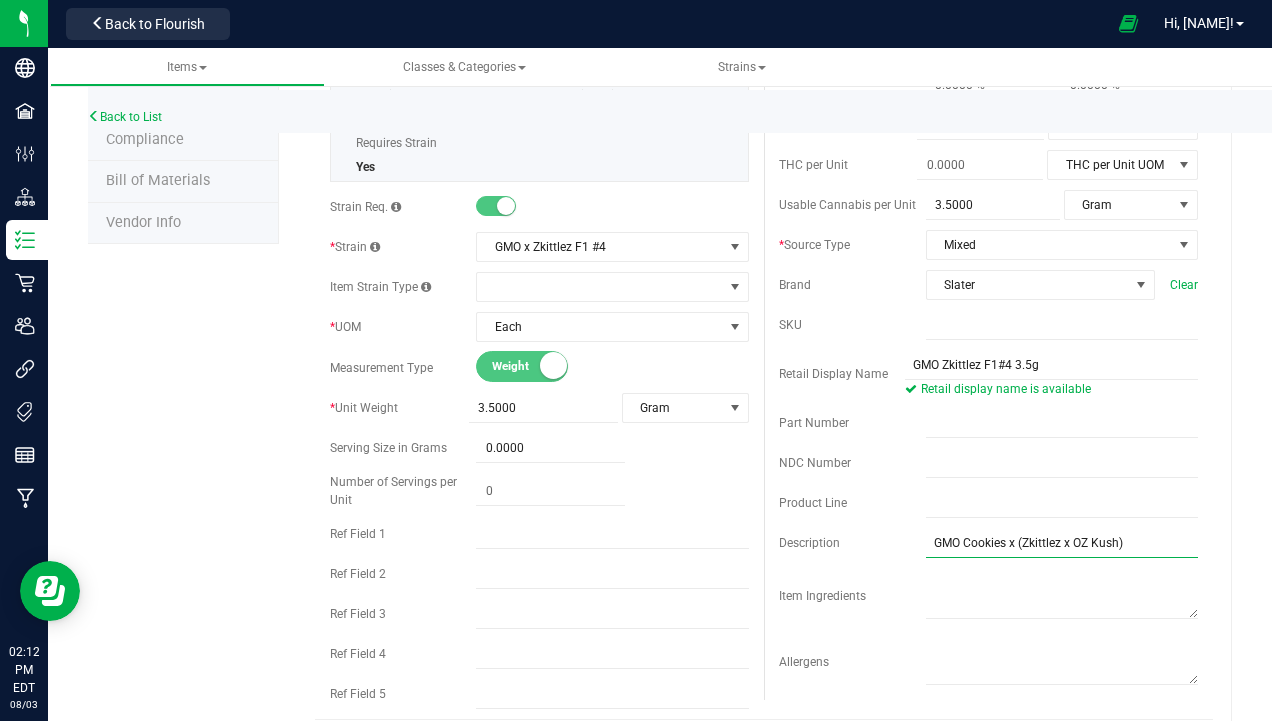 scroll, scrollTop: 0, scrollLeft: 0, axis: both 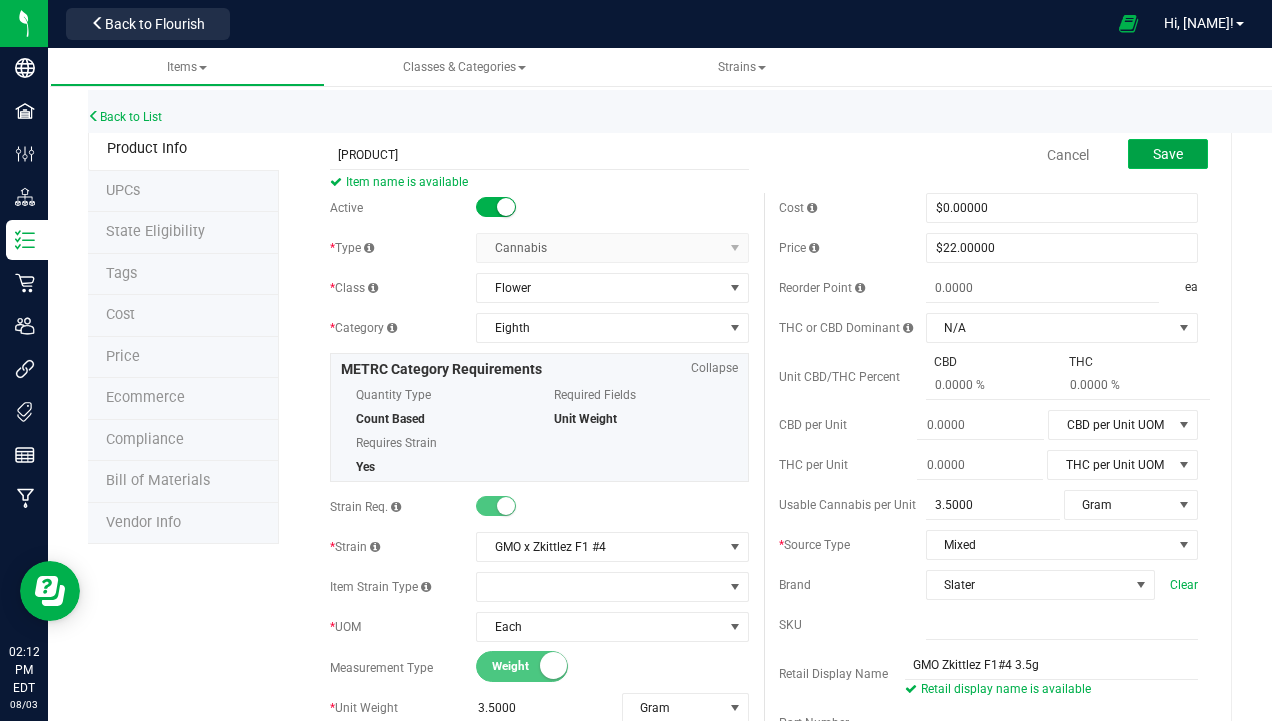 click on "Save" at bounding box center (1168, 154) 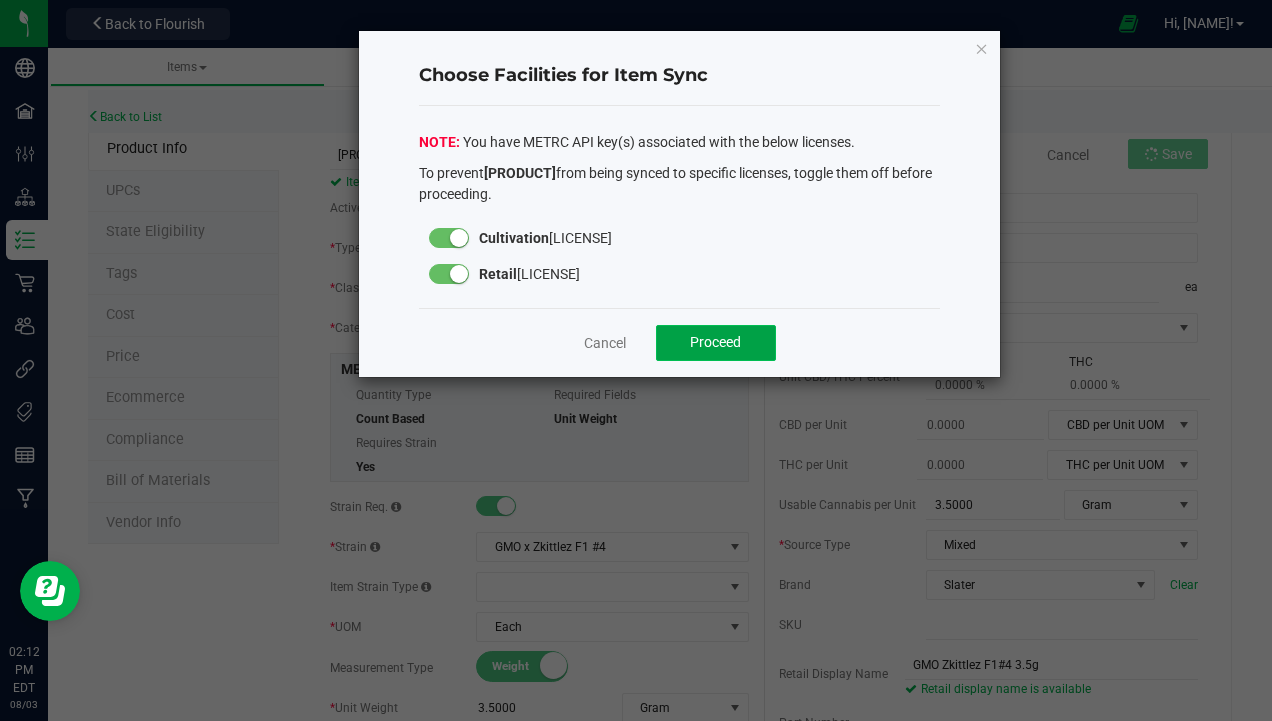 click on "Proceed" 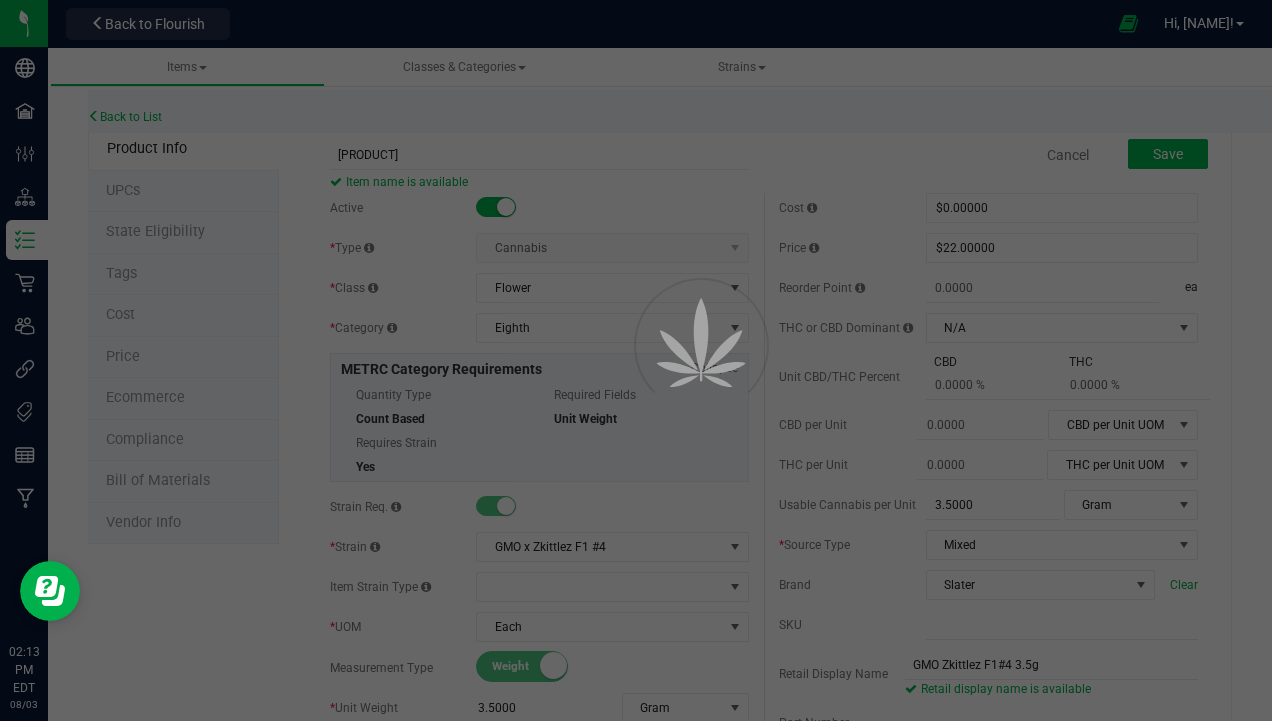 click at bounding box center (636, 360) 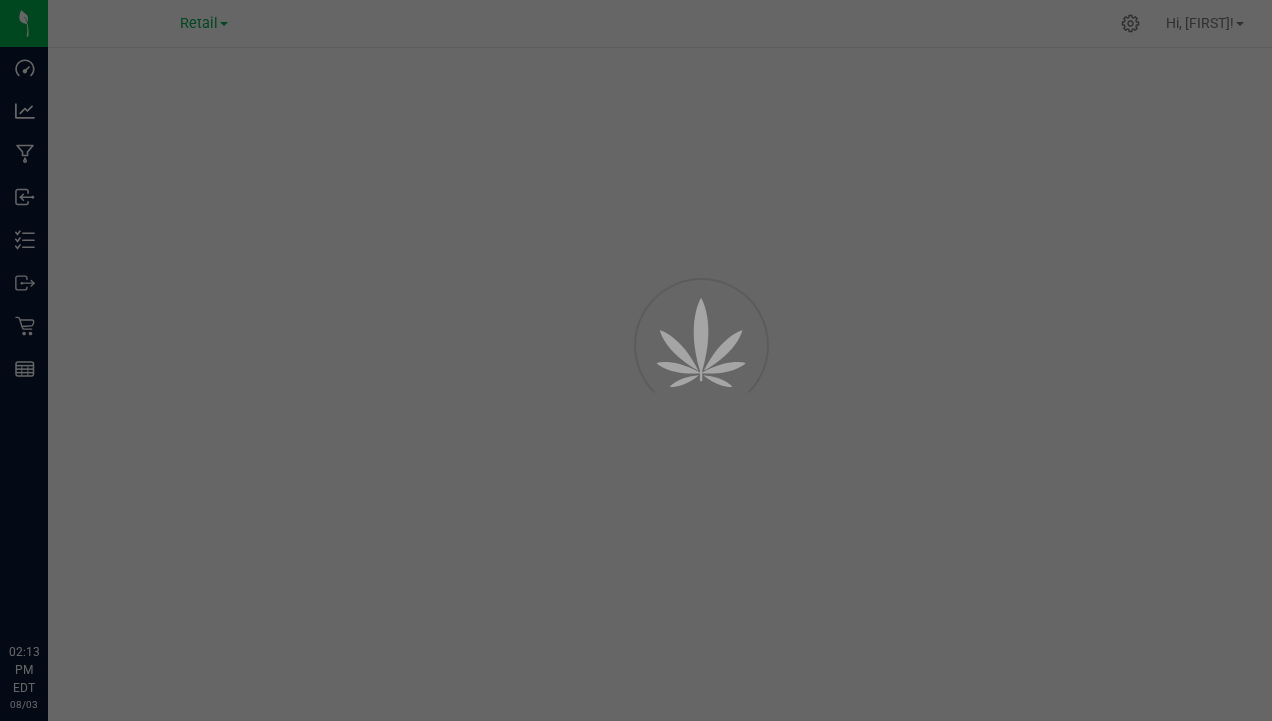 scroll, scrollTop: 0, scrollLeft: 0, axis: both 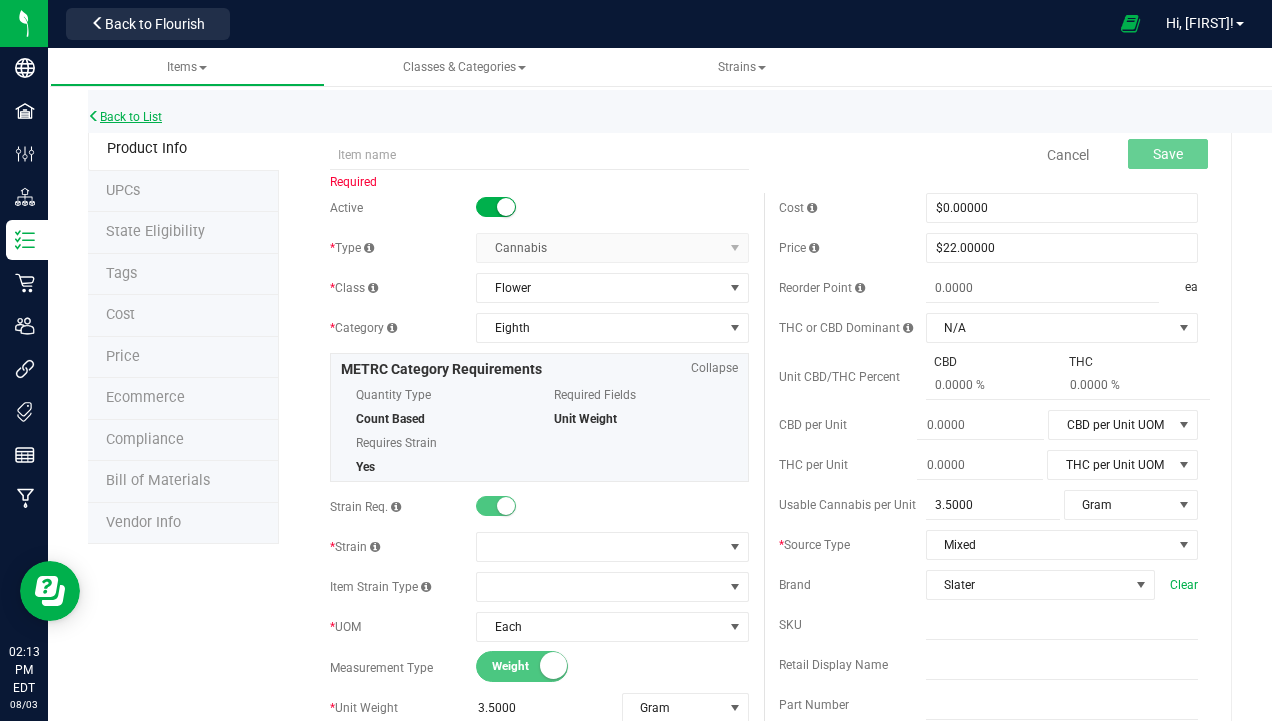 click on "Back to List" at bounding box center (125, 117) 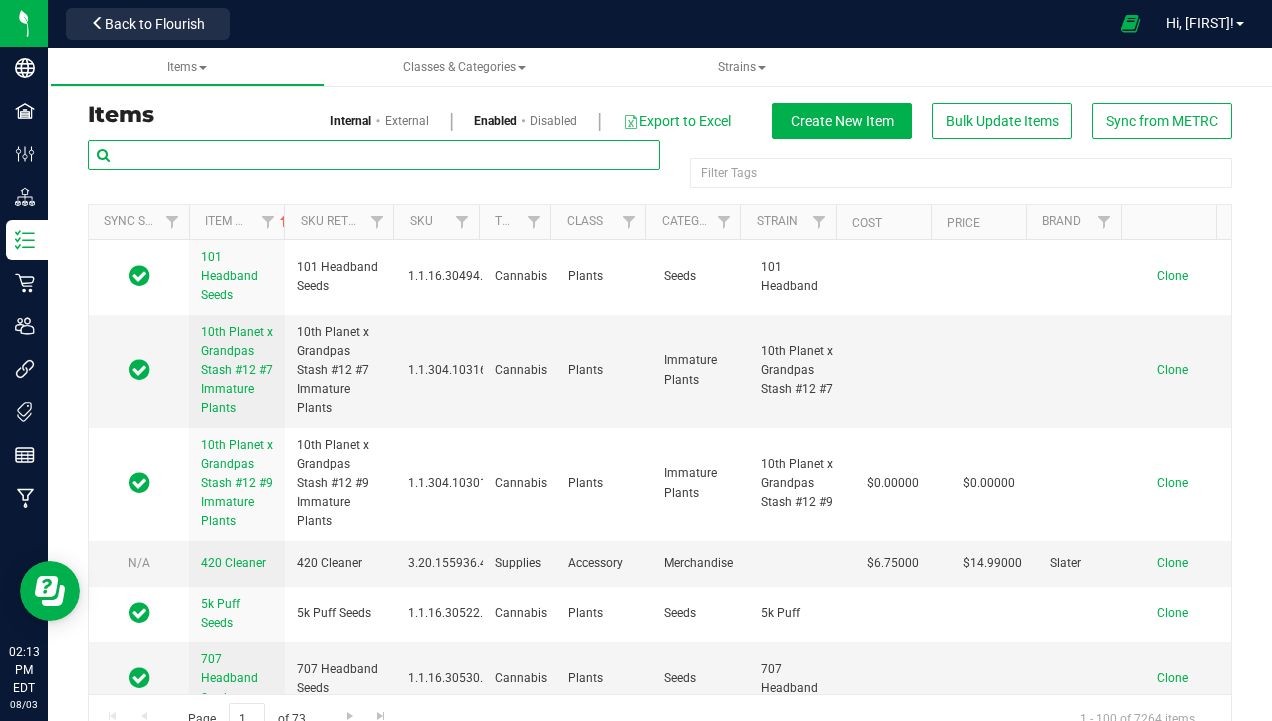 click at bounding box center (374, 155) 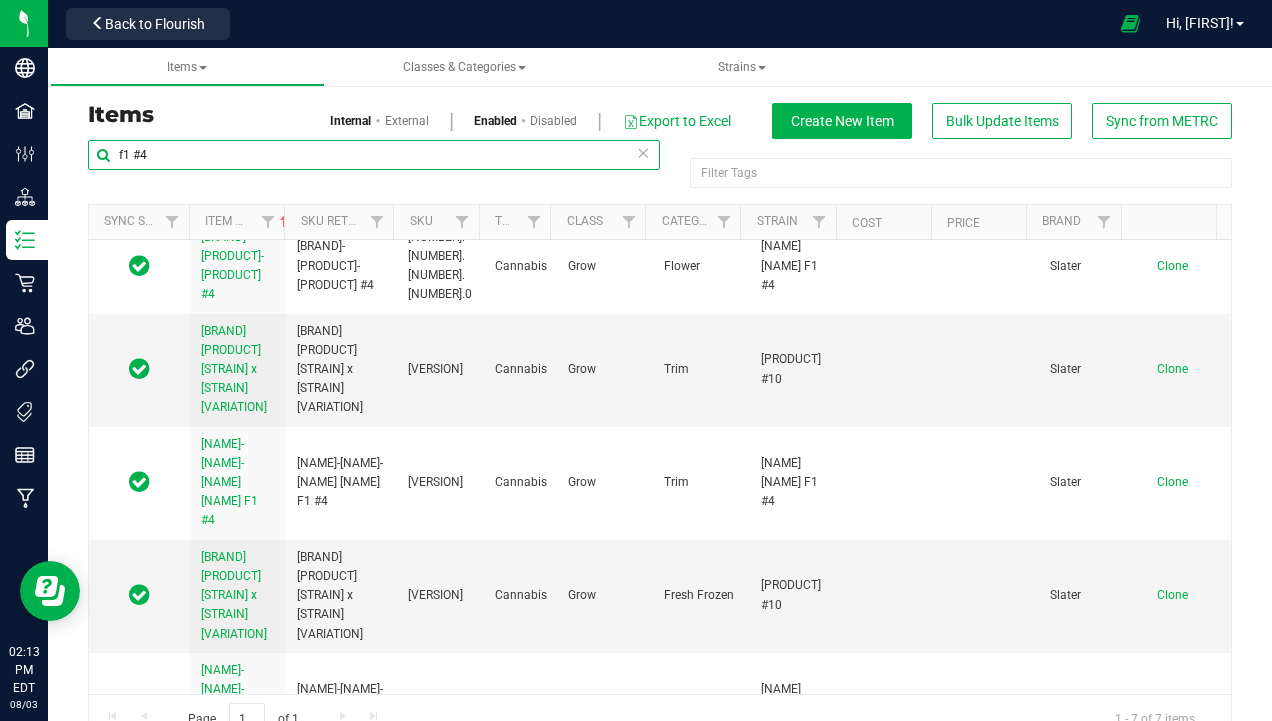 scroll, scrollTop: 239, scrollLeft: 0, axis: vertical 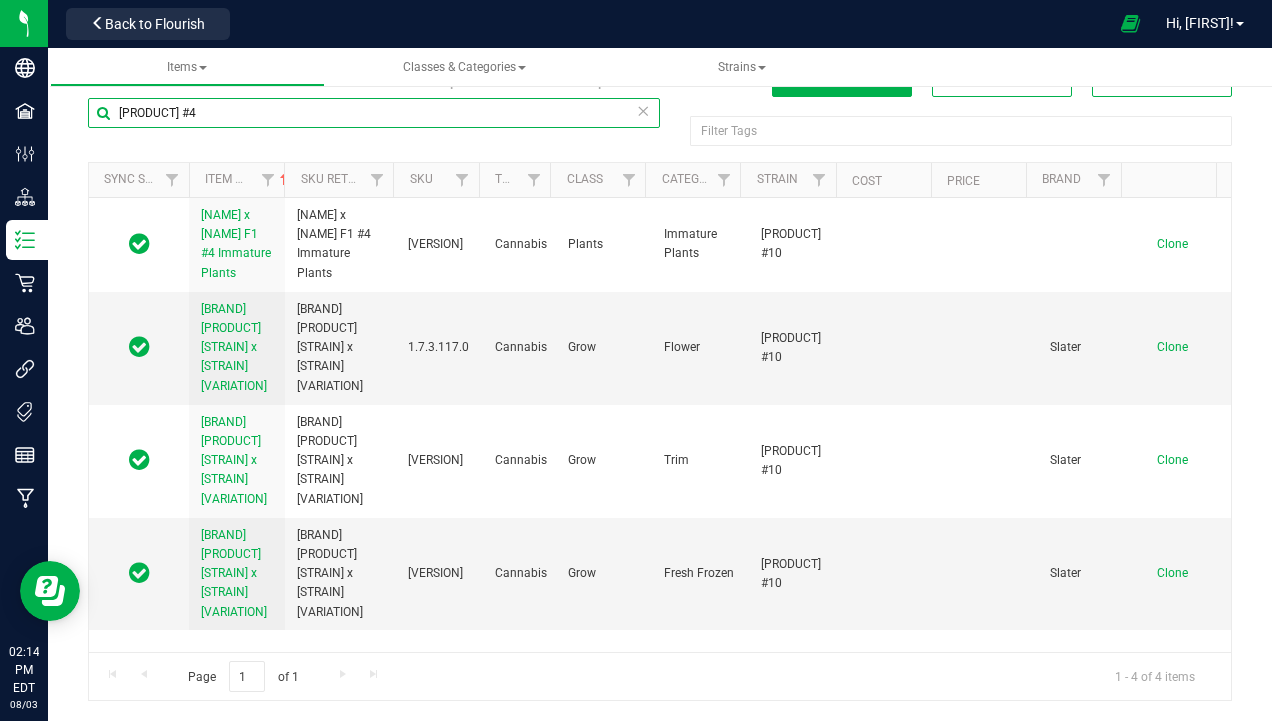 click on "[PRODUCT_NAME]" at bounding box center (374, 113) 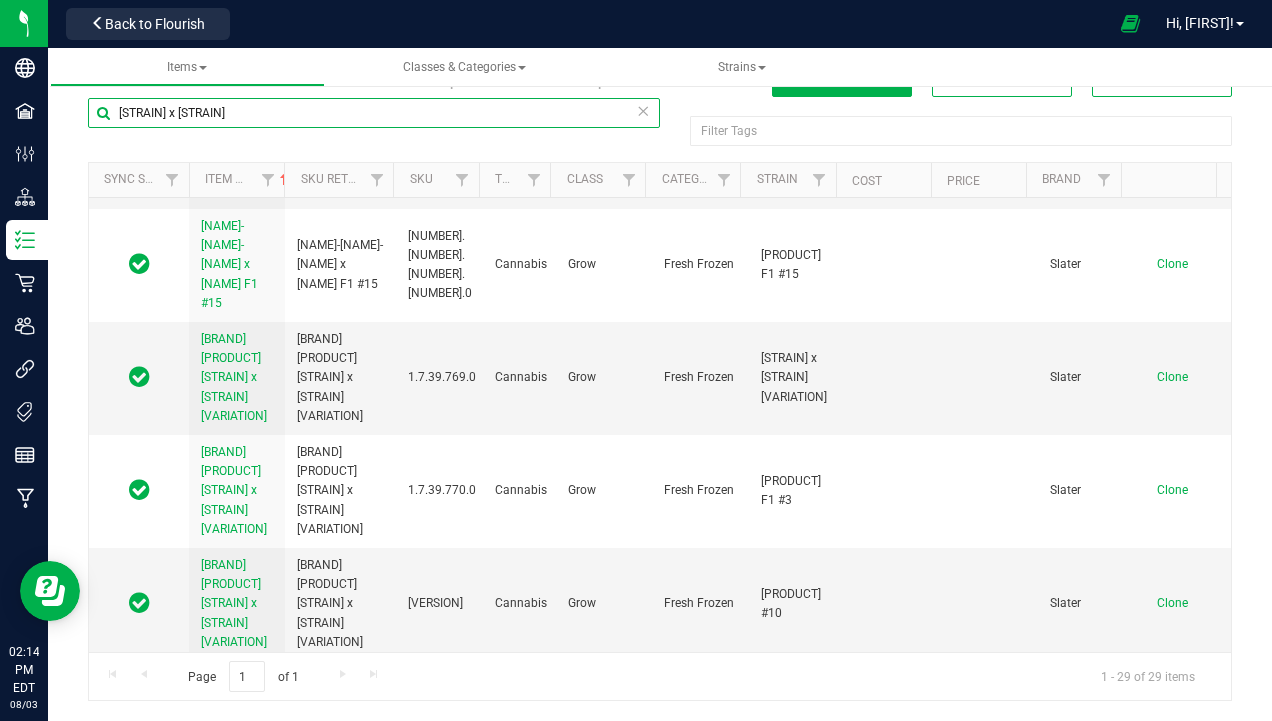 scroll, scrollTop: 2342, scrollLeft: 0, axis: vertical 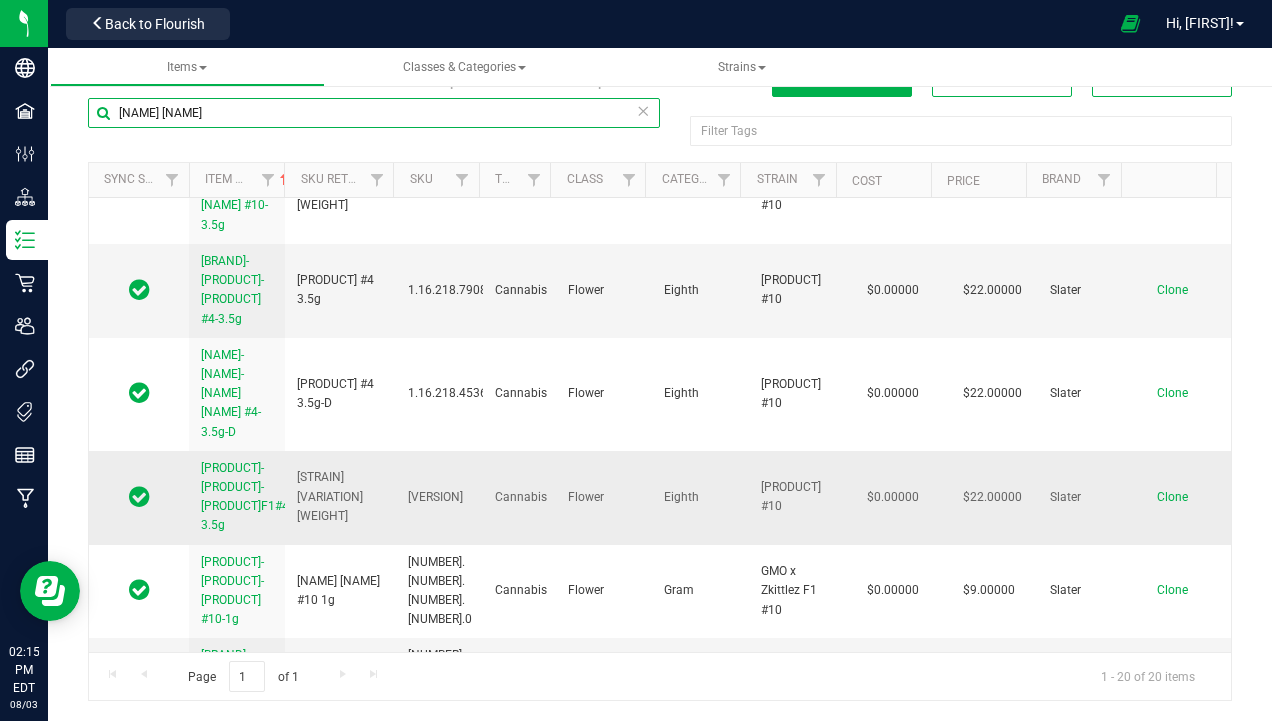 type on "gmo zkittlez" 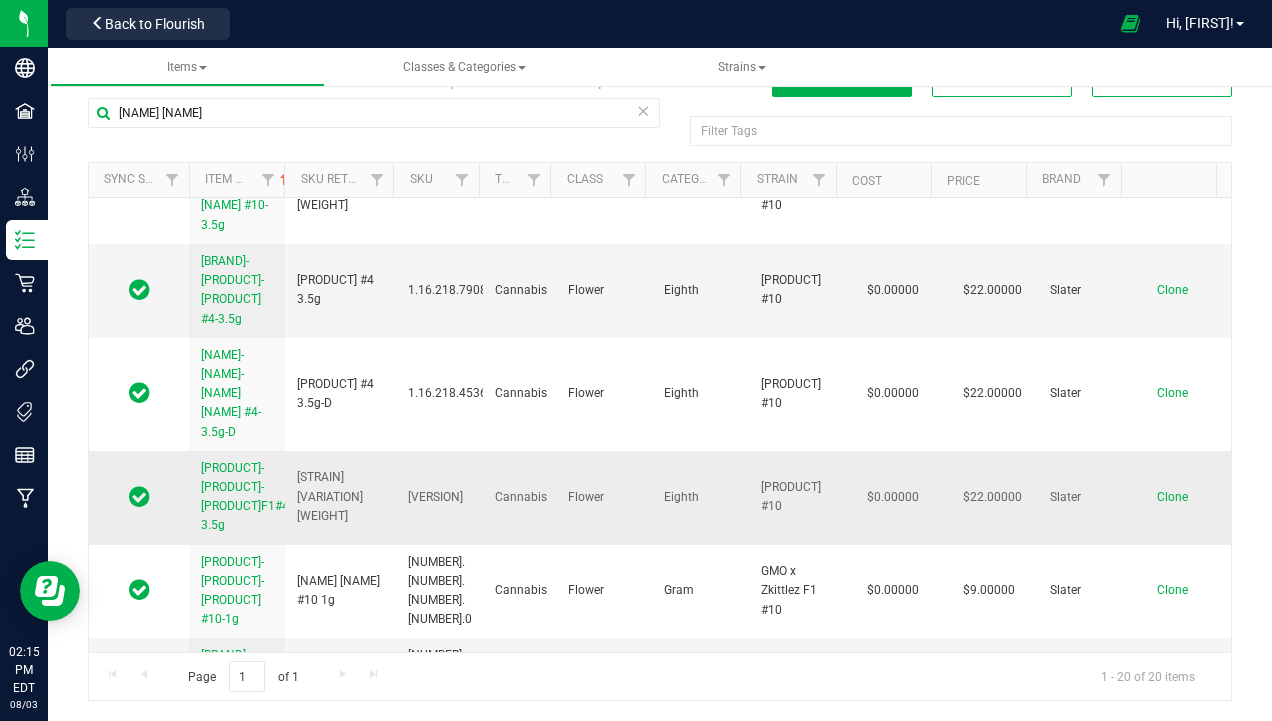 drag, startPoint x: 198, startPoint y: 447, endPoint x: 263, endPoint y: 511, distance: 91.21951 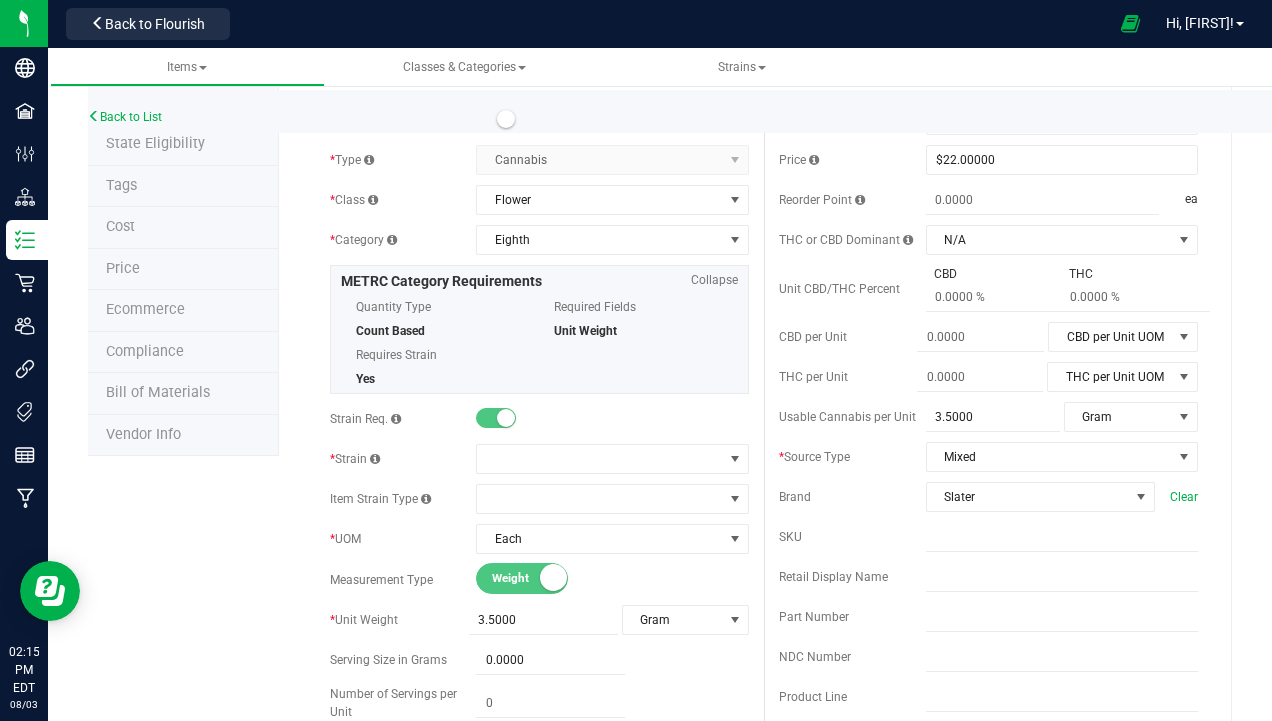 scroll, scrollTop: 0, scrollLeft: 0, axis: both 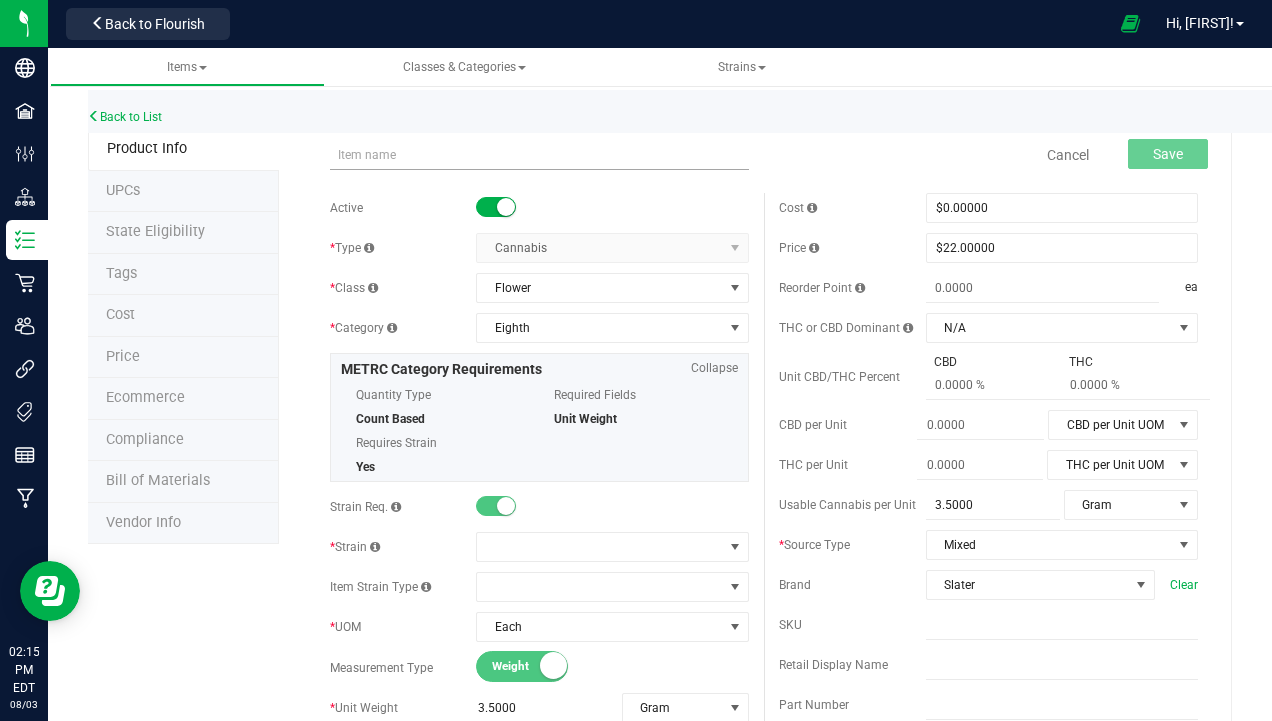 drag, startPoint x: 369, startPoint y: 150, endPoint x: 359, endPoint y: 155, distance: 11.18034 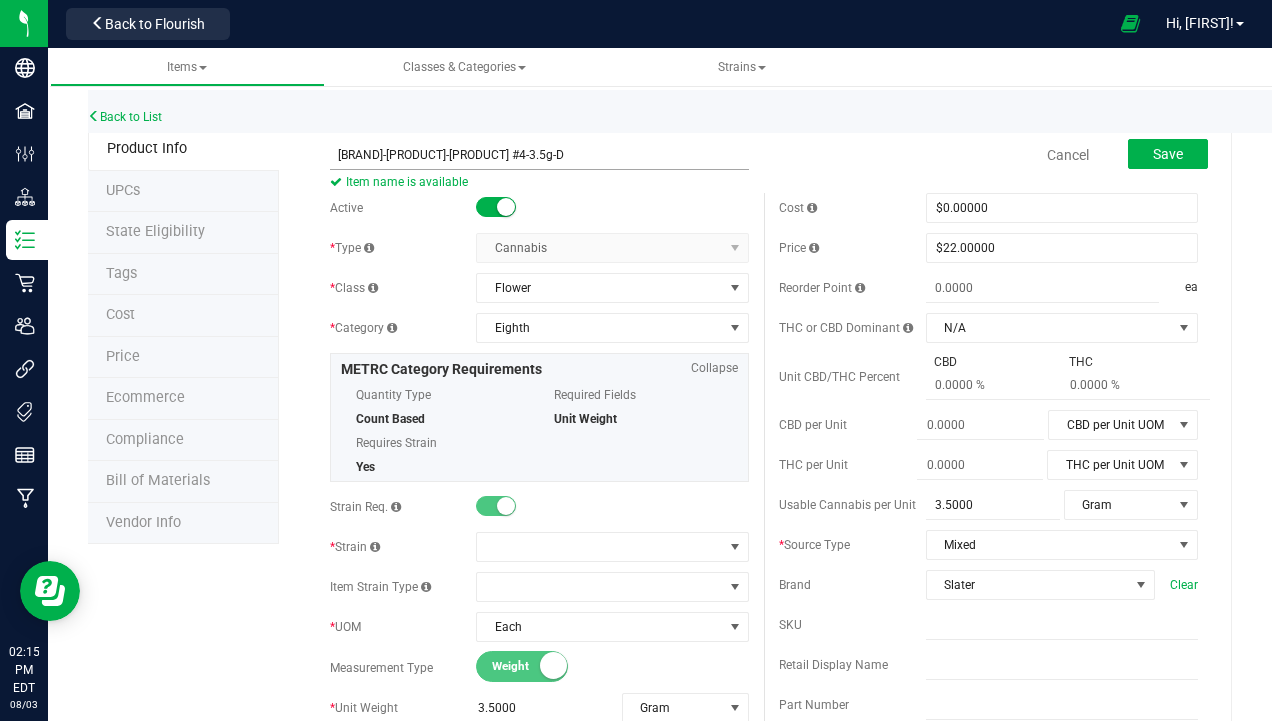 drag, startPoint x: 408, startPoint y: 152, endPoint x: 573, endPoint y: 152, distance: 165 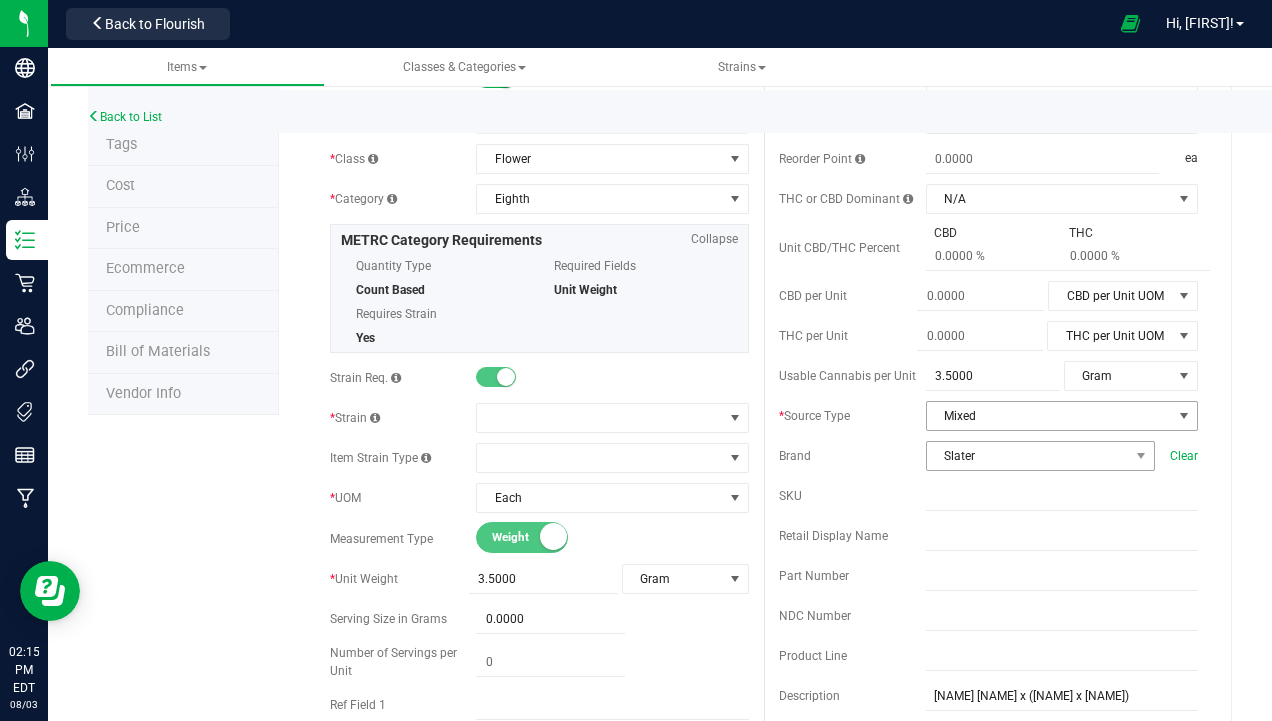 scroll, scrollTop: 200, scrollLeft: 0, axis: vertical 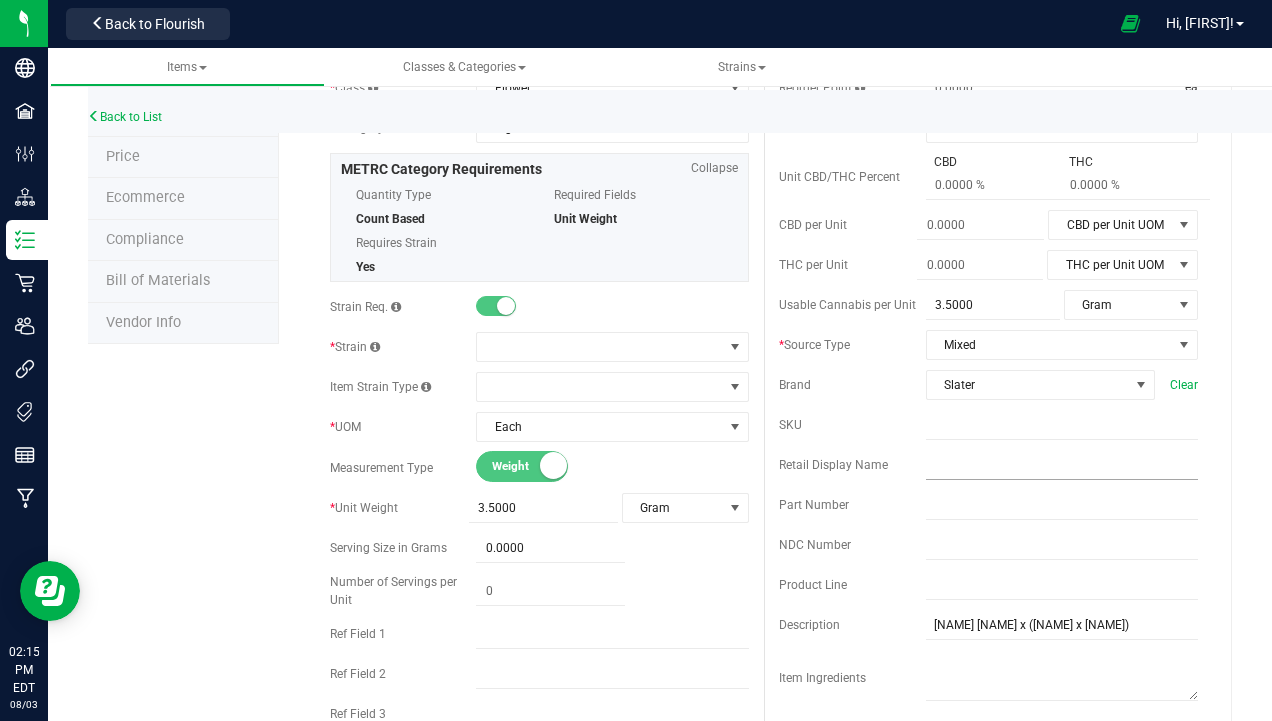 type on "Slater-Eighth-GMO Zkittlez F1#4-3.5g-D" 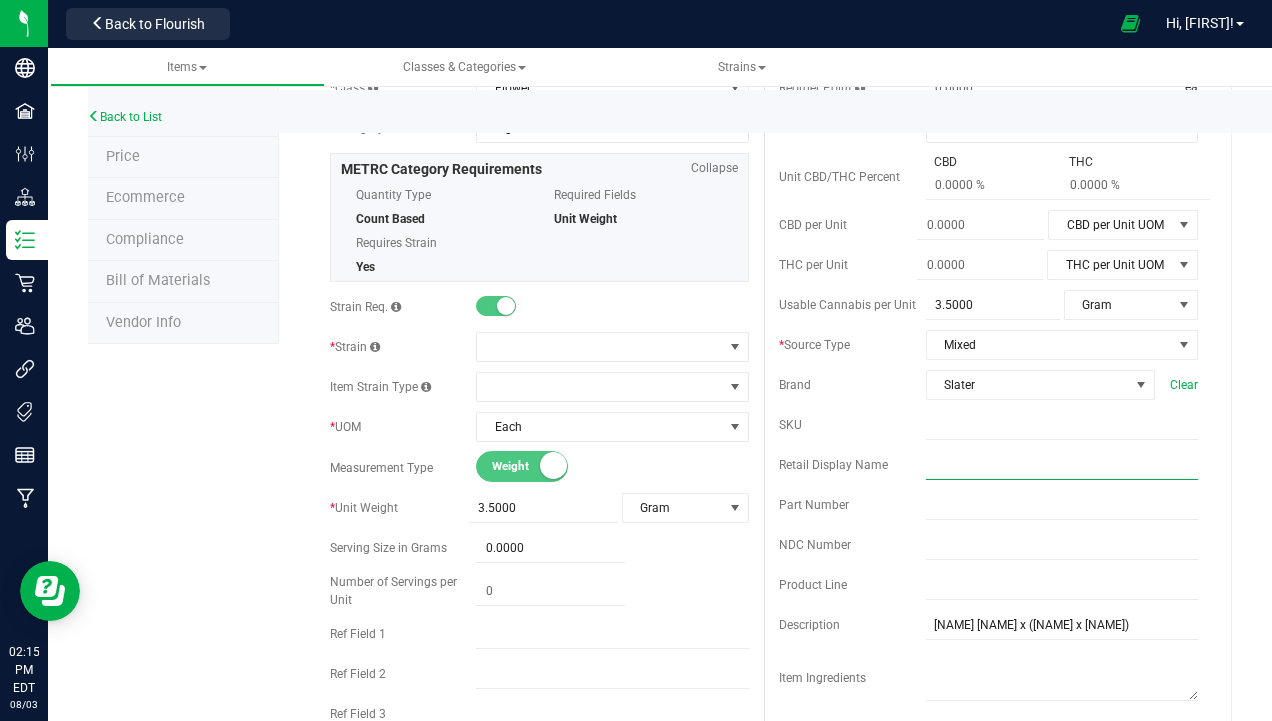 paste on "GMO Zkittlez F1#4-3.5g-D" 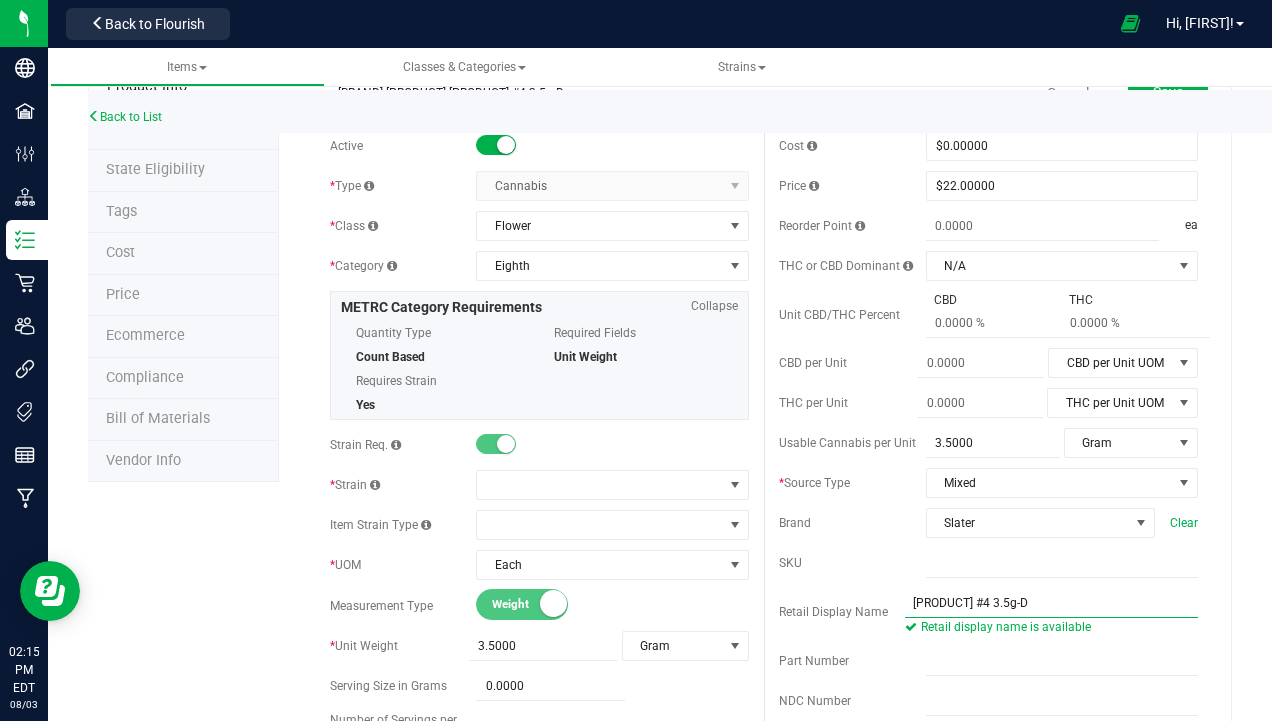 scroll, scrollTop: 0, scrollLeft: 0, axis: both 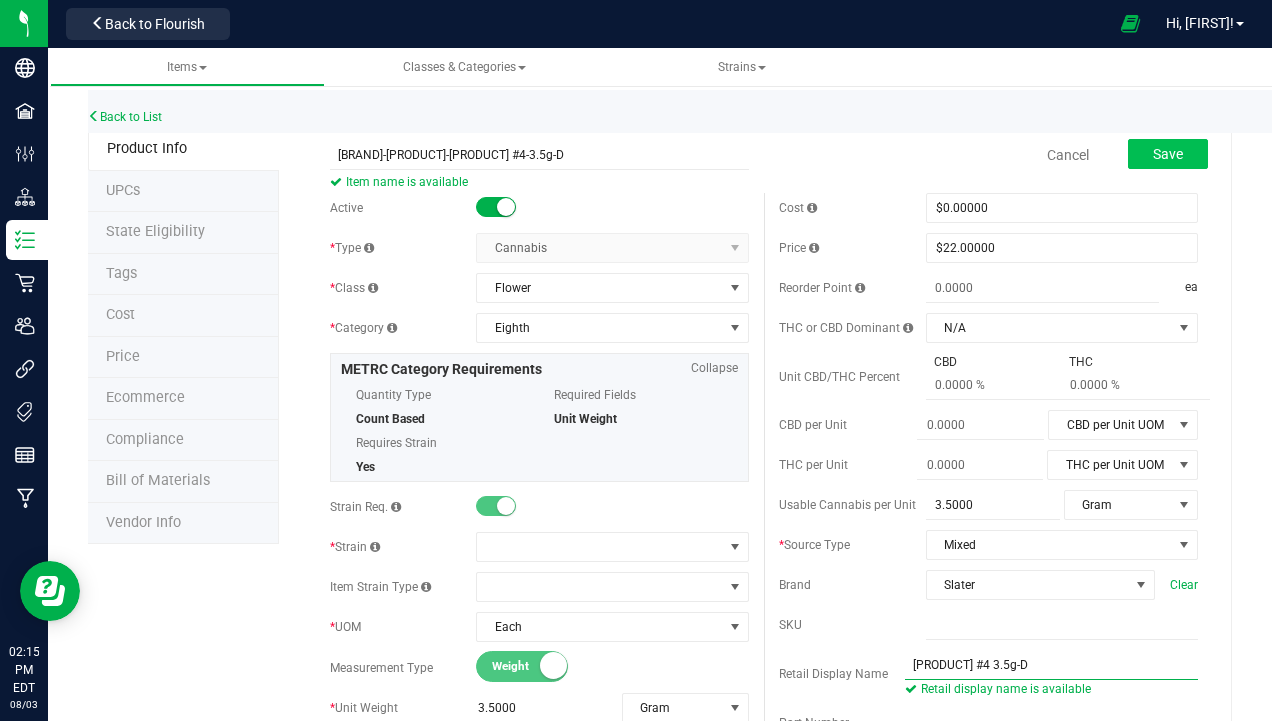 type on "GMO Zkittlez F1#4 3.5g-D" 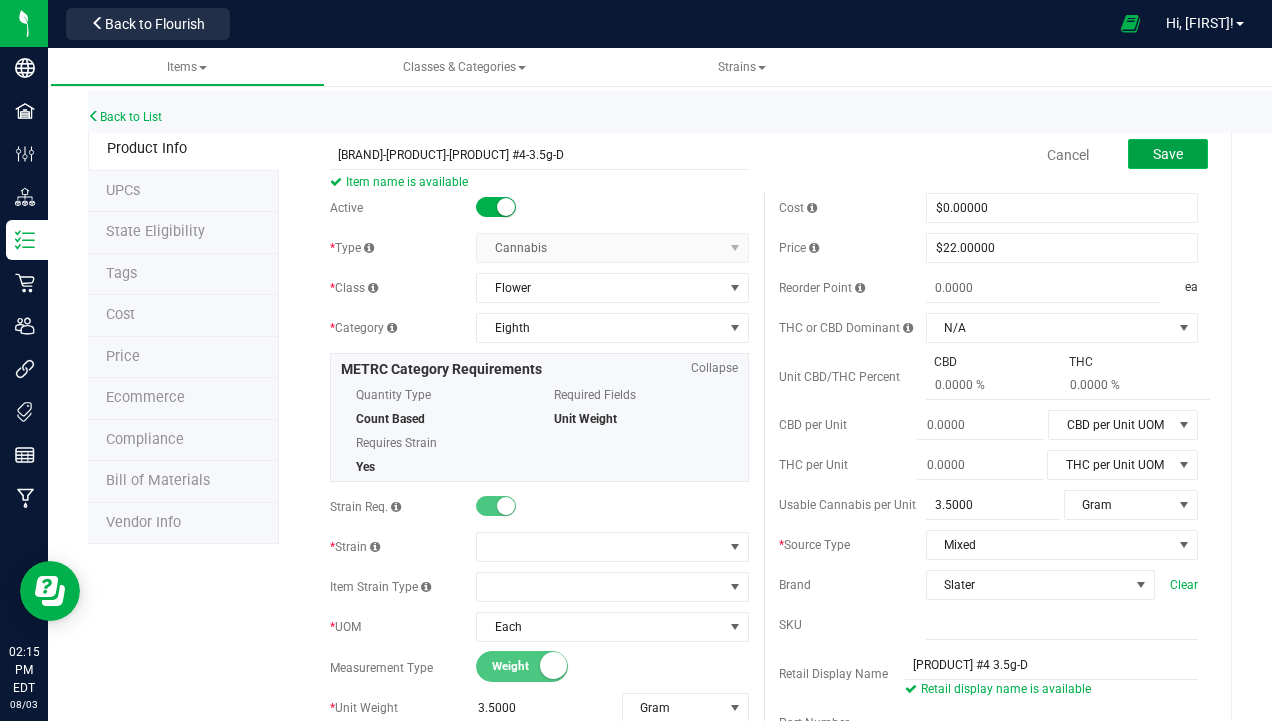 click on "Save" at bounding box center [1168, 154] 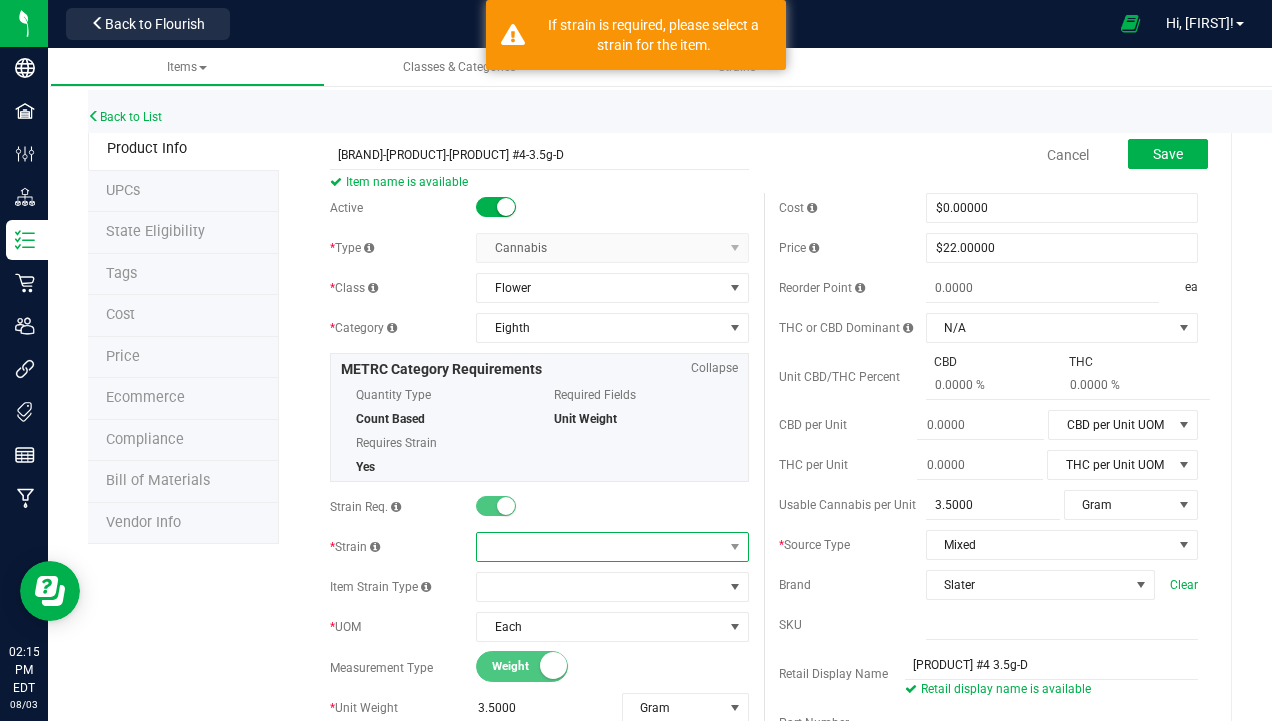 click at bounding box center (599, 547) 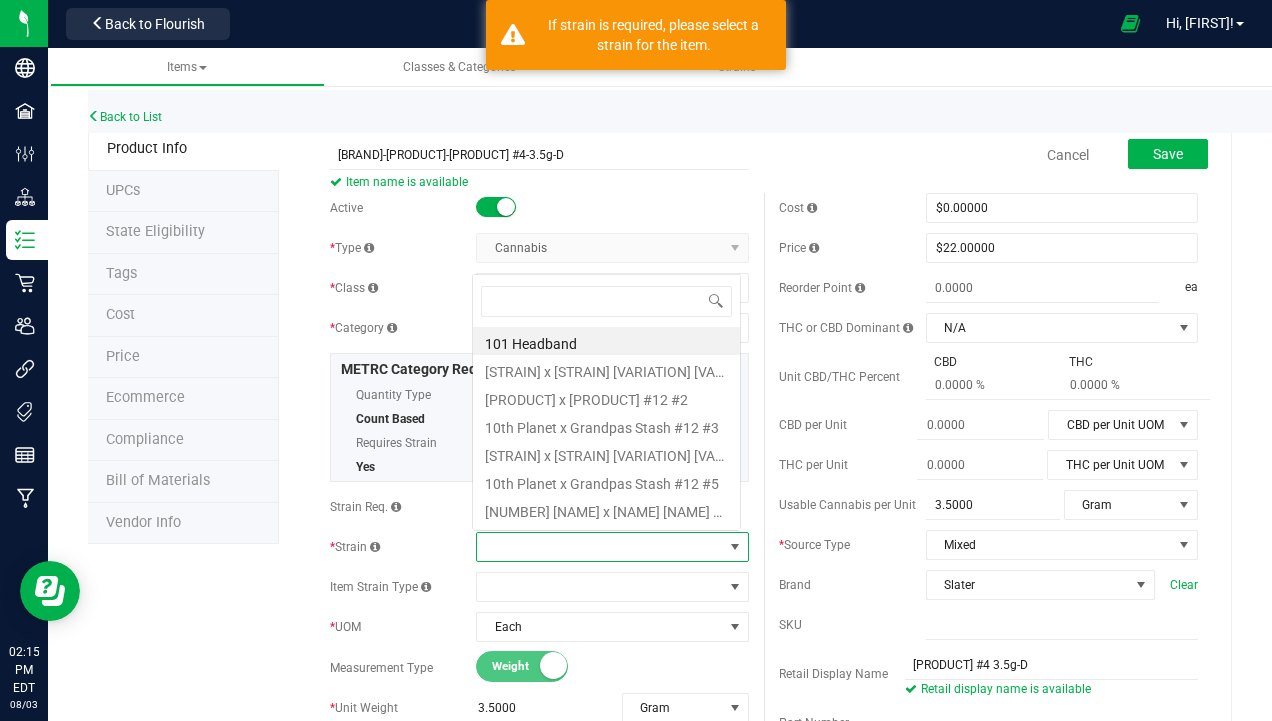 scroll, scrollTop: 0, scrollLeft: 0, axis: both 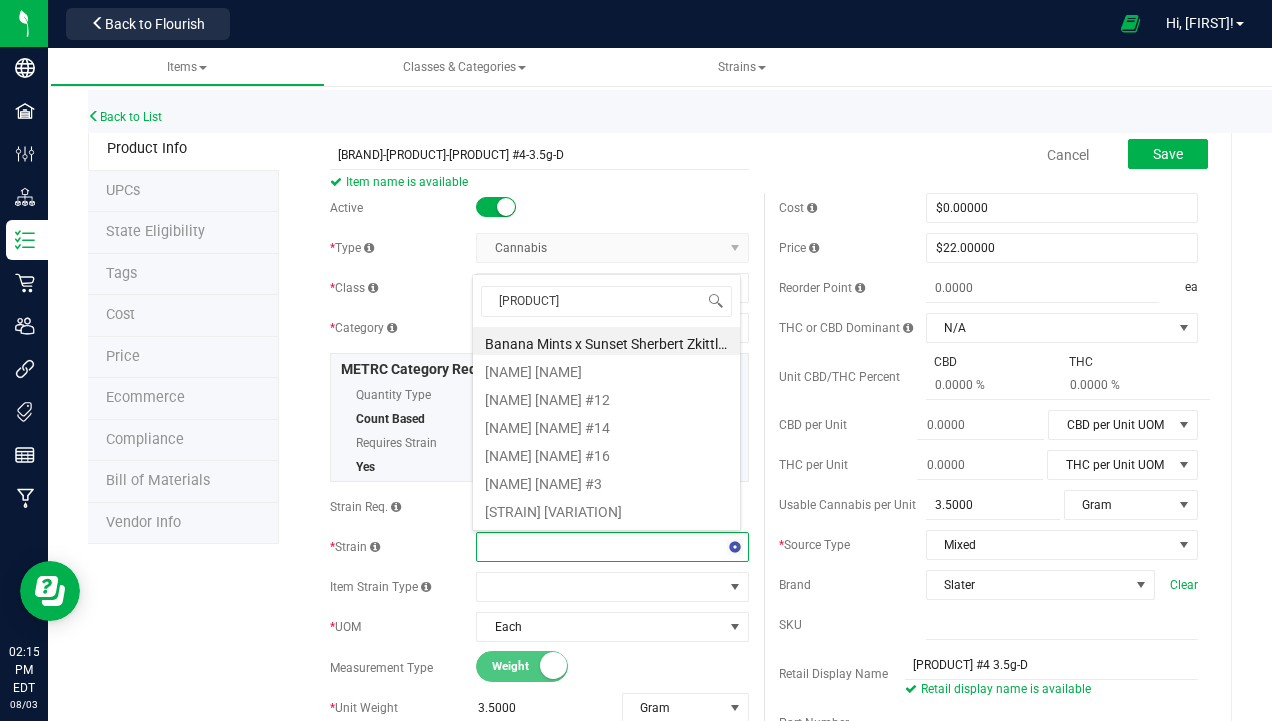type on "[PRODUCT] [NUMBER]" 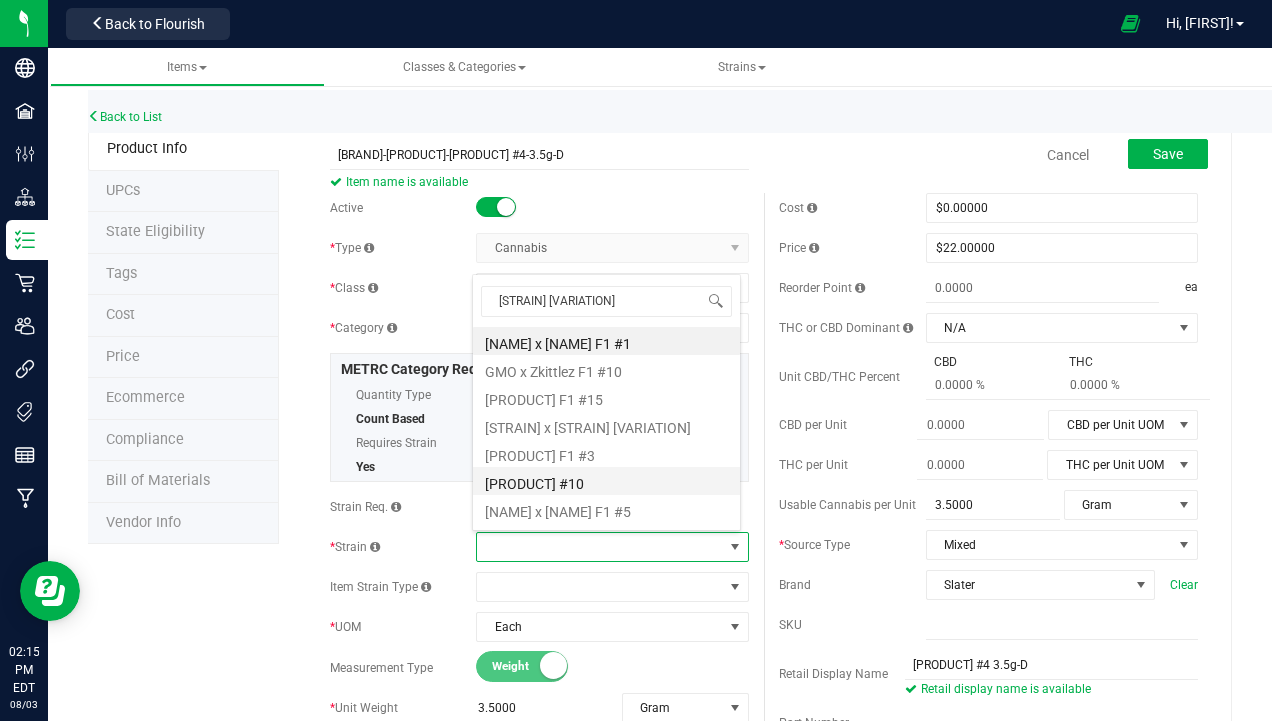 click on "[STRAIN]" at bounding box center [606, 481] 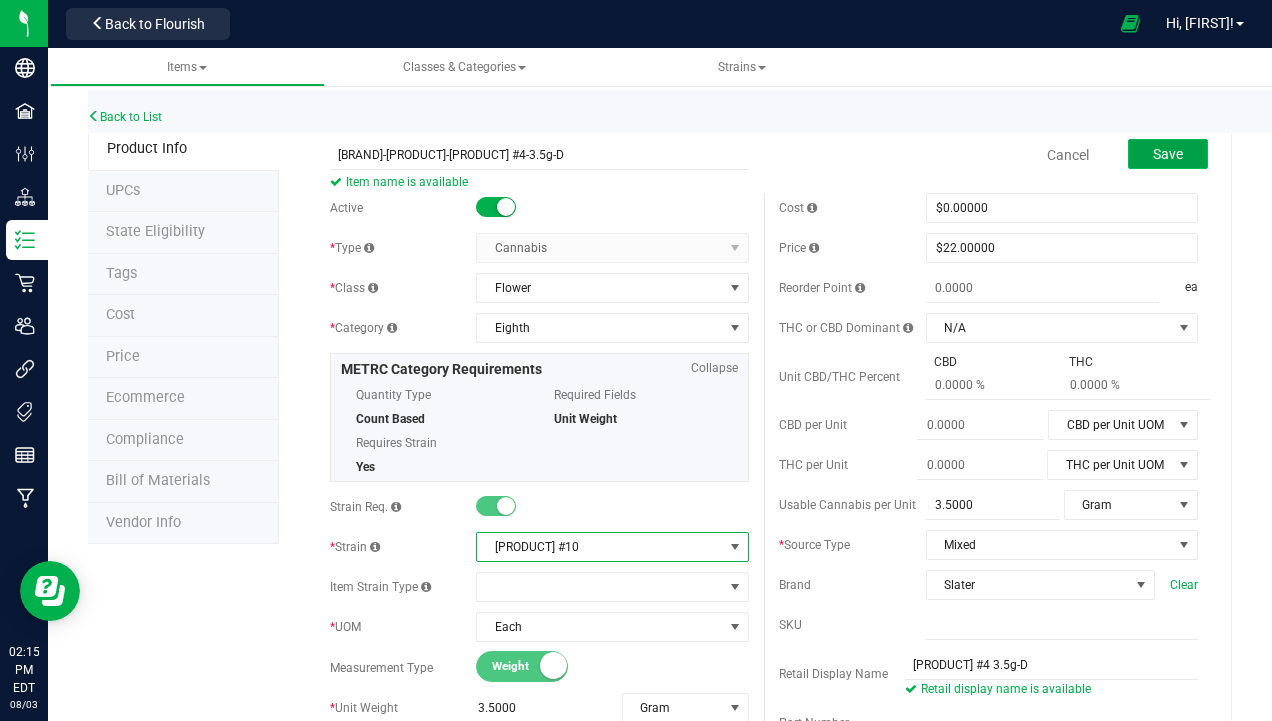 click on "Save" at bounding box center [1168, 154] 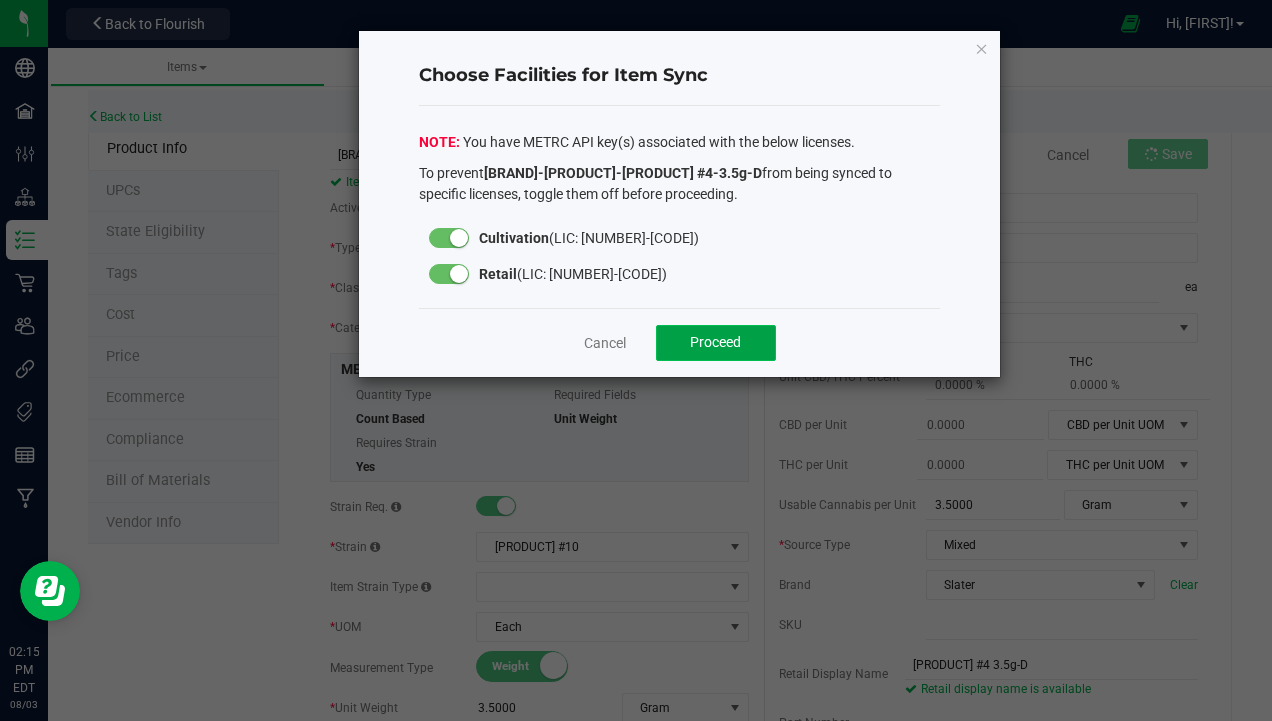 click on "Proceed" 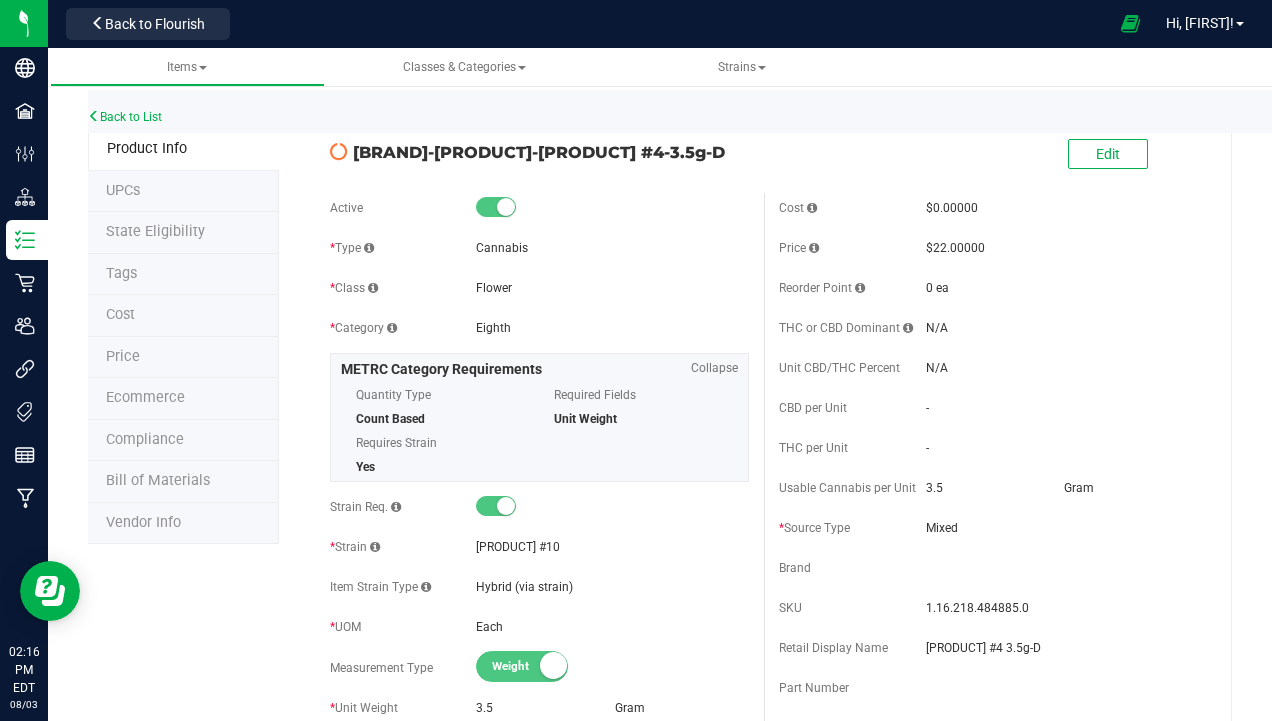 drag, startPoint x: 472, startPoint y: 150, endPoint x: 741, endPoint y: 149, distance: 269.00186 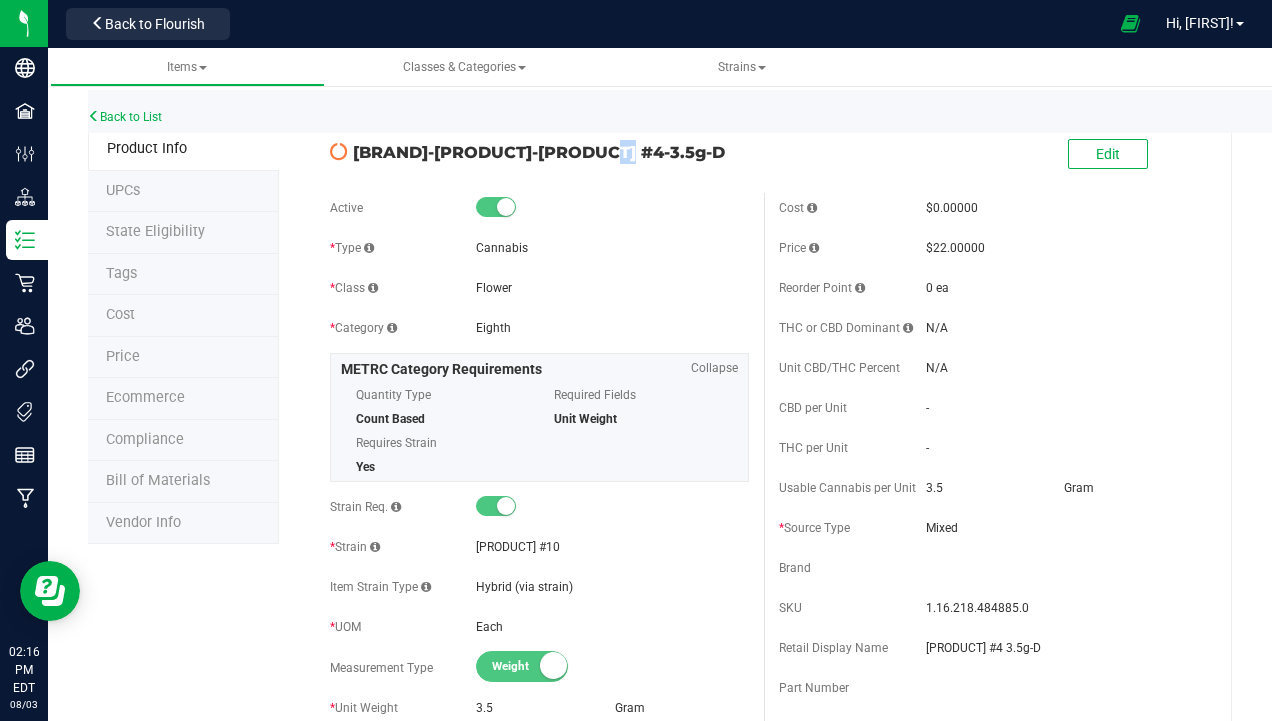 drag, startPoint x: 468, startPoint y: 151, endPoint x: 453, endPoint y: 170, distance: 24.207438 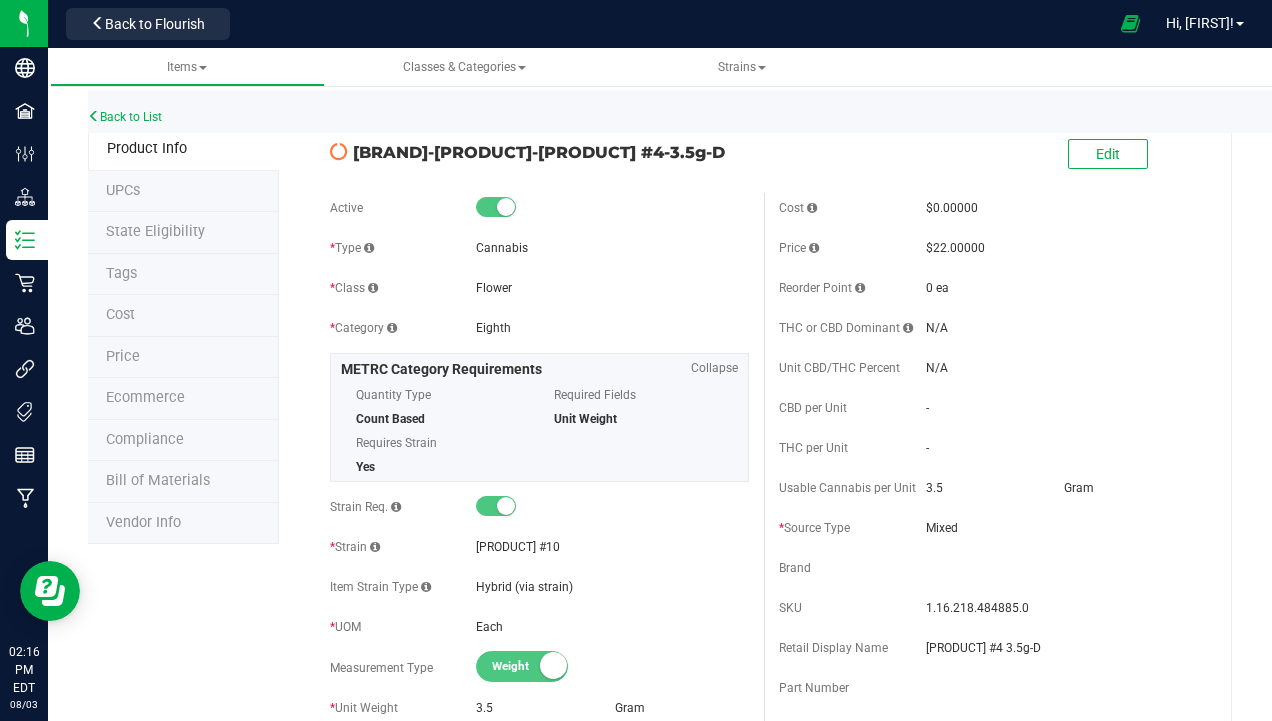 drag, startPoint x: 453, startPoint y: 170, endPoint x: 645, endPoint y: 110, distance: 201.15666 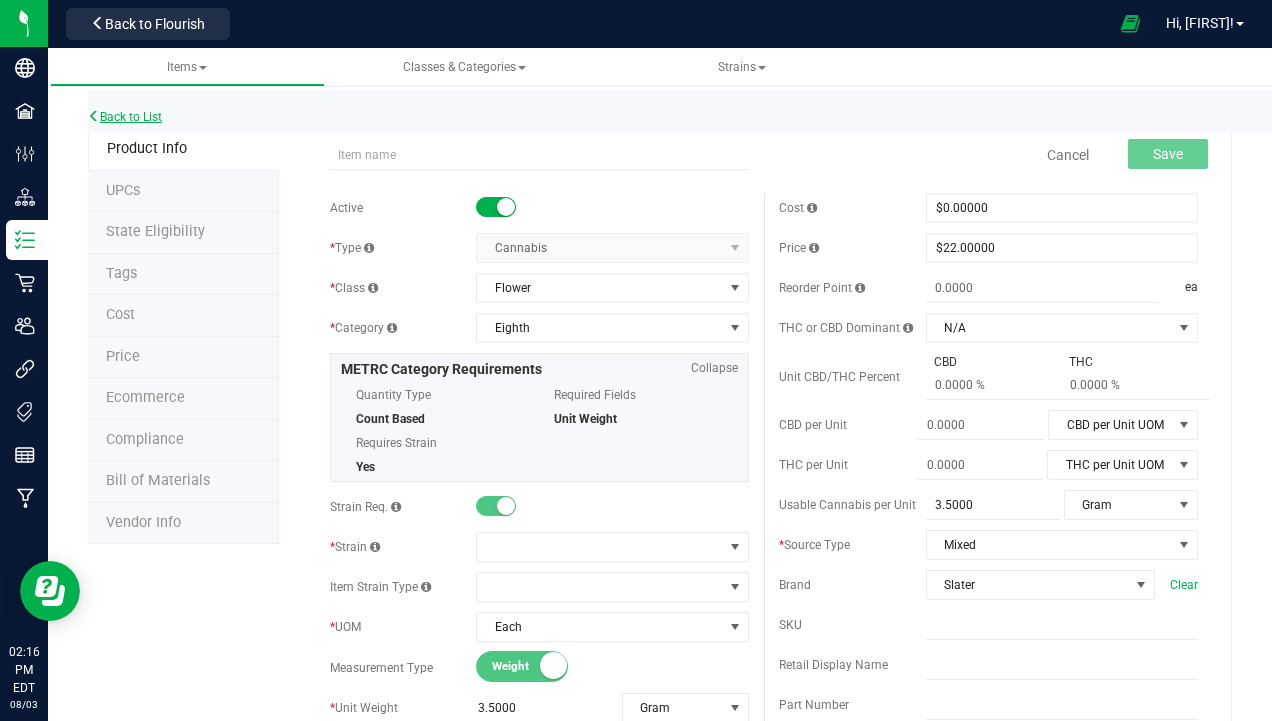 click on "Back to List" at bounding box center [125, 117] 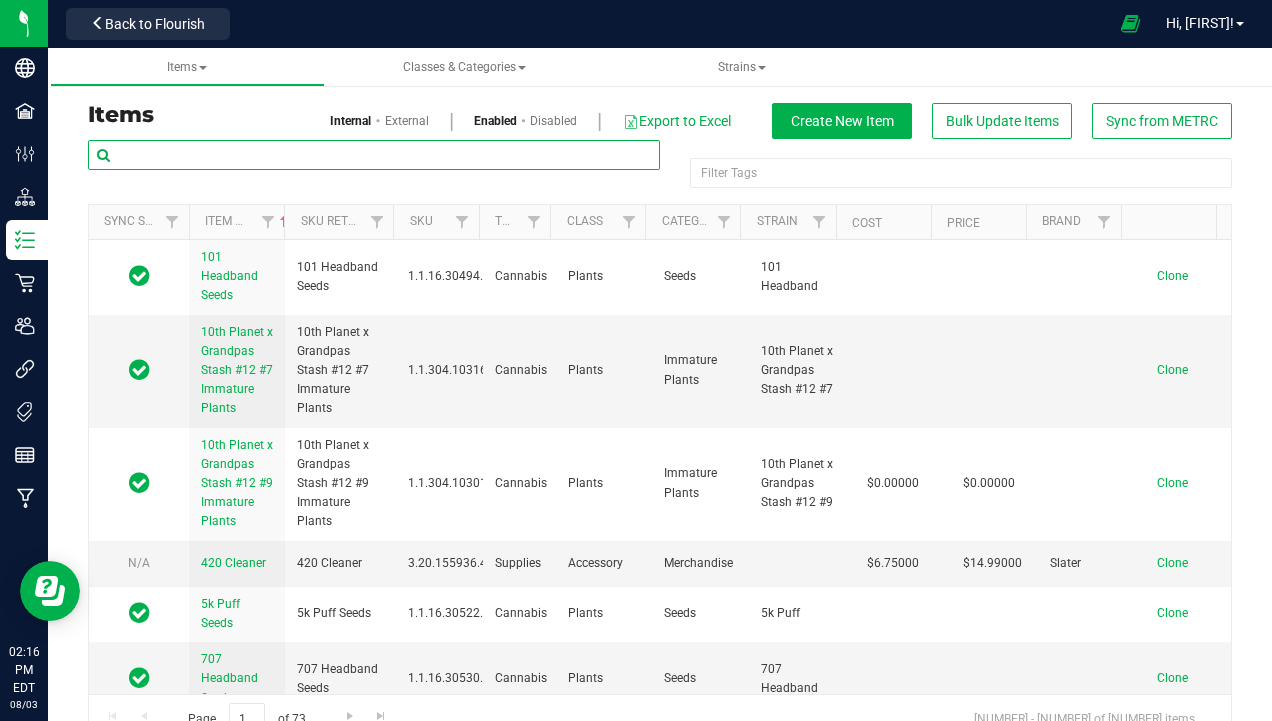 click at bounding box center (374, 155) 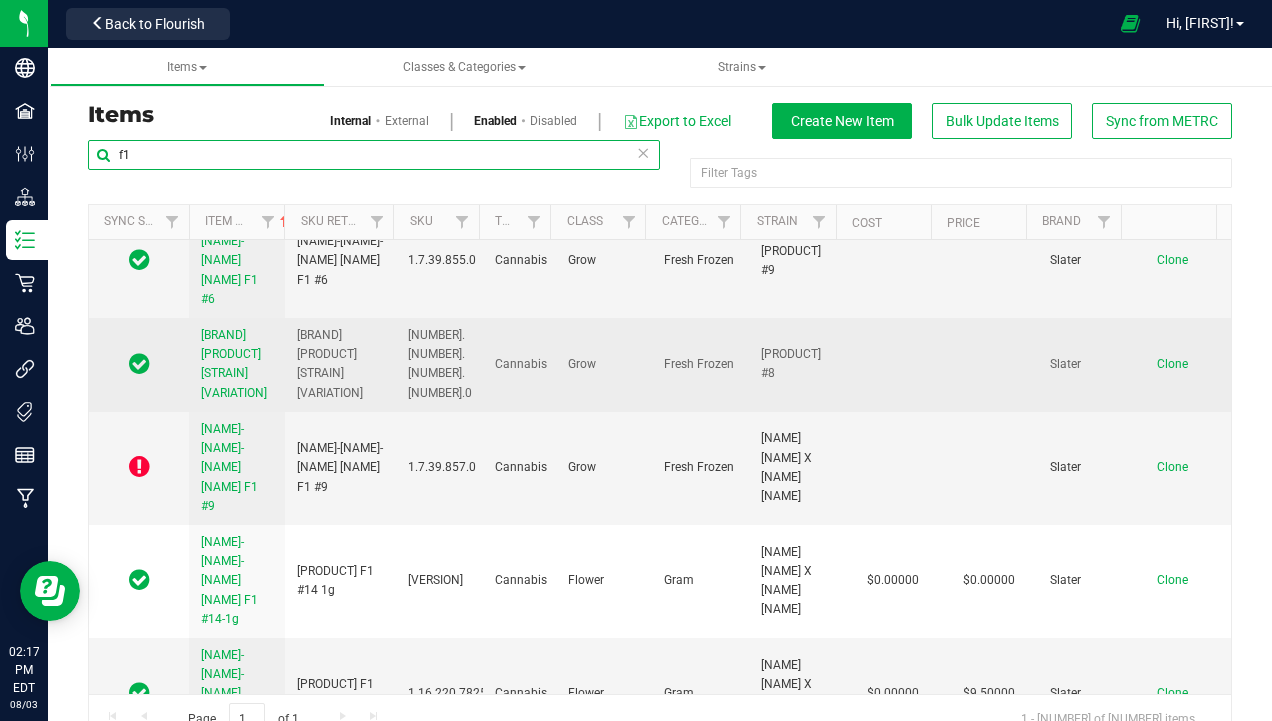 scroll, scrollTop: 6300, scrollLeft: 0, axis: vertical 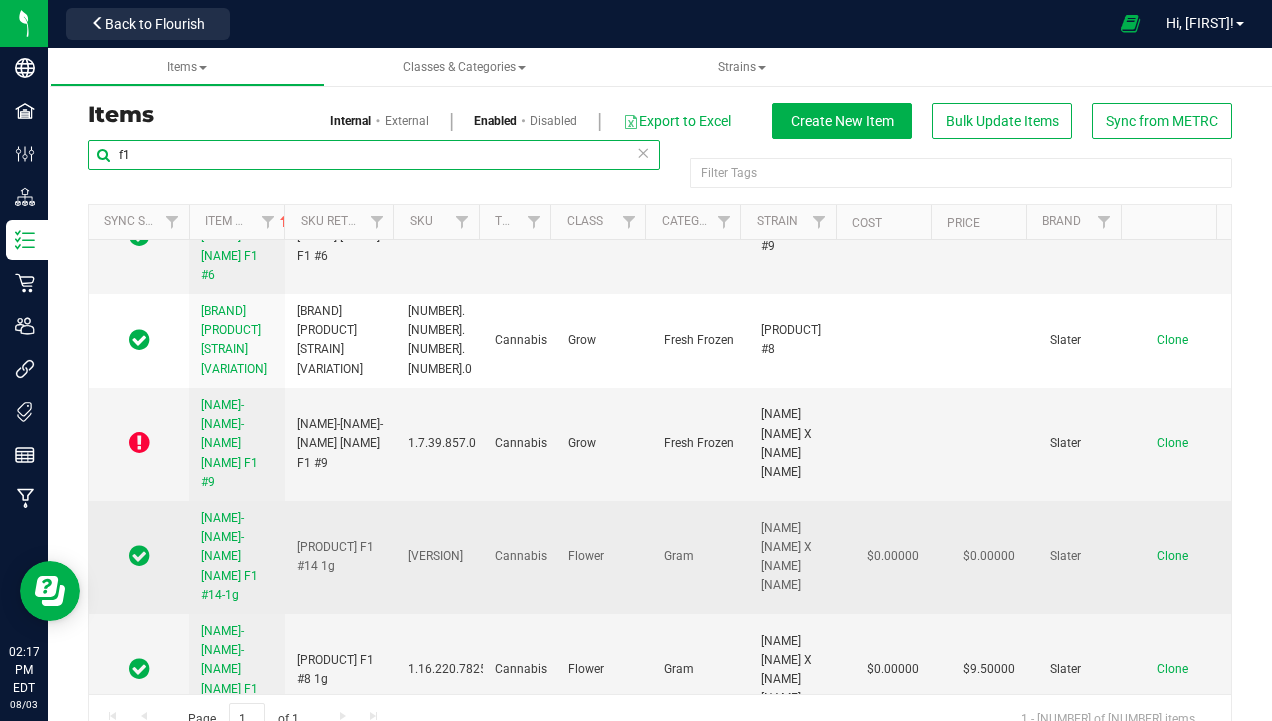 type on "f1" 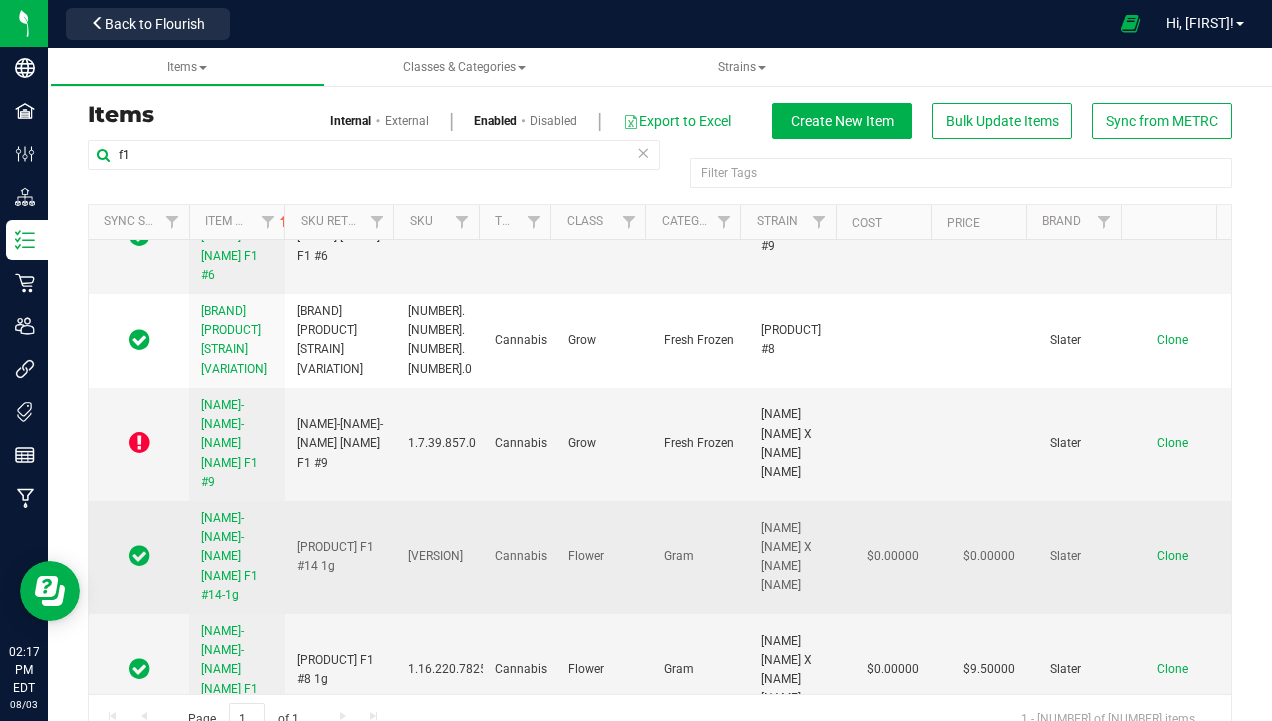 drag, startPoint x: 193, startPoint y: 456, endPoint x: 272, endPoint y: 504, distance: 92.43917 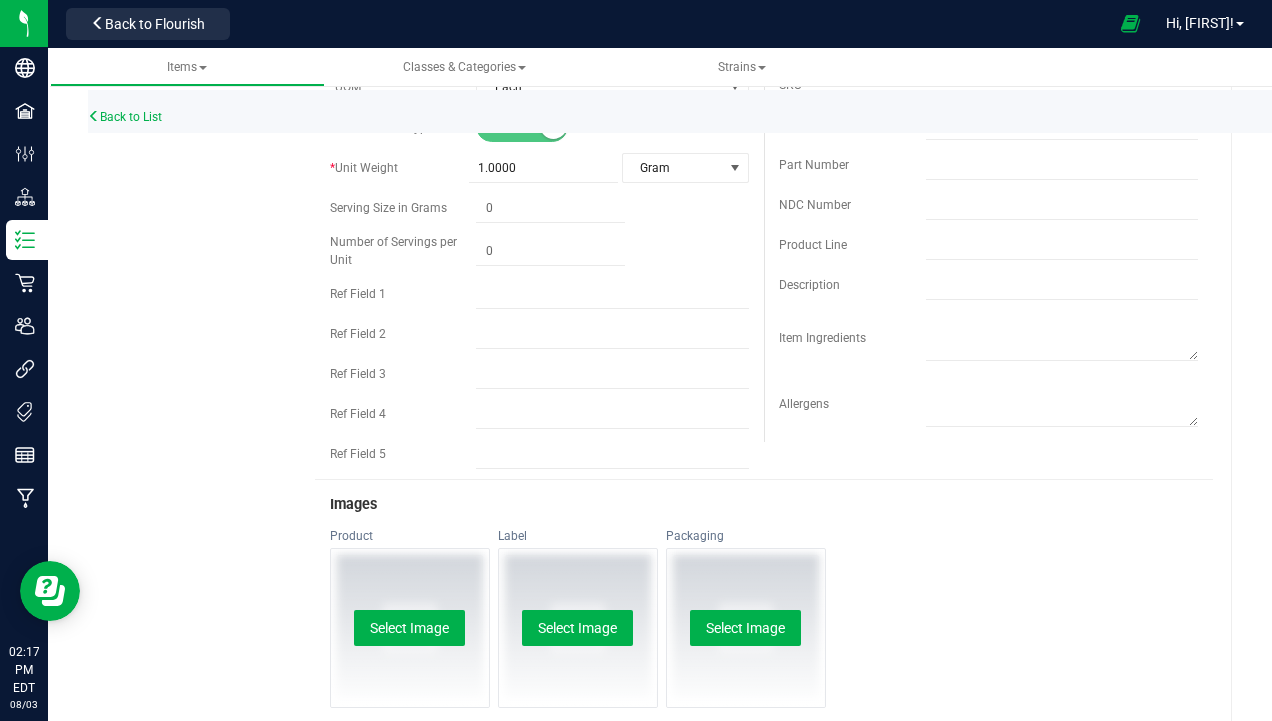 scroll, scrollTop: 0, scrollLeft: 0, axis: both 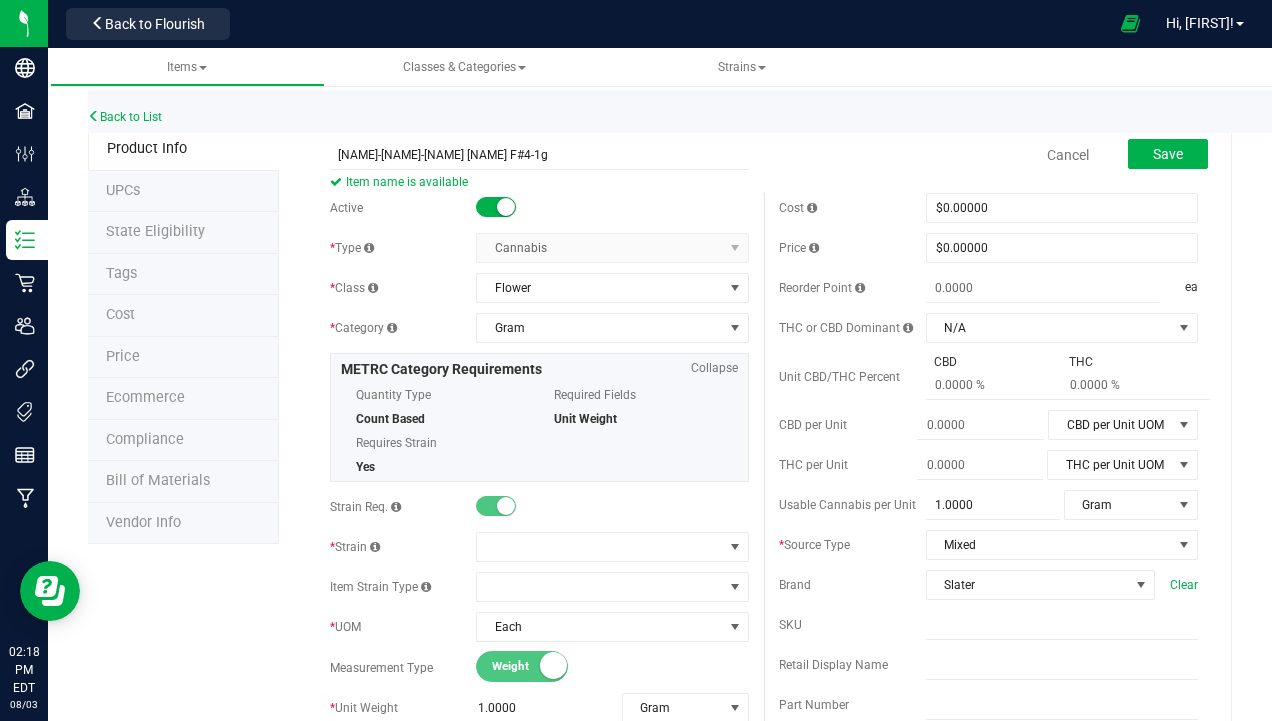 click on "Back to List
Product Info
UPCs
State Eligibility
Tags
Cost
Price
Ecommerce
Compliance
Bill of Materials
Vendor Info
Slater-Gram-Peach Crescendo F#4-1g
Item name is available" at bounding box center (660, 910) 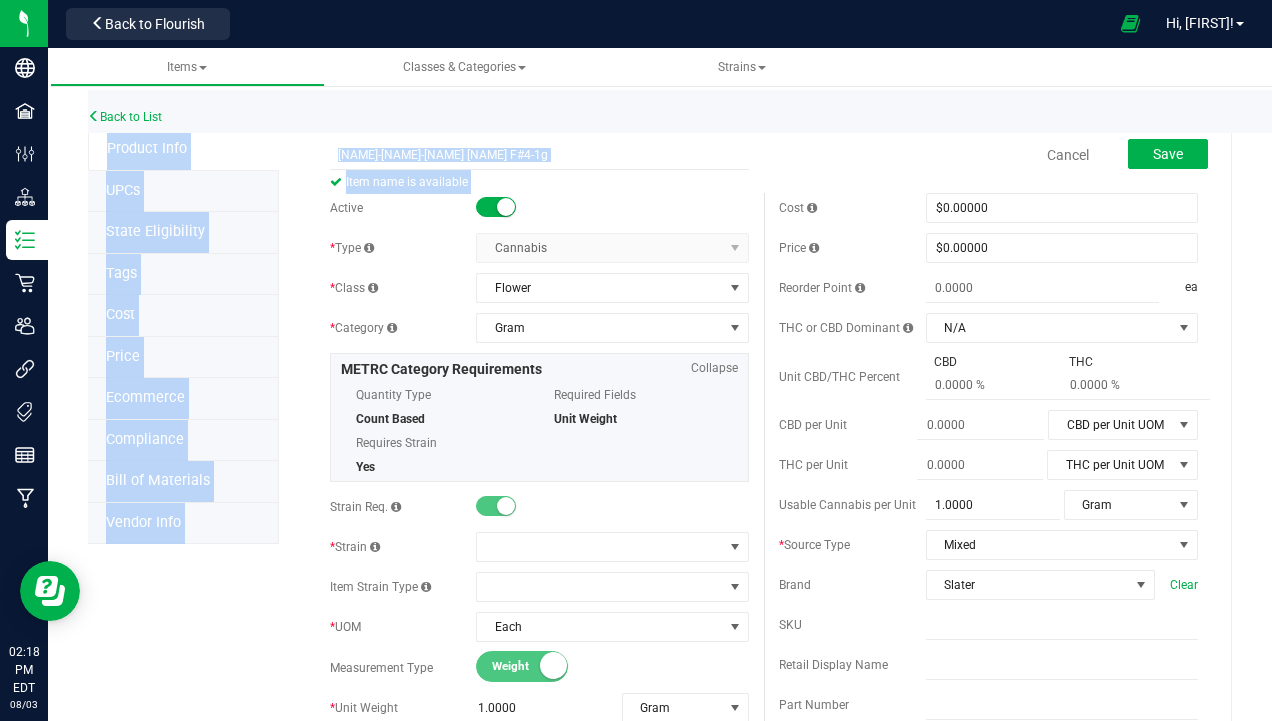 click on "Back to List" at bounding box center (724, 111) 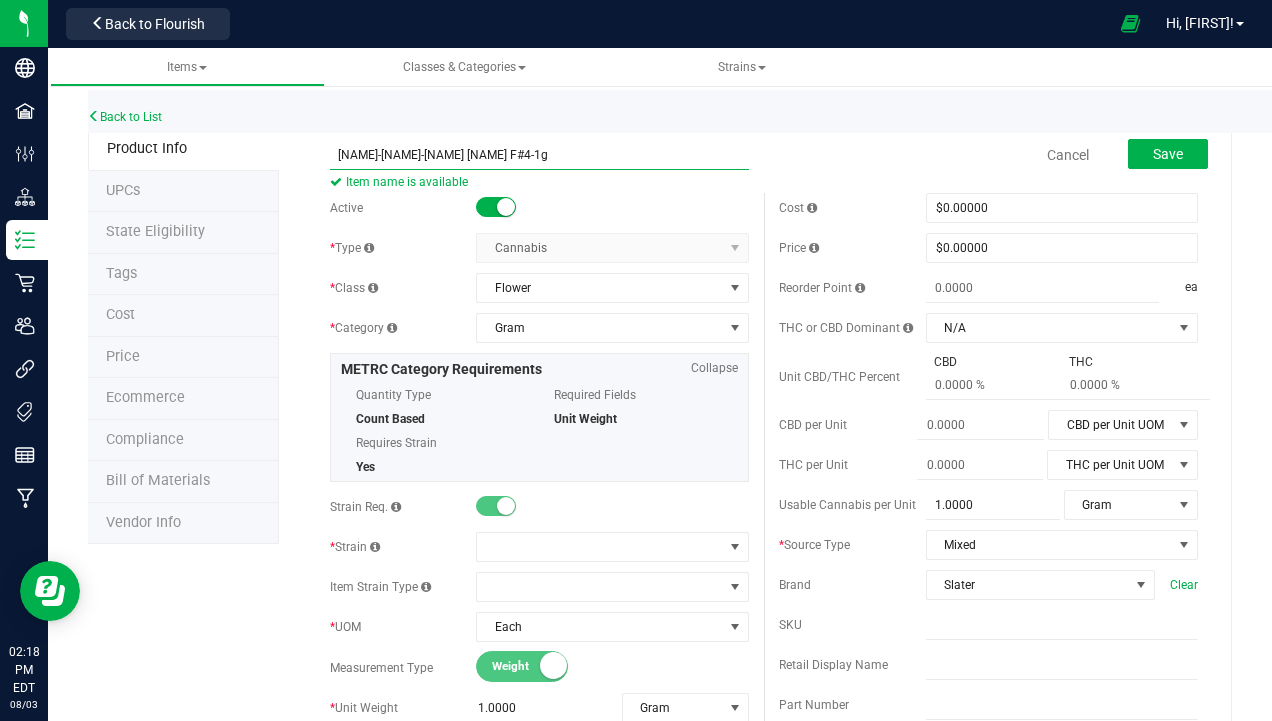 click on "Slater-Gram-Peach Crescendo F#4-1g" at bounding box center [539, 155] 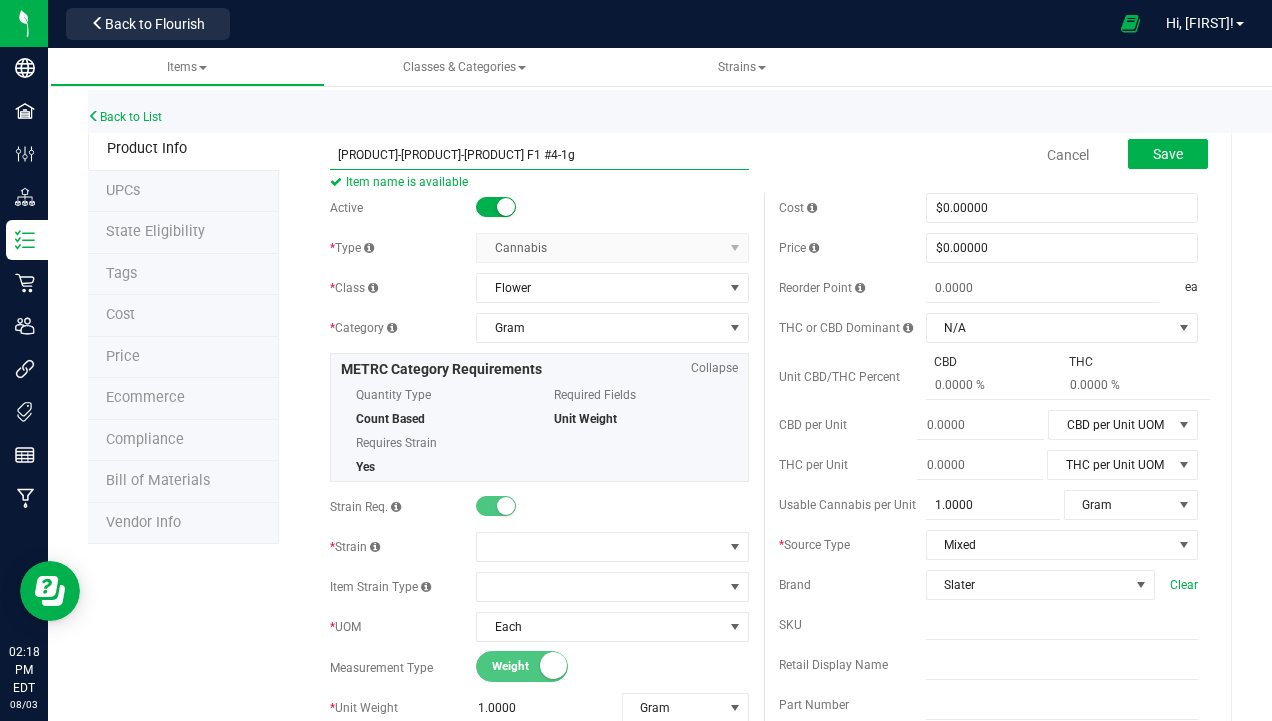 click on "Slater-Gram-Peach Crescendo F1 #4-1g" at bounding box center (539, 155) 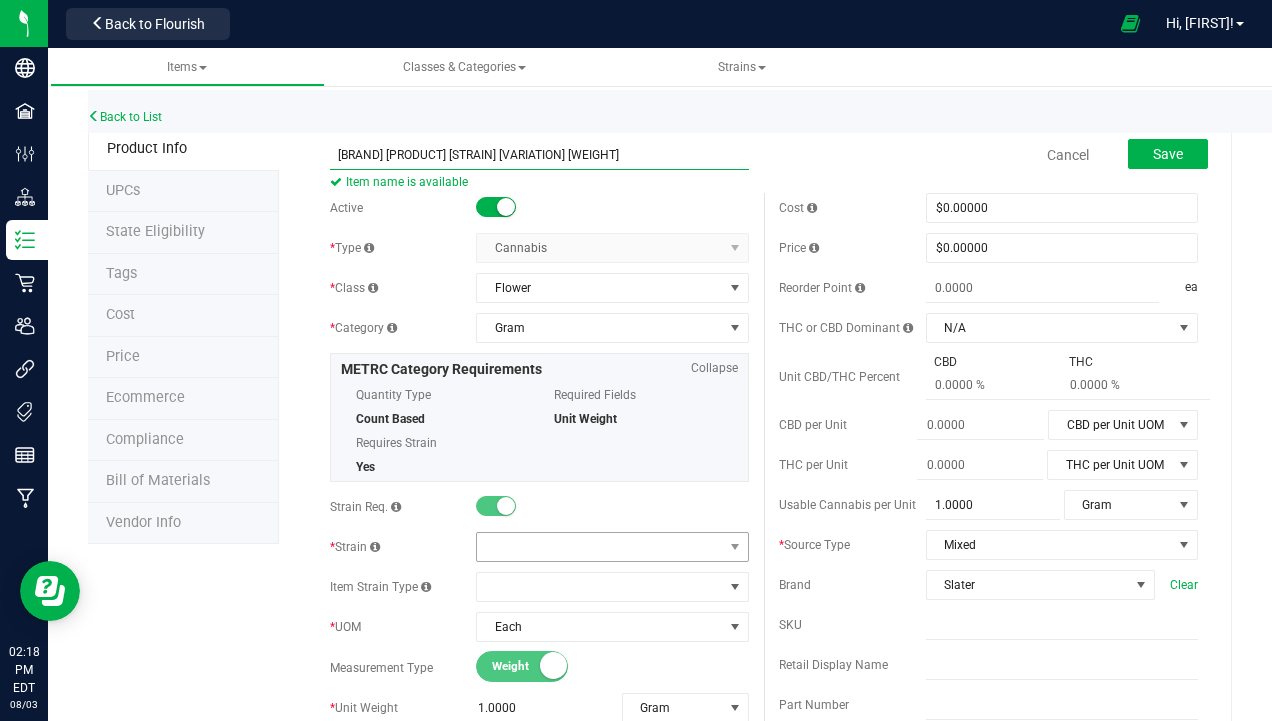 type on "[NAME]-[PRODUCT]-[STRAIN] F1 #[NUMBER]-[WEIGHT]" 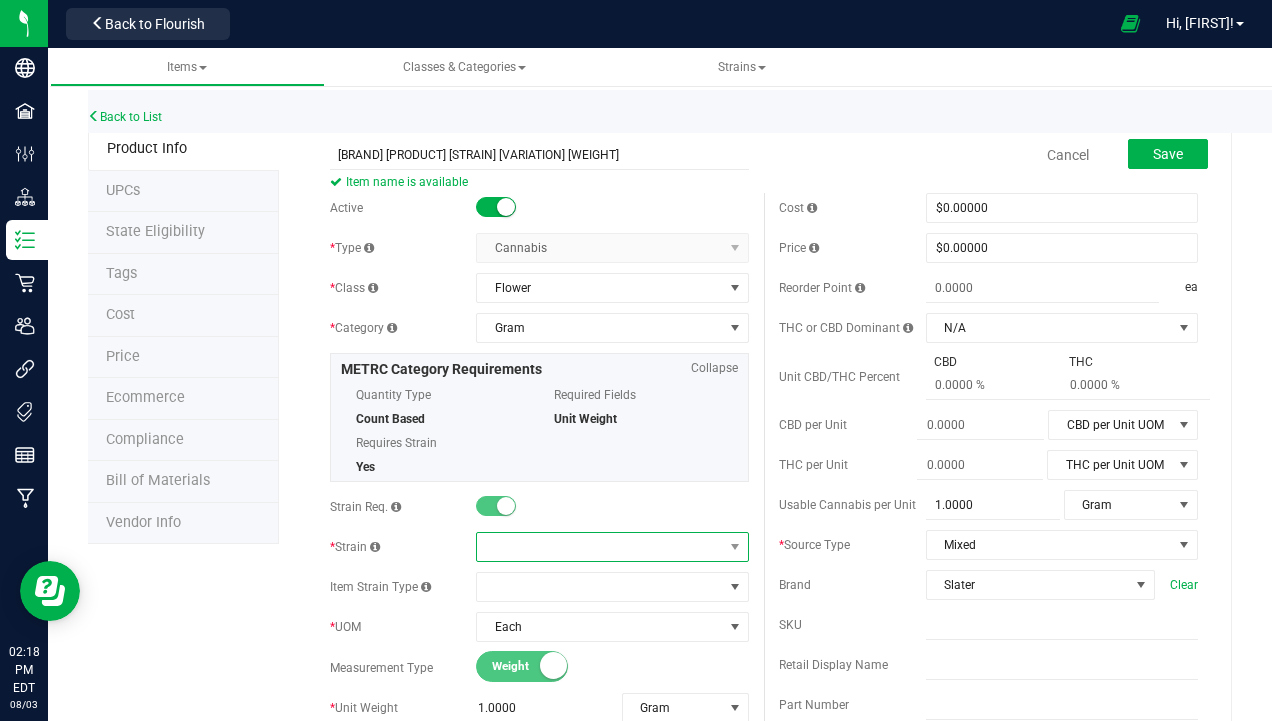 click at bounding box center (599, 547) 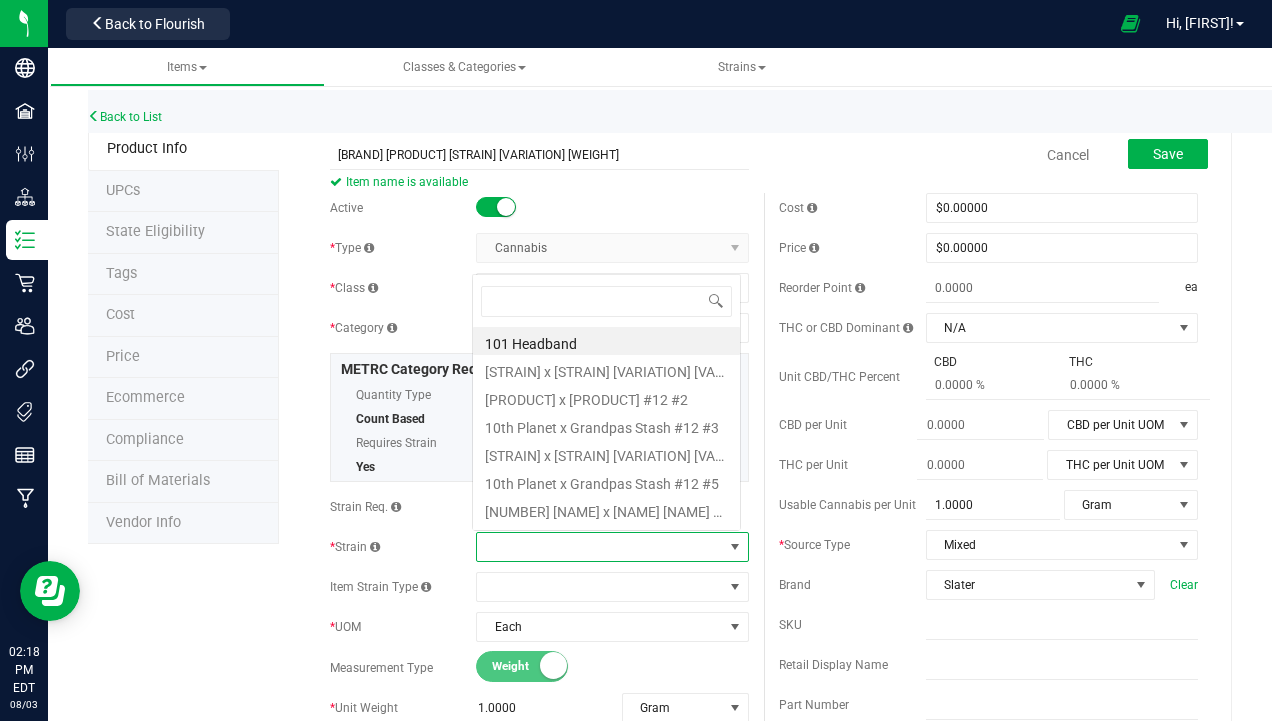 scroll, scrollTop: 0, scrollLeft: 0, axis: both 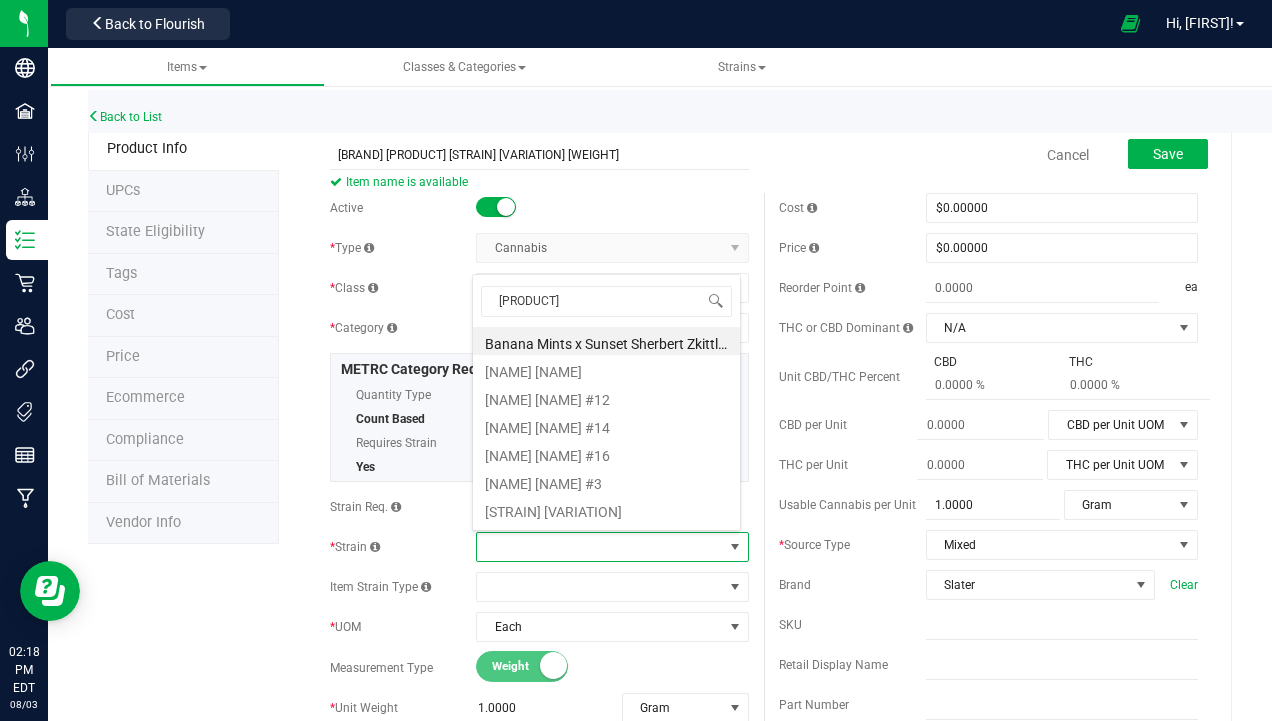 type on "[PRODUCT] [NUMBER]" 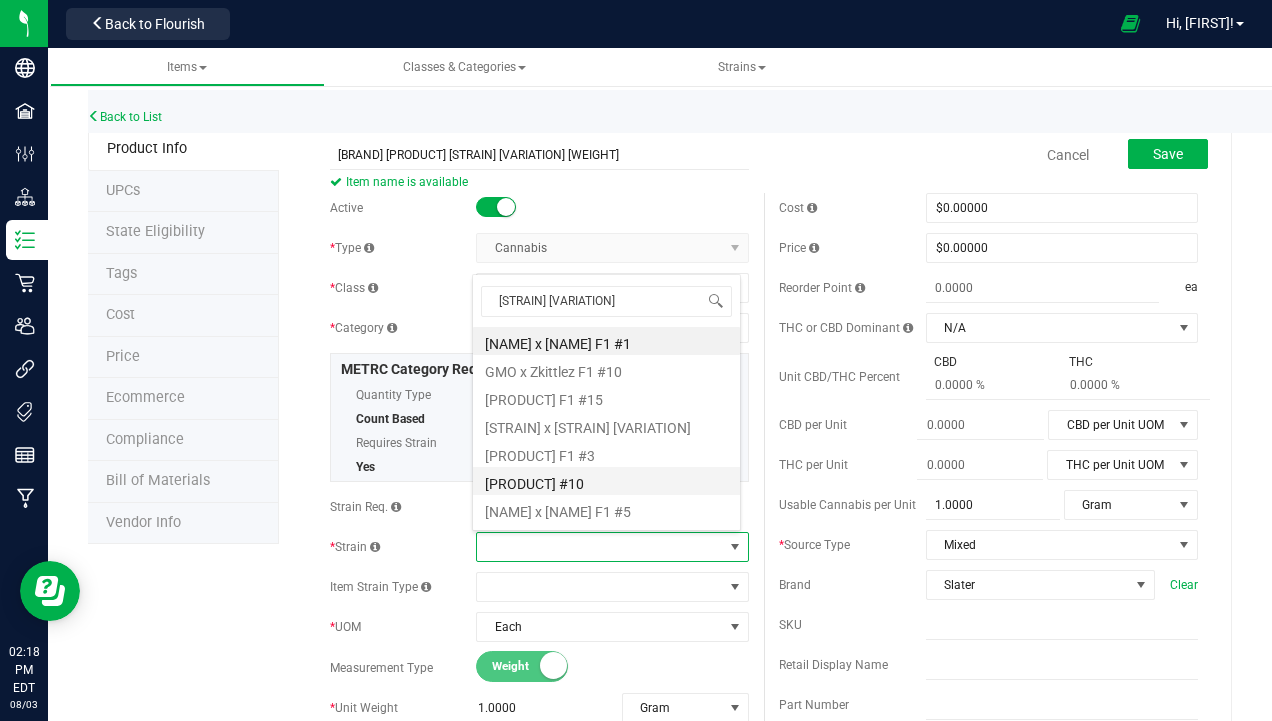 click on "[STRAIN]" at bounding box center (606, 481) 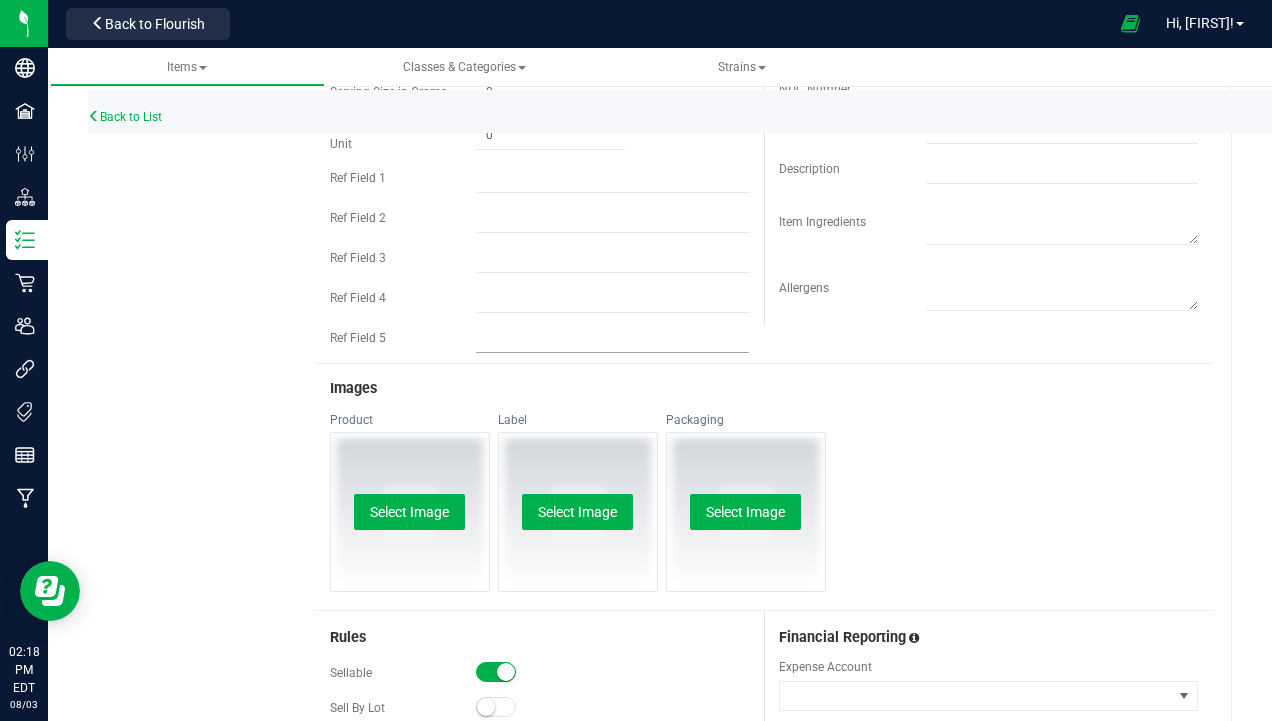 scroll, scrollTop: 500, scrollLeft: 0, axis: vertical 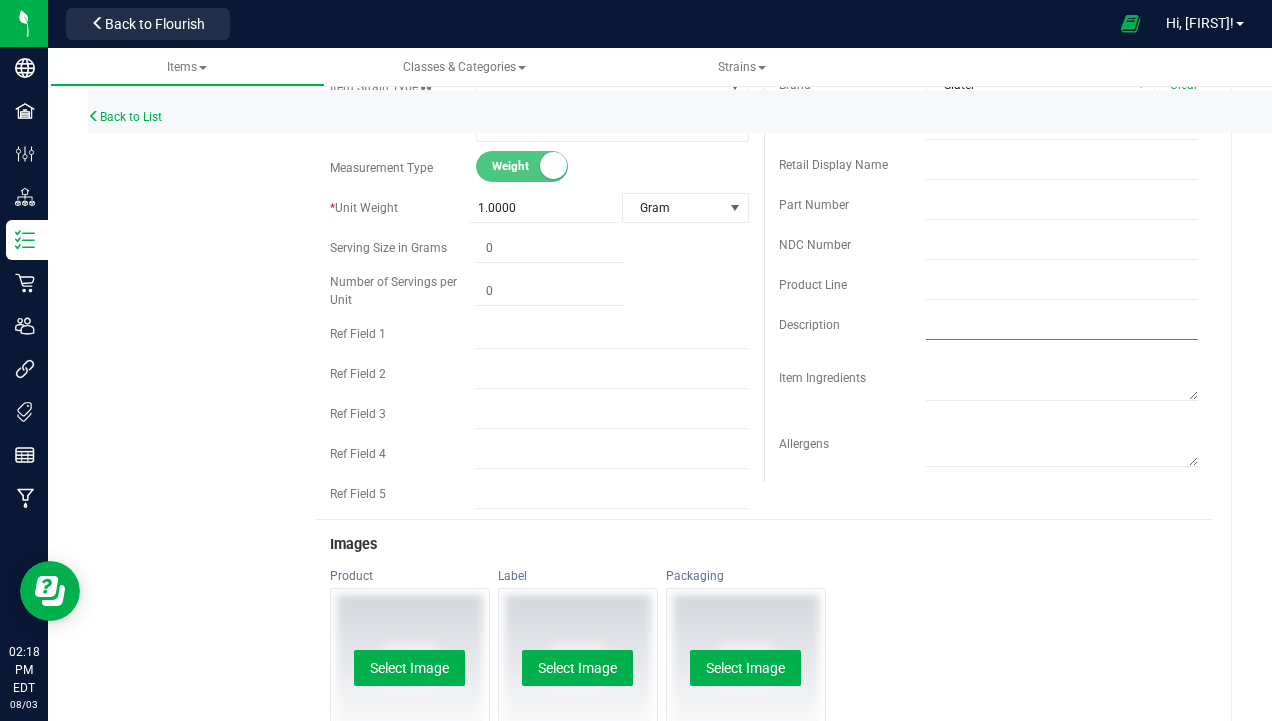 click at bounding box center [1062, 325] 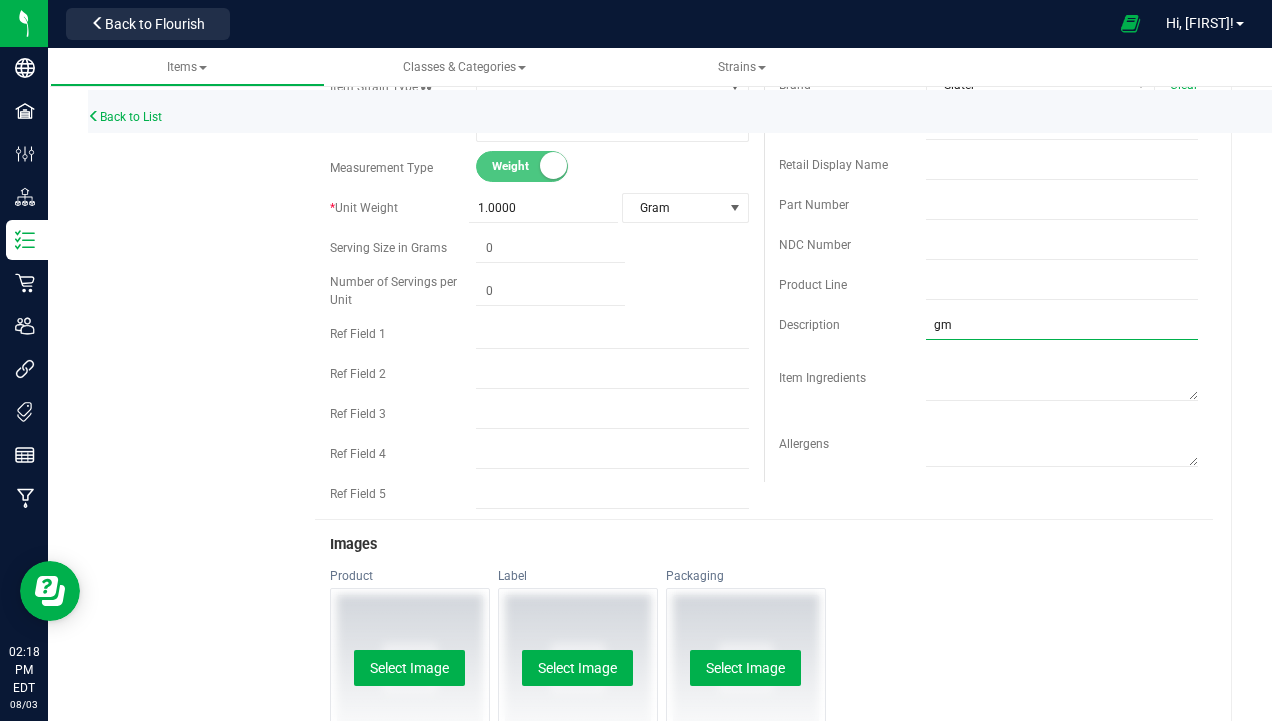 type on "g" 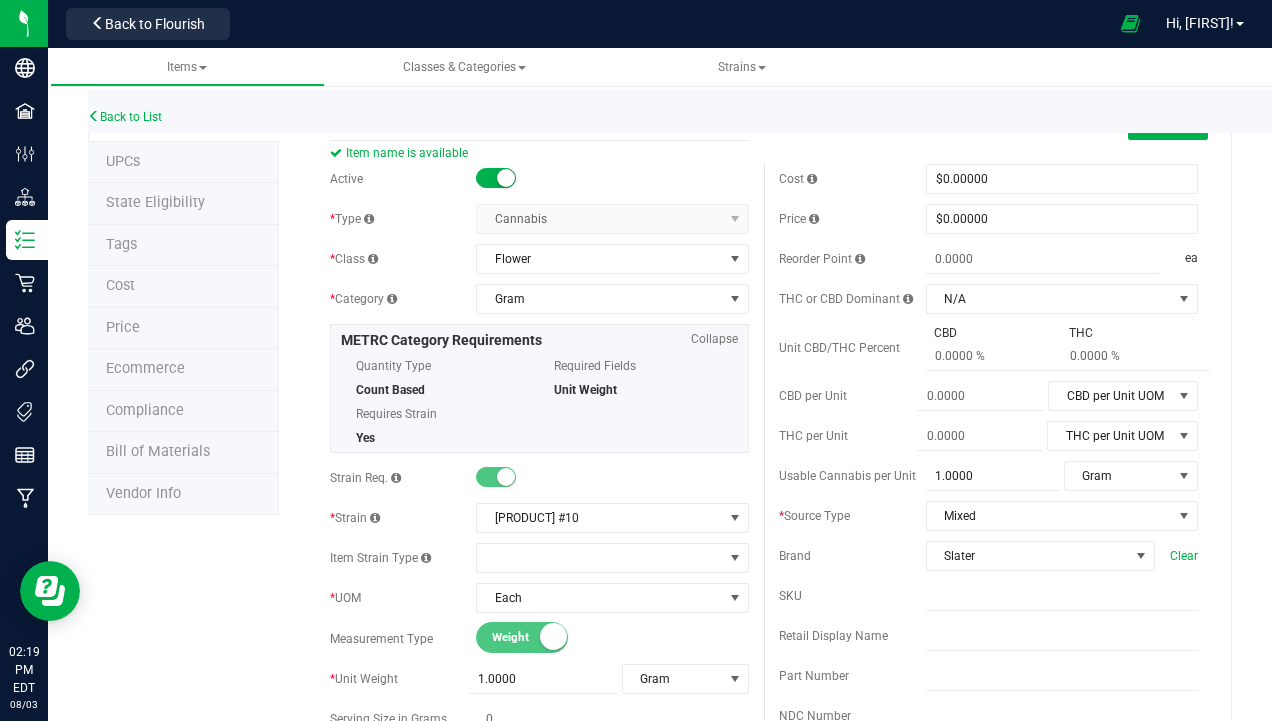 scroll, scrollTop: 0, scrollLeft: 0, axis: both 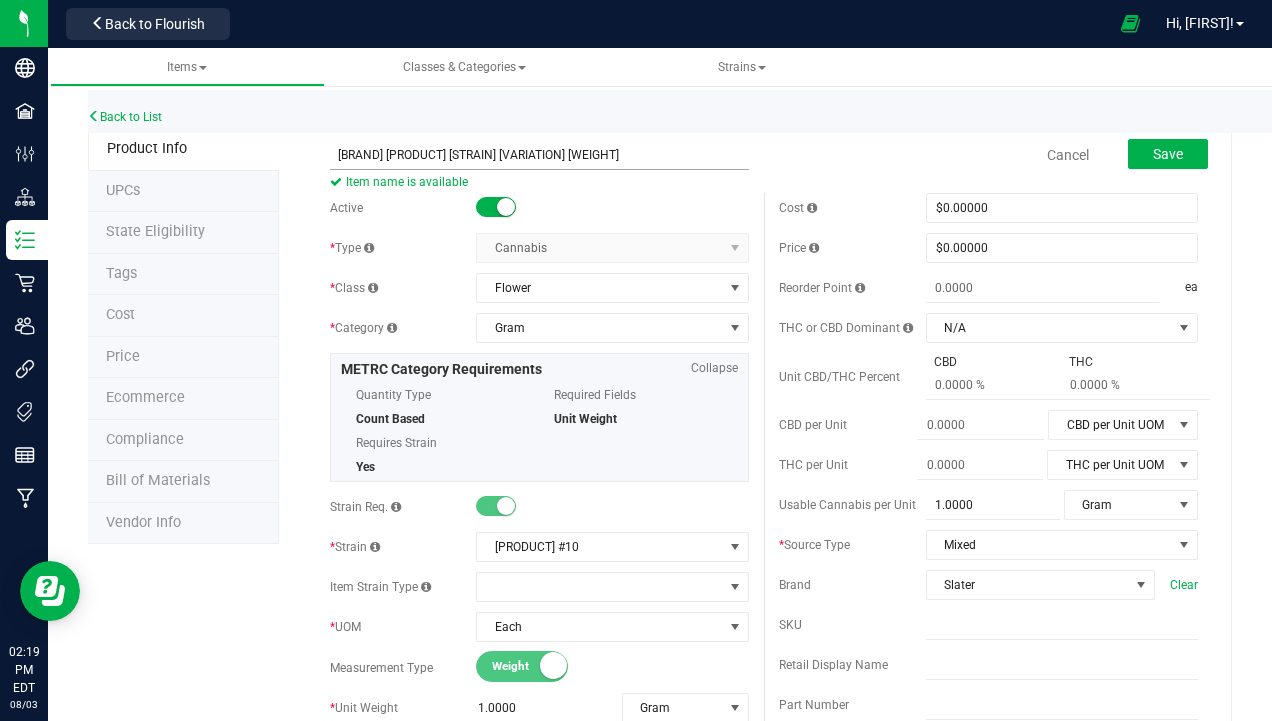 type on "GMO Cookies x (Zkittlez x OZ Kush)" 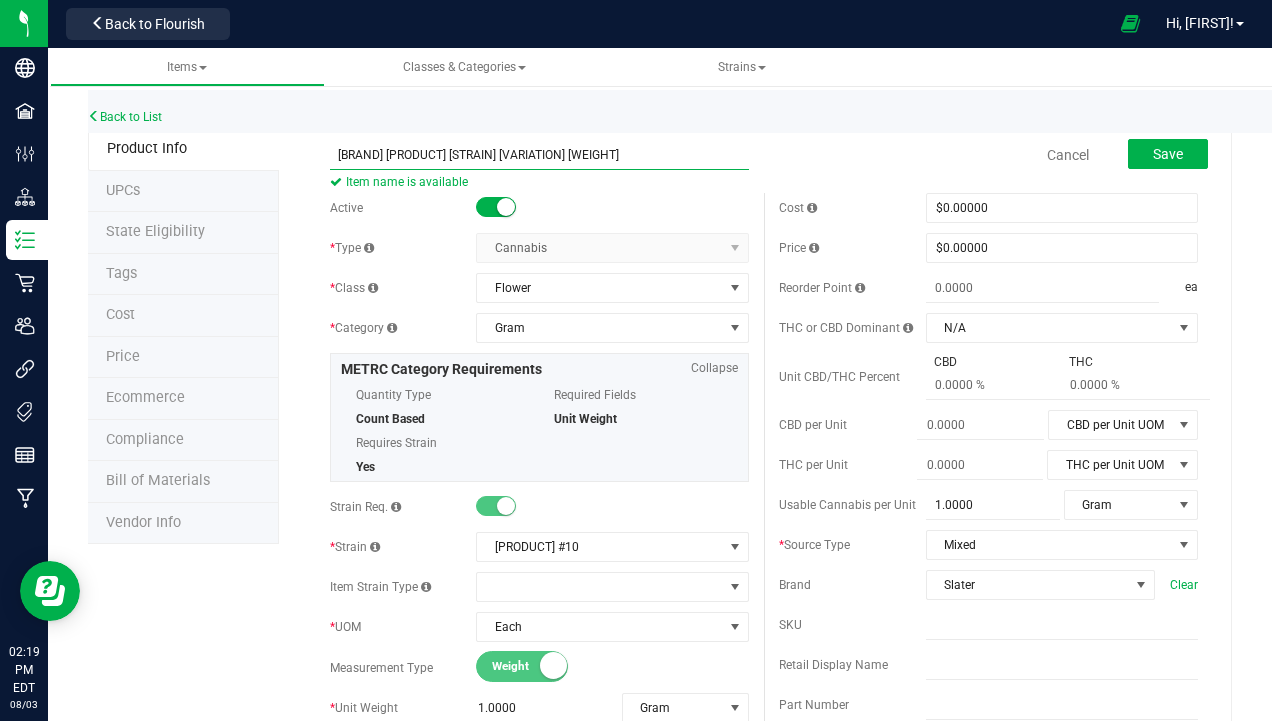 drag, startPoint x: 404, startPoint y: 152, endPoint x: 501, endPoint y: 154, distance: 97.020615 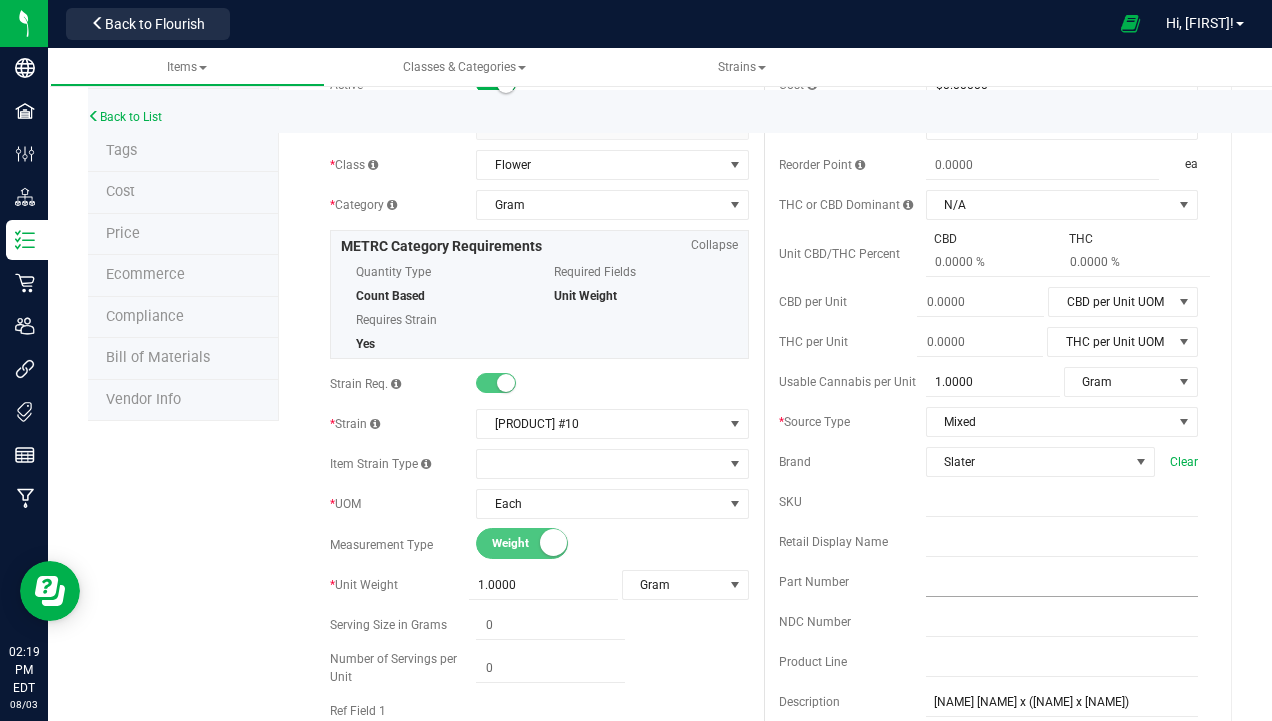 scroll, scrollTop: 300, scrollLeft: 0, axis: vertical 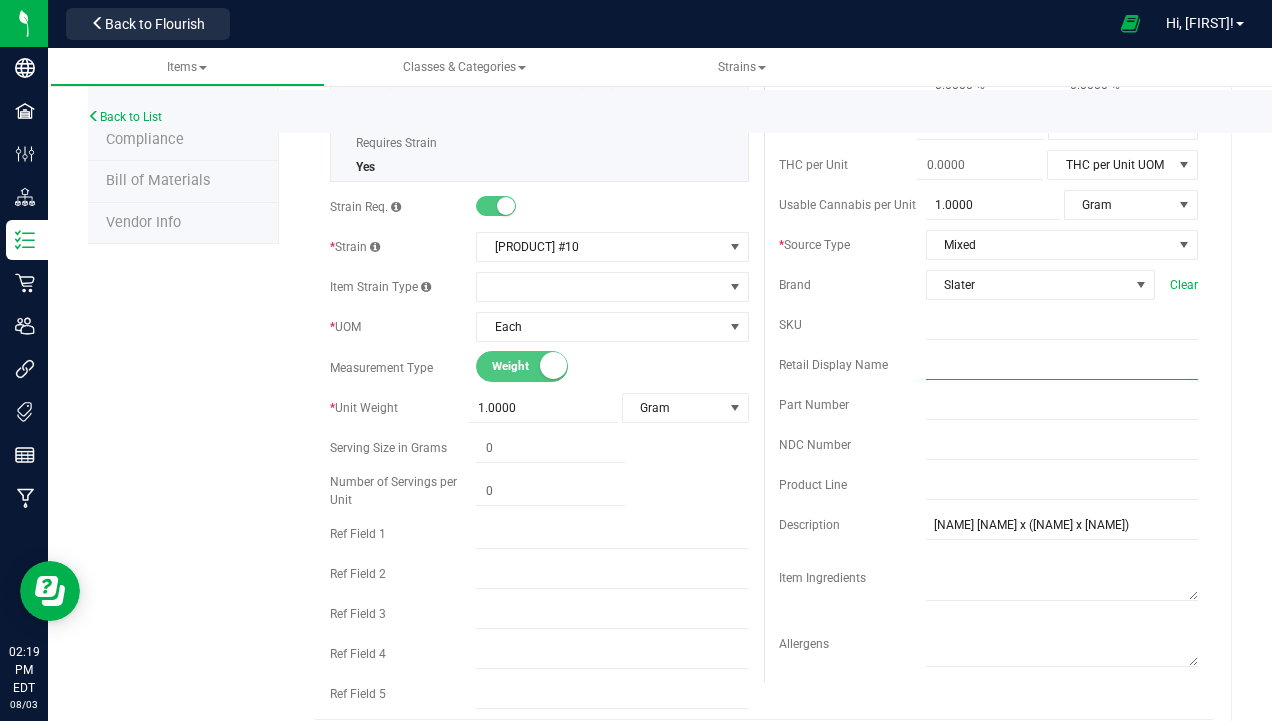 paste on "GMO Zkittlez F1 #4-1g" 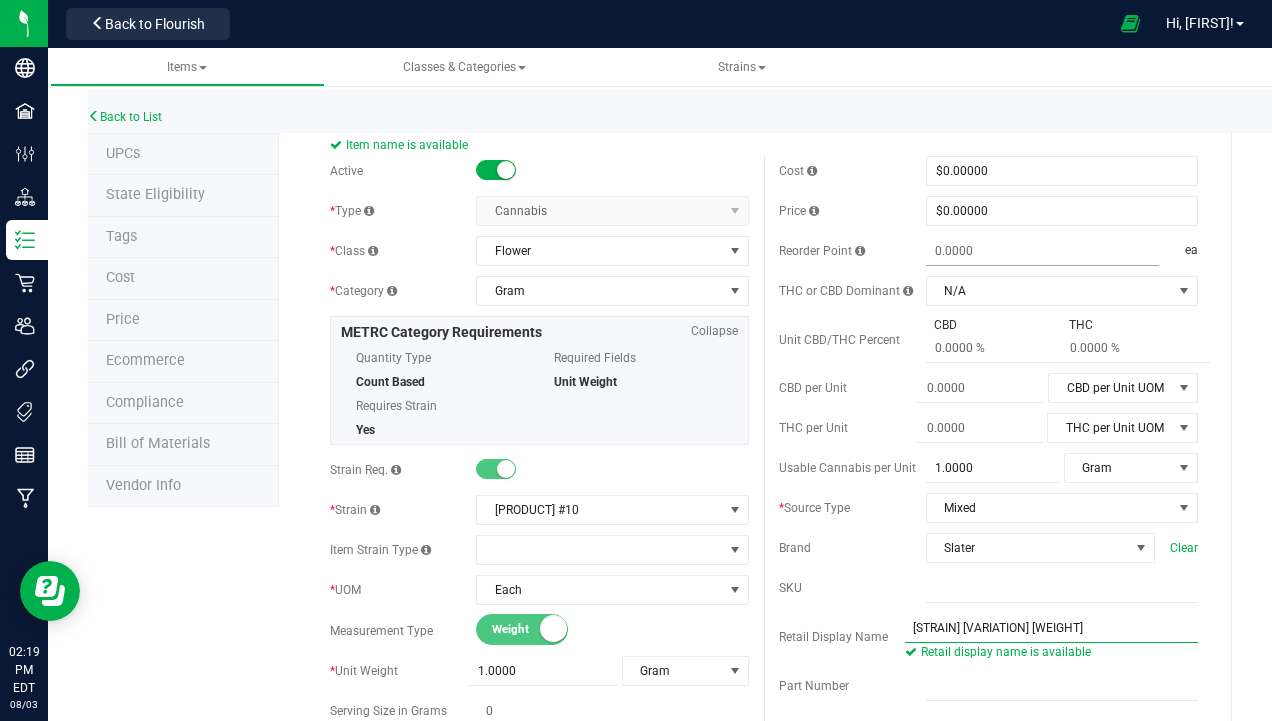 scroll, scrollTop: 0, scrollLeft: 0, axis: both 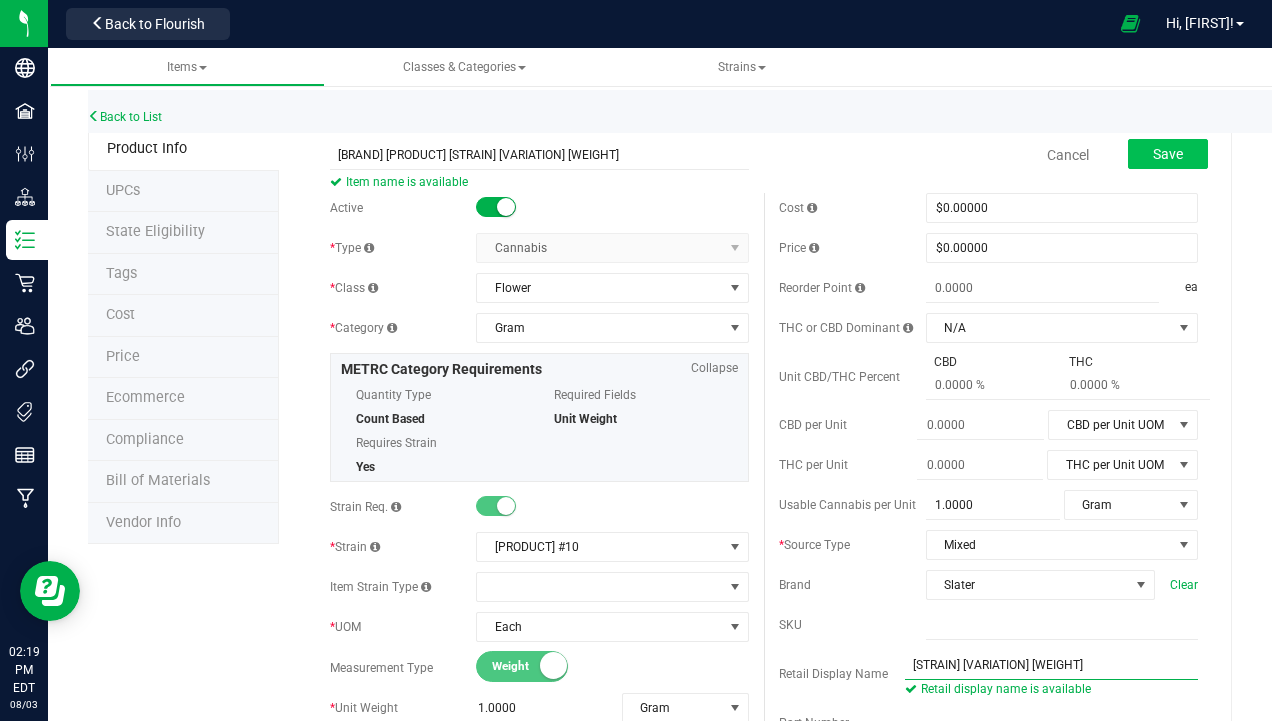 type on "GMO Zkittlez F1 #4 1g" 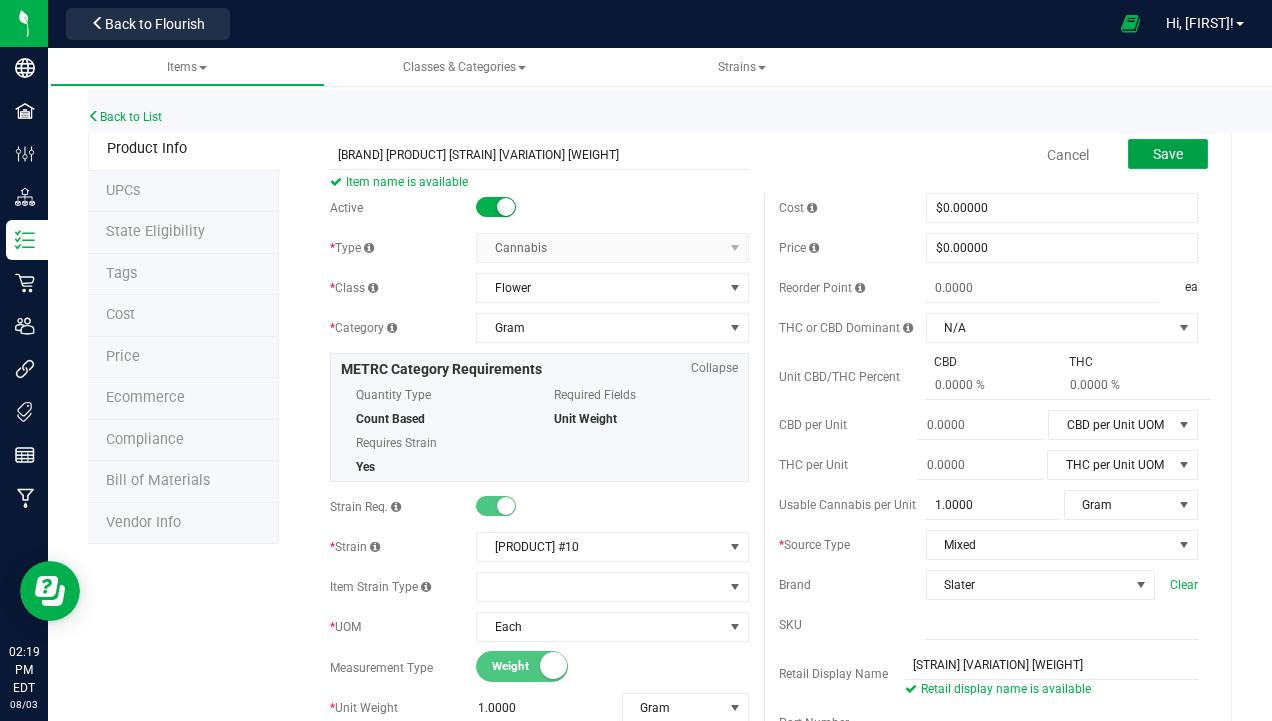 click on "Save" at bounding box center (1168, 154) 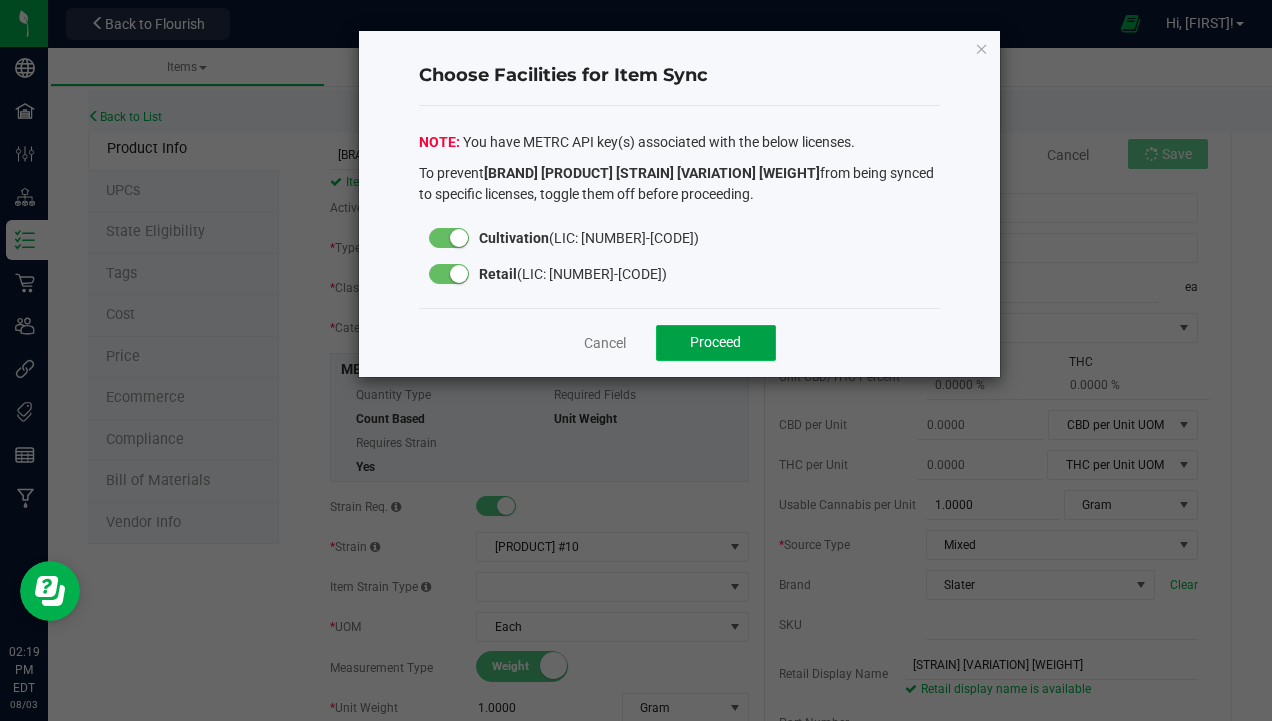 click on "Proceed" 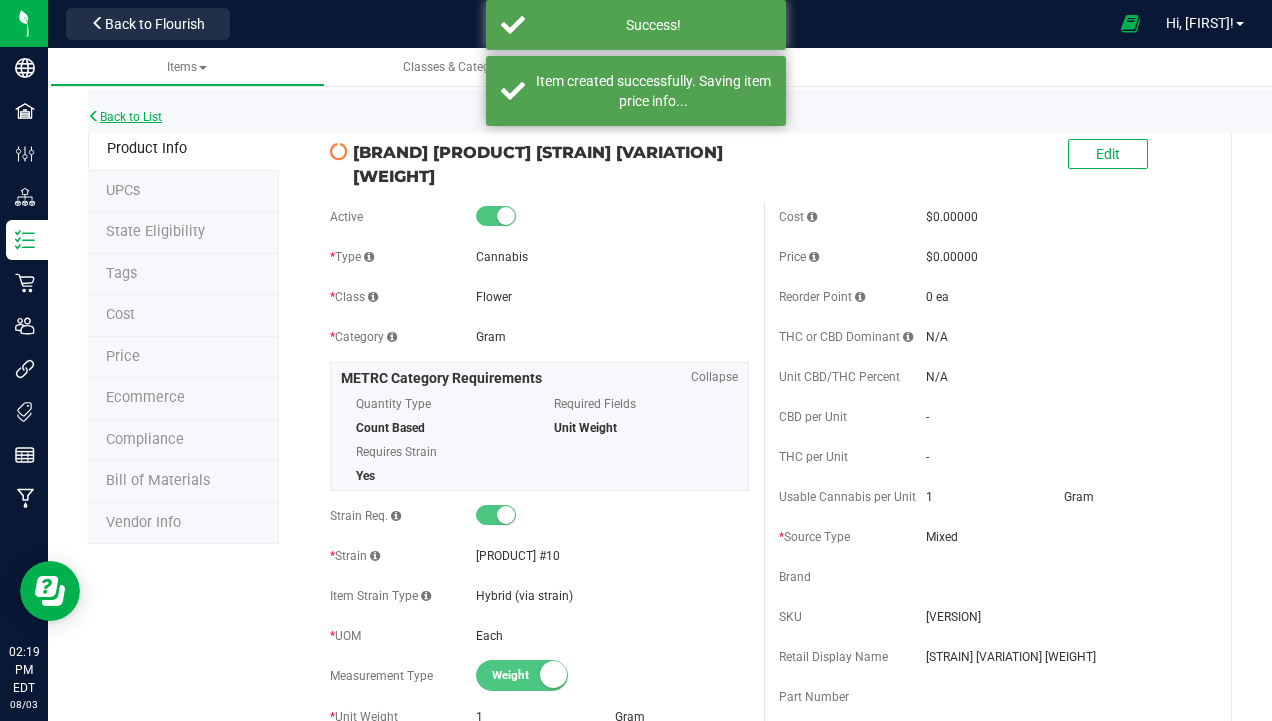 click on "Back to List" at bounding box center [125, 117] 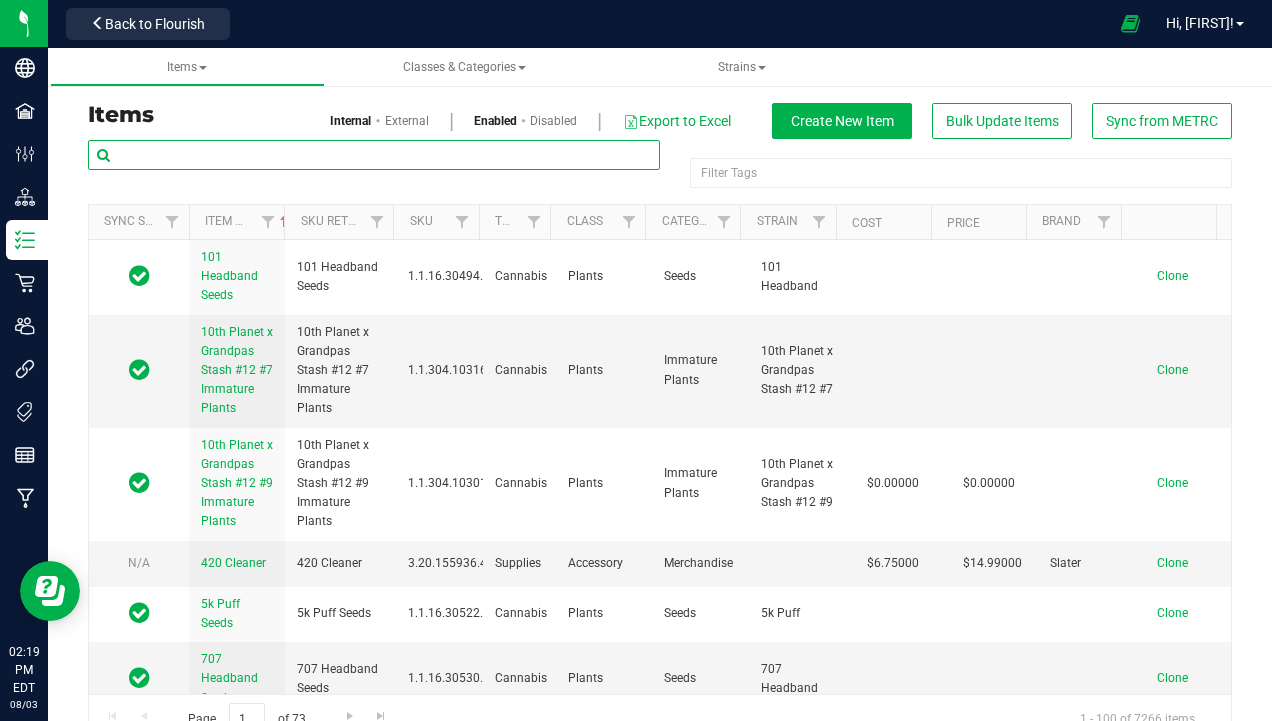 click at bounding box center [374, 155] 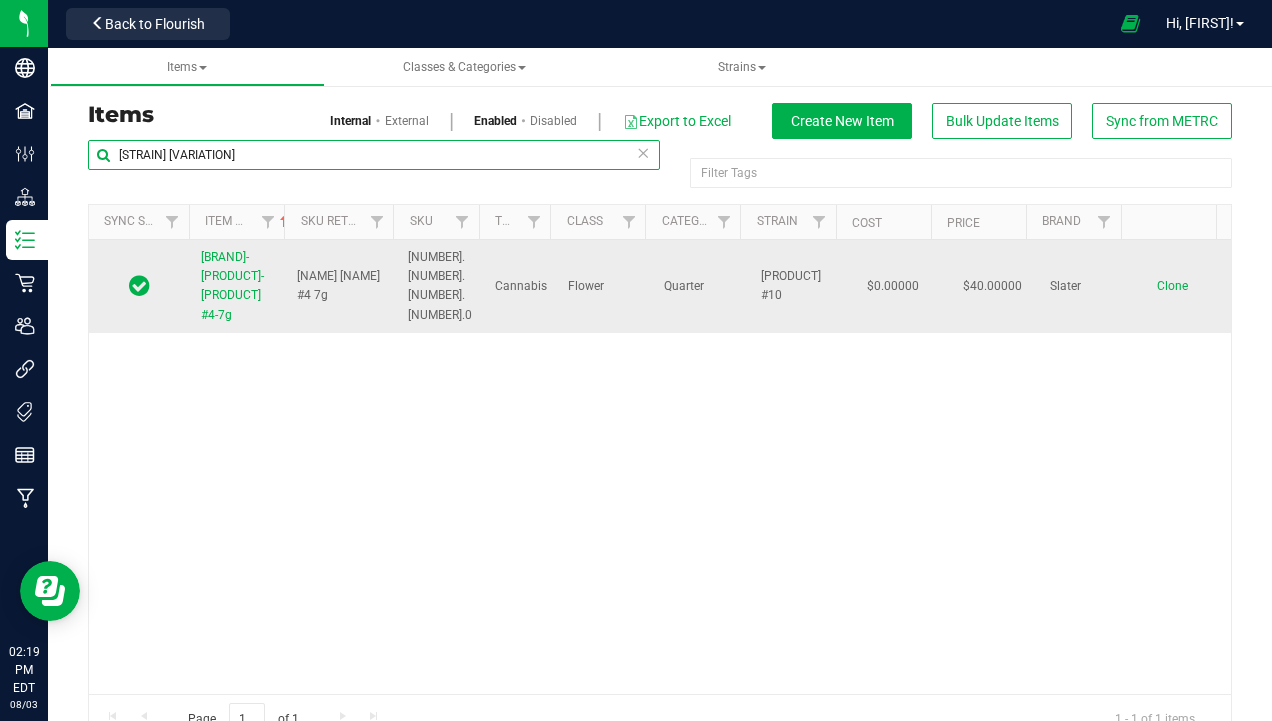 type on "zkittlez #4-7" 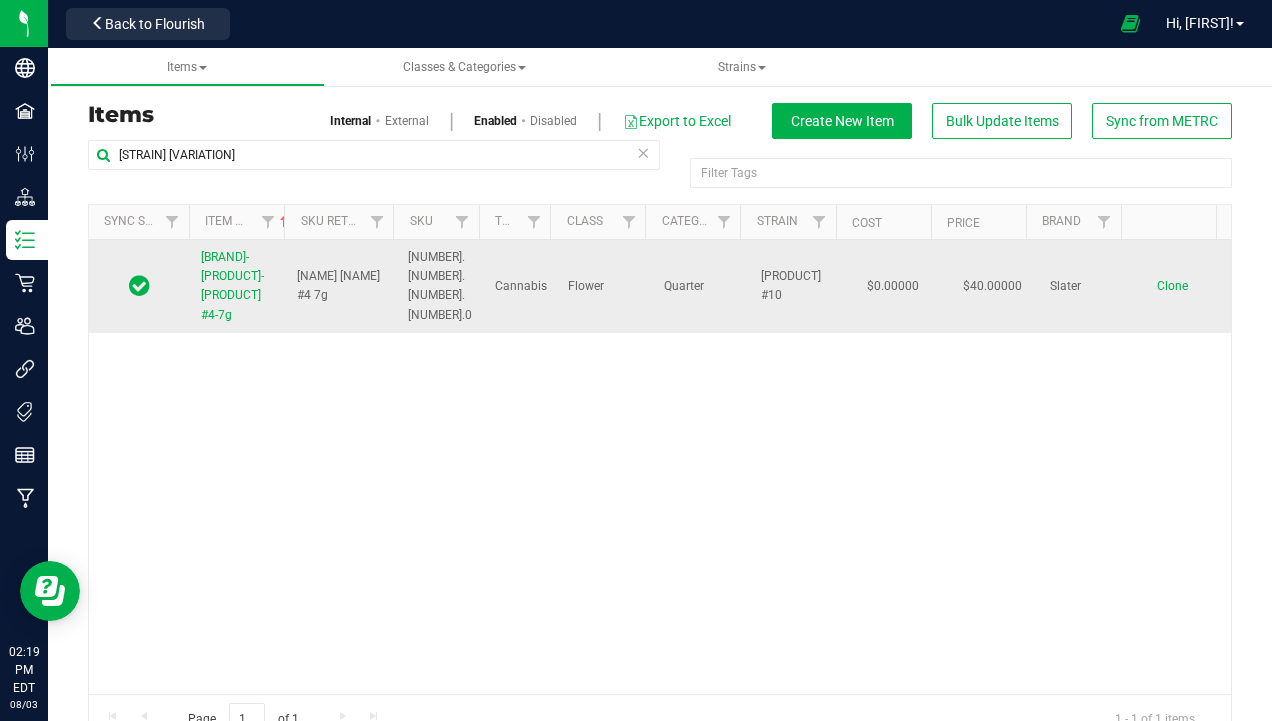 drag, startPoint x: 199, startPoint y: 252, endPoint x: 271, endPoint y: 298, distance: 85.44004 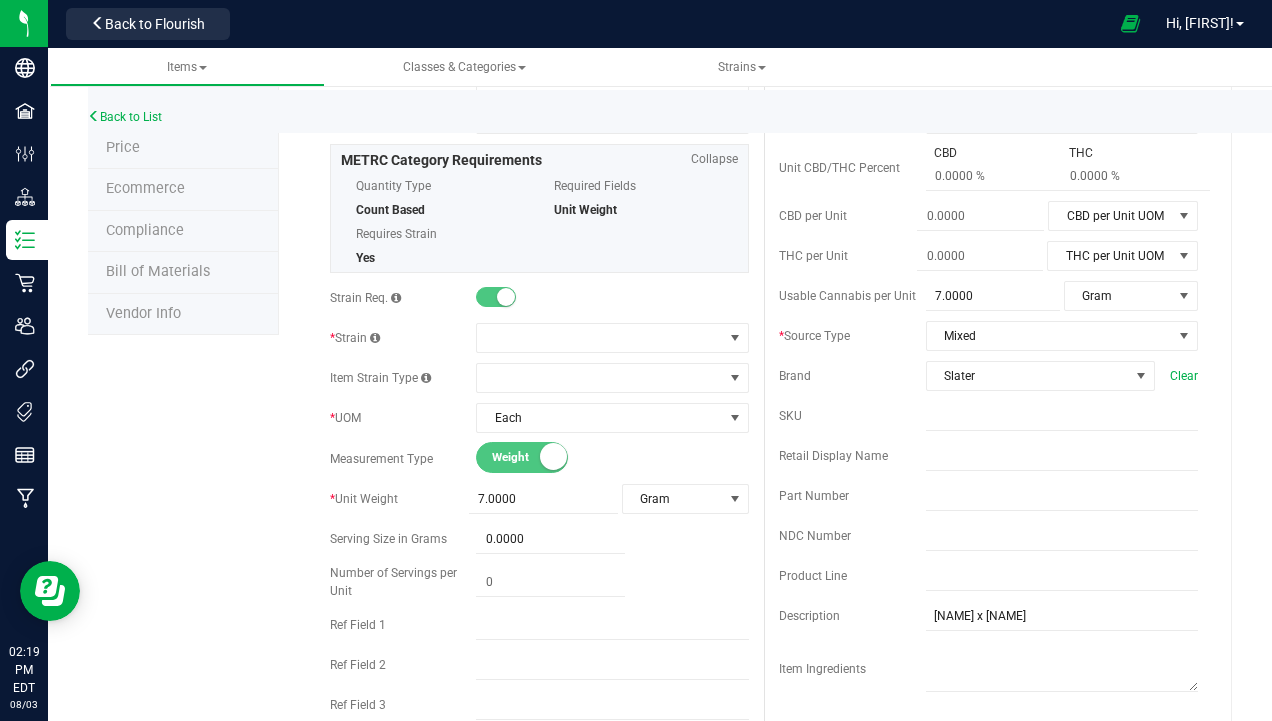 scroll, scrollTop: 500, scrollLeft: 0, axis: vertical 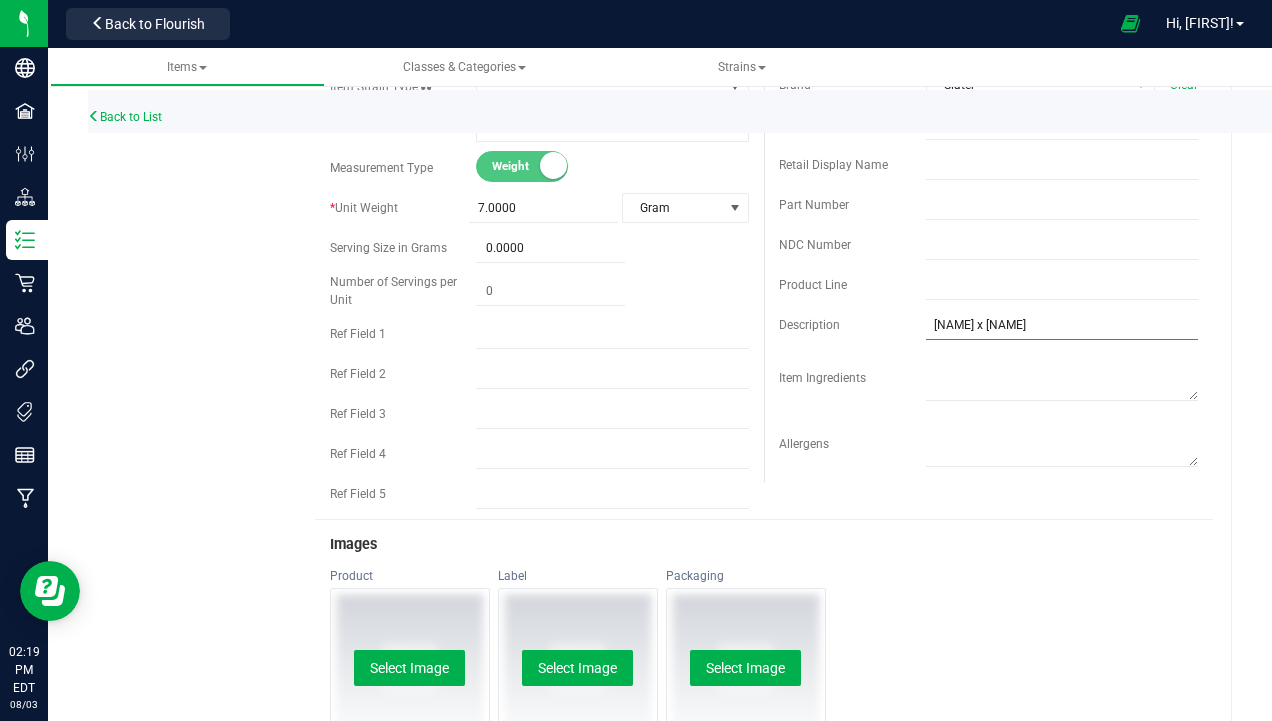 drag, startPoint x: 1022, startPoint y: 311, endPoint x: 884, endPoint y: 314, distance: 138.03261 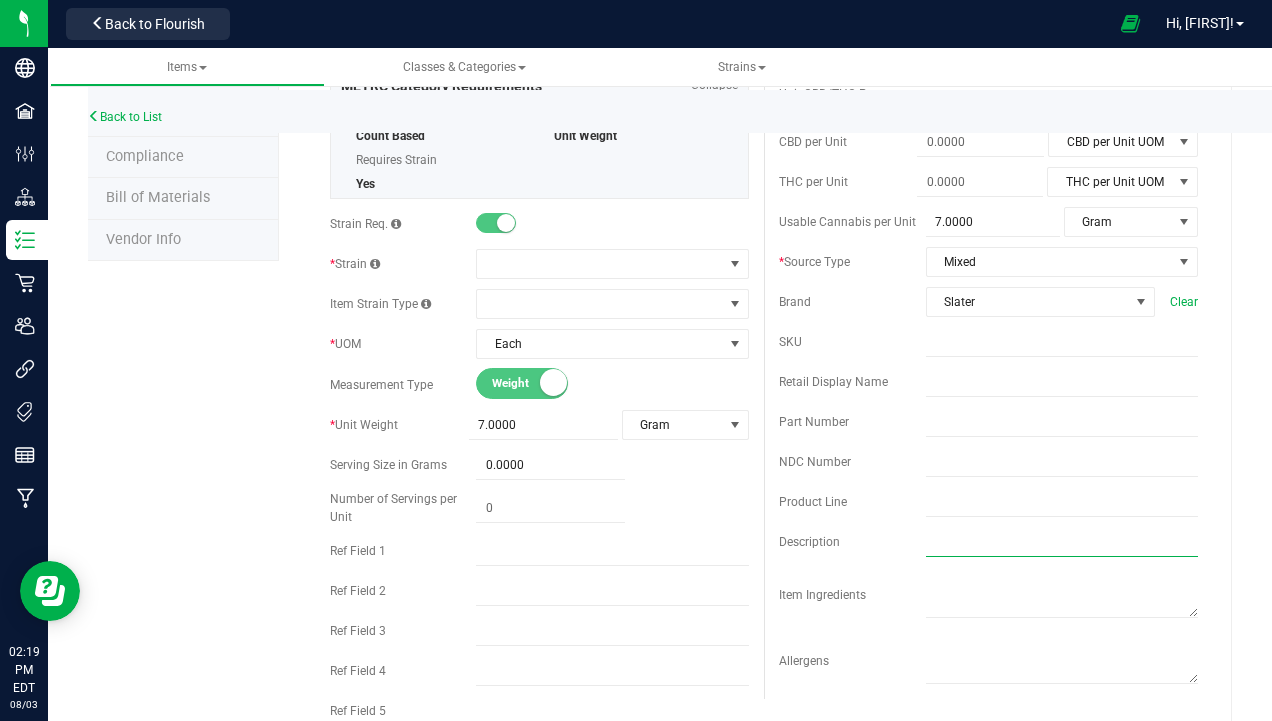 scroll, scrollTop: 0, scrollLeft: 0, axis: both 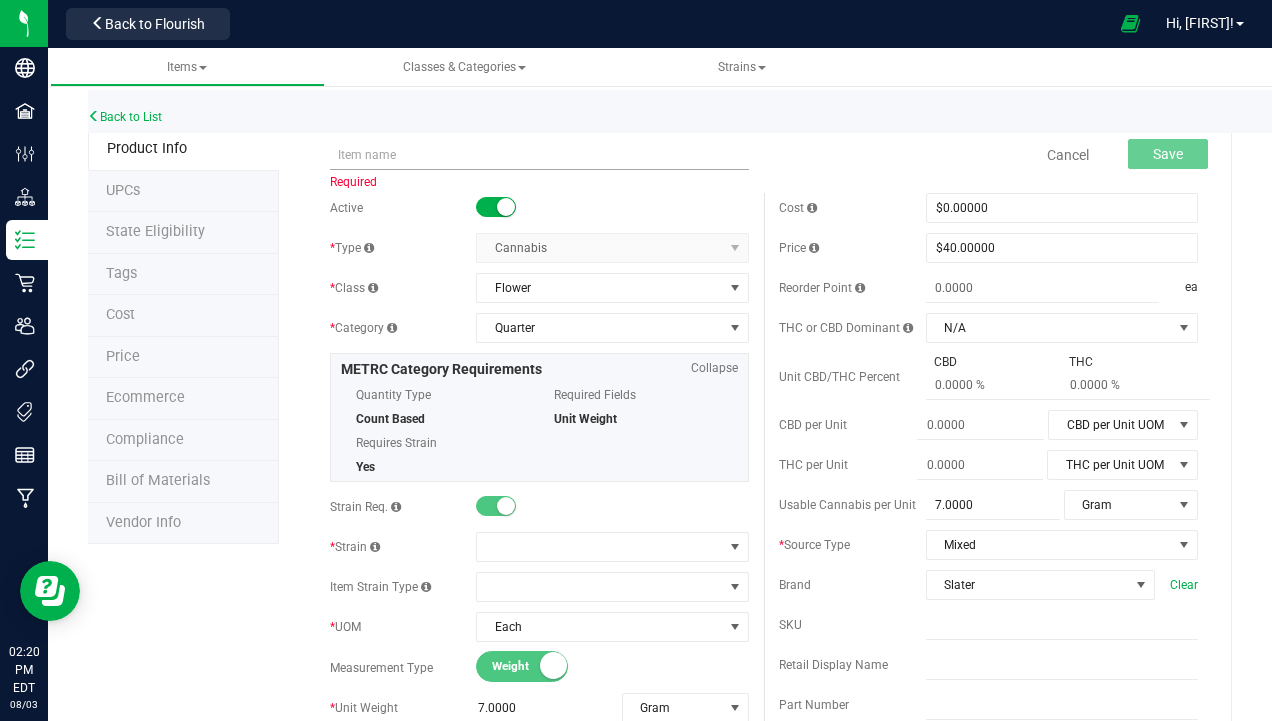 type 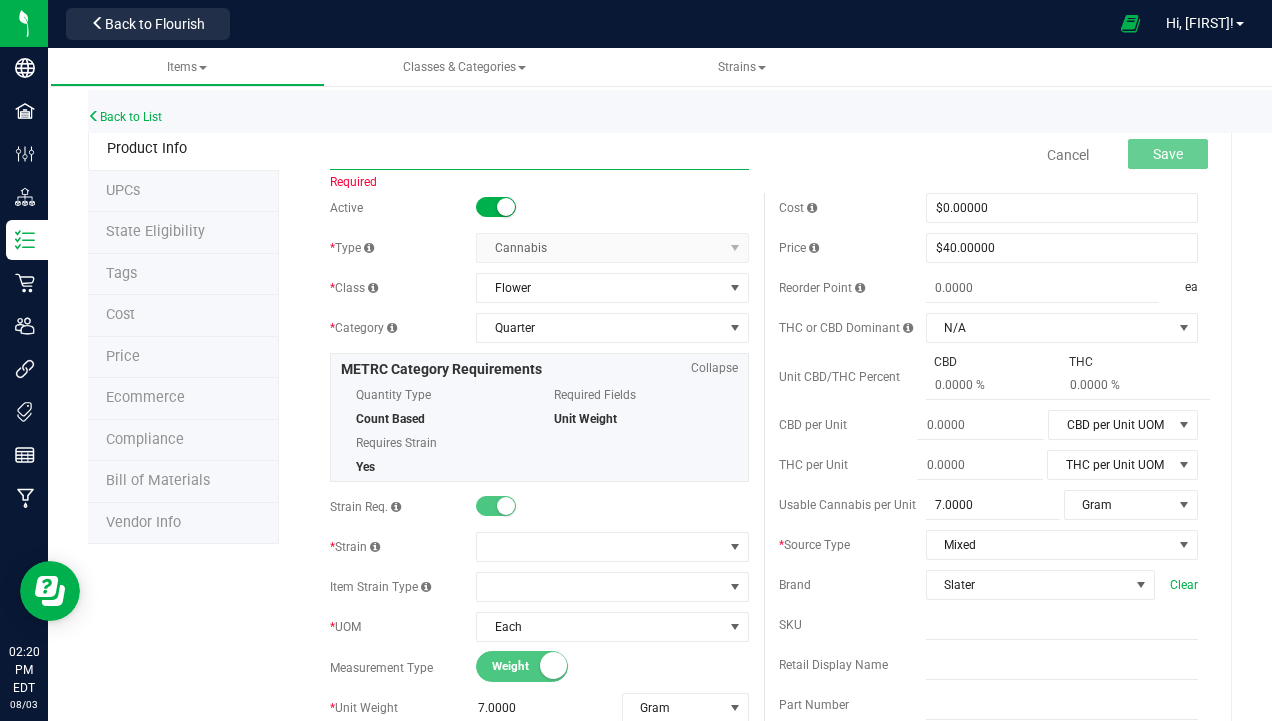 paste on "Slater-Quarter-Gmo Zkittlez #4-7g" 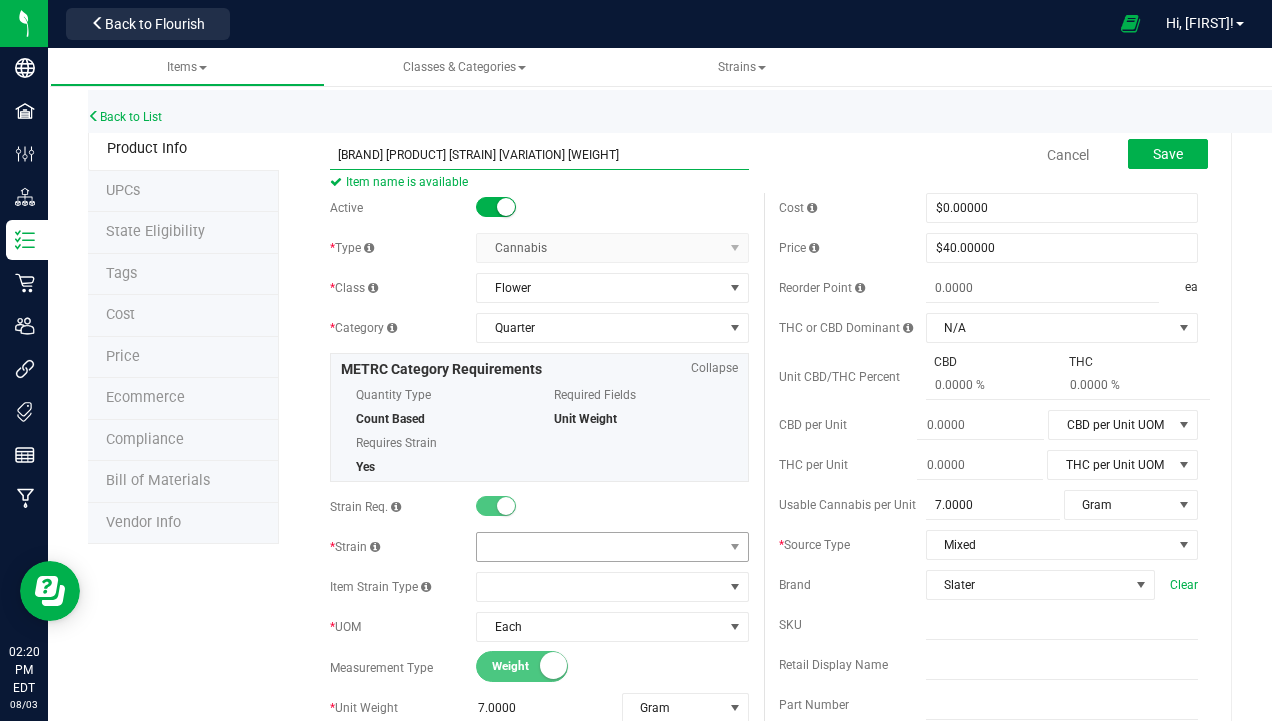 type on "[BRAND]-[SIZE]-[STRAIN]-[GRAMS]" 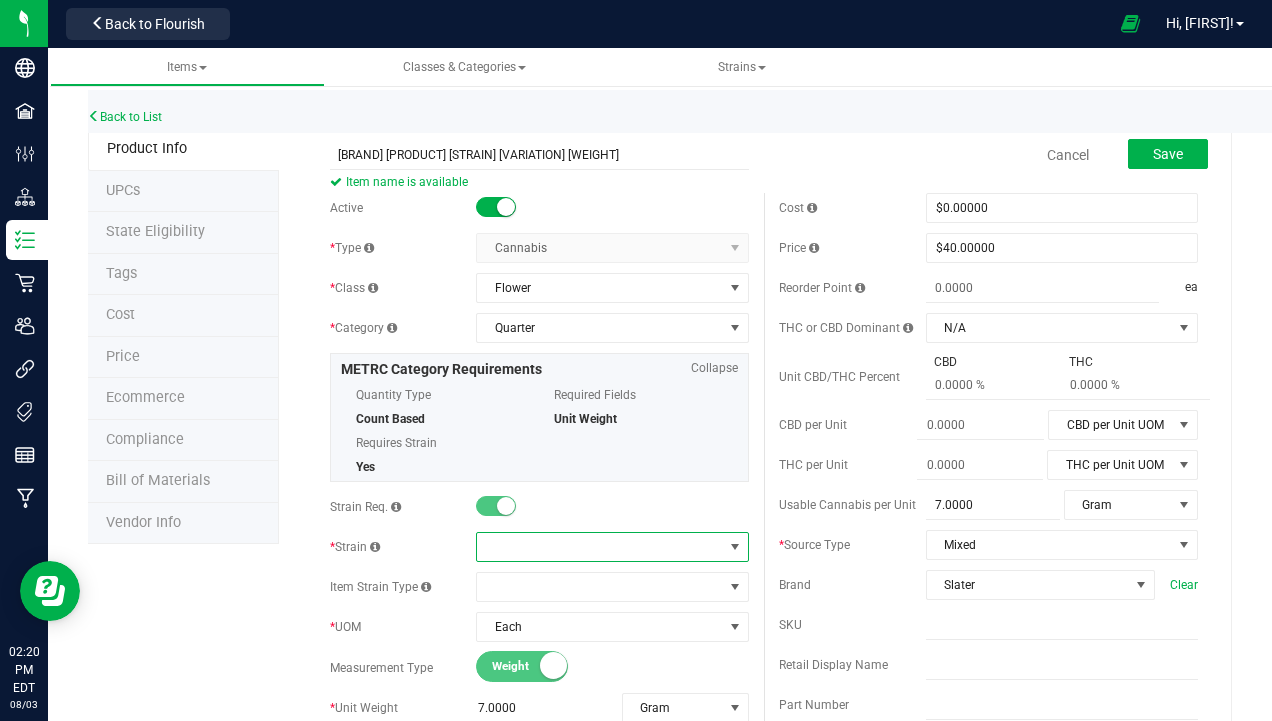 click at bounding box center [599, 547] 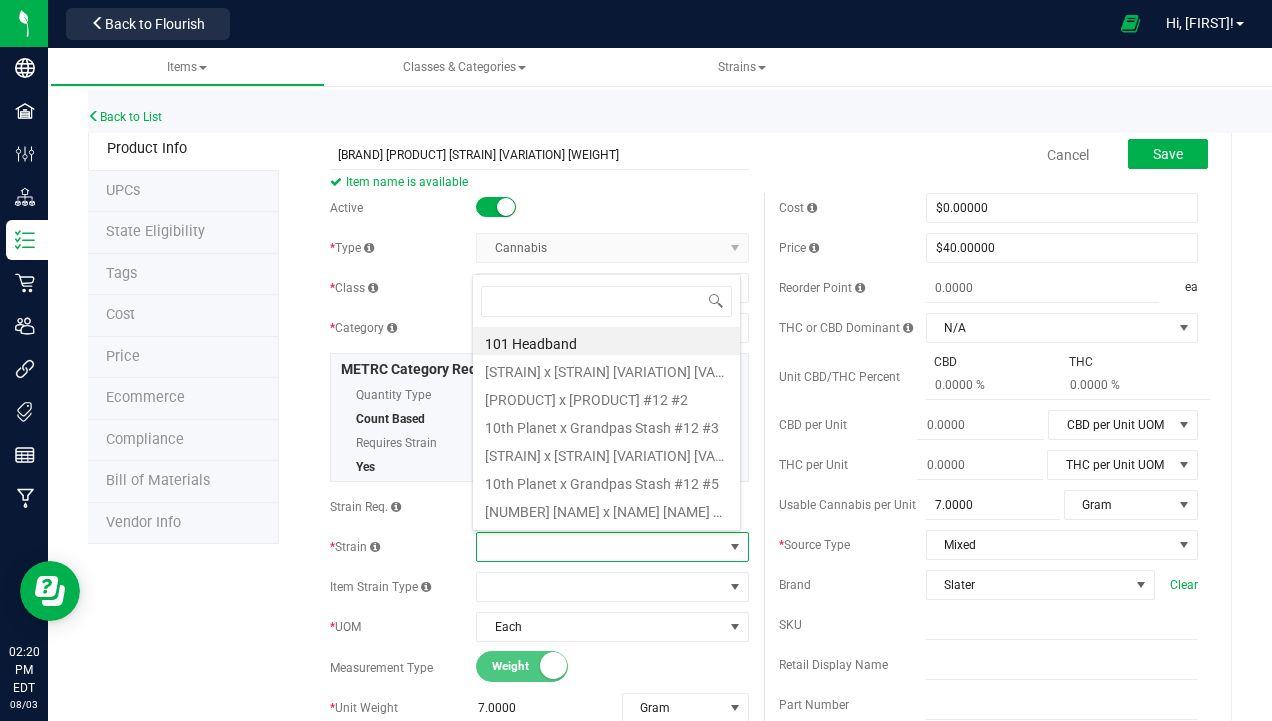scroll, scrollTop: 99970, scrollLeft: 99731, axis: both 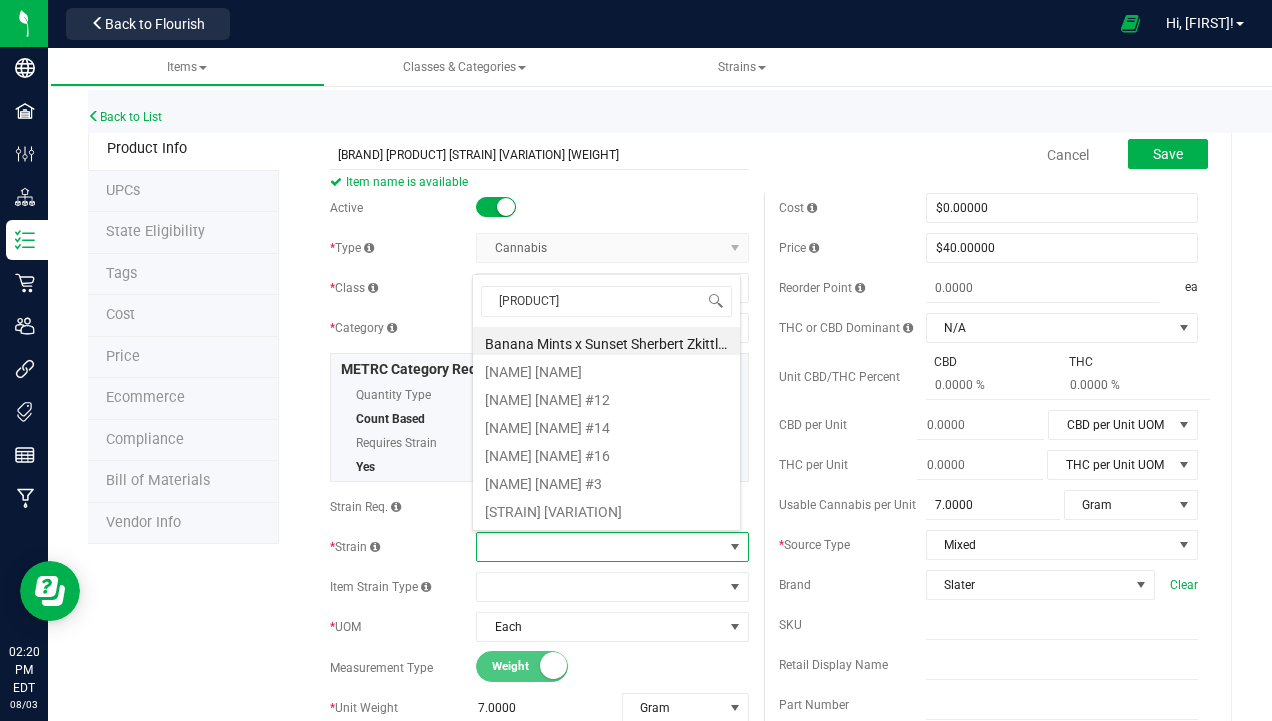 type on "[PRODUCT] [NUMBER]" 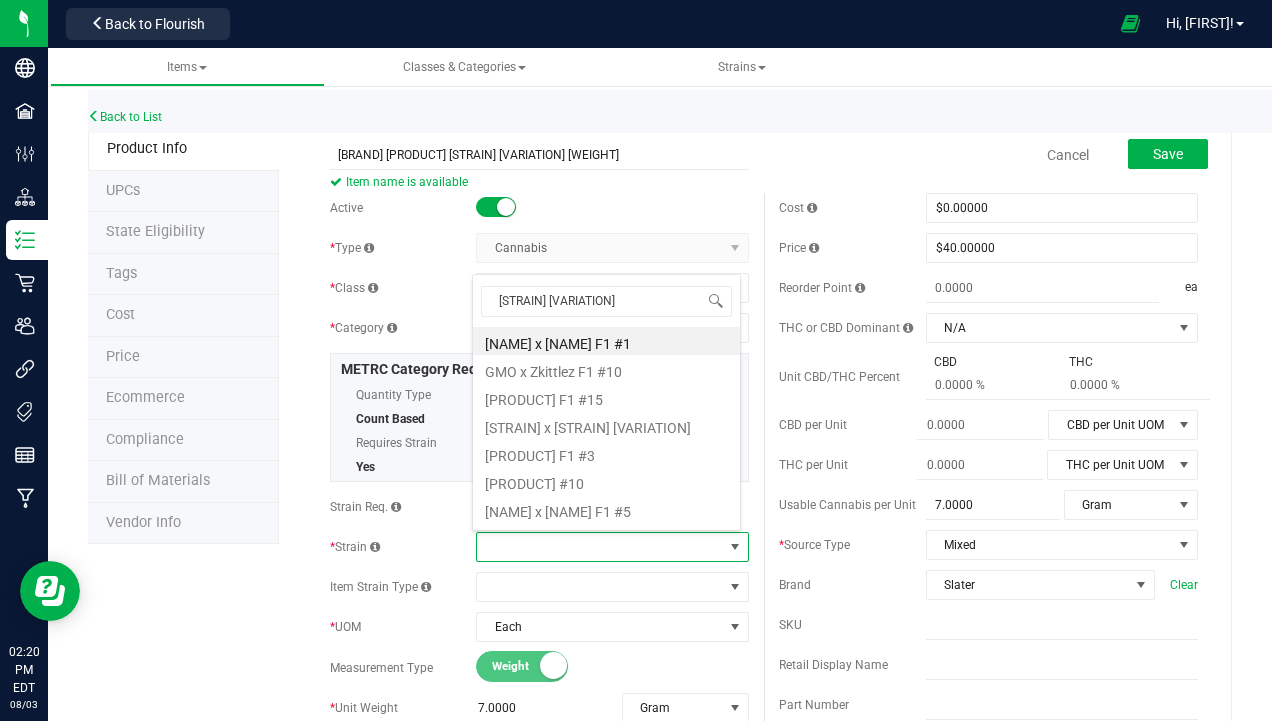 click on "[STRAIN]" at bounding box center (606, 481) 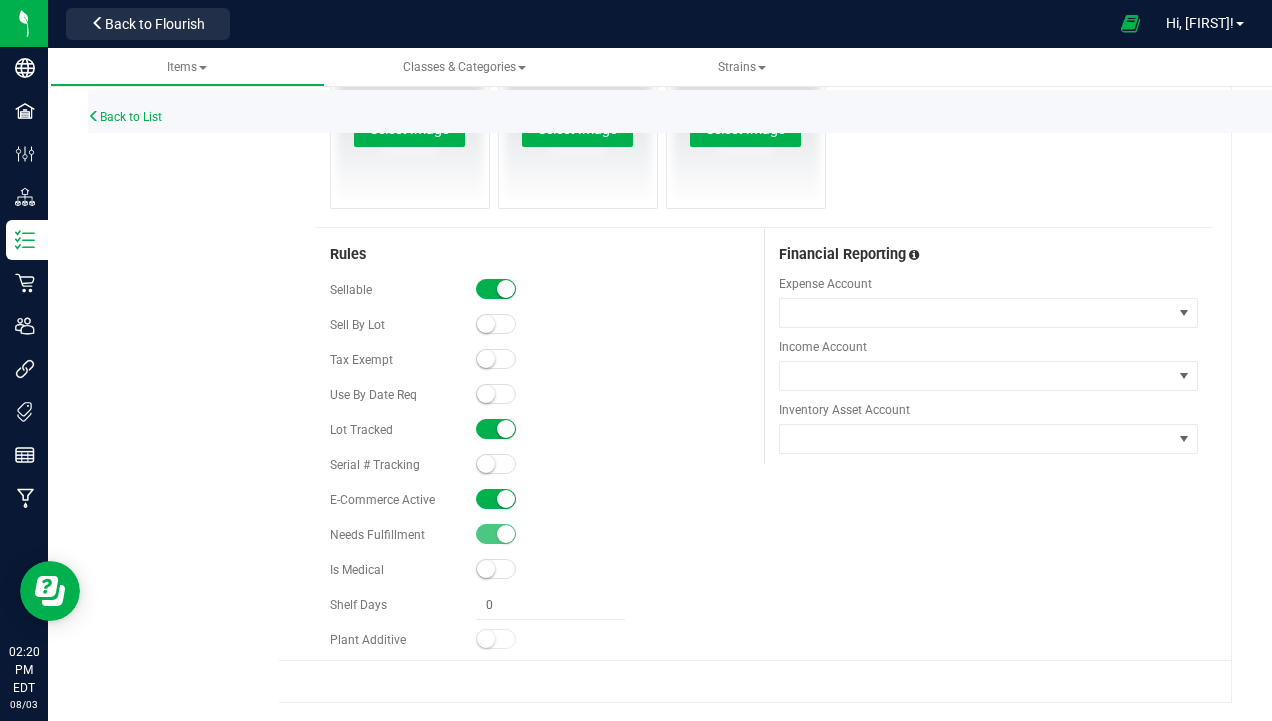 scroll, scrollTop: 1040, scrollLeft: 0, axis: vertical 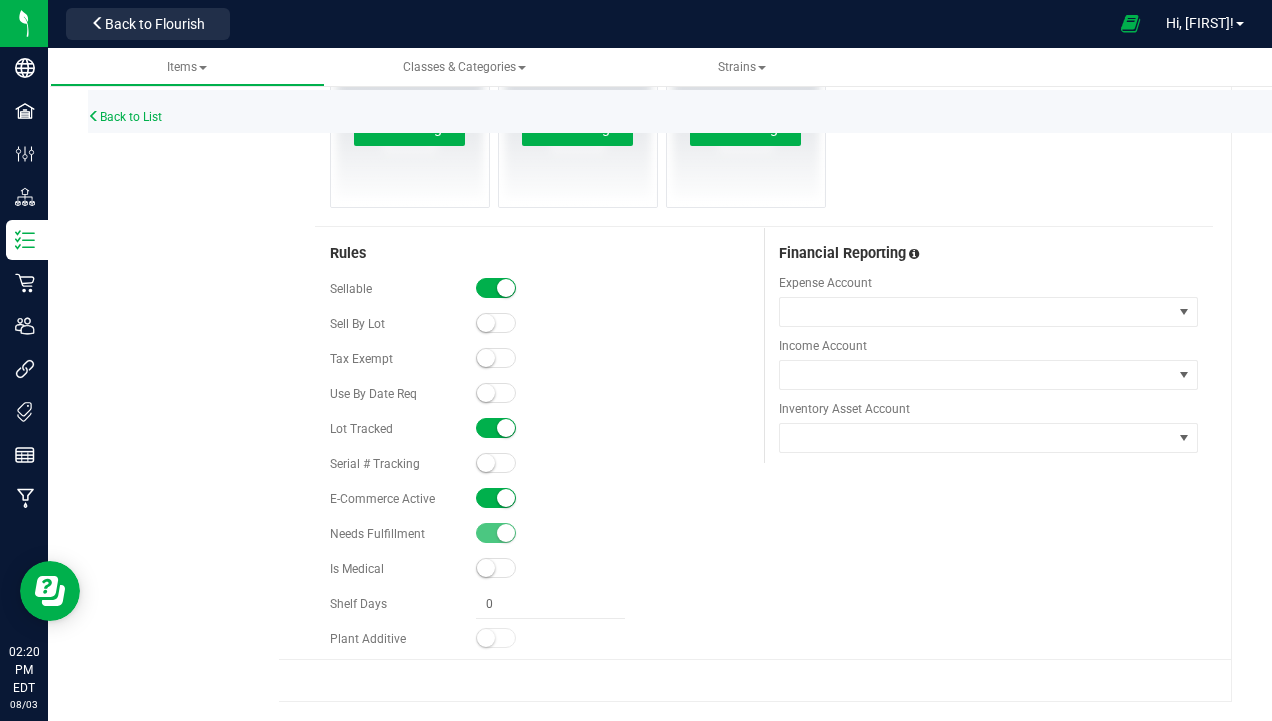 click at bounding box center [496, 498] 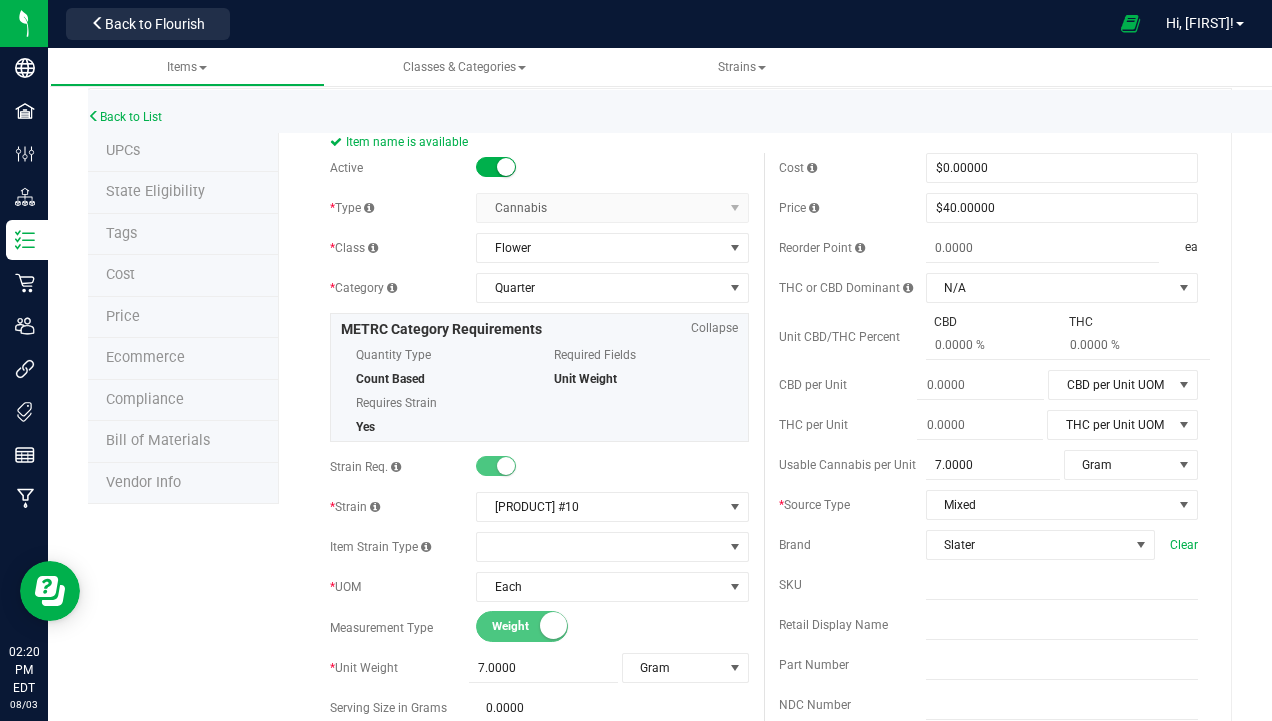 scroll, scrollTop: 440, scrollLeft: 0, axis: vertical 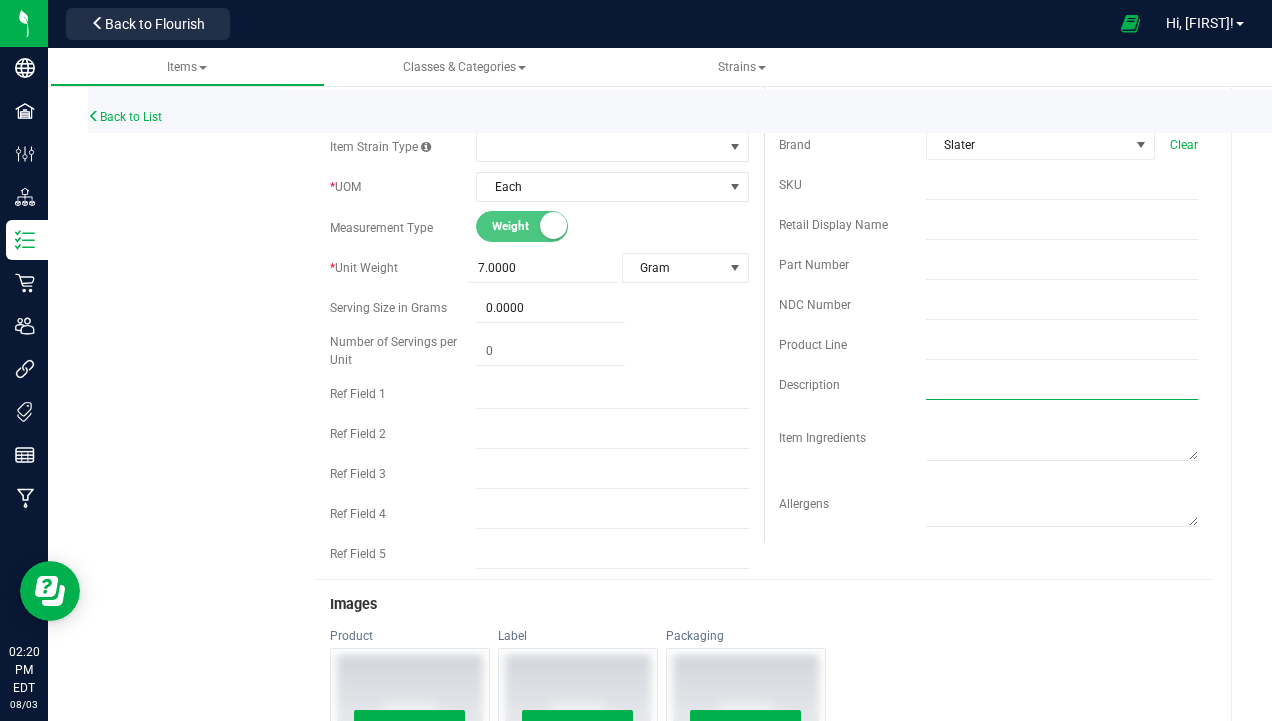 click at bounding box center (1062, 385) 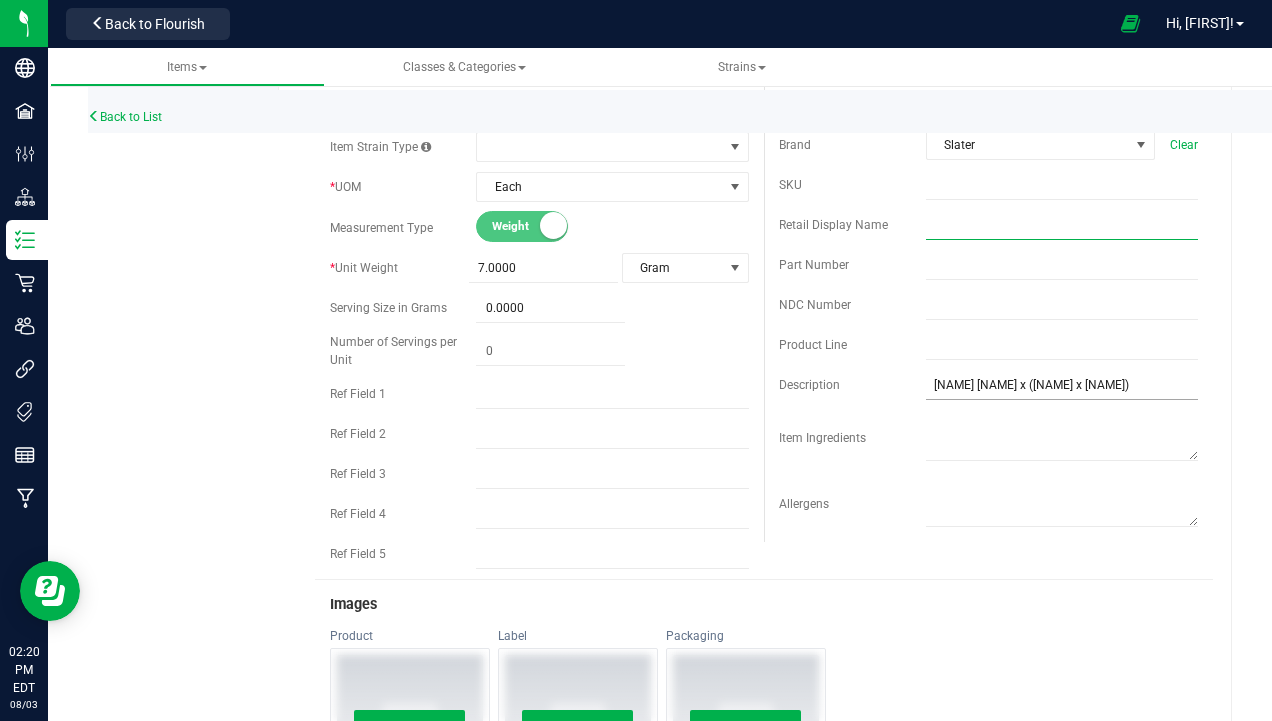 type on "GMO Zkittlez F1 #4 1g" 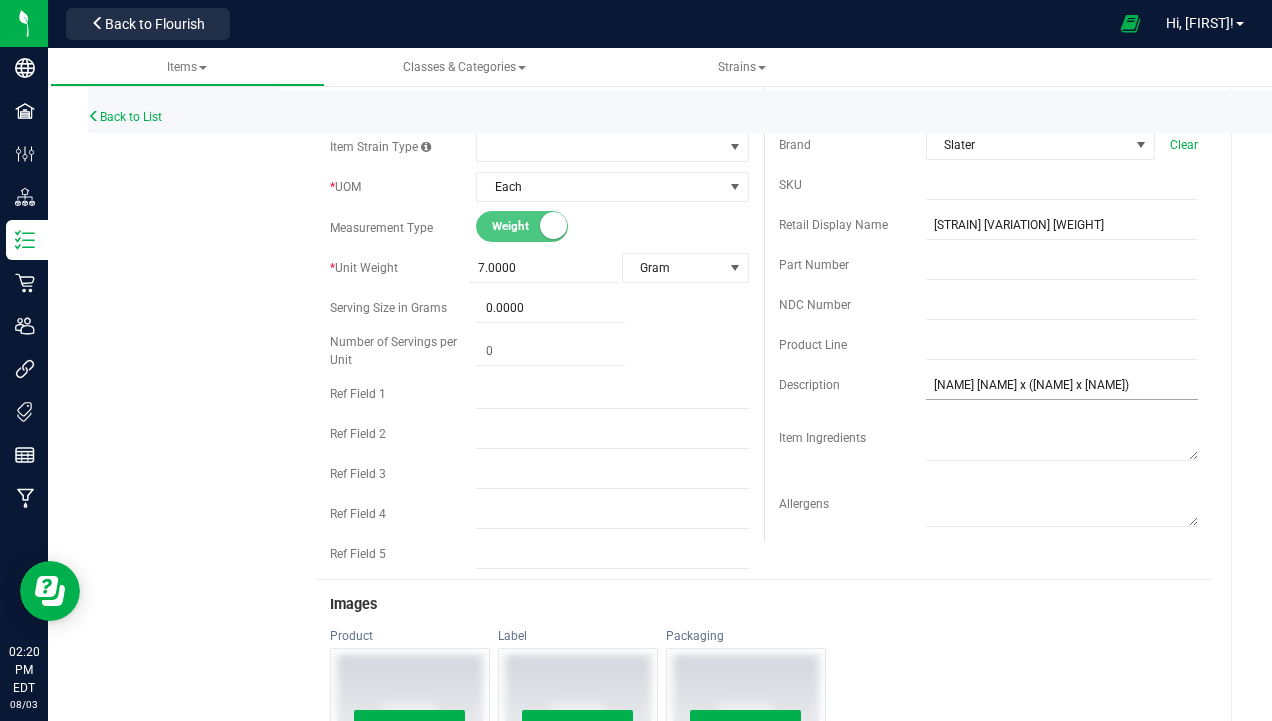 type on "0.0000" 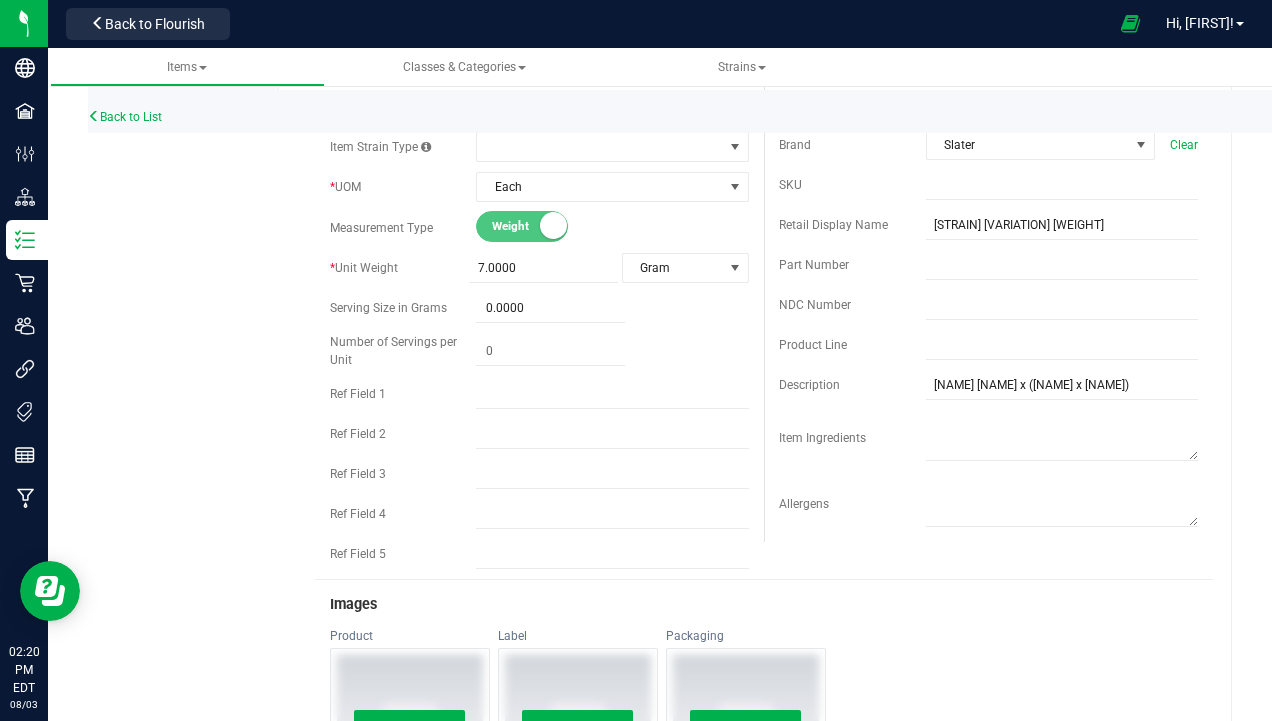 scroll, scrollTop: 1040, scrollLeft: 0, axis: vertical 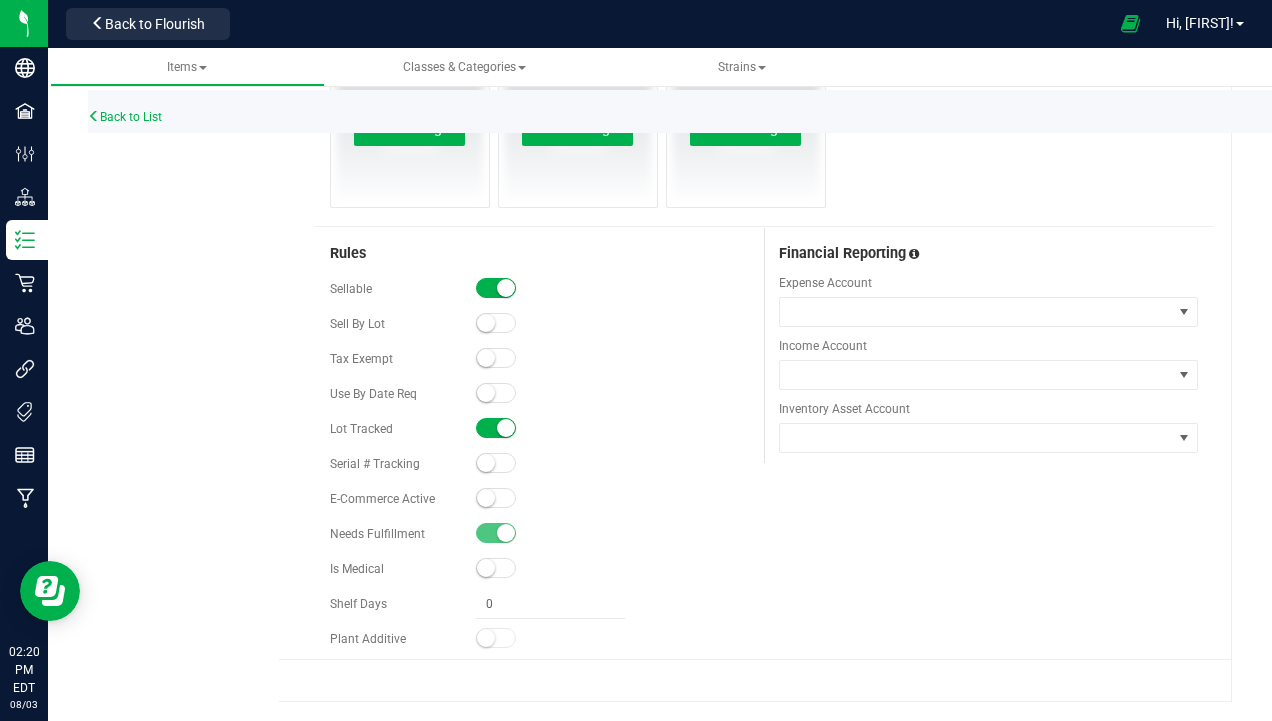 type on "0.0000" 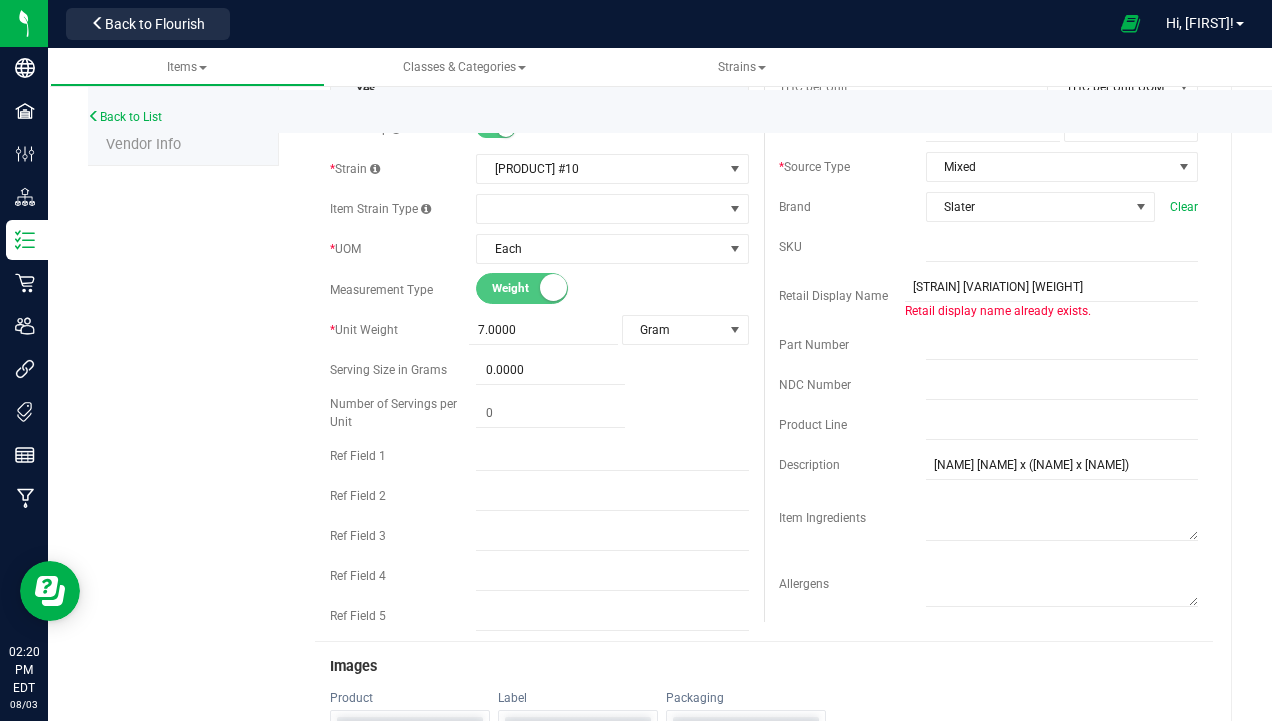 scroll, scrollTop: 400, scrollLeft: 0, axis: vertical 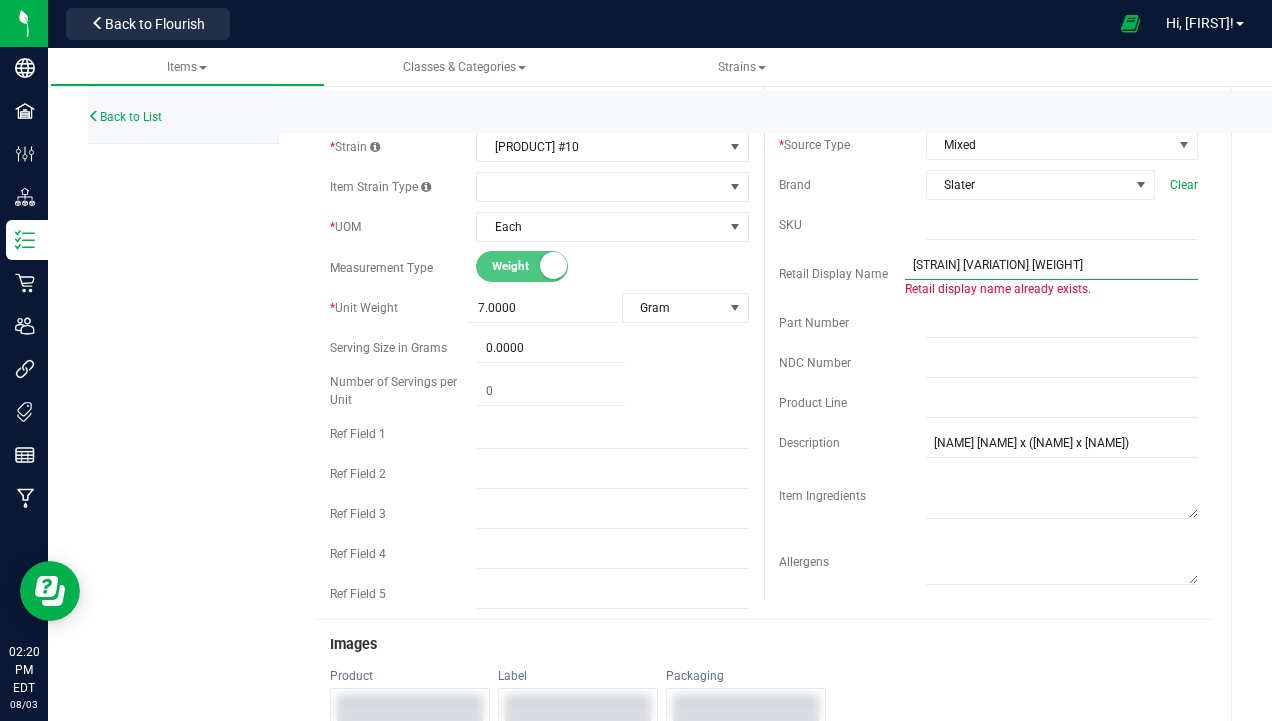 click on "GMO Zkittlez F1 #4 1g" at bounding box center [1051, 265] 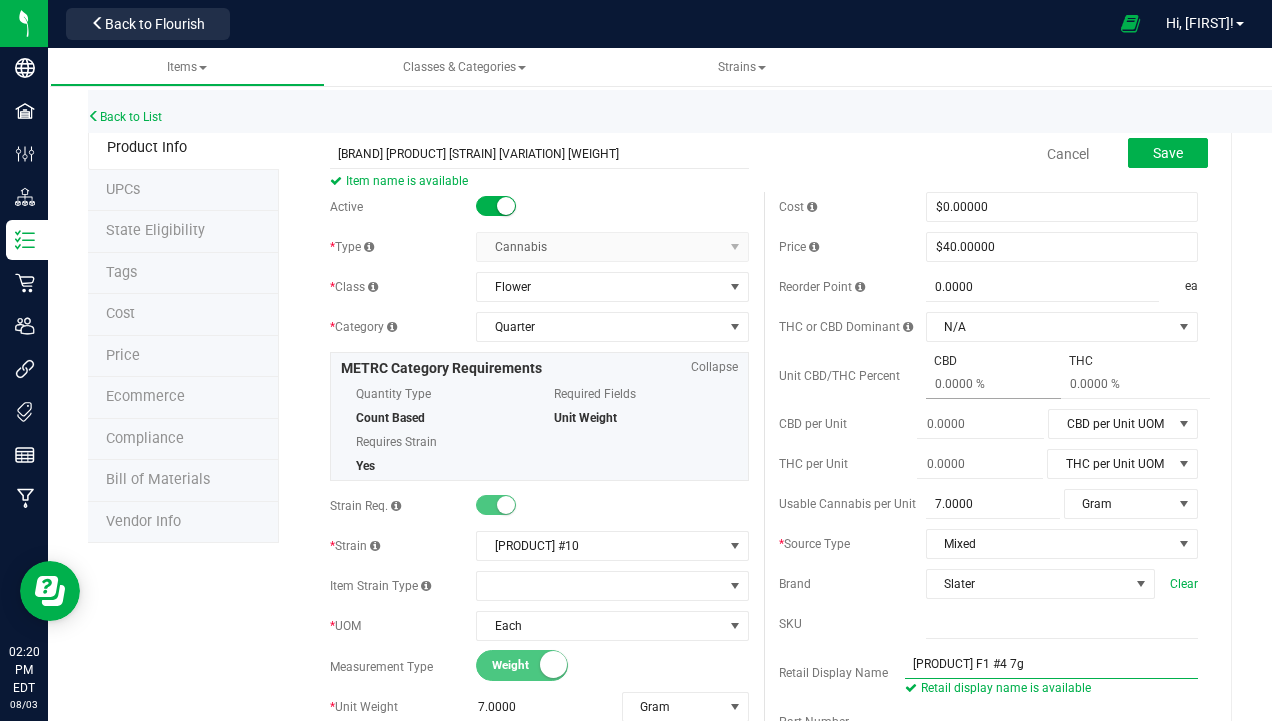 scroll, scrollTop: 0, scrollLeft: 0, axis: both 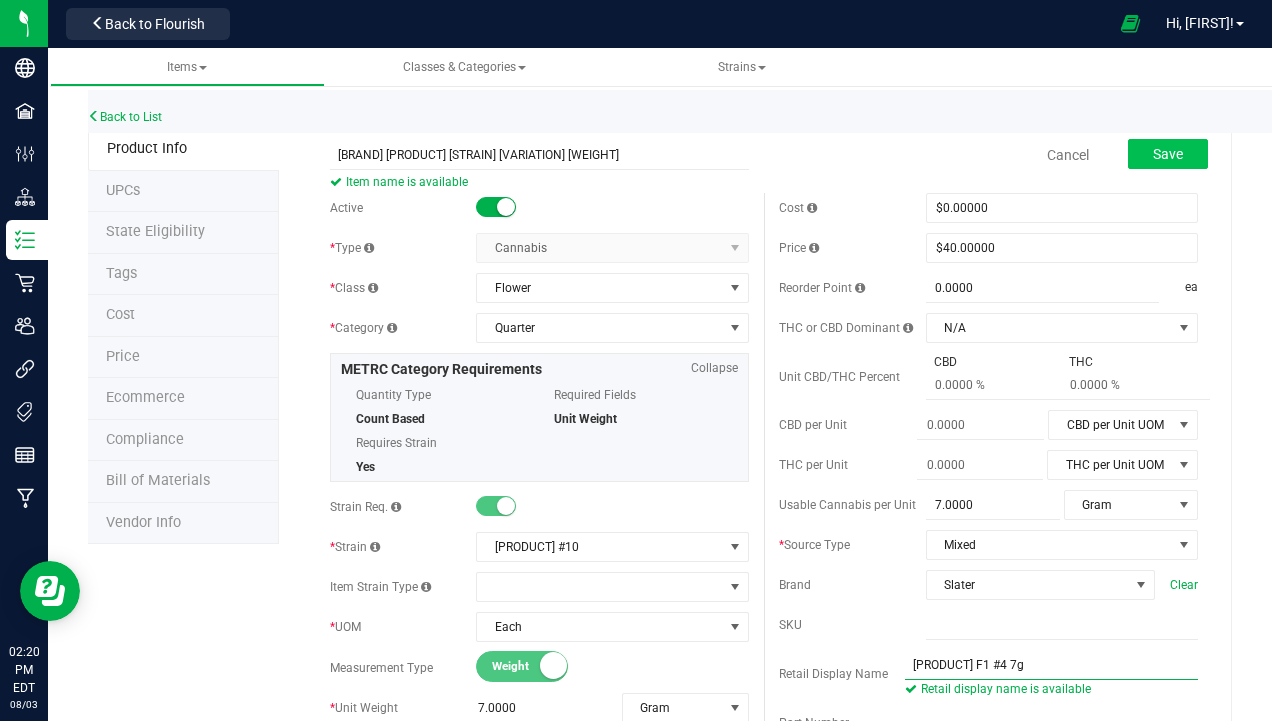 type on "GMO Zkittlez F1 #4 7g" 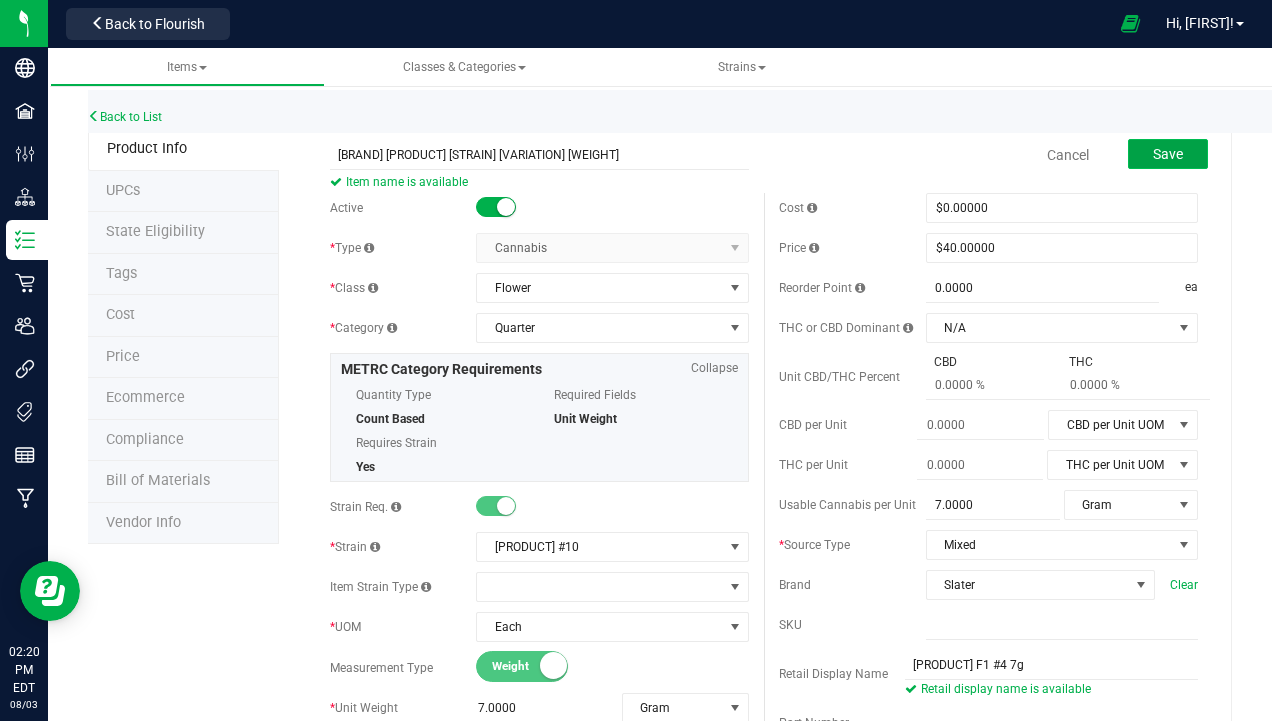 click on "Save" at bounding box center [1168, 154] 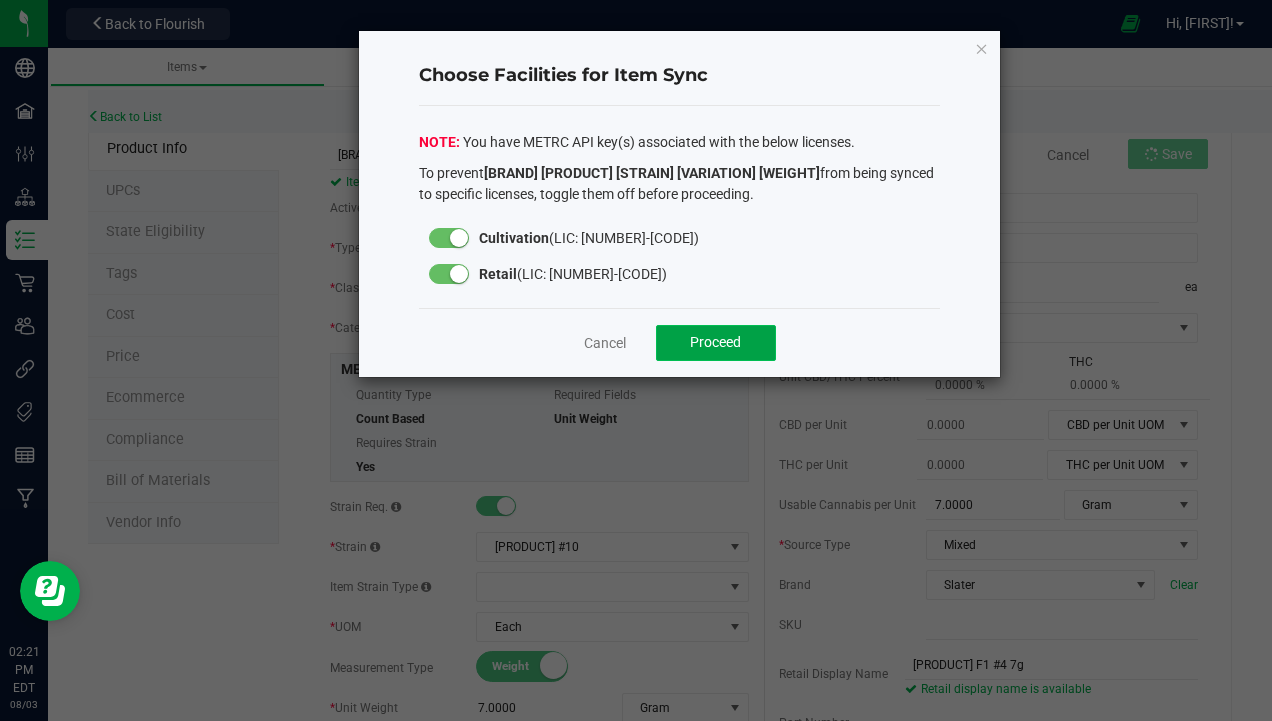 click on "Proceed" 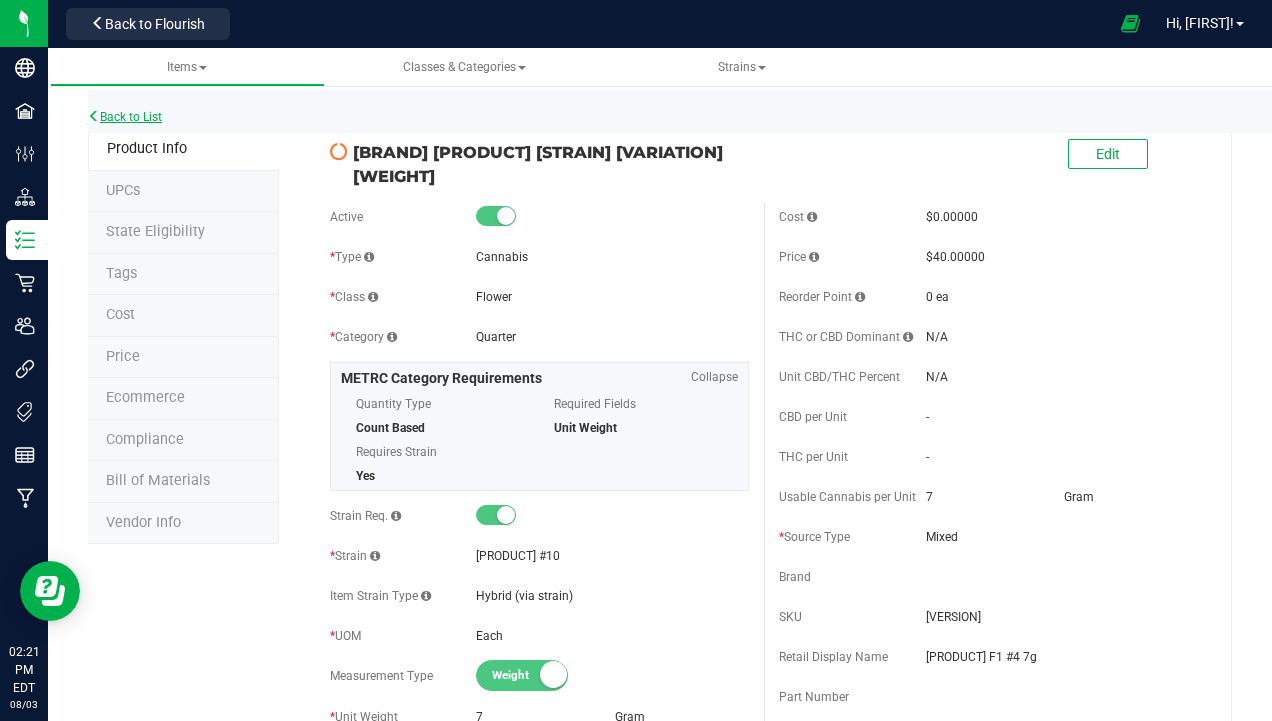 click on "Back to List" at bounding box center (125, 117) 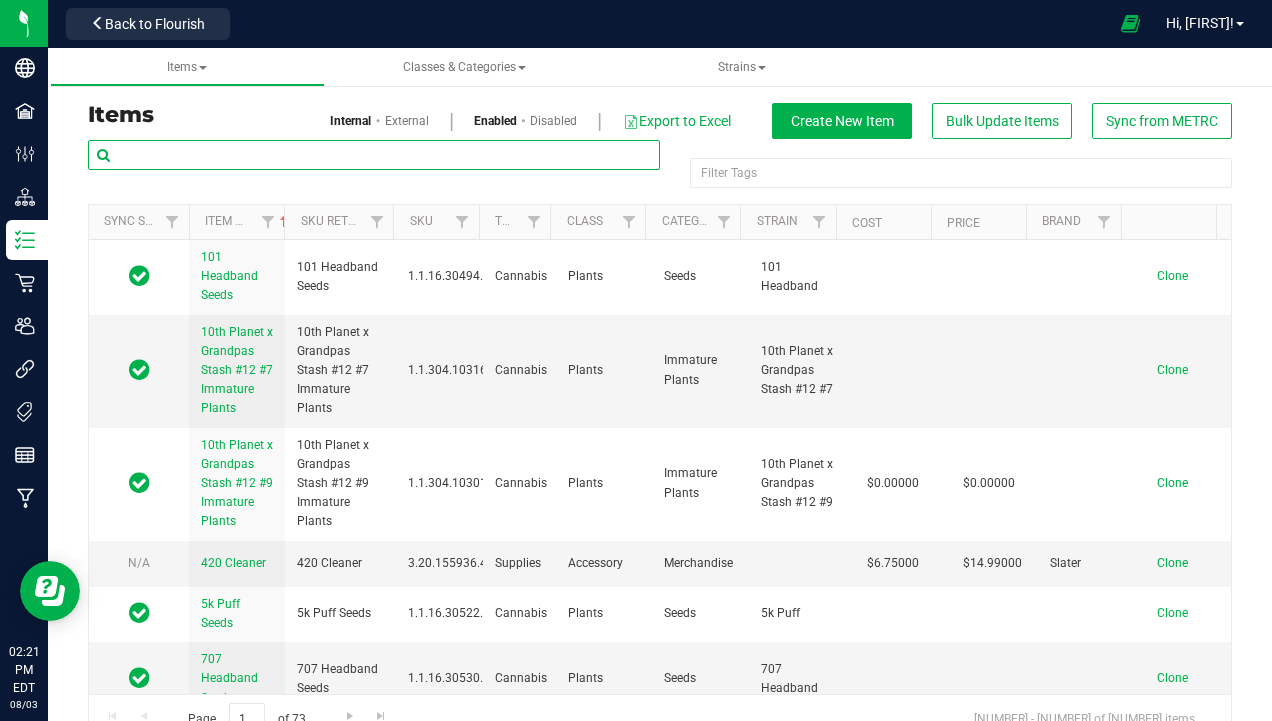 click at bounding box center (374, 155) 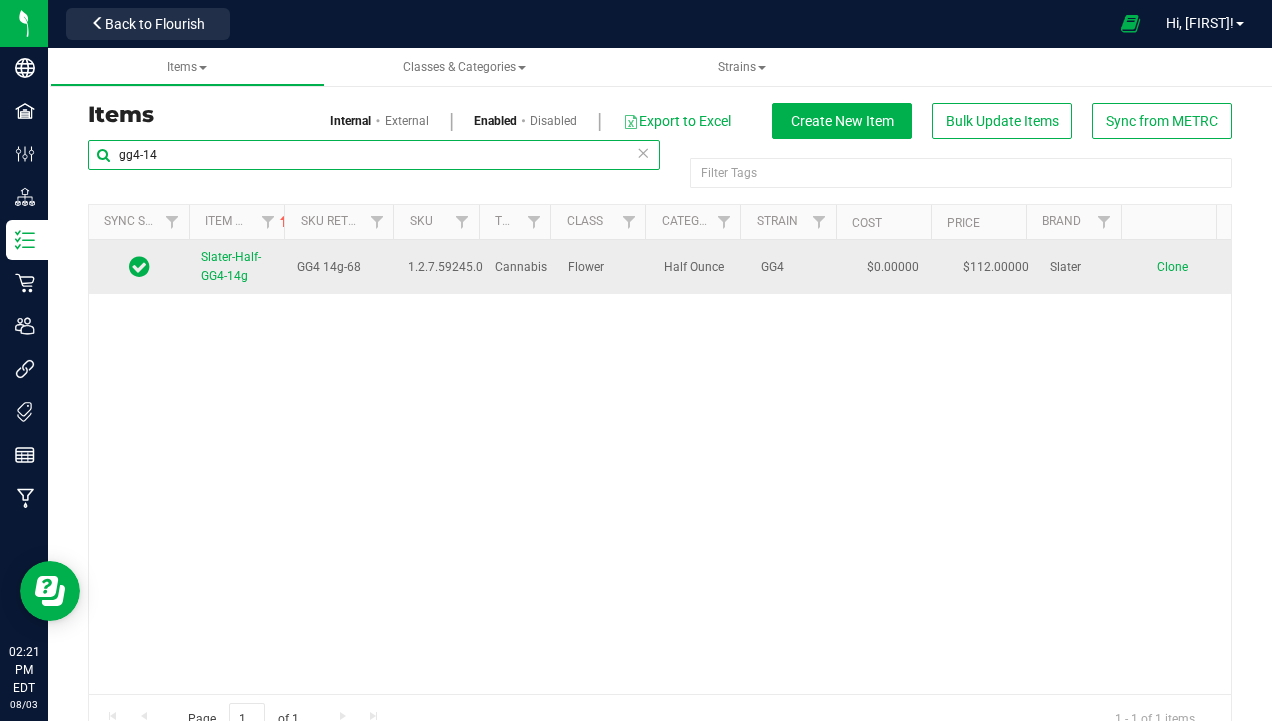type on "gg4-14" 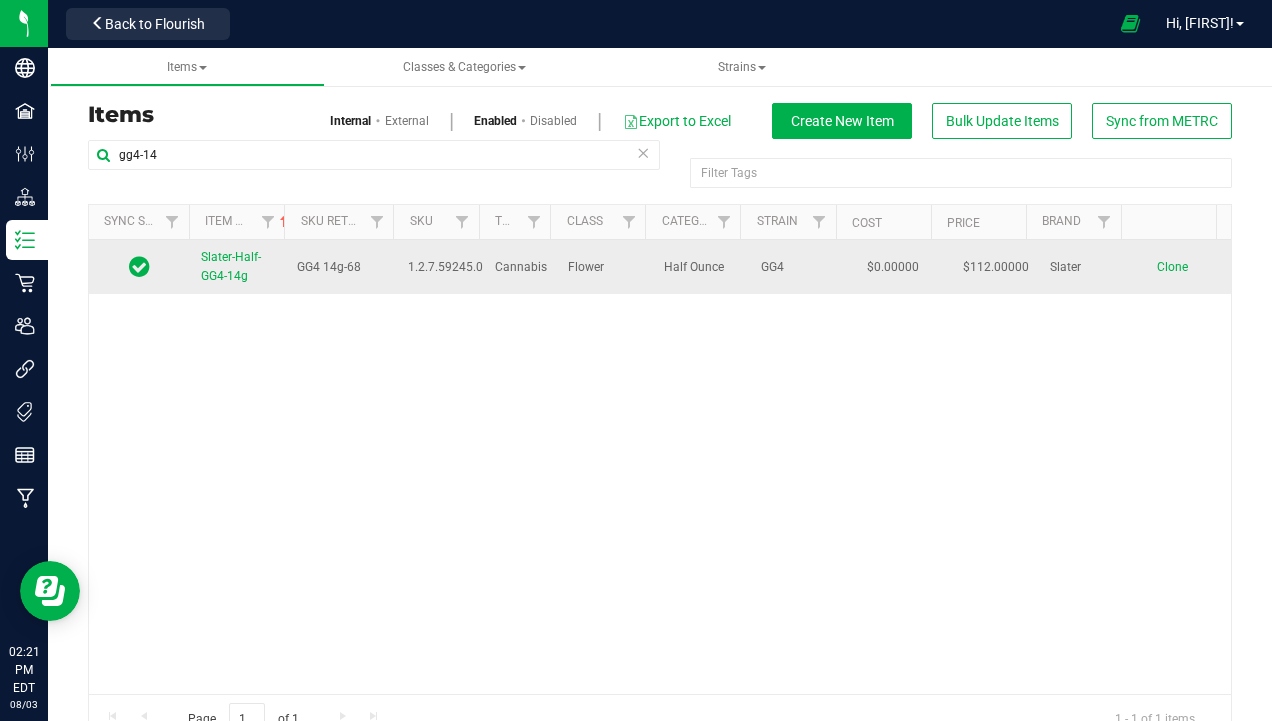drag, startPoint x: 193, startPoint y: 253, endPoint x: 261, endPoint y: 277, distance: 72.11102 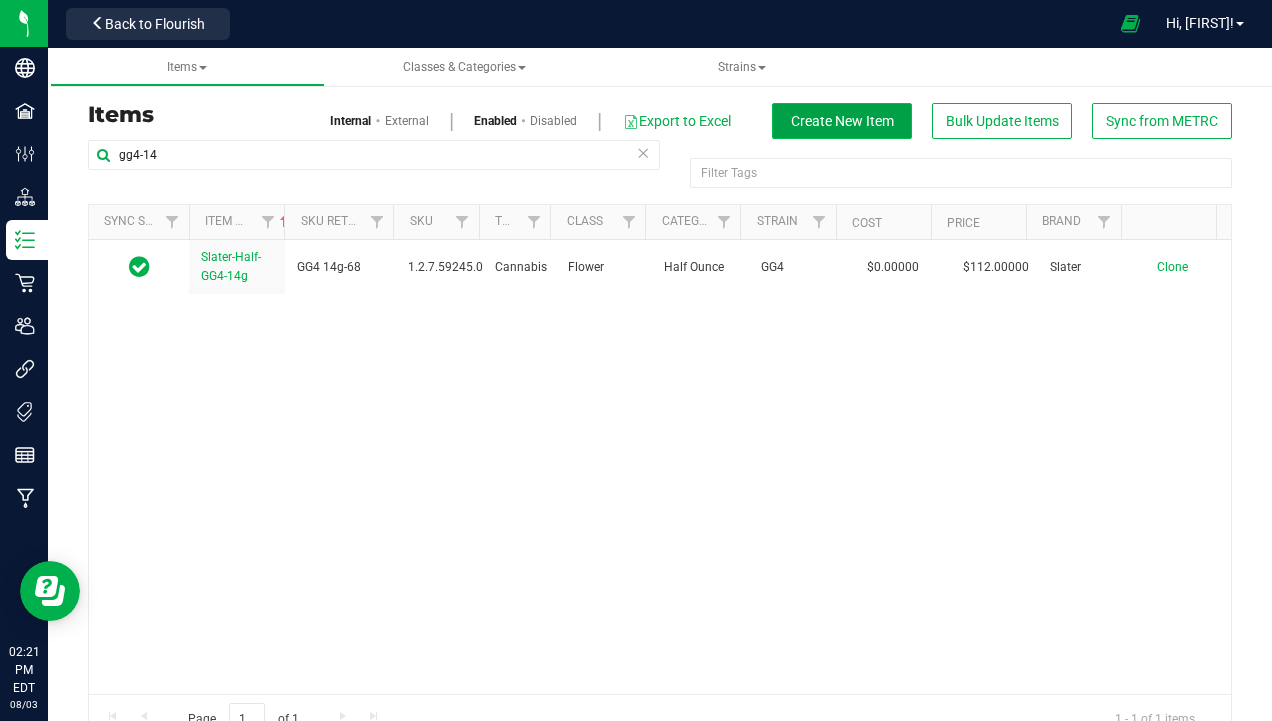 click on "Create New Item" at bounding box center (842, 121) 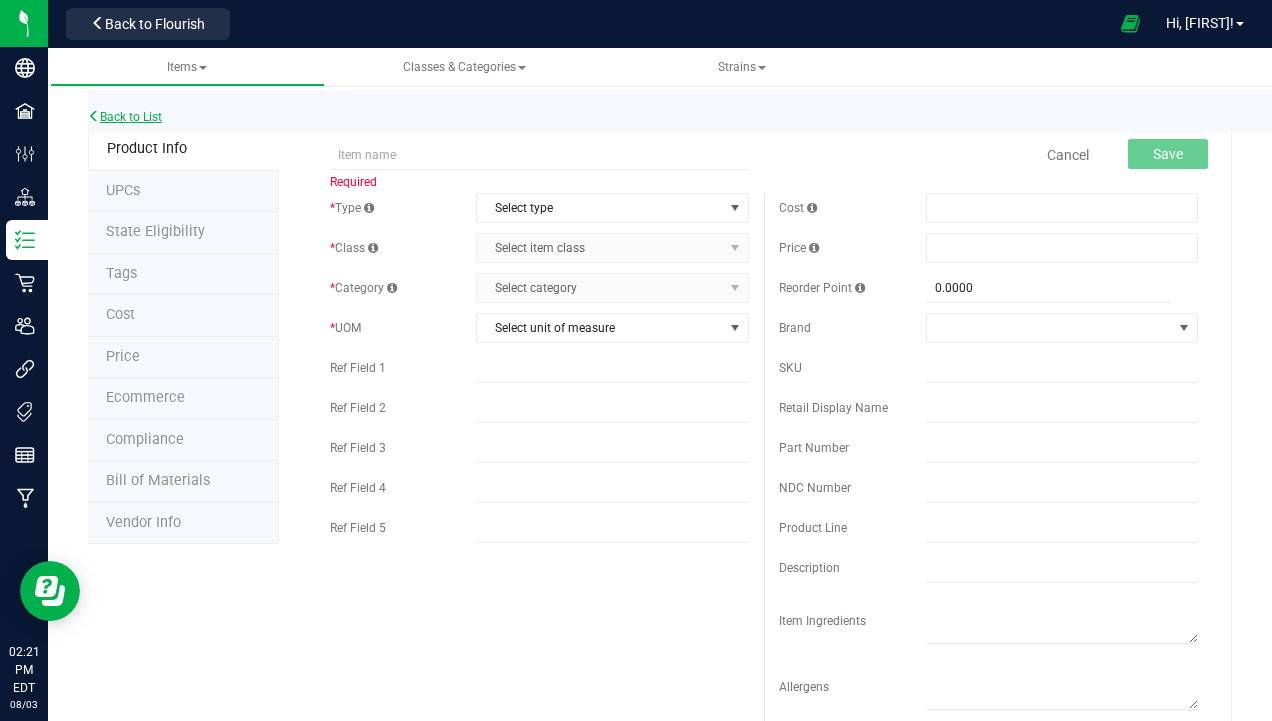 click on "Back to List" at bounding box center (125, 117) 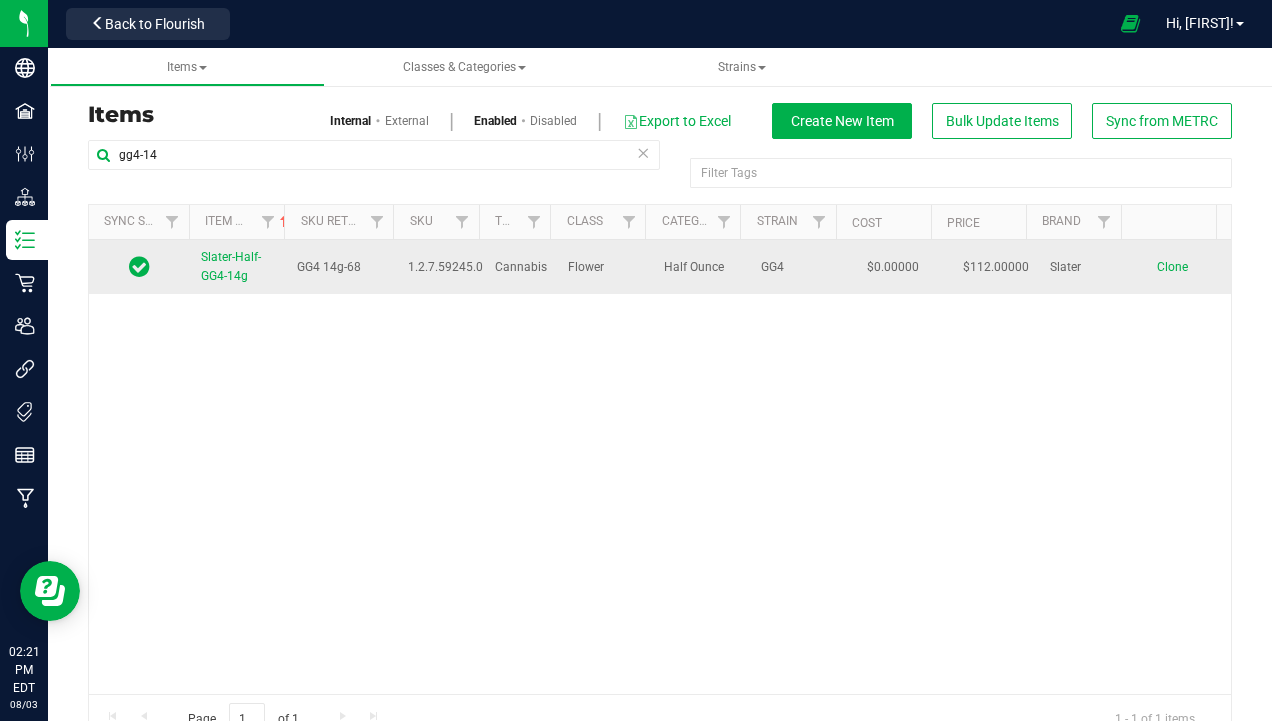 click on "Clone" at bounding box center (1172, 267) 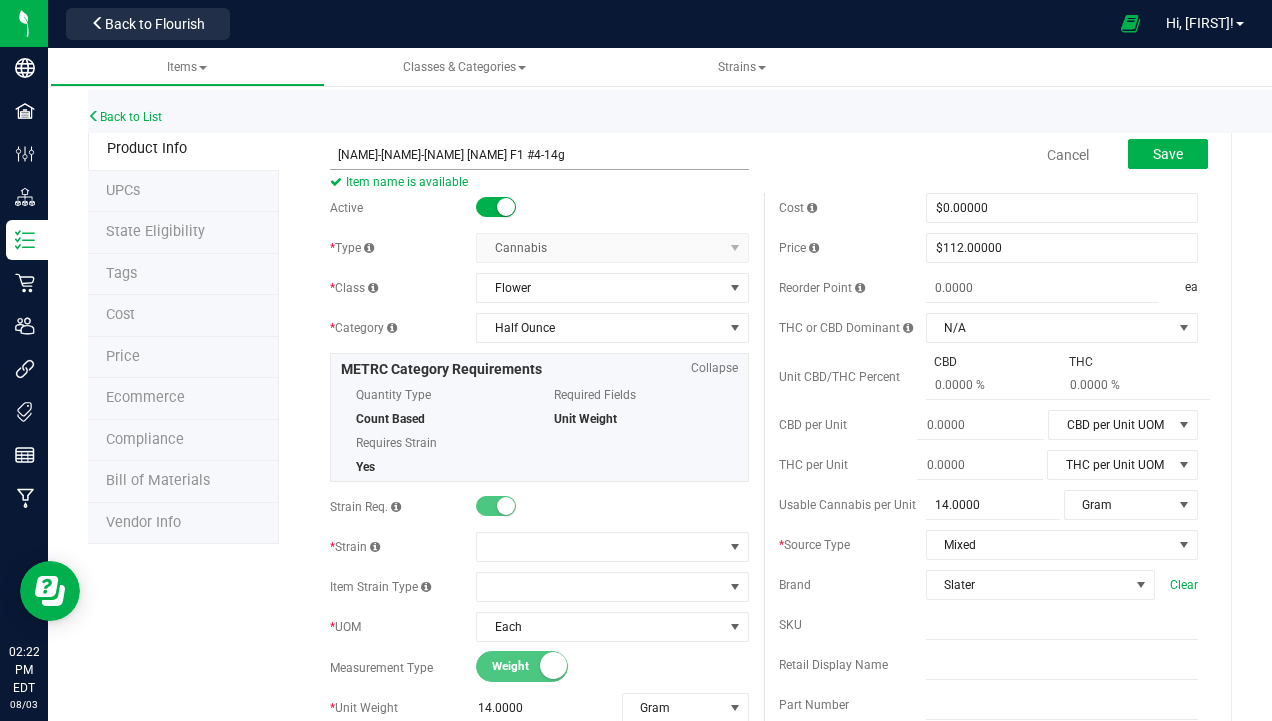 drag, startPoint x: 395, startPoint y: 145, endPoint x: 545, endPoint y: 158, distance: 150.56229 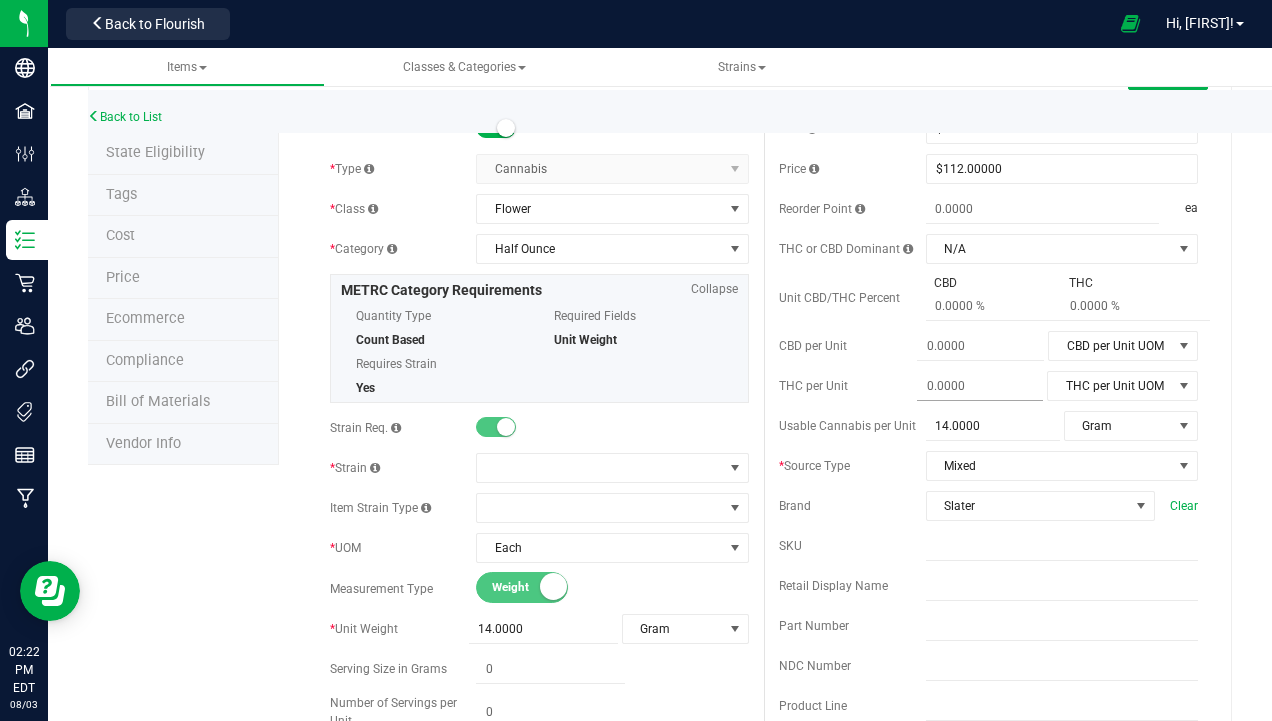 scroll, scrollTop: 300, scrollLeft: 0, axis: vertical 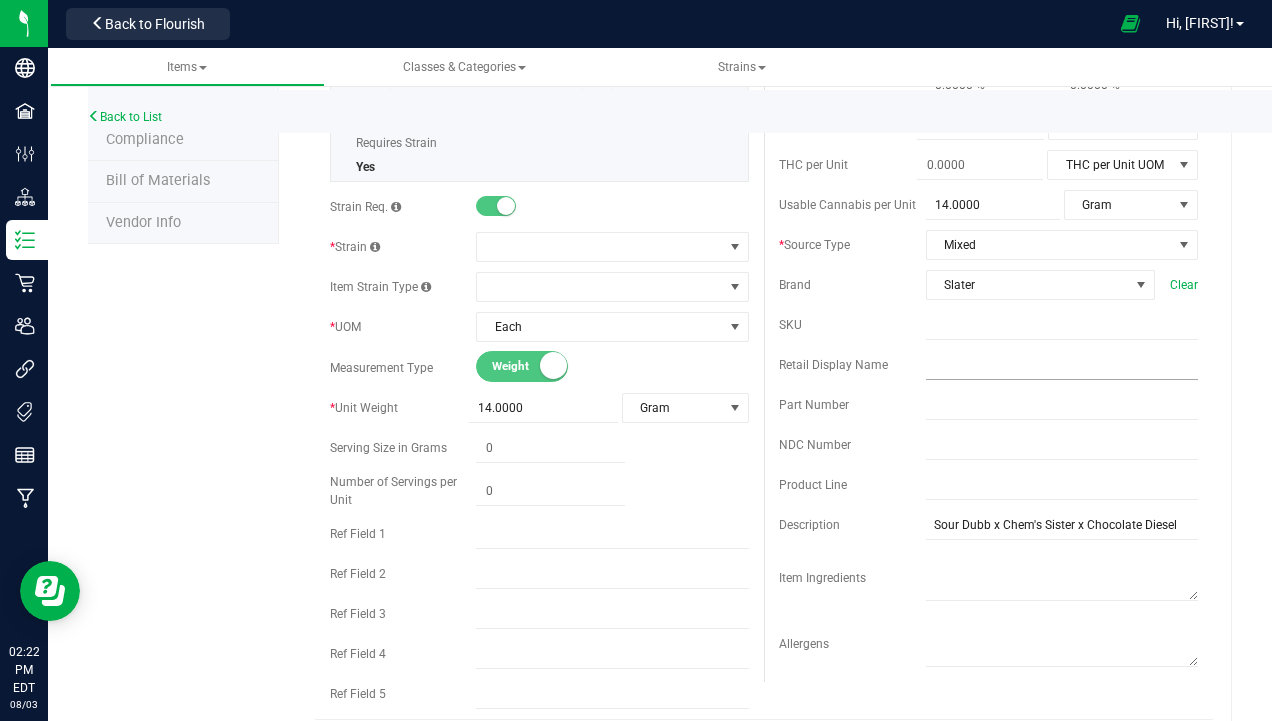 type on "[FIRST]-Half-[STRAIN] [STRAIN] F1-[NUMBER]g" 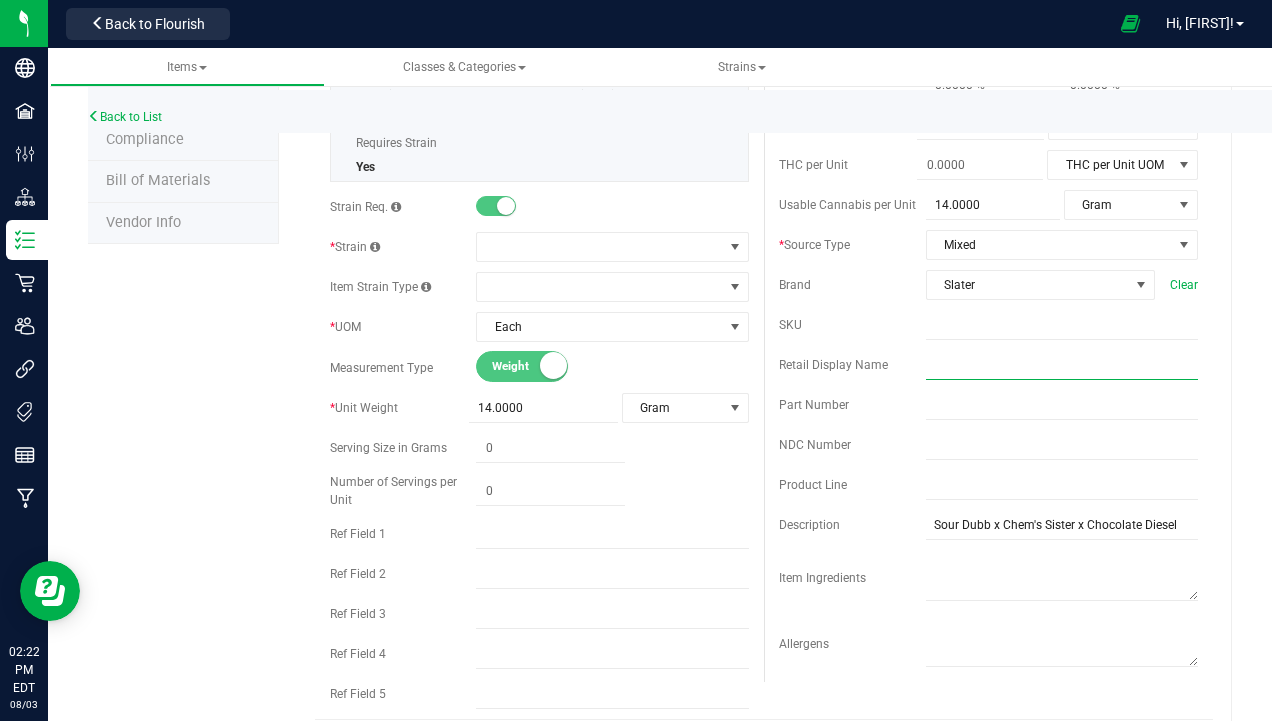 paste on "GMO Zkittlez F1 #4-14g" 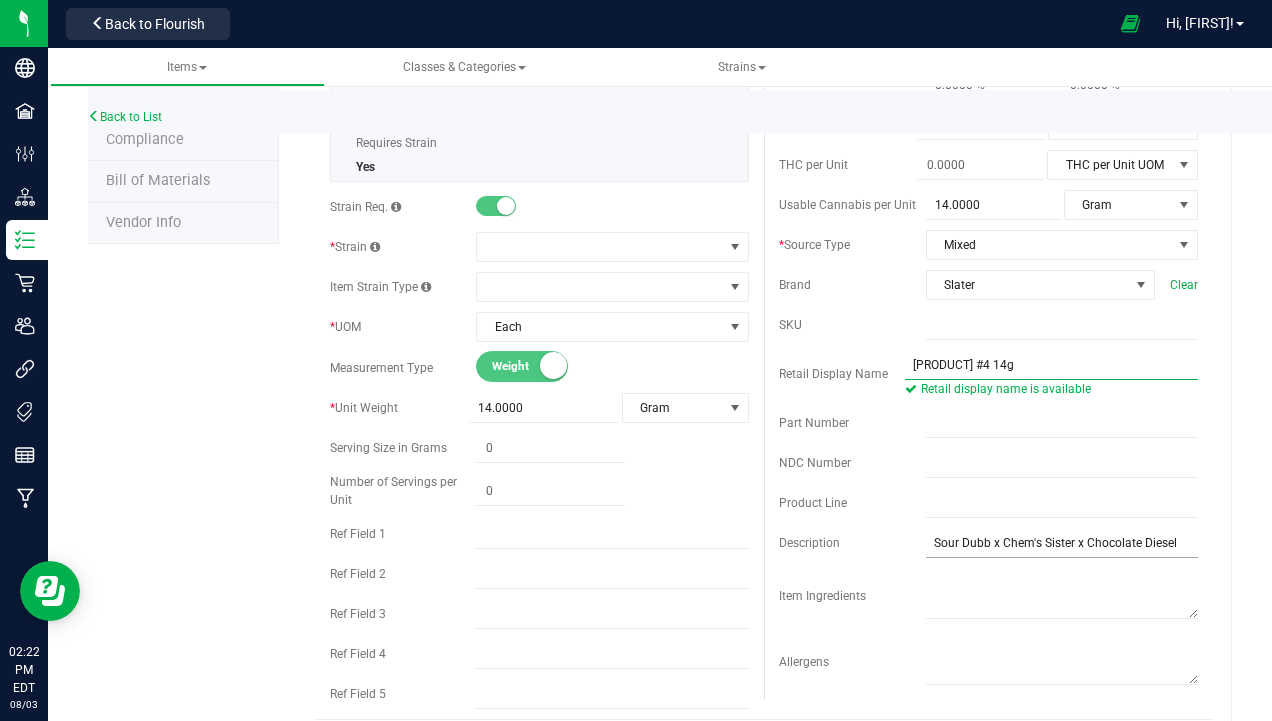 type on "[STRAIN] [QUANTITY]" 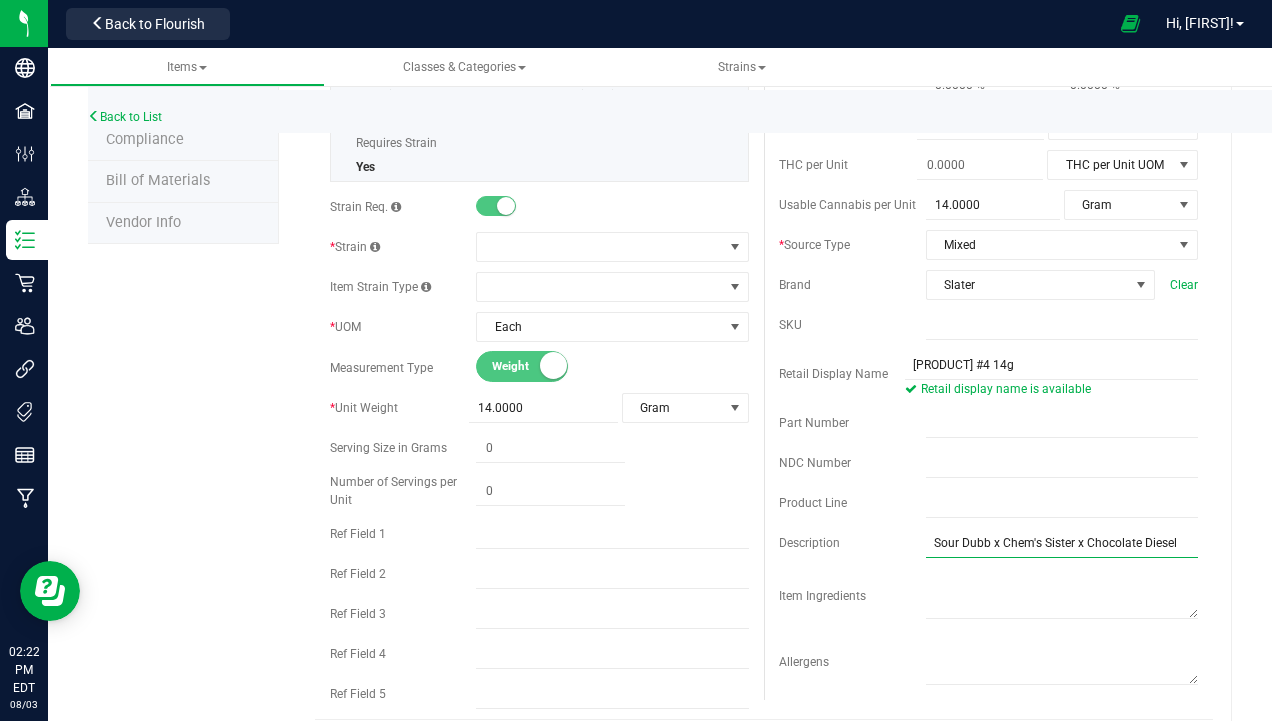 drag, startPoint x: 927, startPoint y: 540, endPoint x: 1257, endPoint y: 543, distance: 330.01364 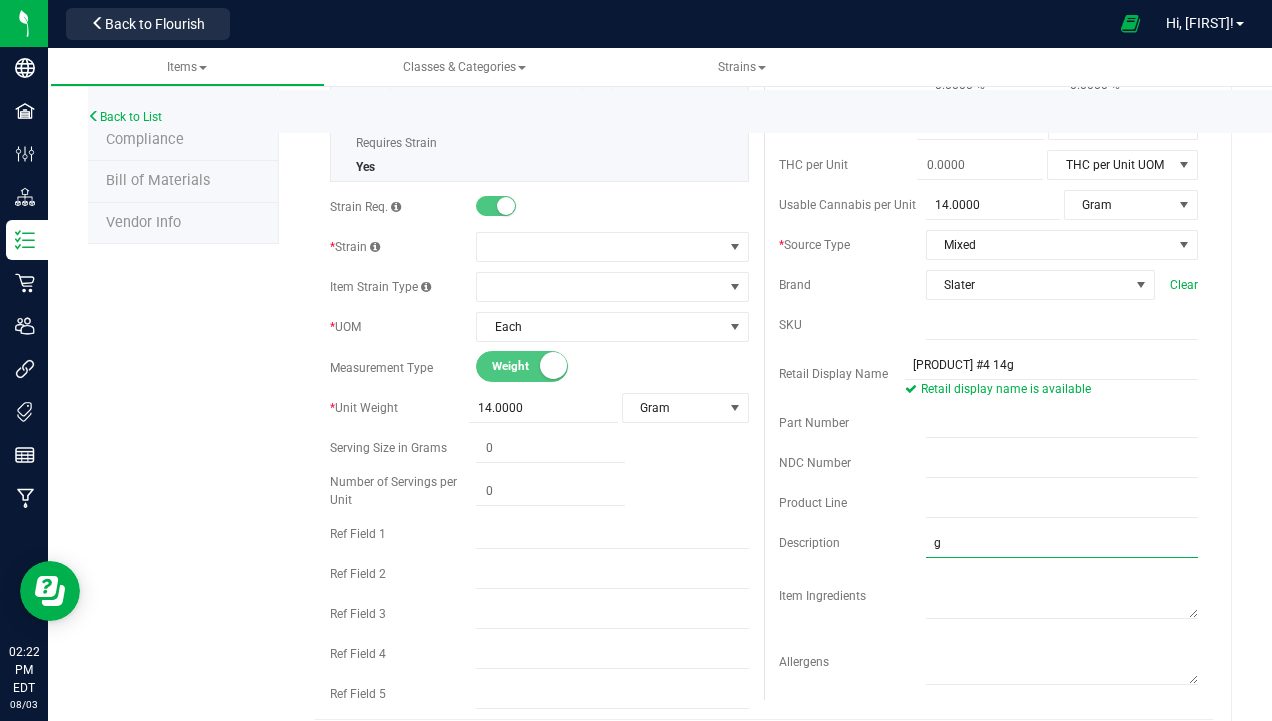 type on "GMO Cookies x (Zkittlez x OZ Kush)" 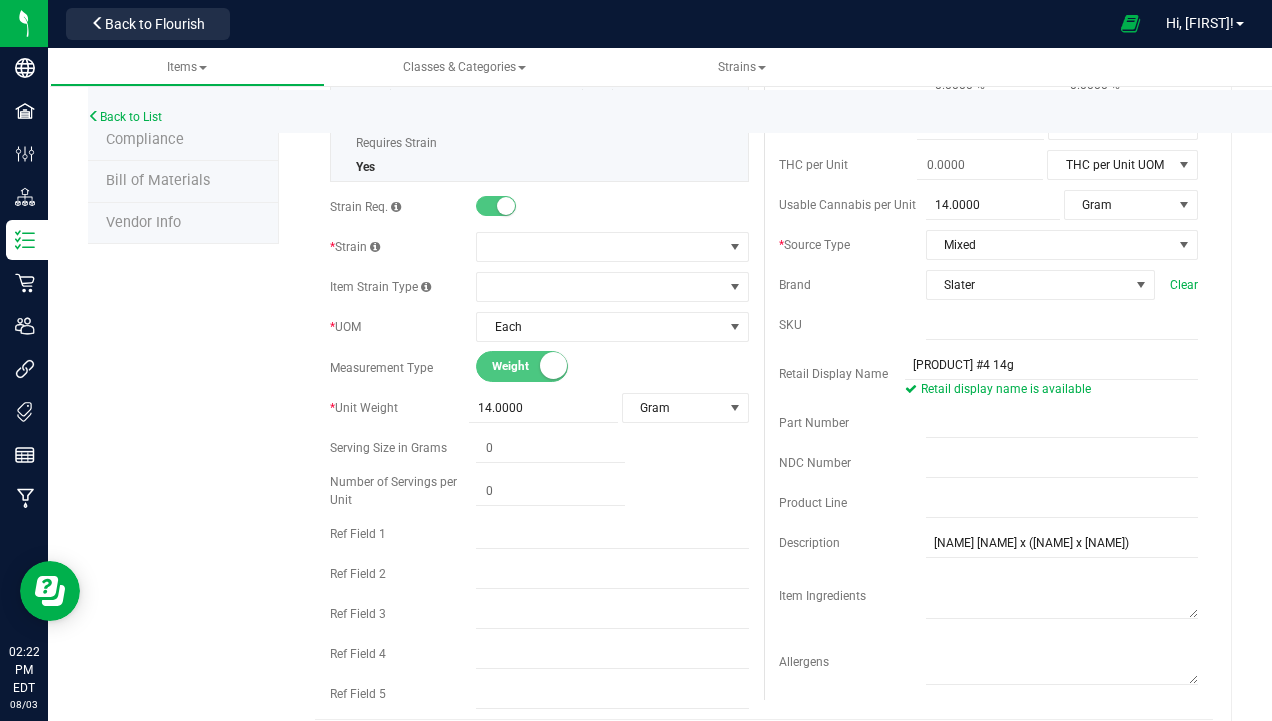type on "0.0000" 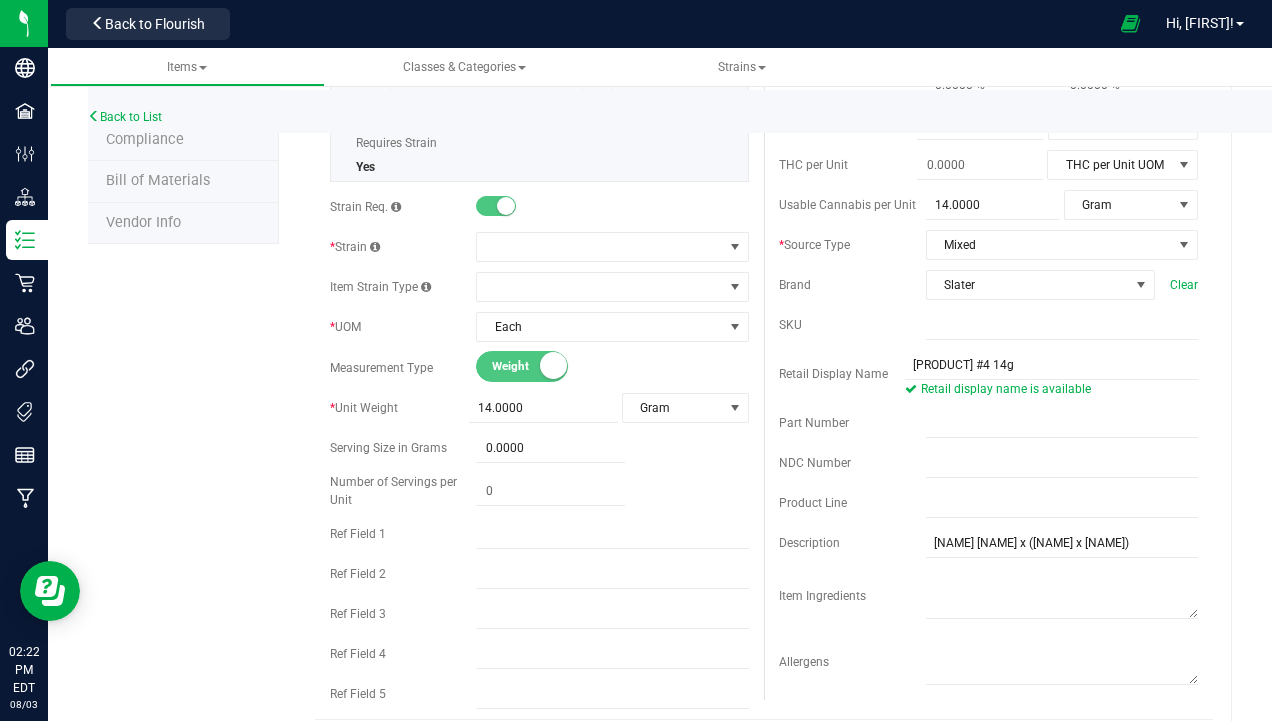 scroll, scrollTop: 1040, scrollLeft: 0, axis: vertical 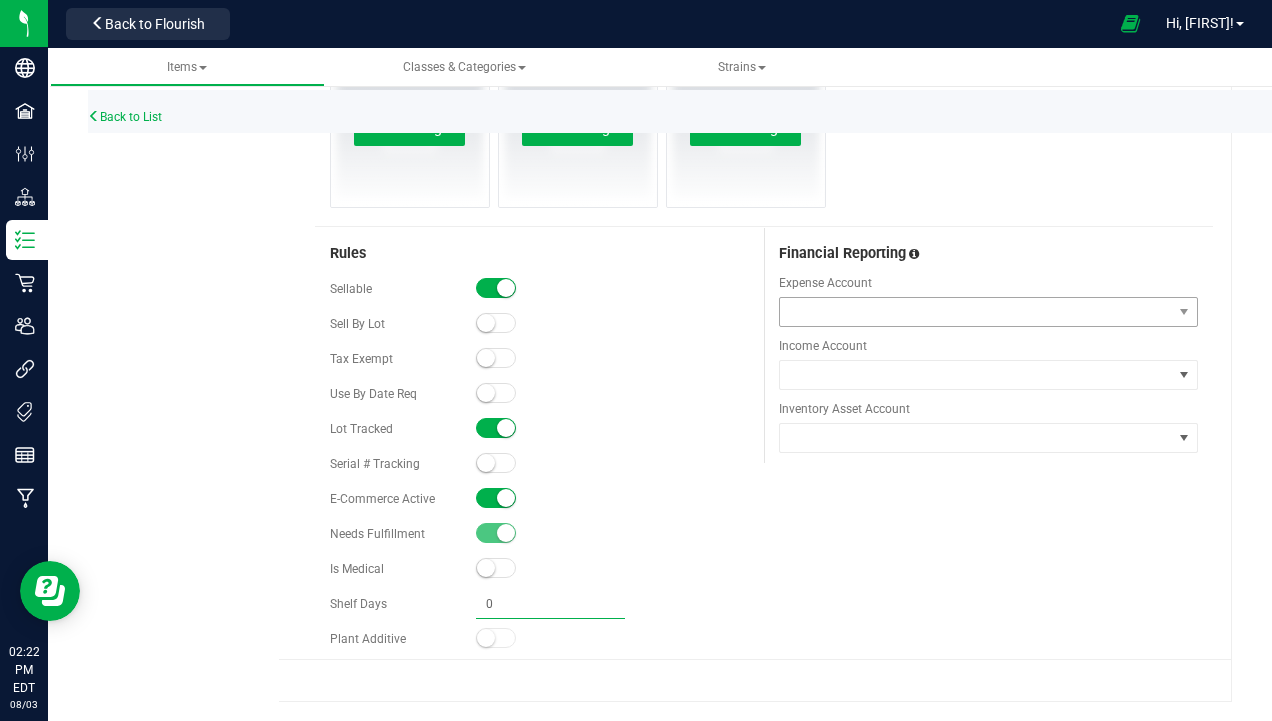 type 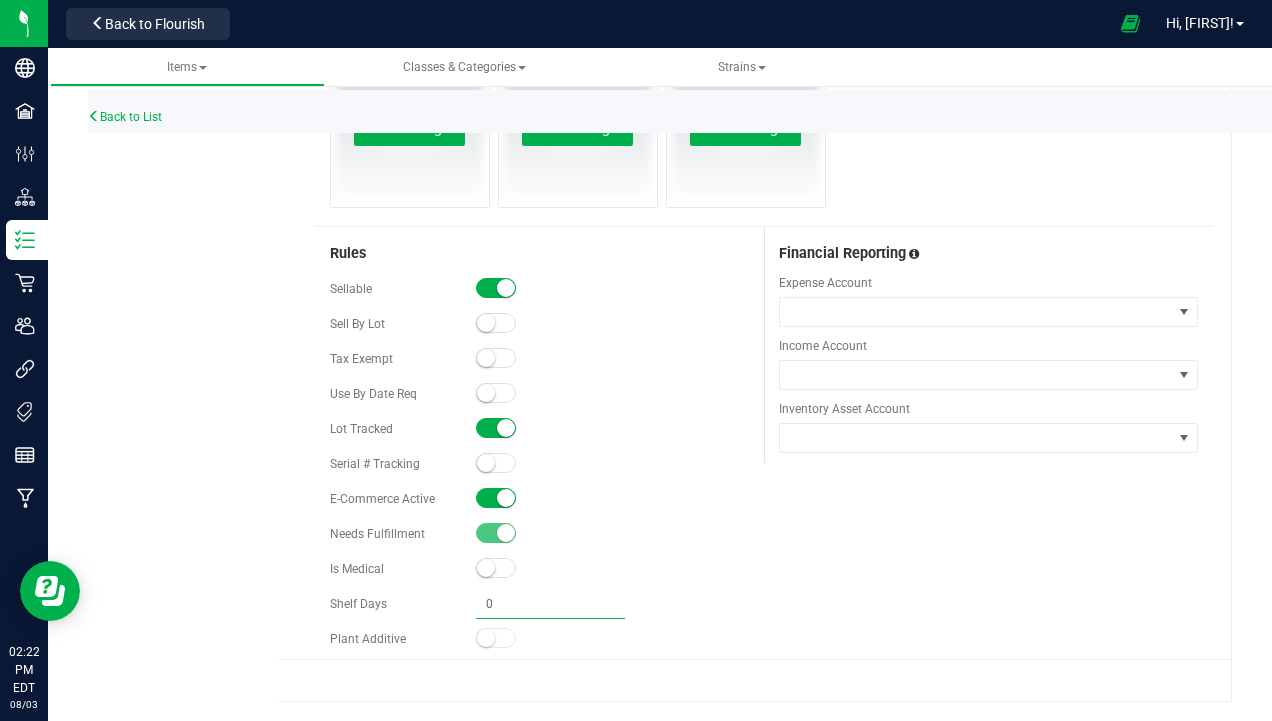 type on "0.0000" 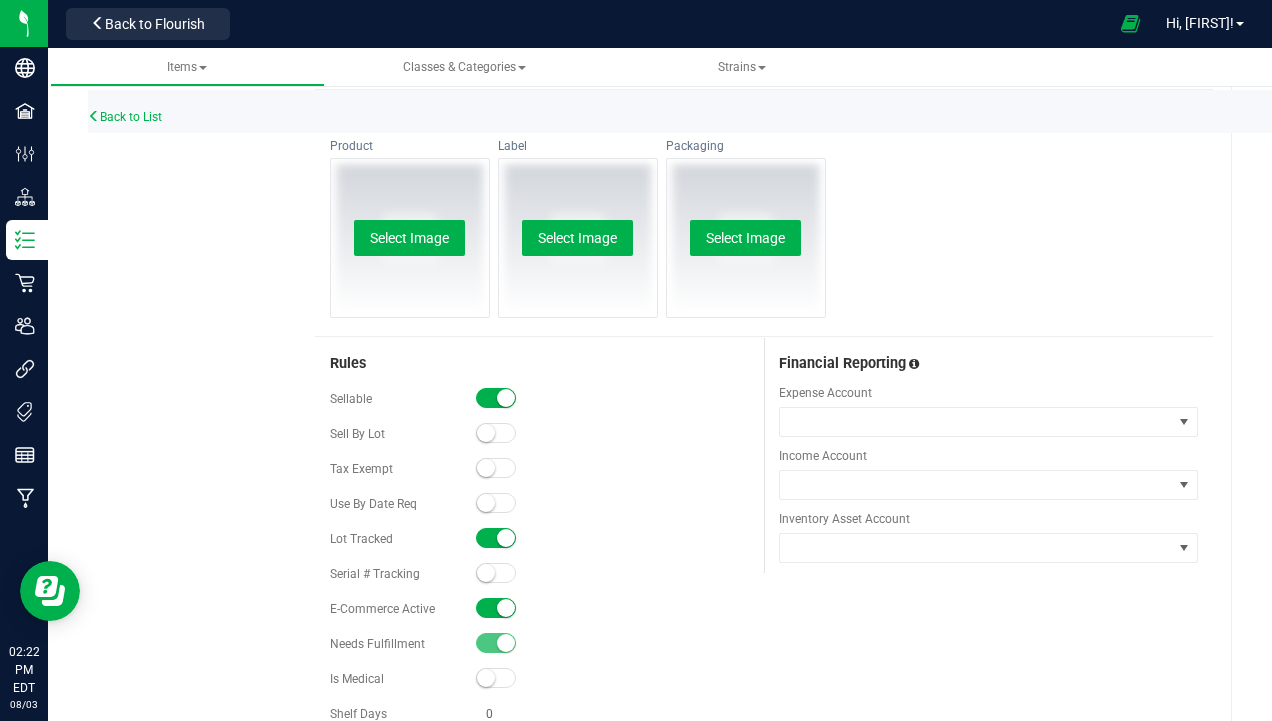 scroll, scrollTop: 1040, scrollLeft: 0, axis: vertical 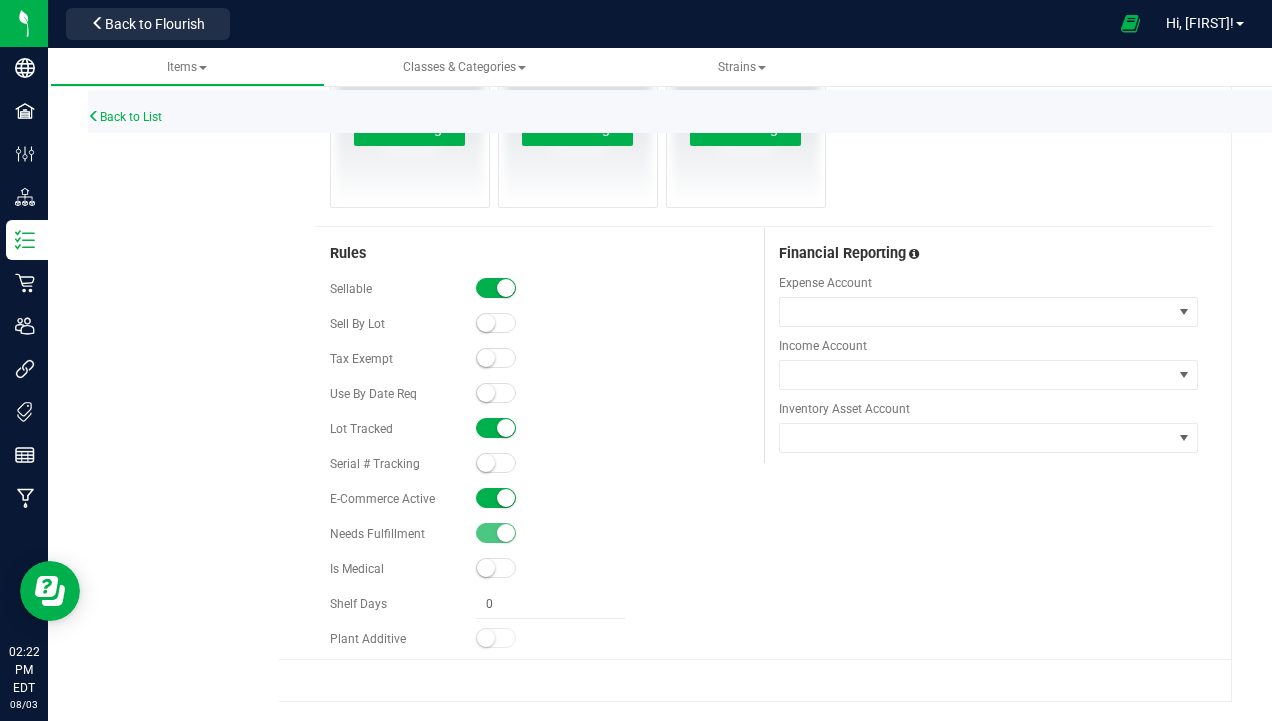 click at bounding box center (496, 498) 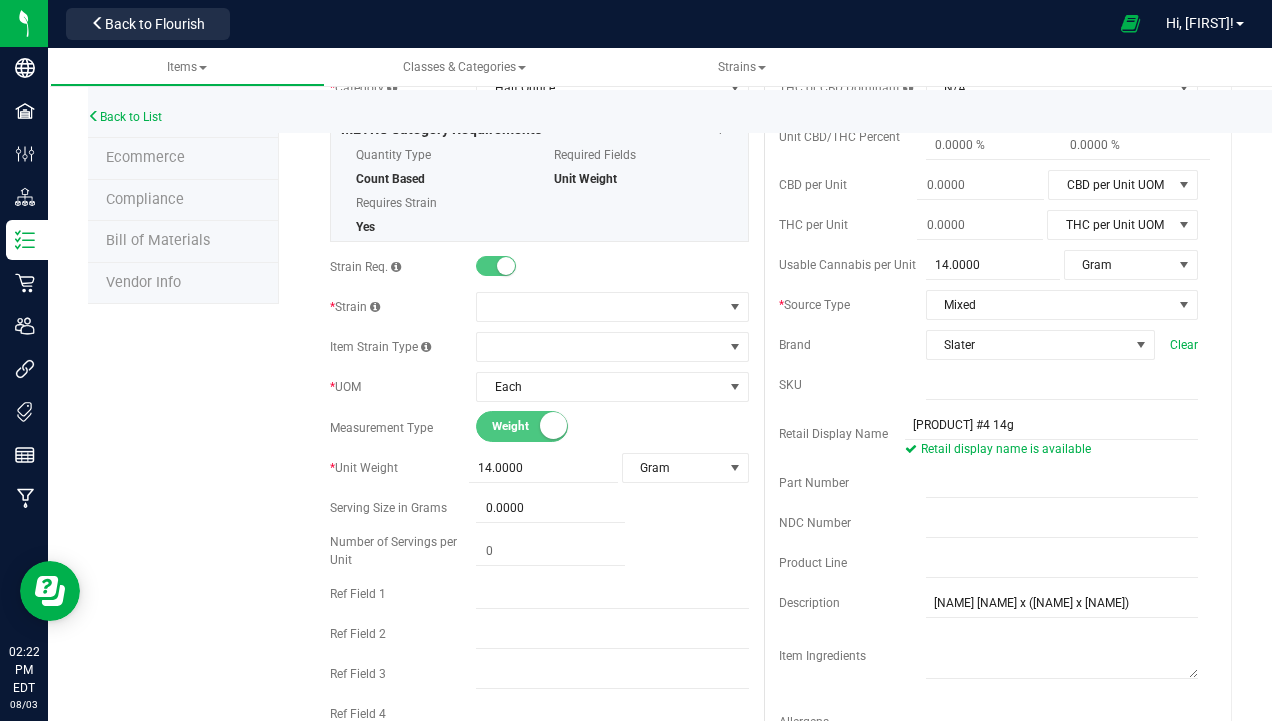 scroll, scrollTop: 0, scrollLeft: 0, axis: both 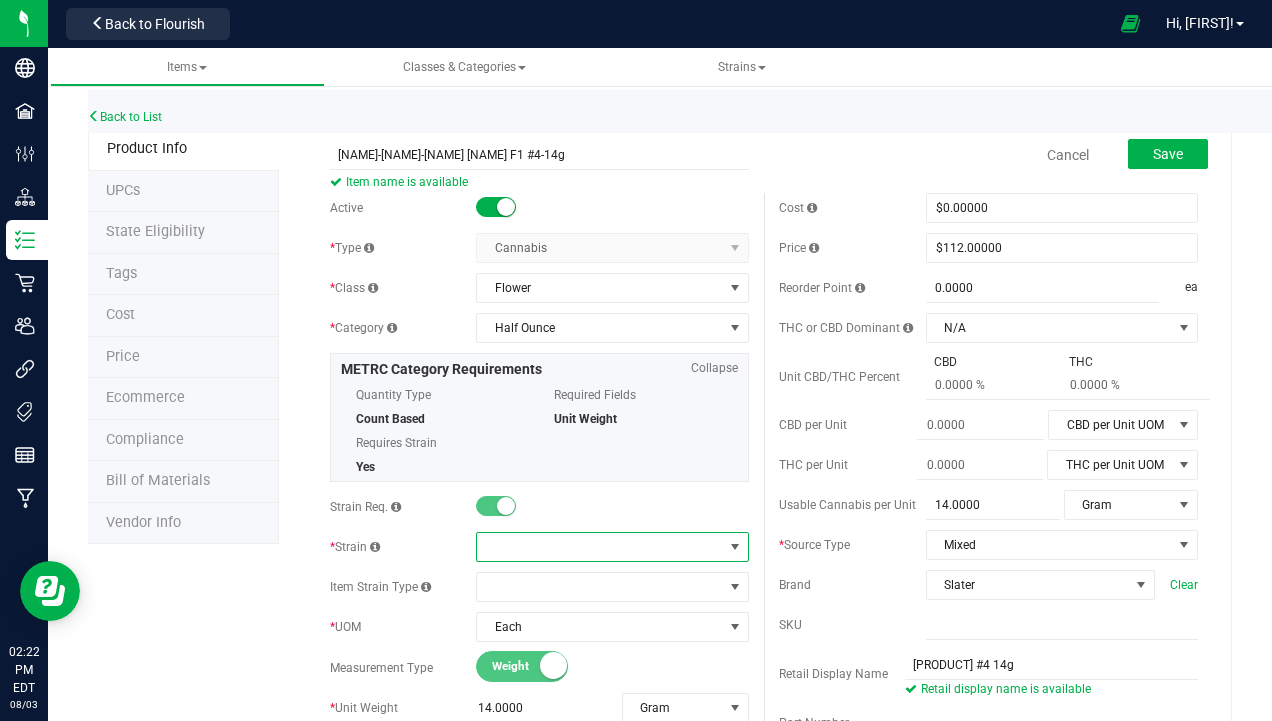click at bounding box center [599, 547] 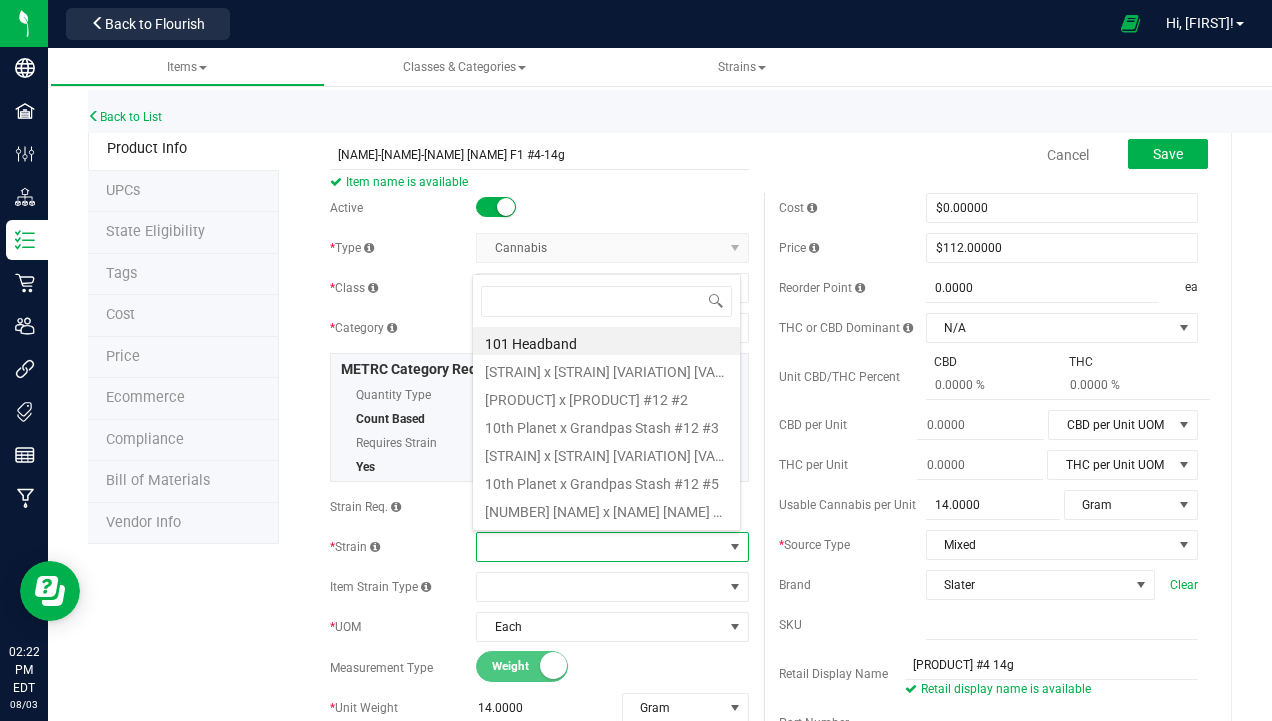 scroll, scrollTop: 99970, scrollLeft: 99731, axis: both 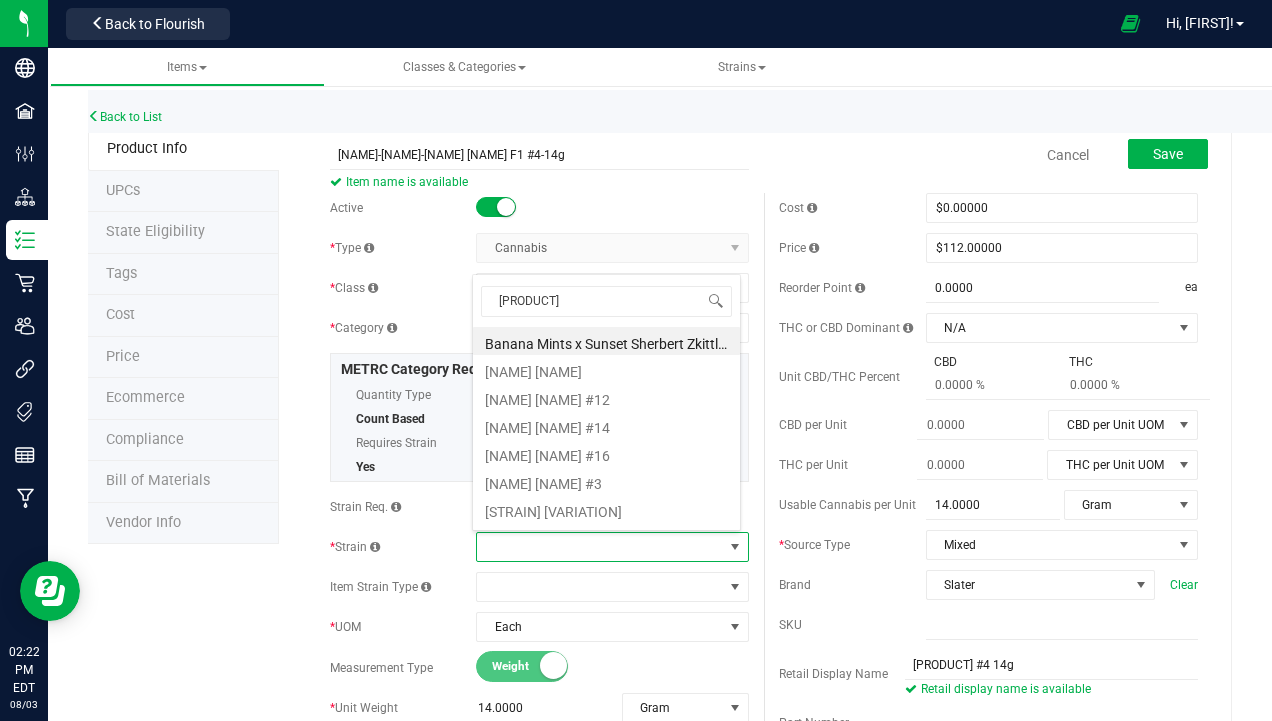 type on "[PRODUCT] [NUMBER]" 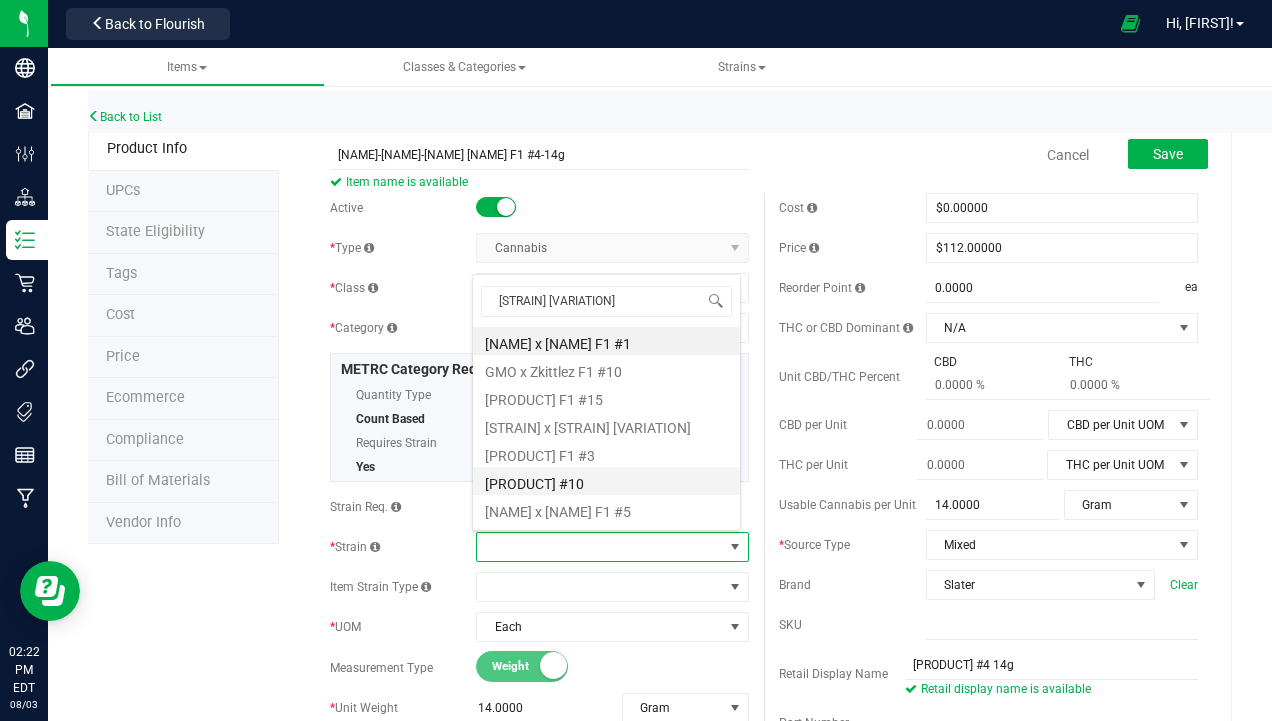 click on "[STRAIN]" at bounding box center [606, 481] 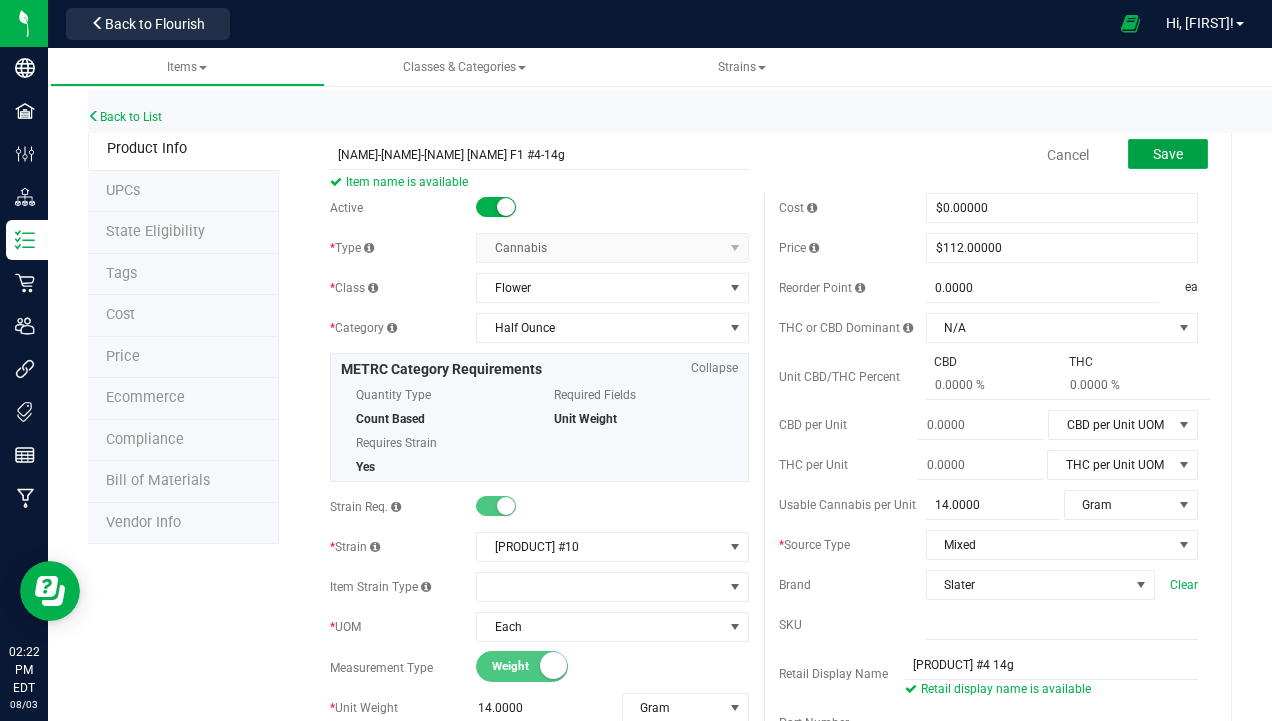 click on "Save" at bounding box center (1168, 154) 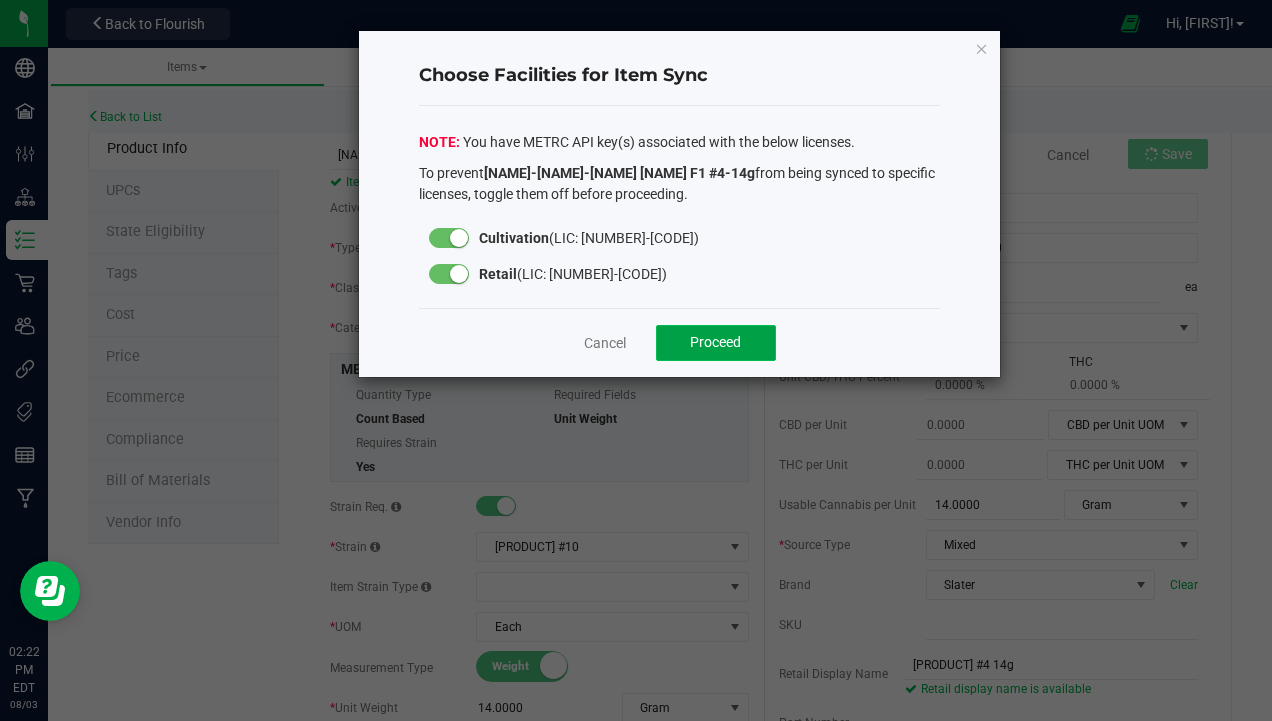 click on "Proceed" 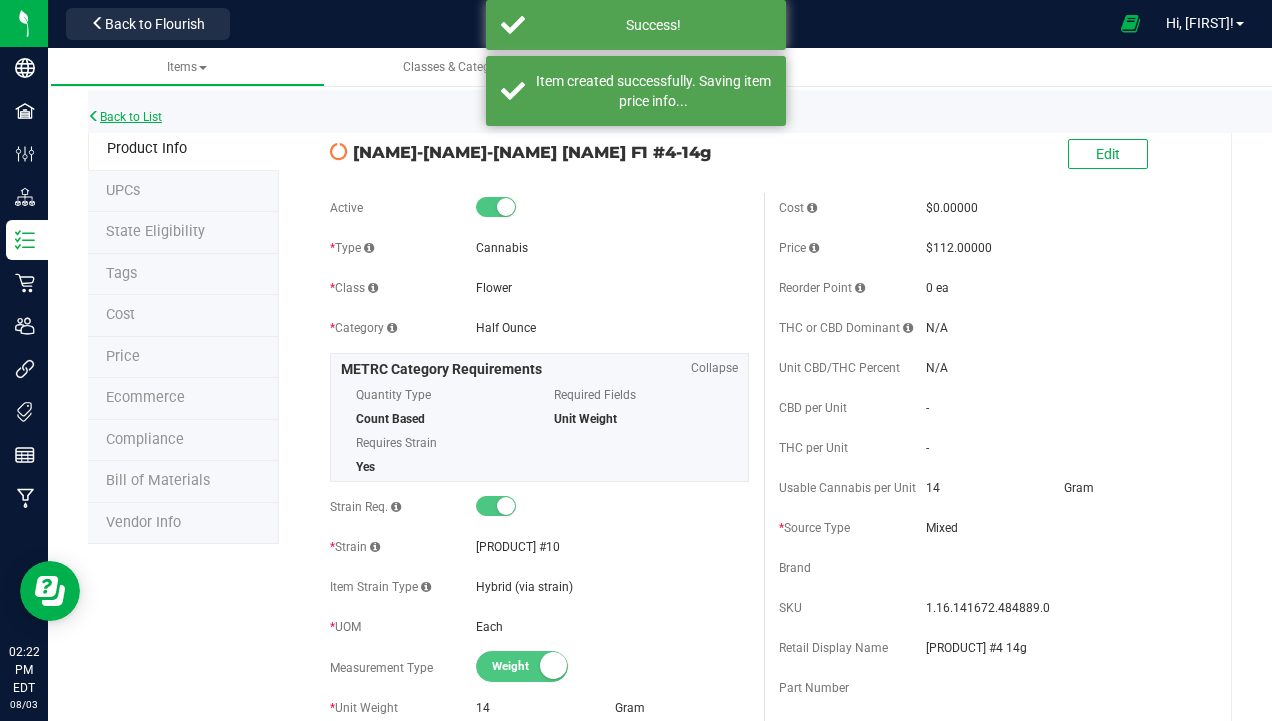 click on "Back to List" at bounding box center (125, 117) 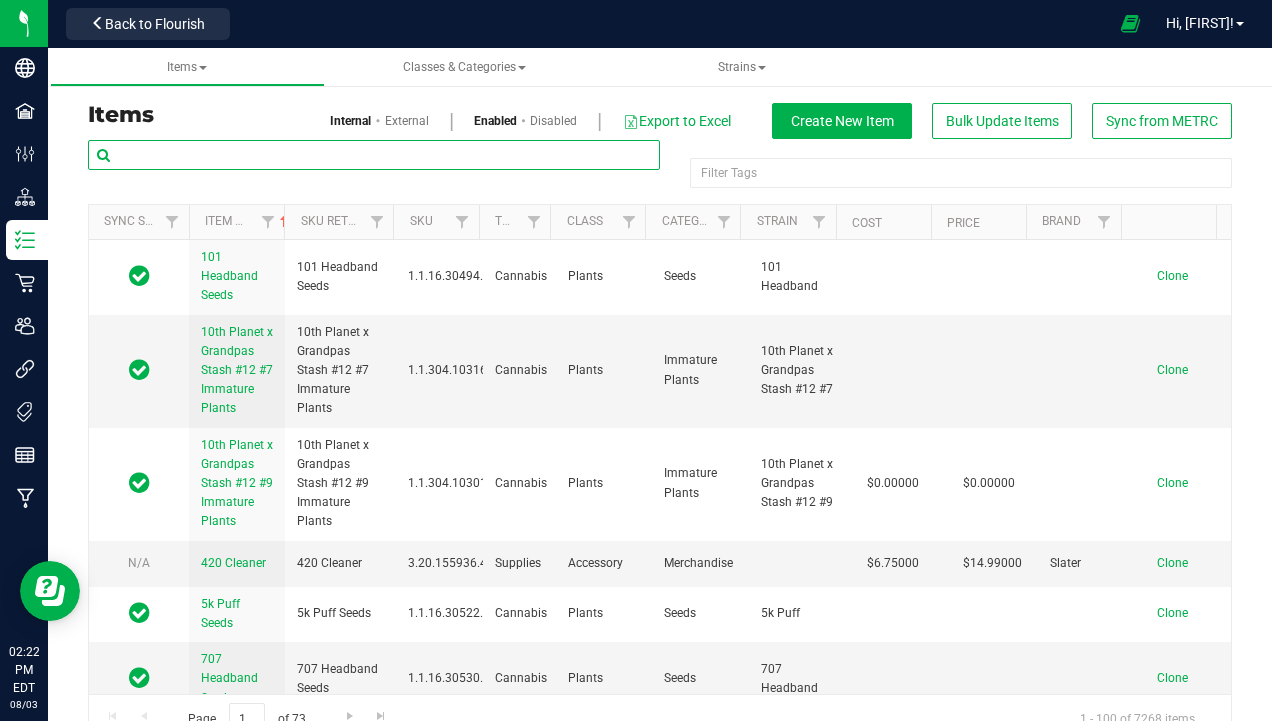 click at bounding box center (374, 155) 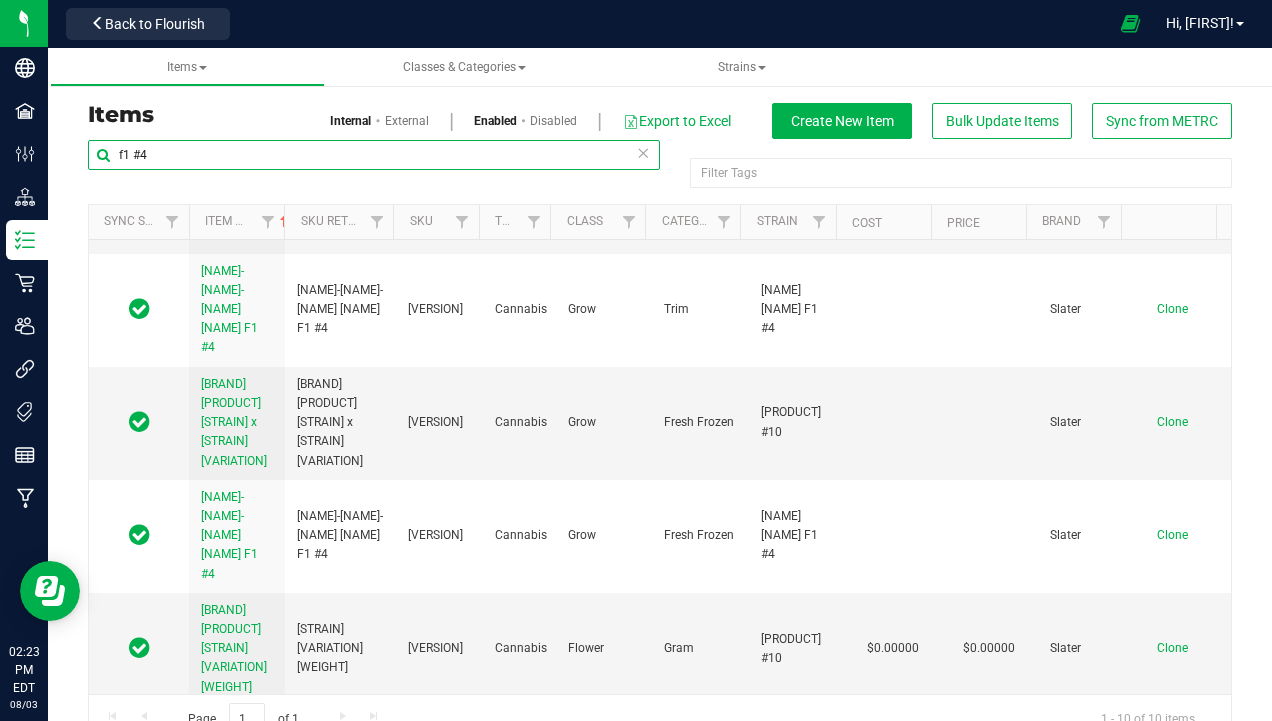 scroll, scrollTop: 482, scrollLeft: 0, axis: vertical 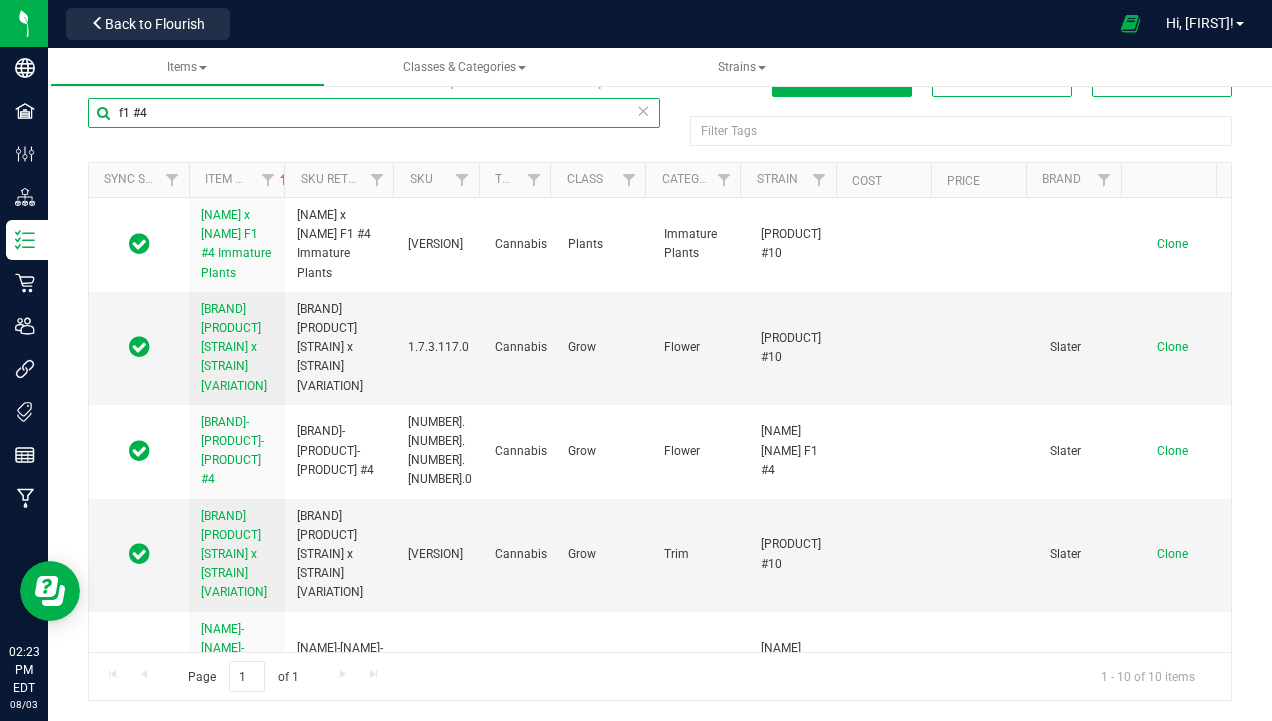 click on "[NUMBER]" at bounding box center [374, 113] 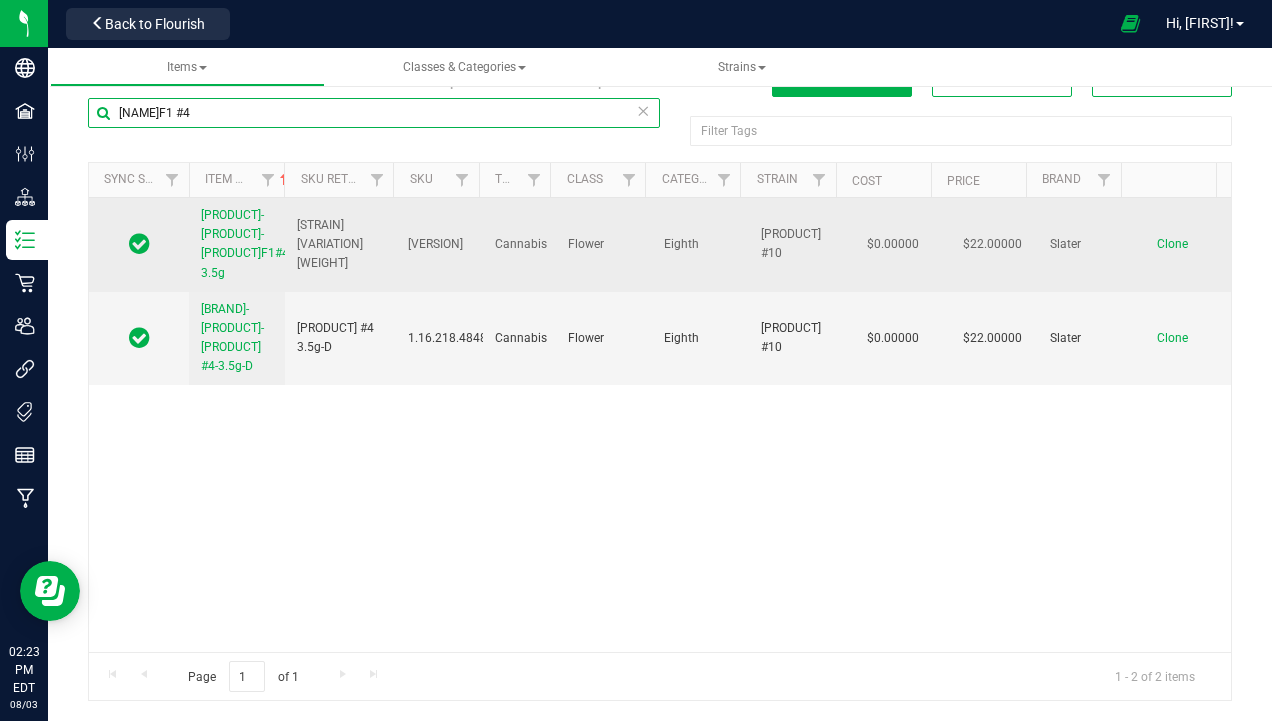 type on "f1#4" 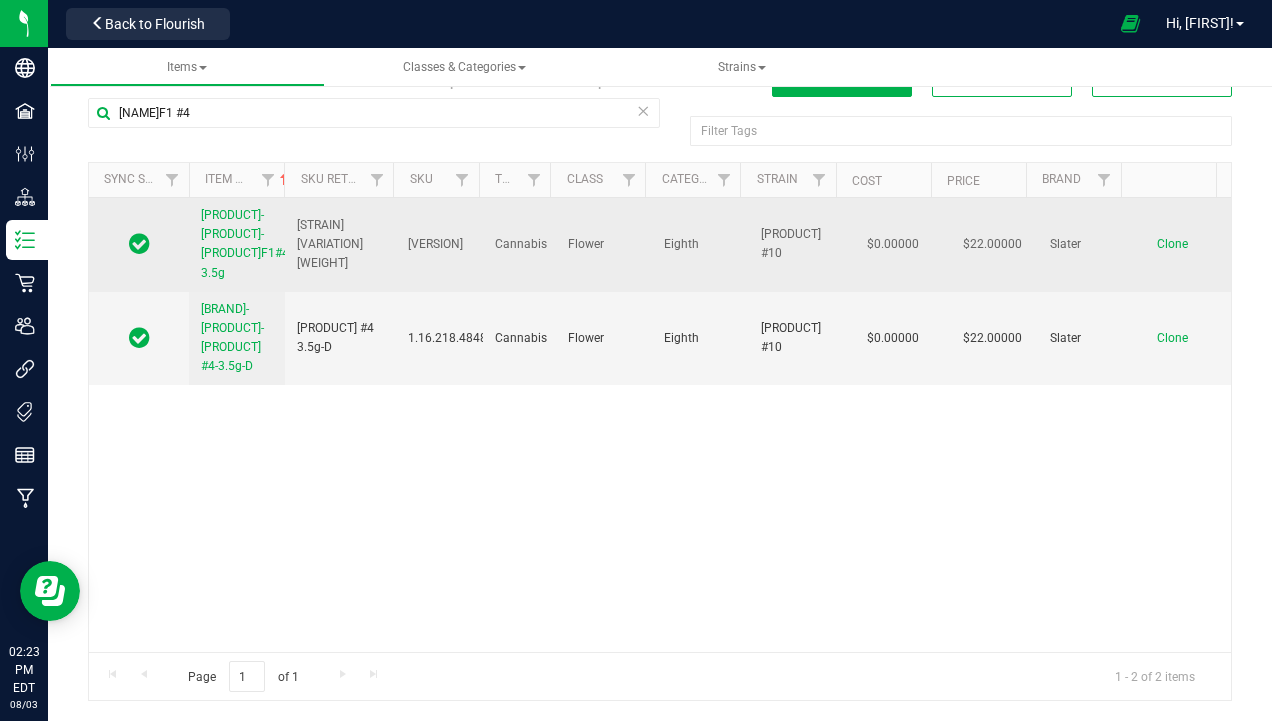drag, startPoint x: 199, startPoint y: 211, endPoint x: 255, endPoint y: 278, distance: 87.32124 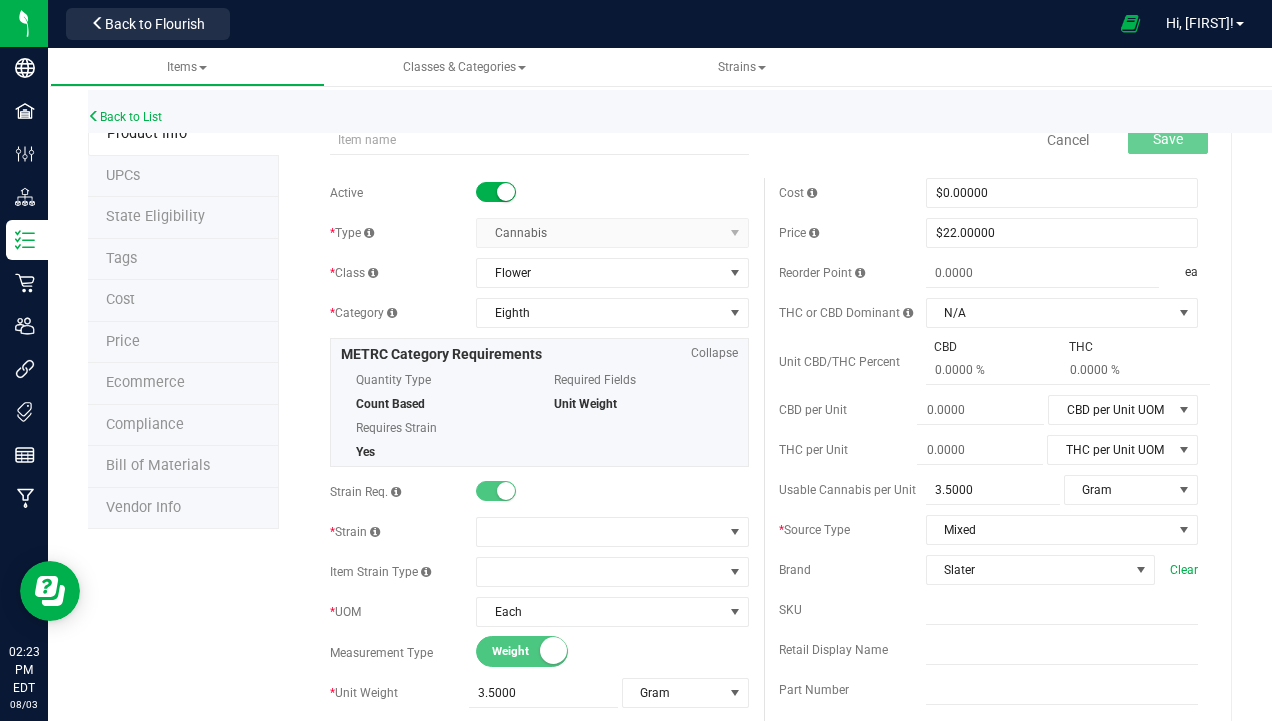 scroll, scrollTop: 0, scrollLeft: 0, axis: both 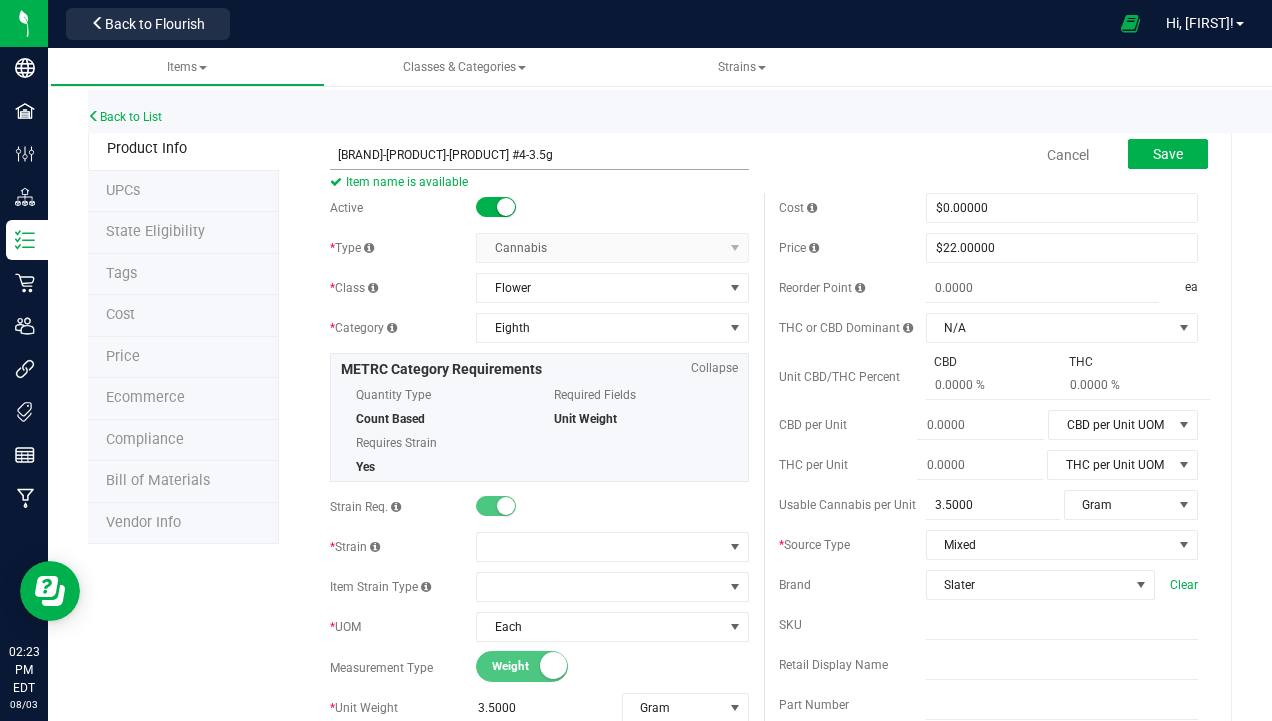 drag, startPoint x: 406, startPoint y: 153, endPoint x: 571, endPoint y: 153, distance: 165 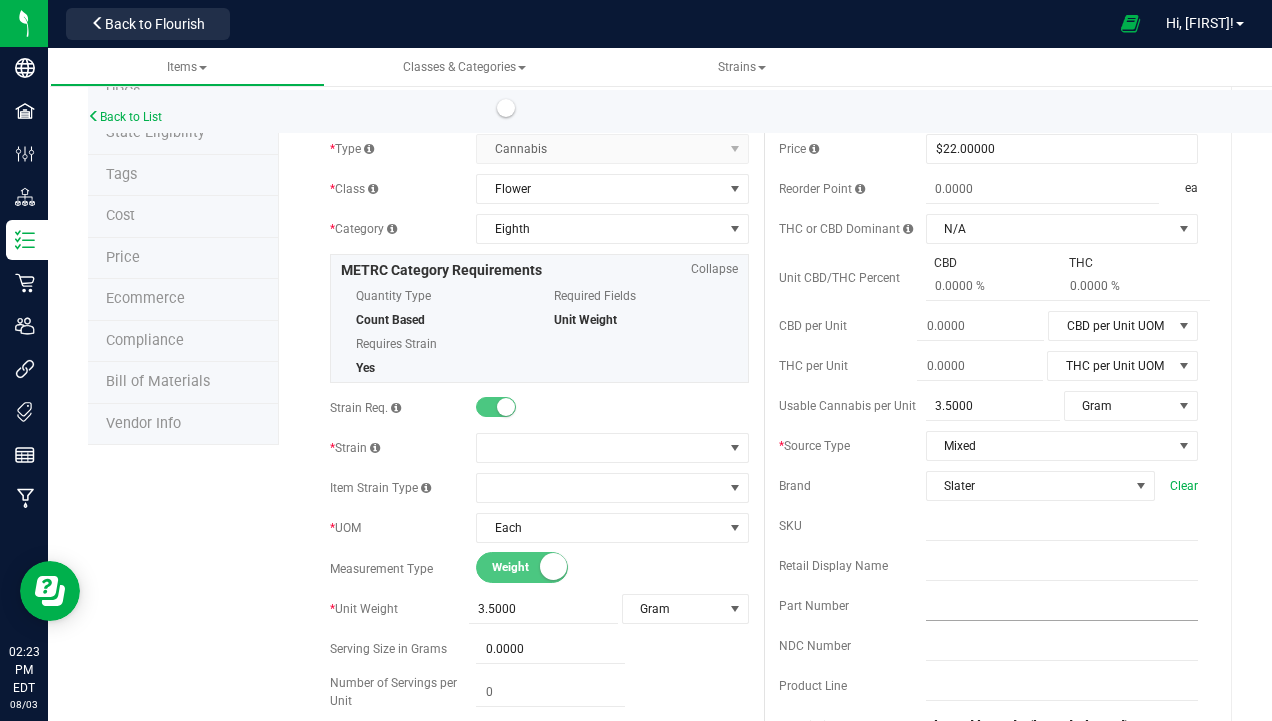 scroll, scrollTop: 200, scrollLeft: 0, axis: vertical 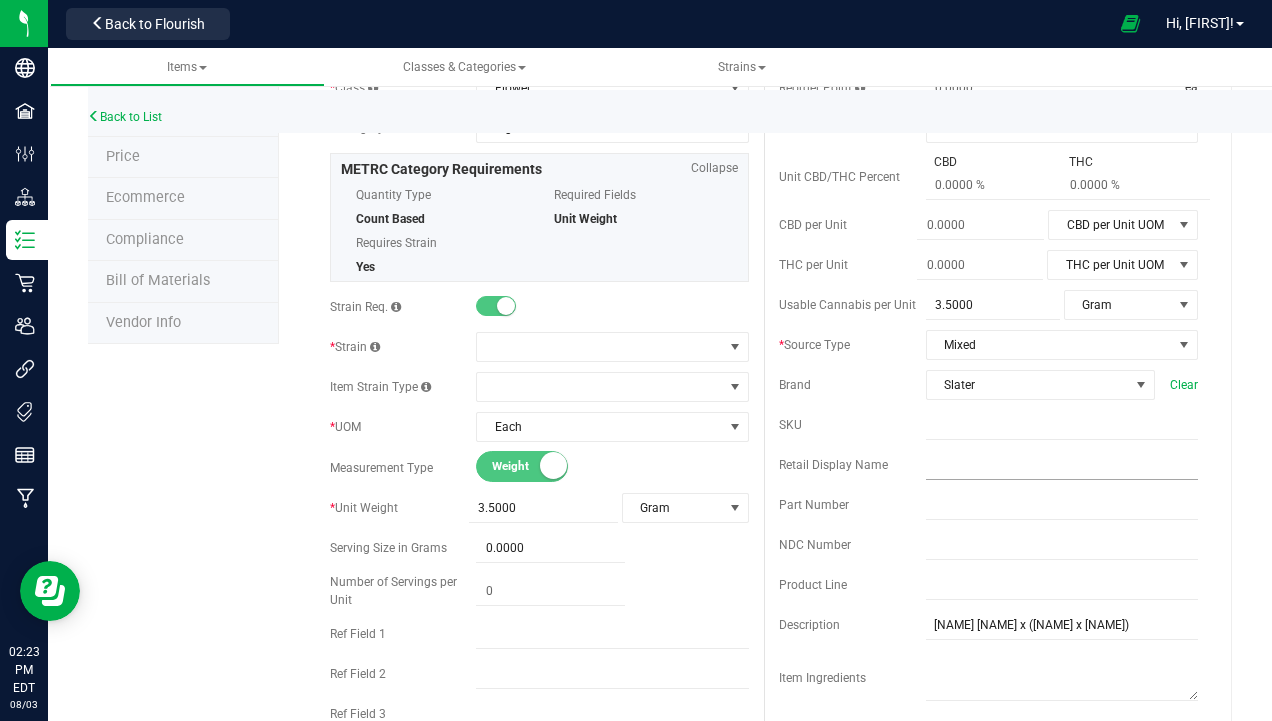 type on "[LASTNAME]-[SIZE]-[STRAIN]-[QUANTITY]" 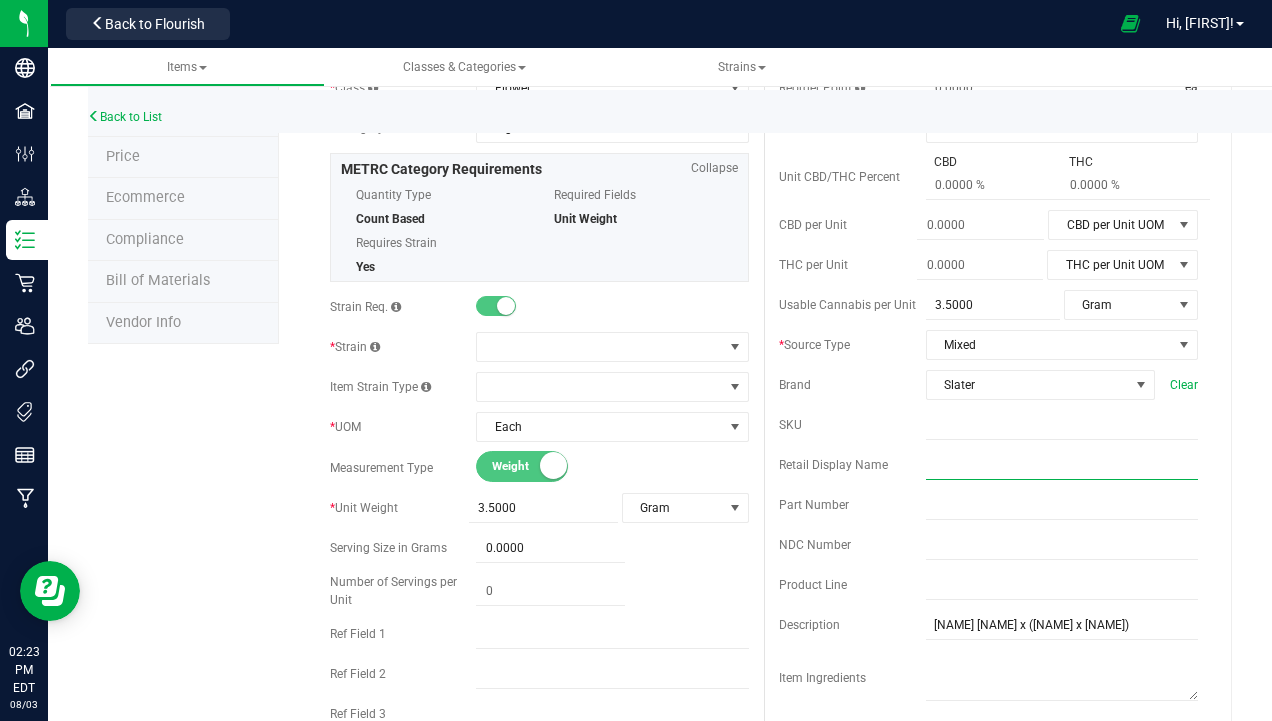 paste on "GMO Zkittlez F1 #4-3.5g" 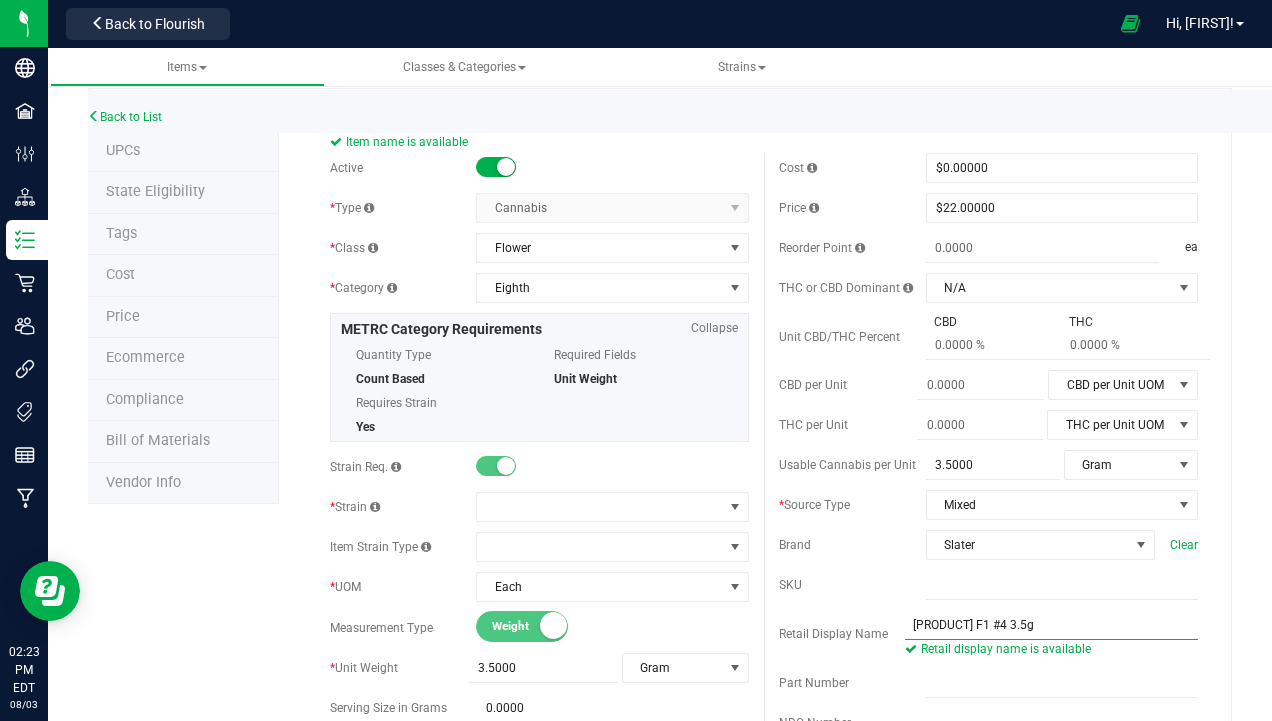 scroll, scrollTop: 0, scrollLeft: 0, axis: both 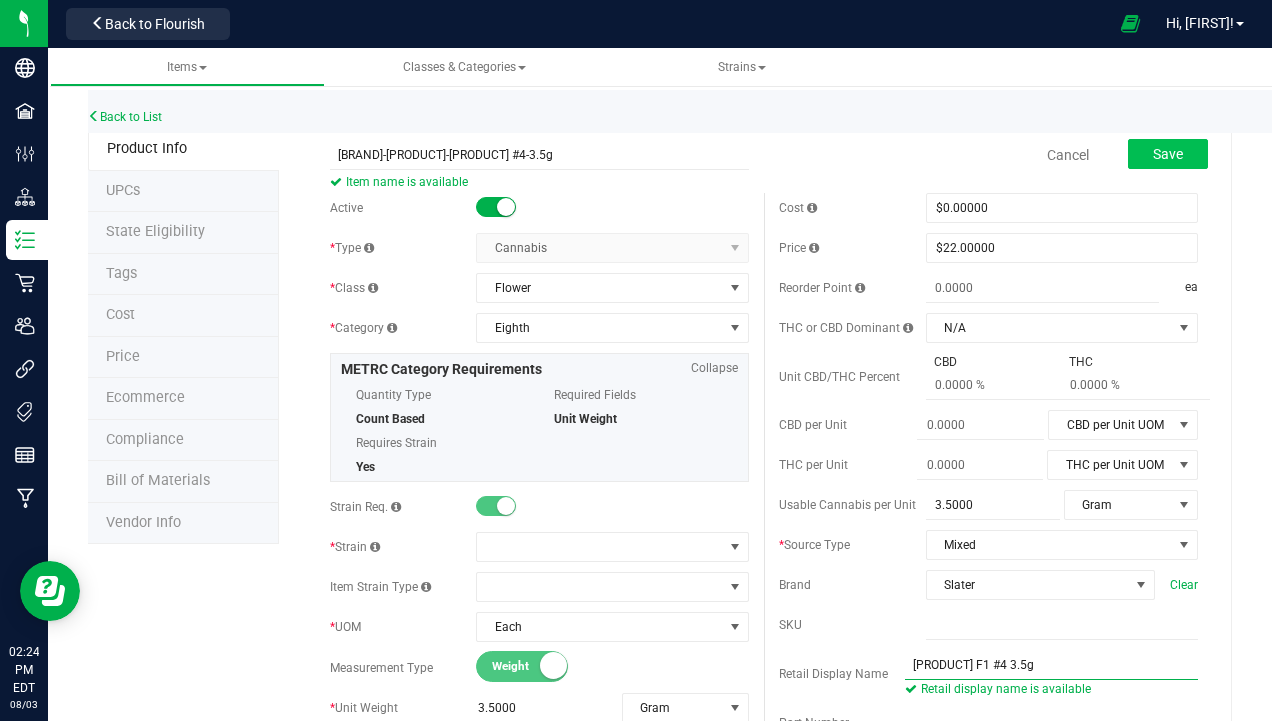 type on "[BRAND] [STRAIN] F1 #[NUMBER] [NUMBER]g" 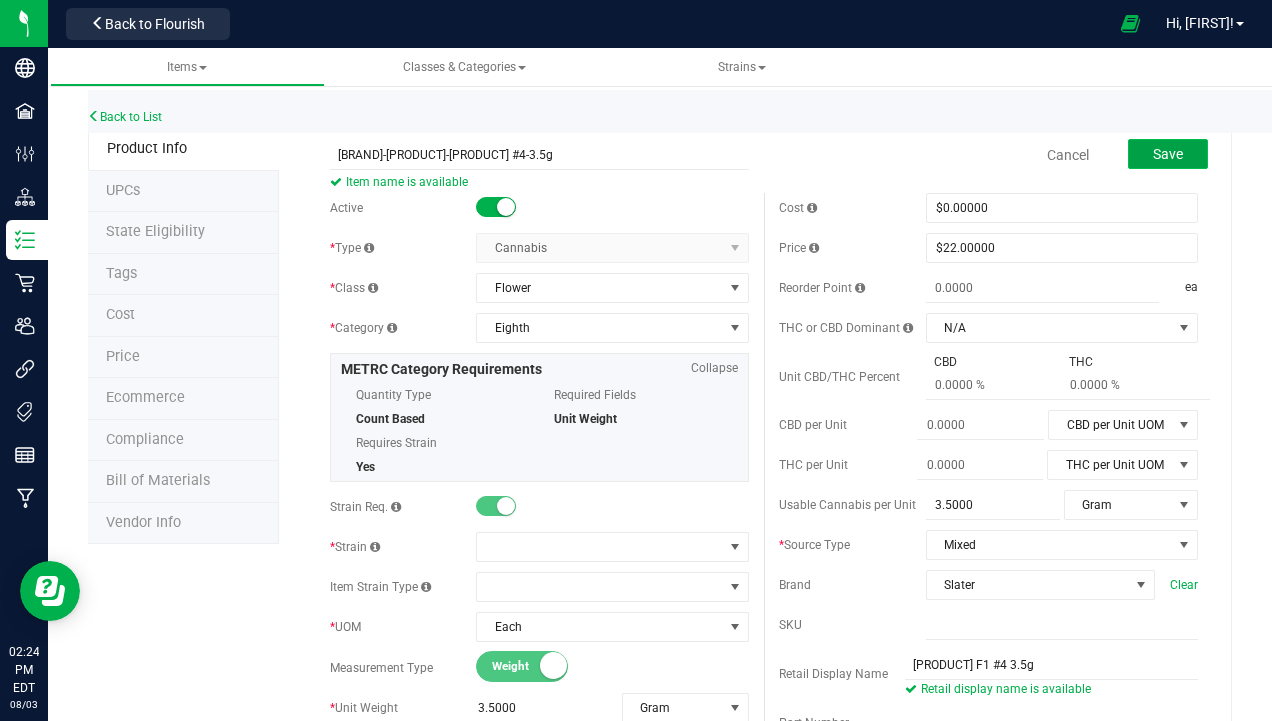 click on "Save" at bounding box center [1168, 154] 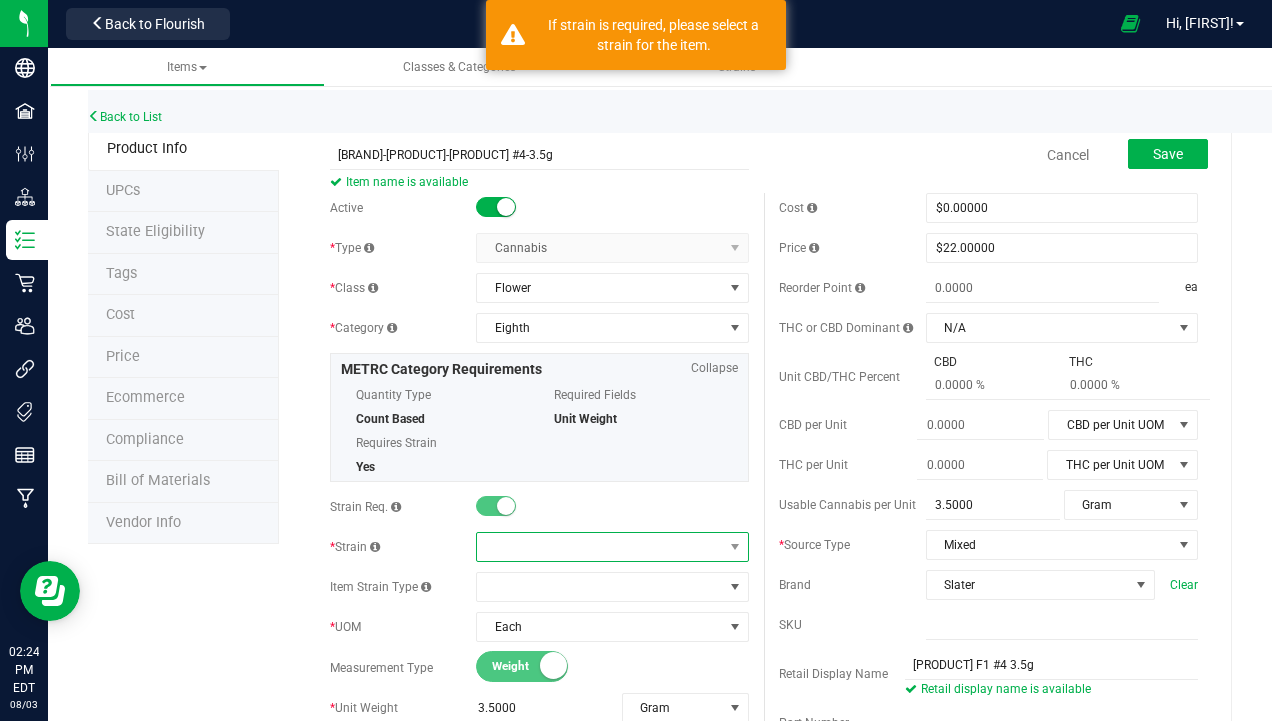 click at bounding box center (599, 547) 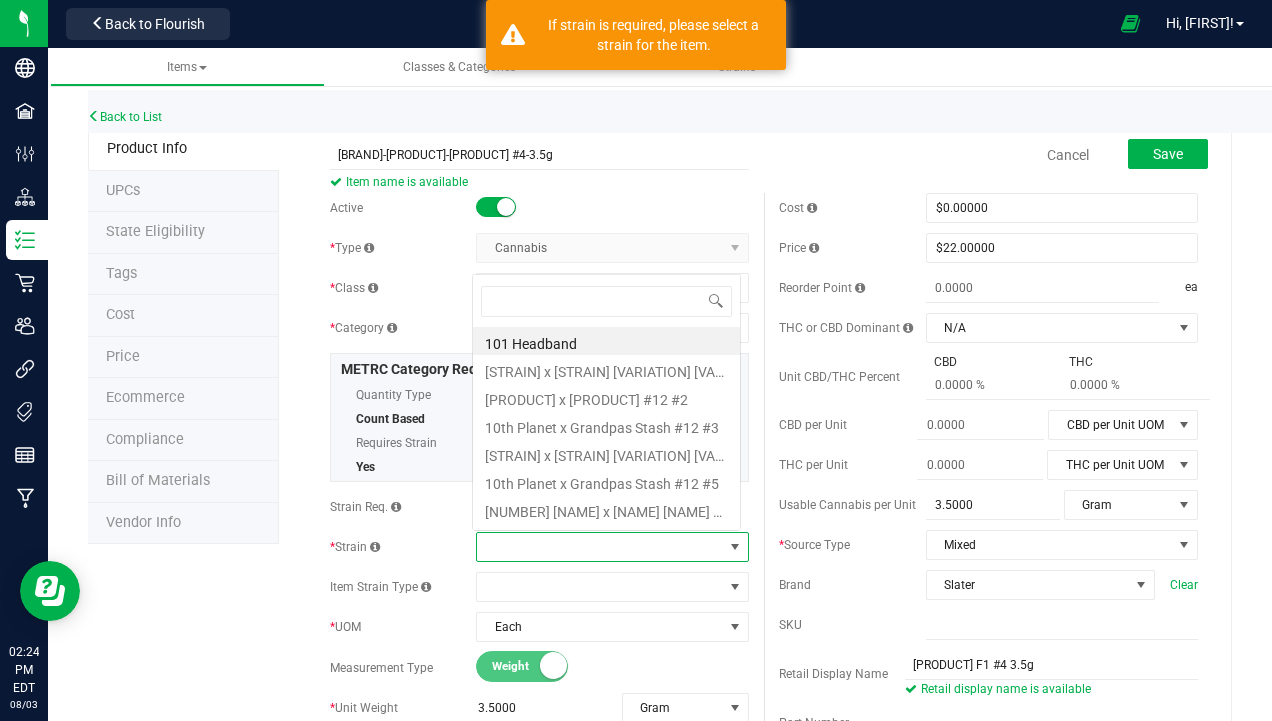 scroll, scrollTop: 0, scrollLeft: 0, axis: both 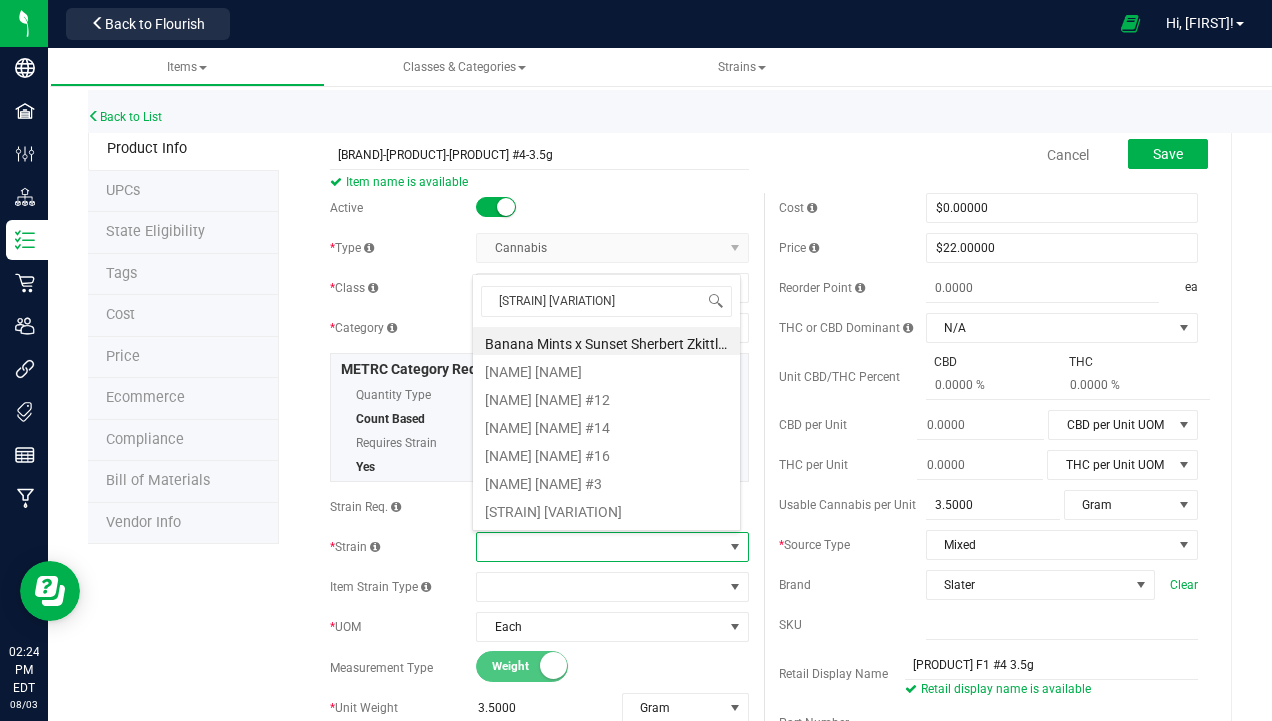 type on "zkittlez f1" 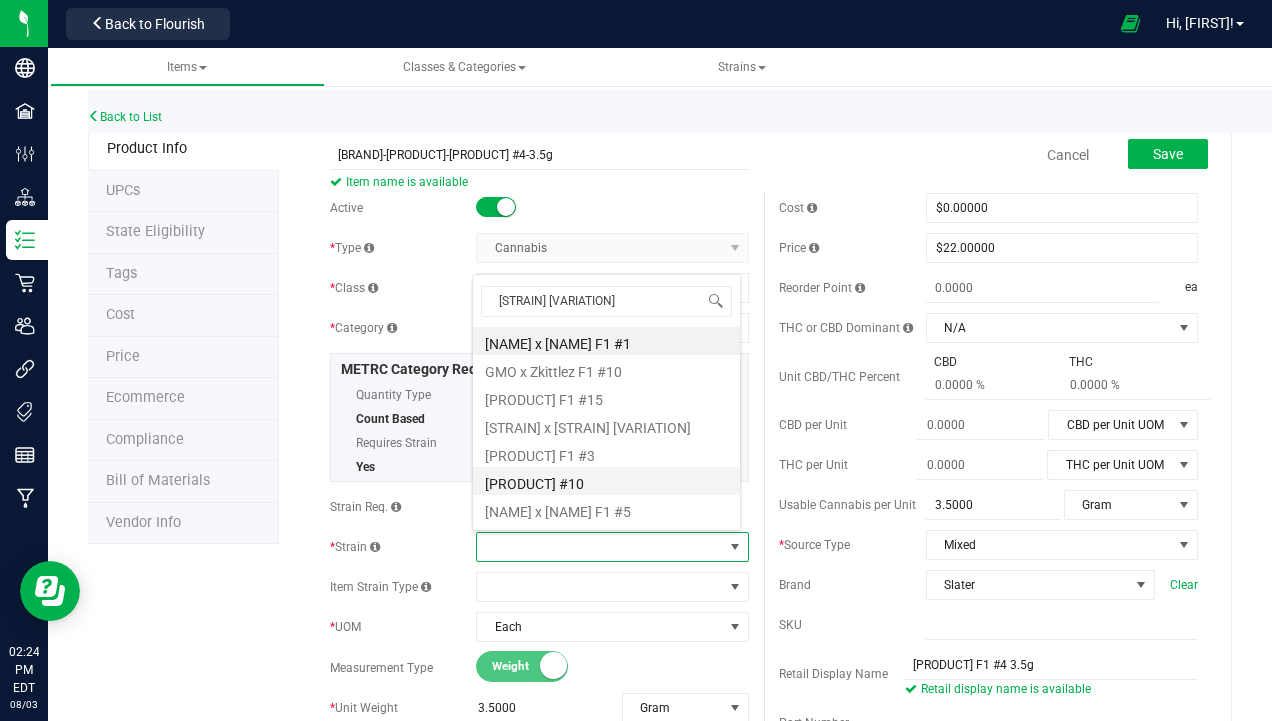 click on "[STRAIN]" at bounding box center [606, 481] 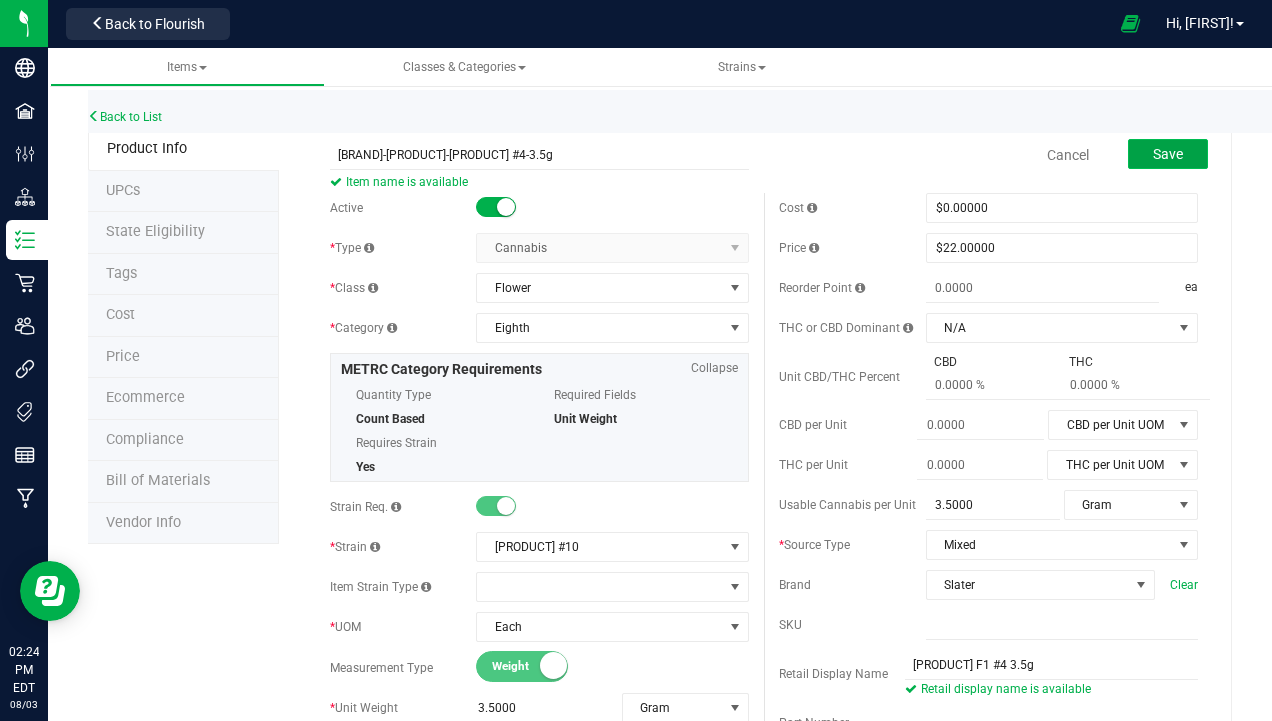 click on "Save" at bounding box center [1168, 154] 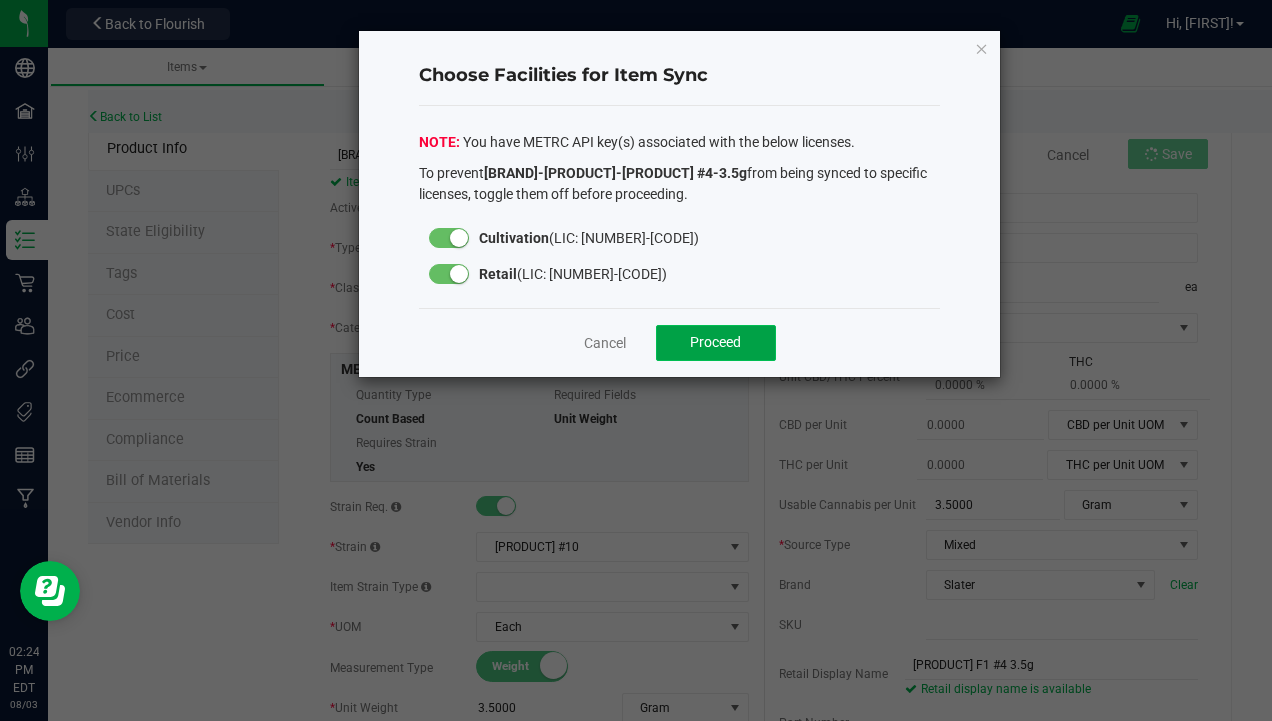 click on "Proceed" 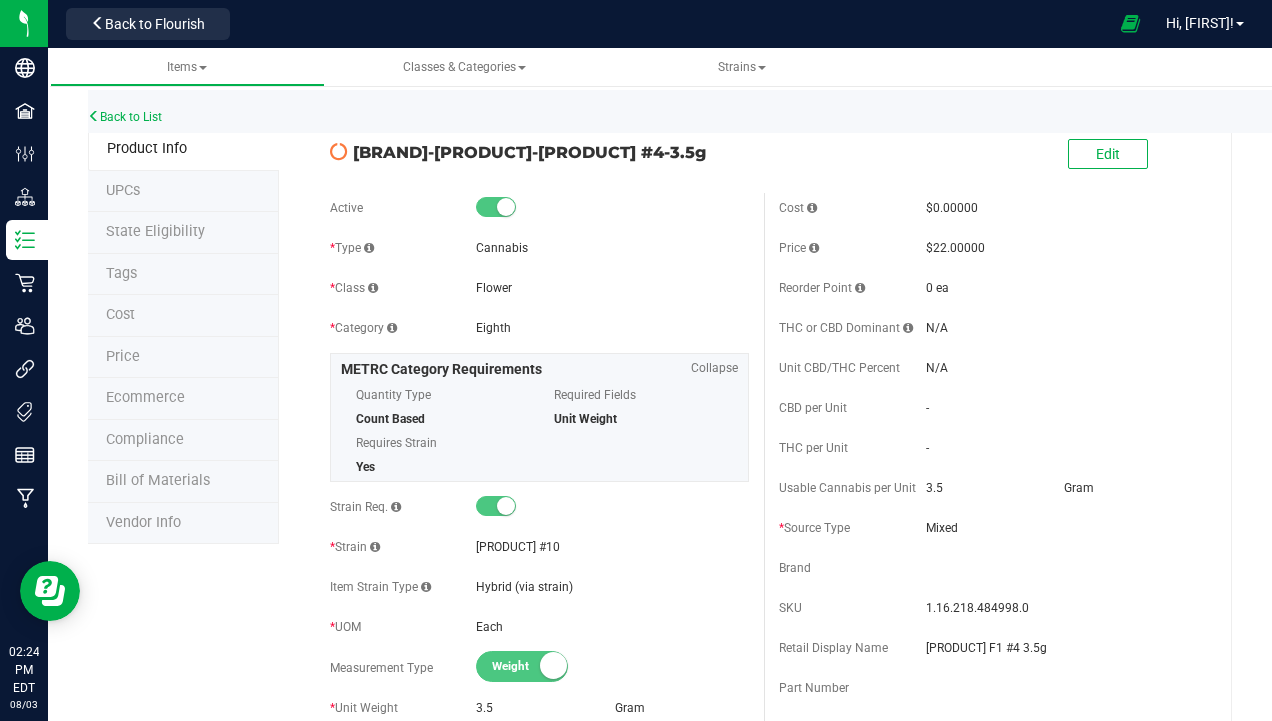 drag, startPoint x: 671, startPoint y: 145, endPoint x: 338, endPoint y: 163, distance: 333.48615 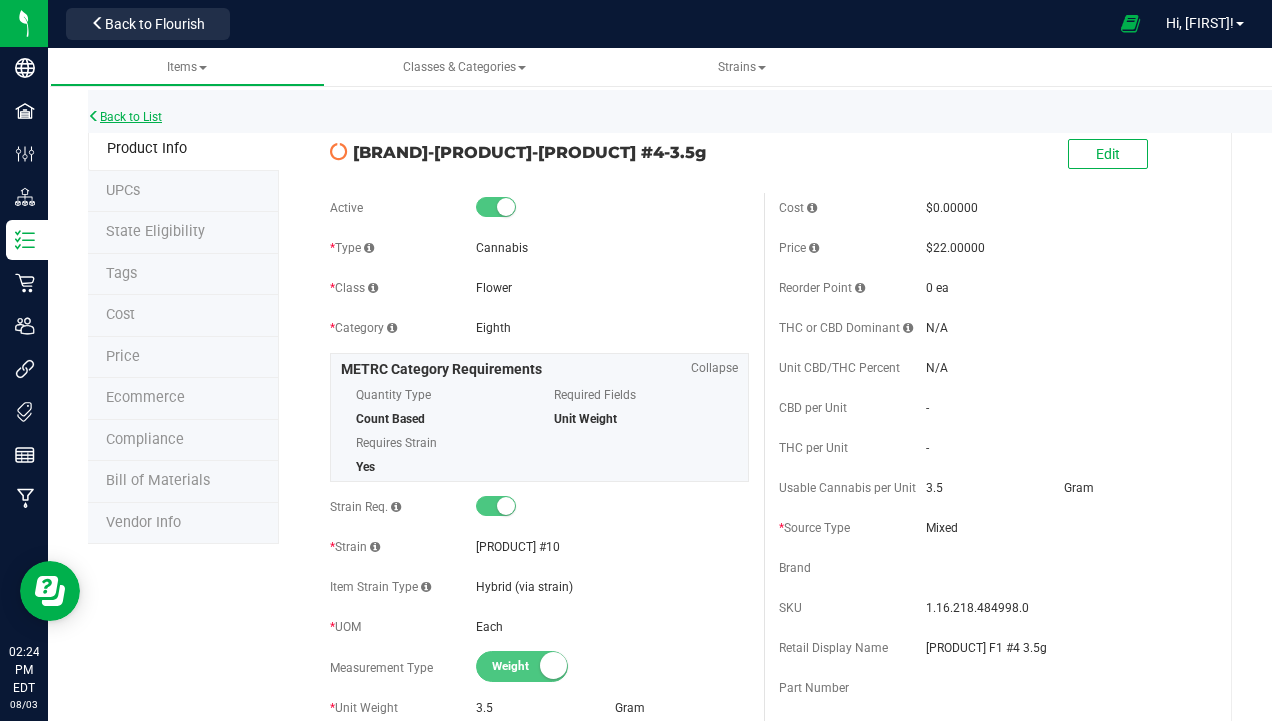 click on "Back to List" at bounding box center (125, 117) 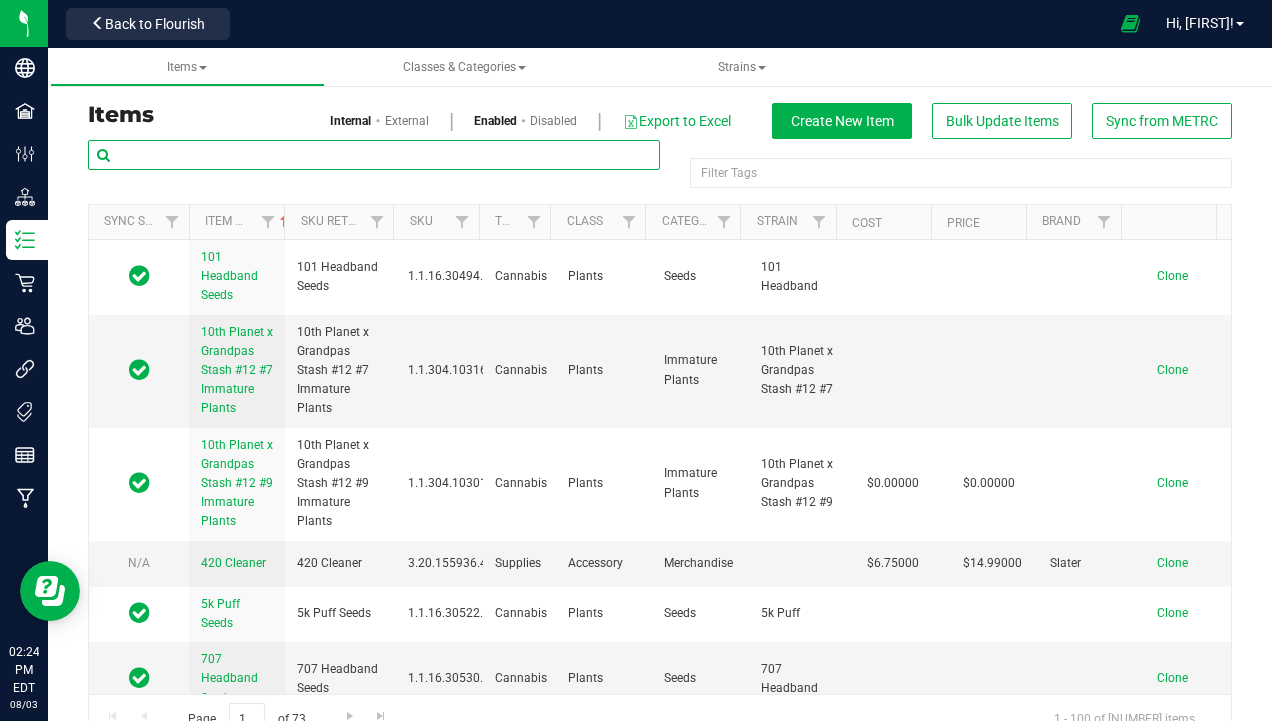 paste on "[LASTNAME]-[SIZE]-[STRAIN]-[QUANTITY]" 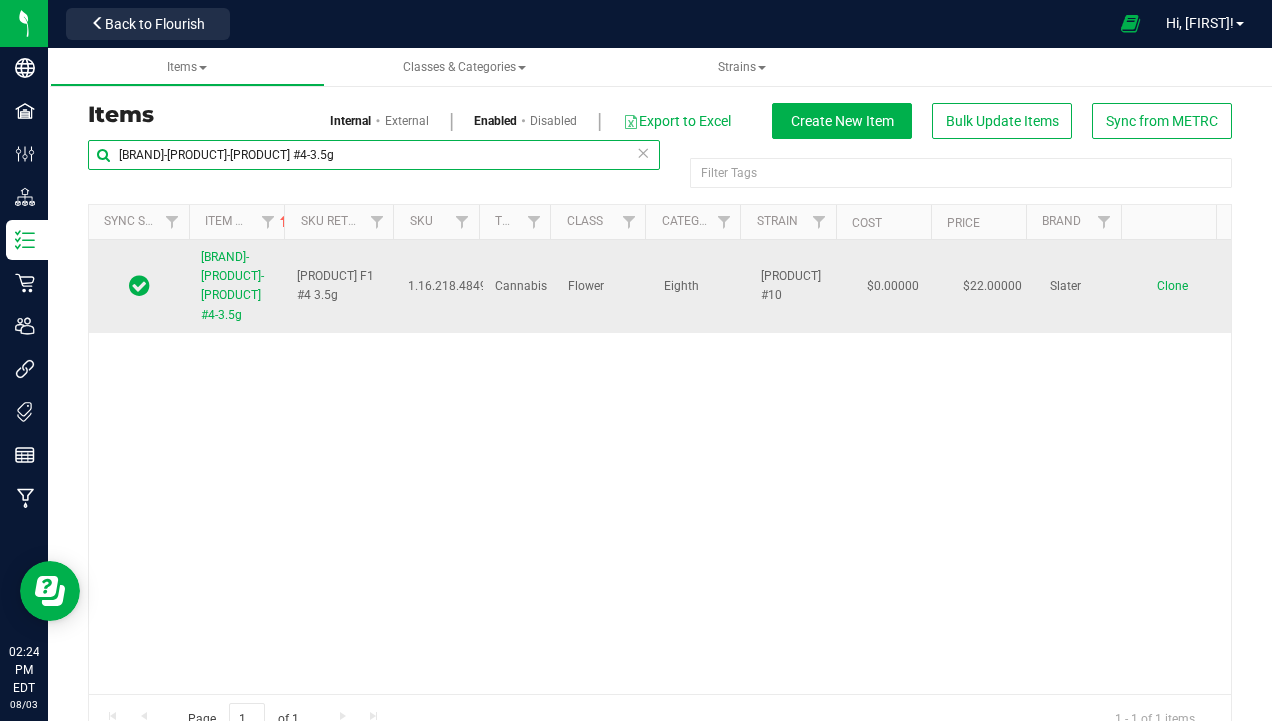 type on "[LASTNAME]-[SIZE]-[STRAIN]-[QUANTITY]" 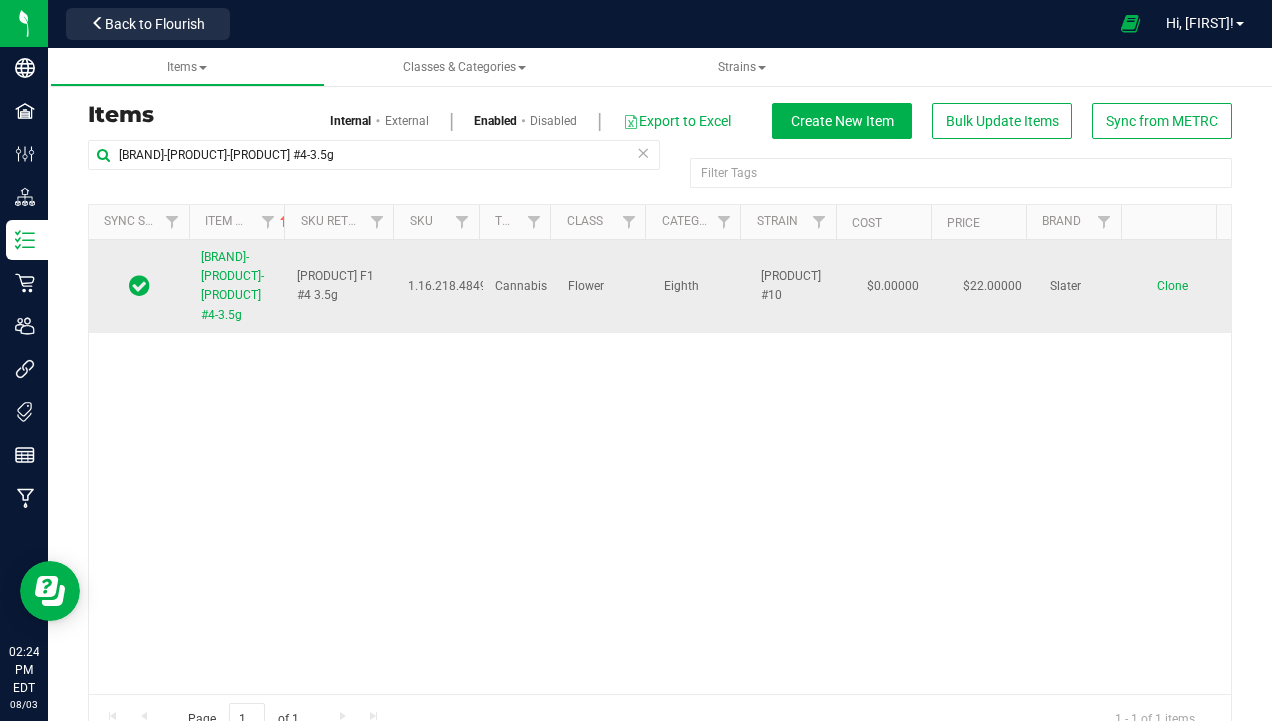 drag, startPoint x: 196, startPoint y: 255, endPoint x: 253, endPoint y: 328, distance: 92.61749 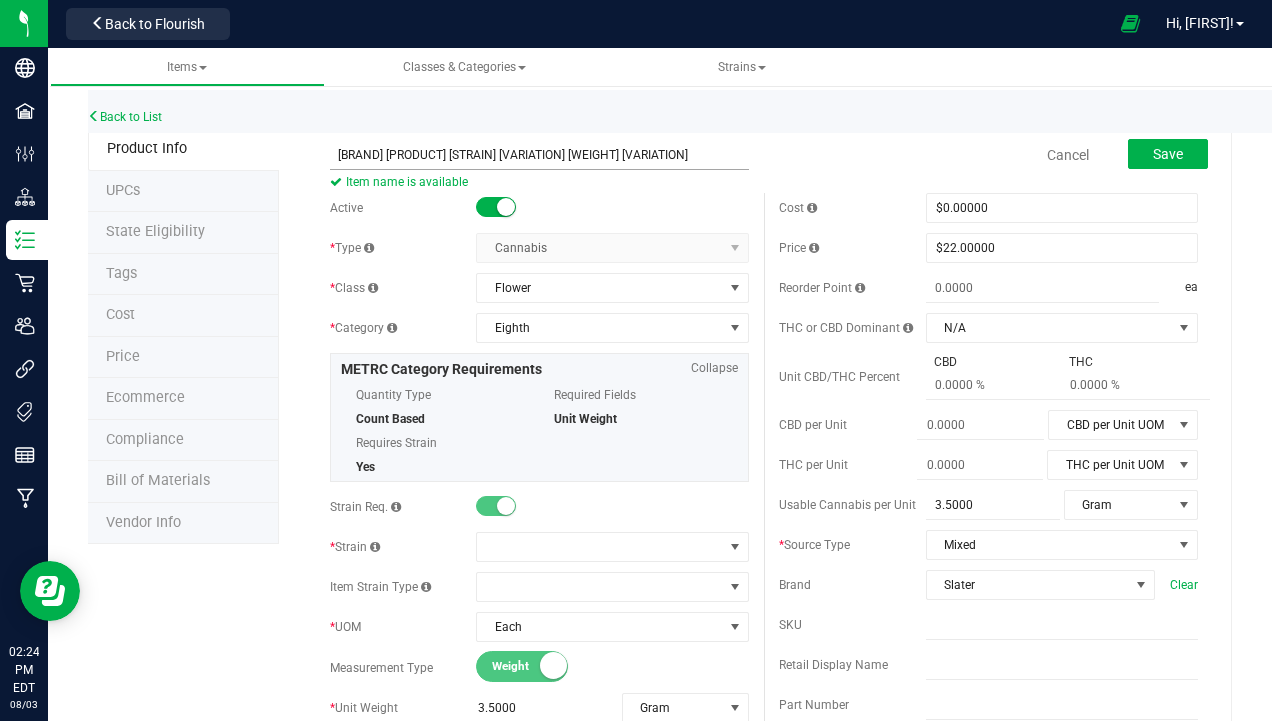 drag, startPoint x: 548, startPoint y: 154, endPoint x: 406, endPoint y: 157, distance: 142.0317 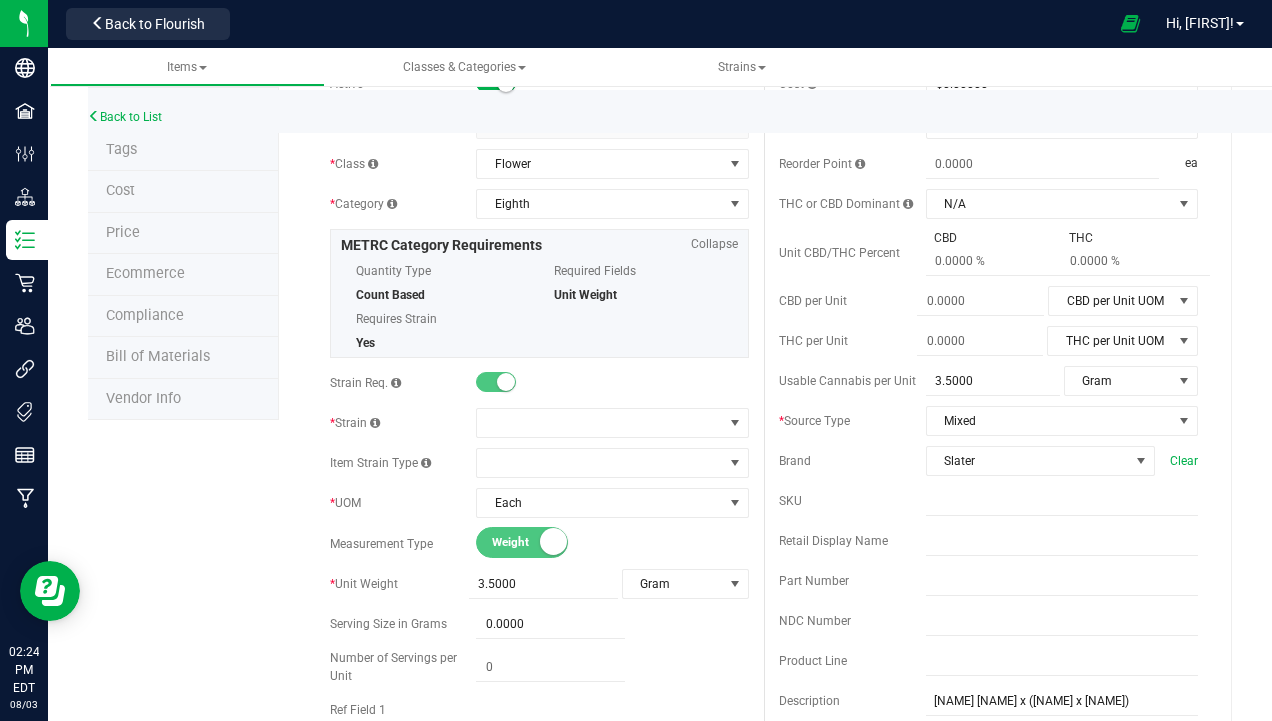 scroll, scrollTop: 300, scrollLeft: 0, axis: vertical 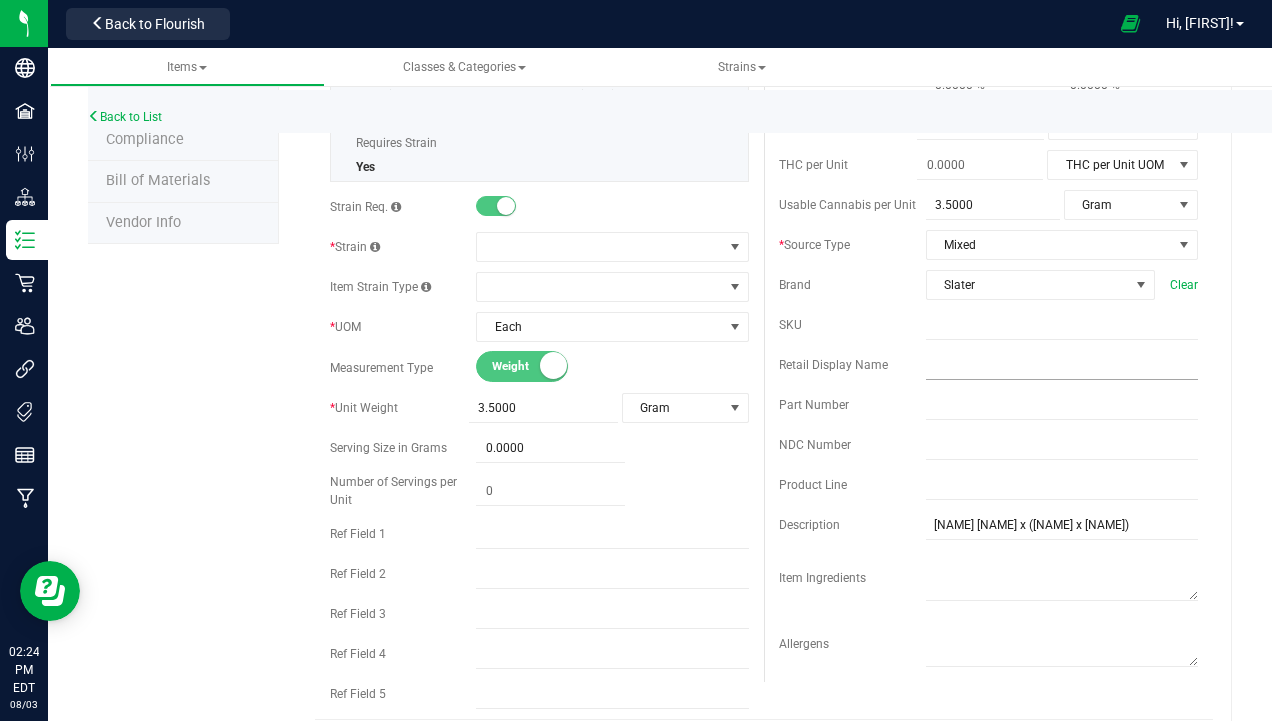 type on "Slater-Eighth-GMO Zkittlez F1 #4-3.5g-D" 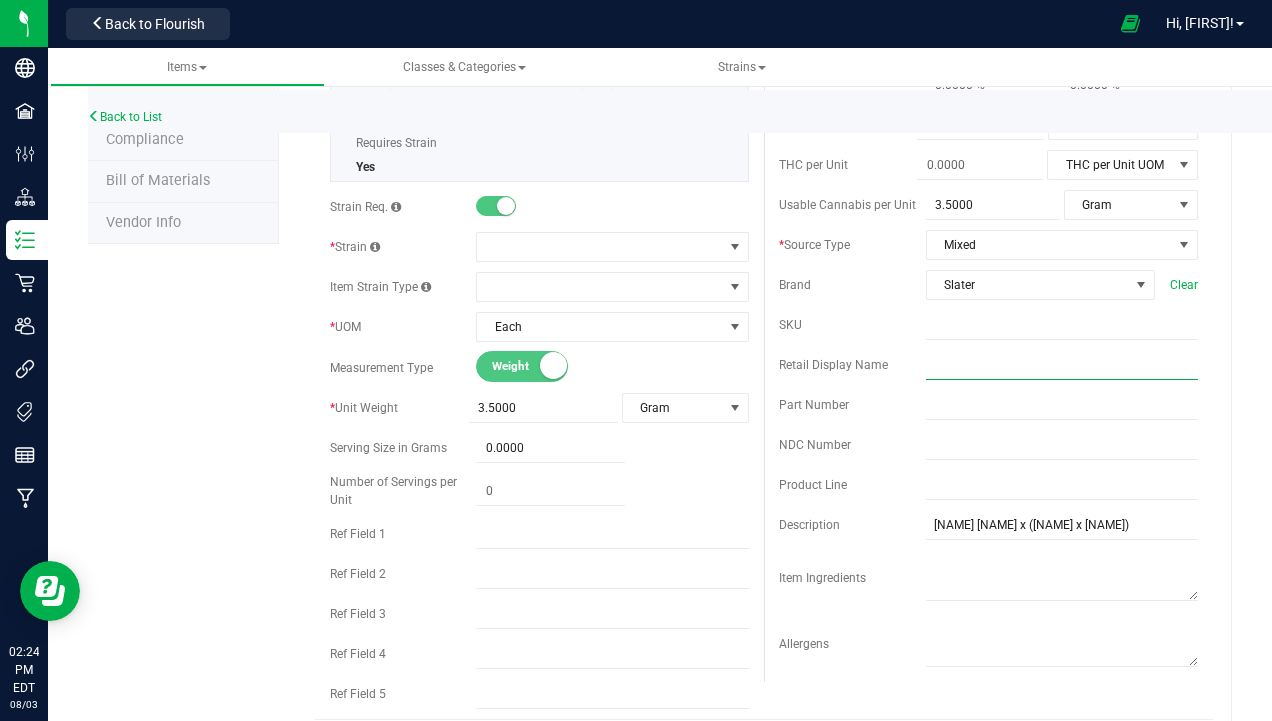 click at bounding box center [1062, 365] 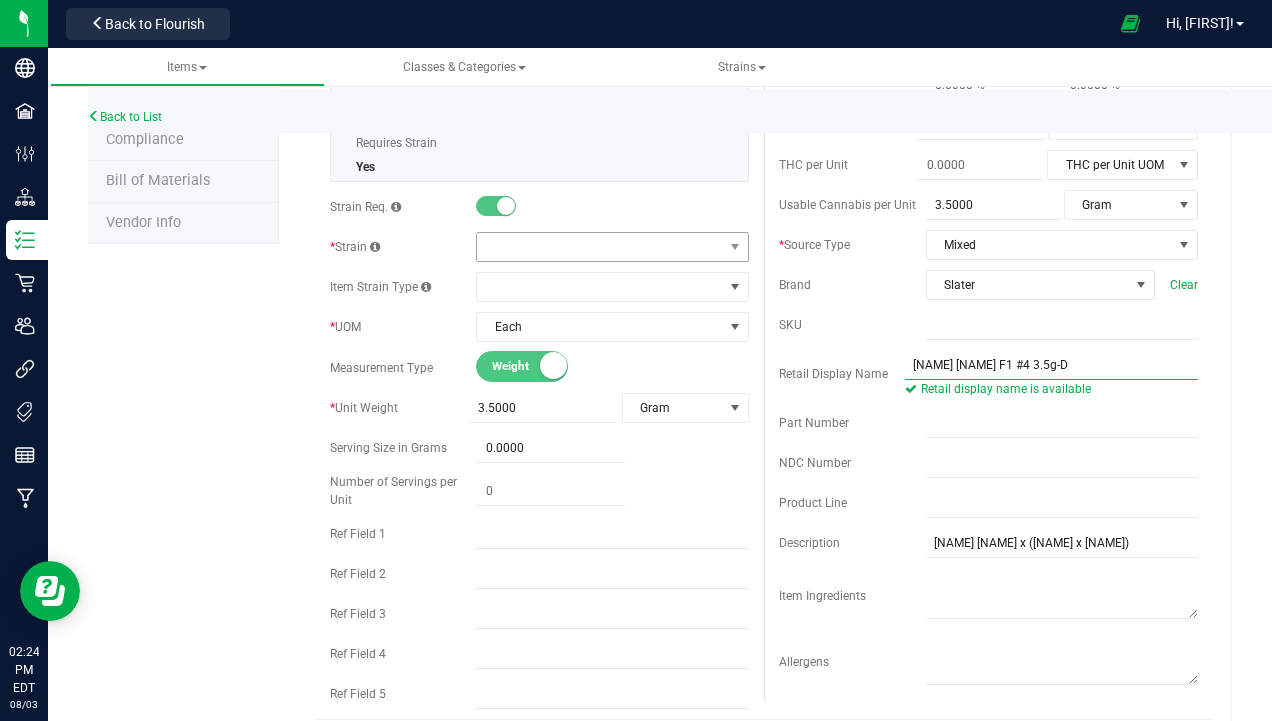type on "GMO Zkittlez F1 #4 3.5g-D" 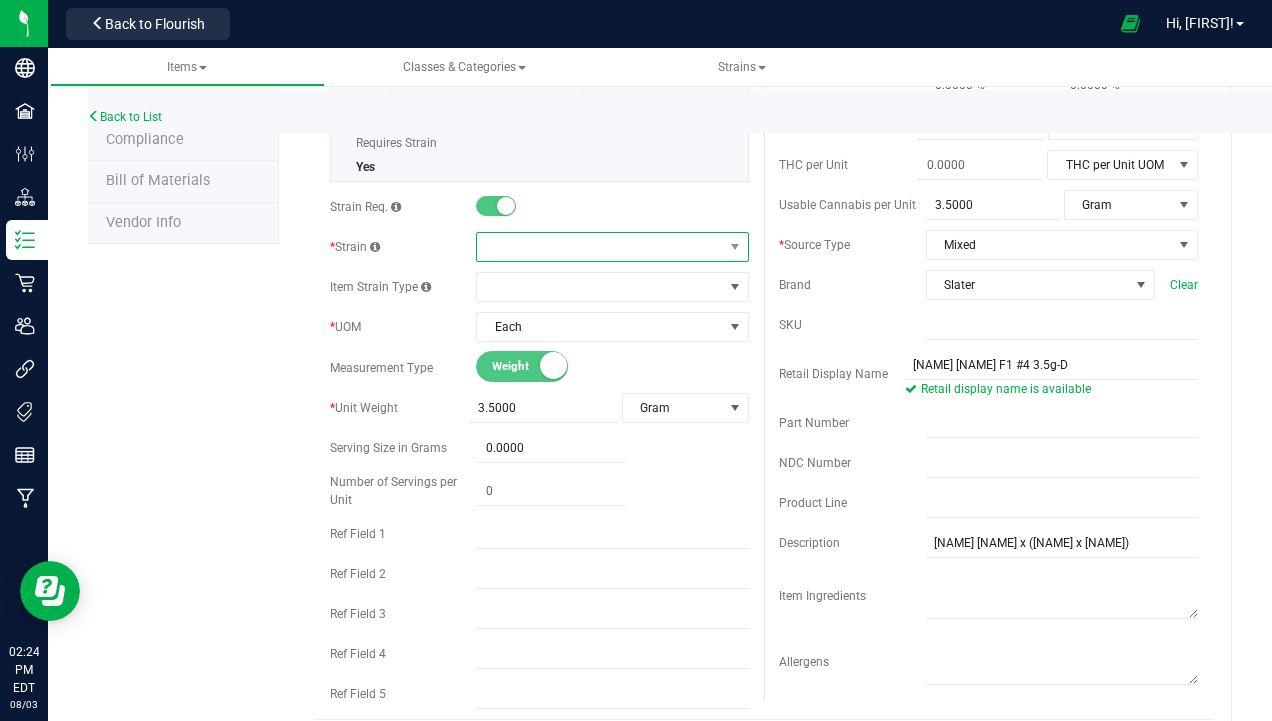 click at bounding box center (599, 247) 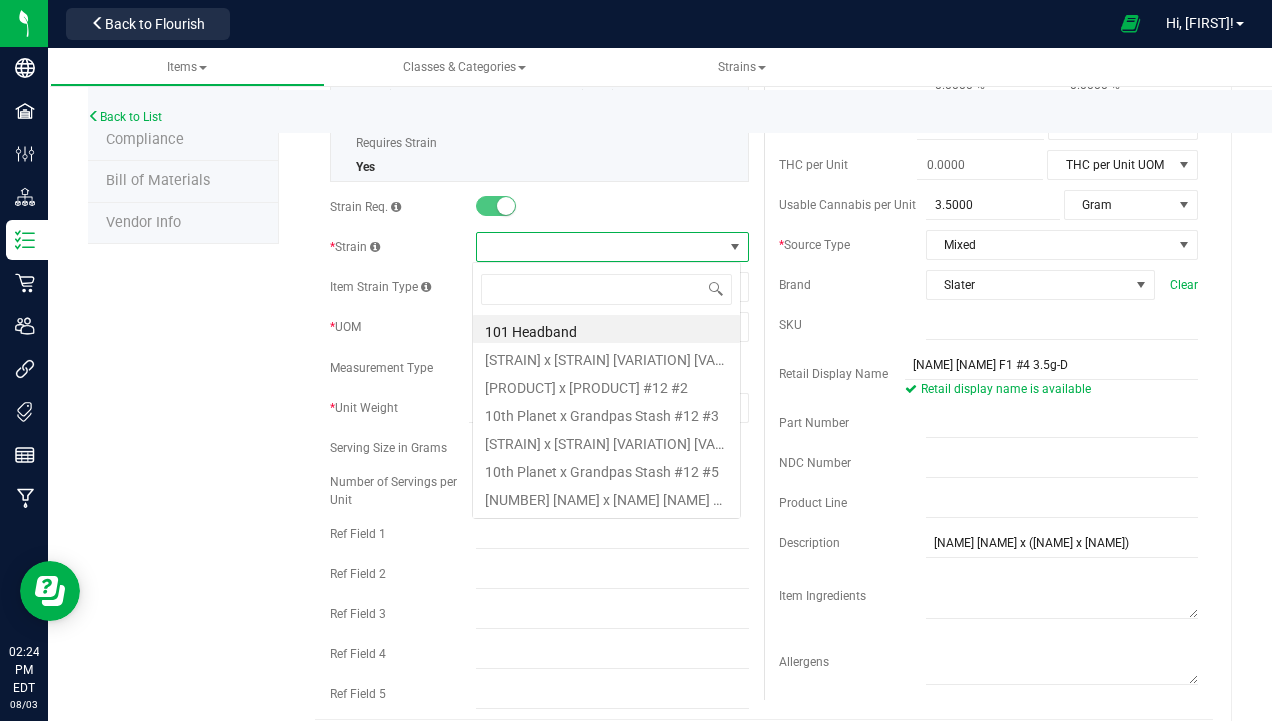 scroll, scrollTop: 99970, scrollLeft: 99731, axis: both 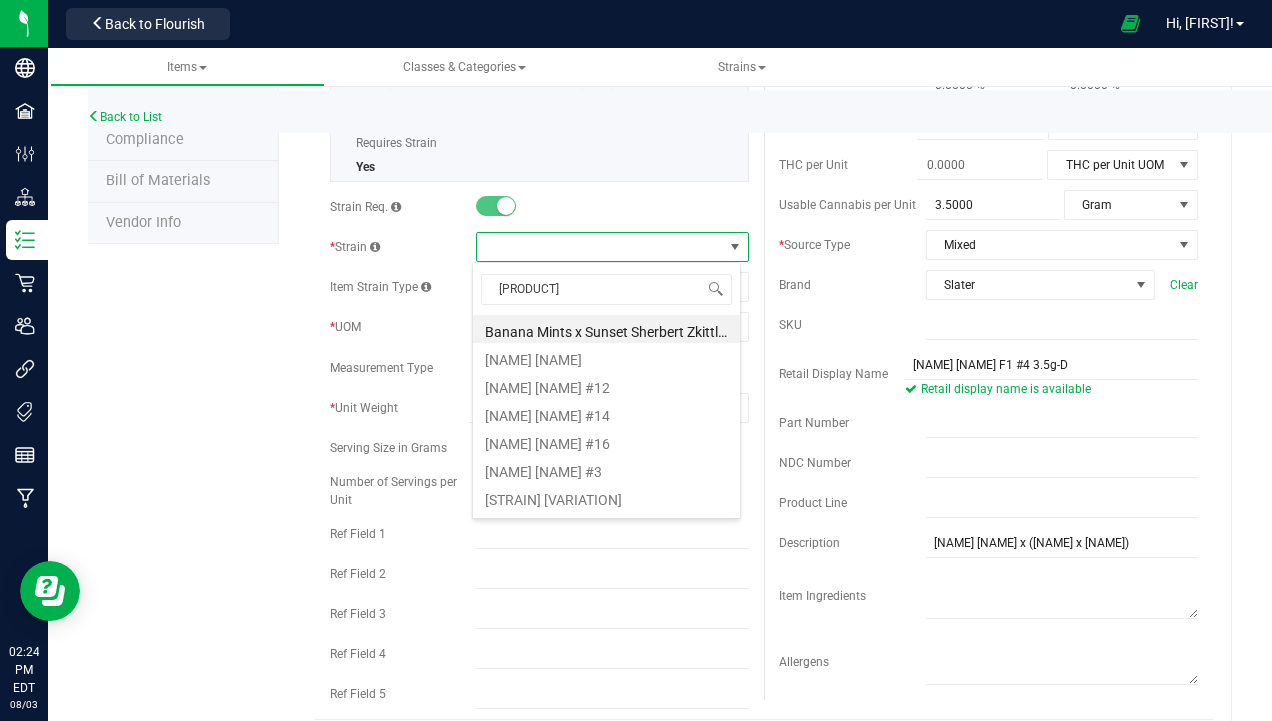 type on "[PRODUCT] [NUMBER]" 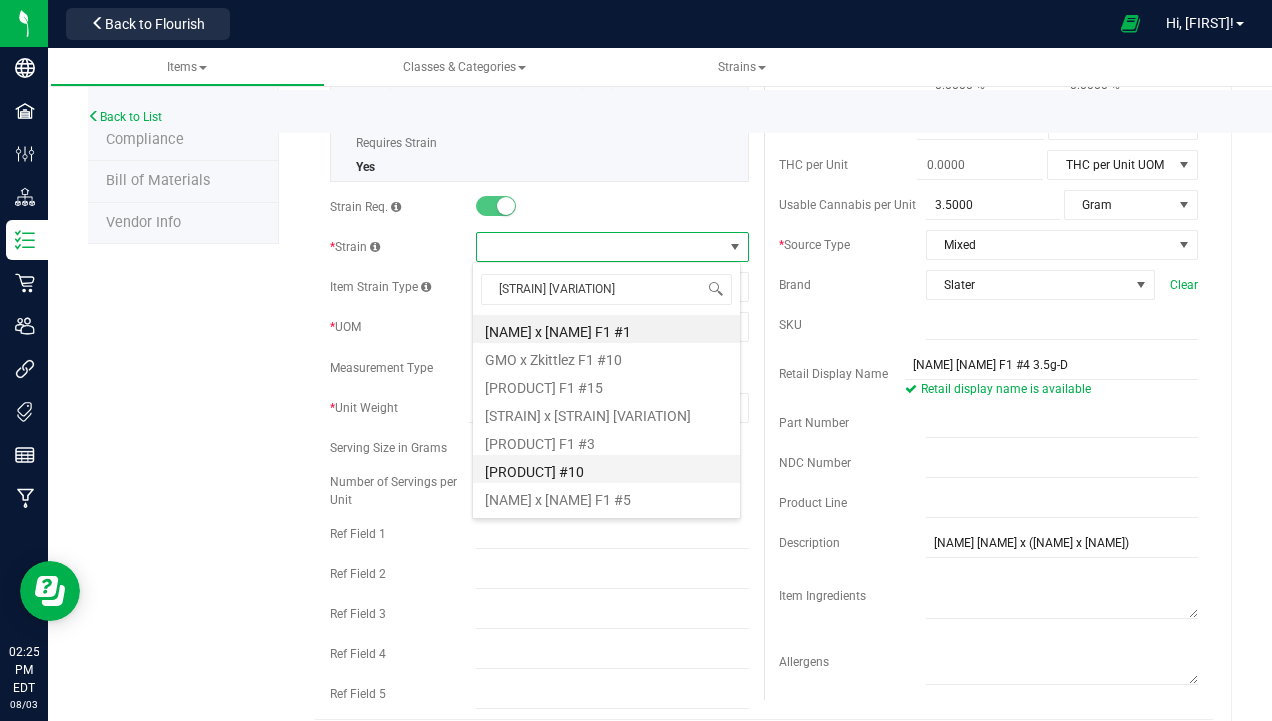 click on "[STRAIN]" at bounding box center (606, 469) 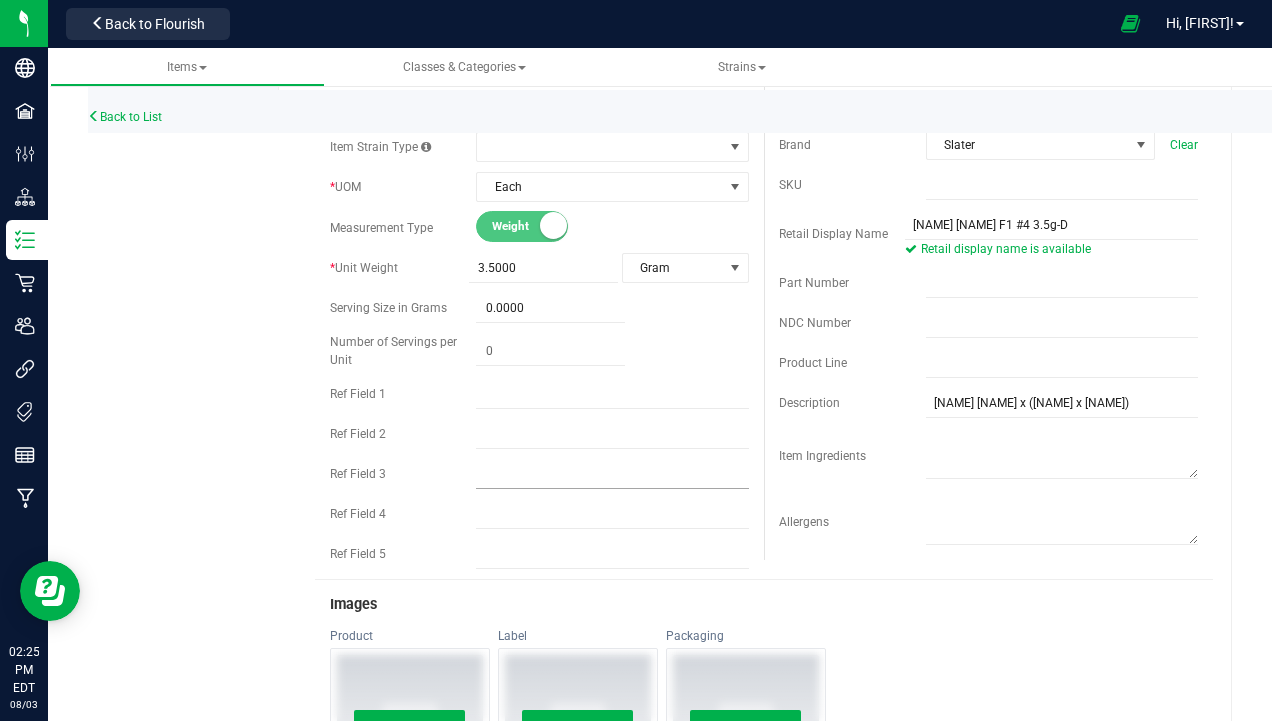 scroll, scrollTop: 0, scrollLeft: 0, axis: both 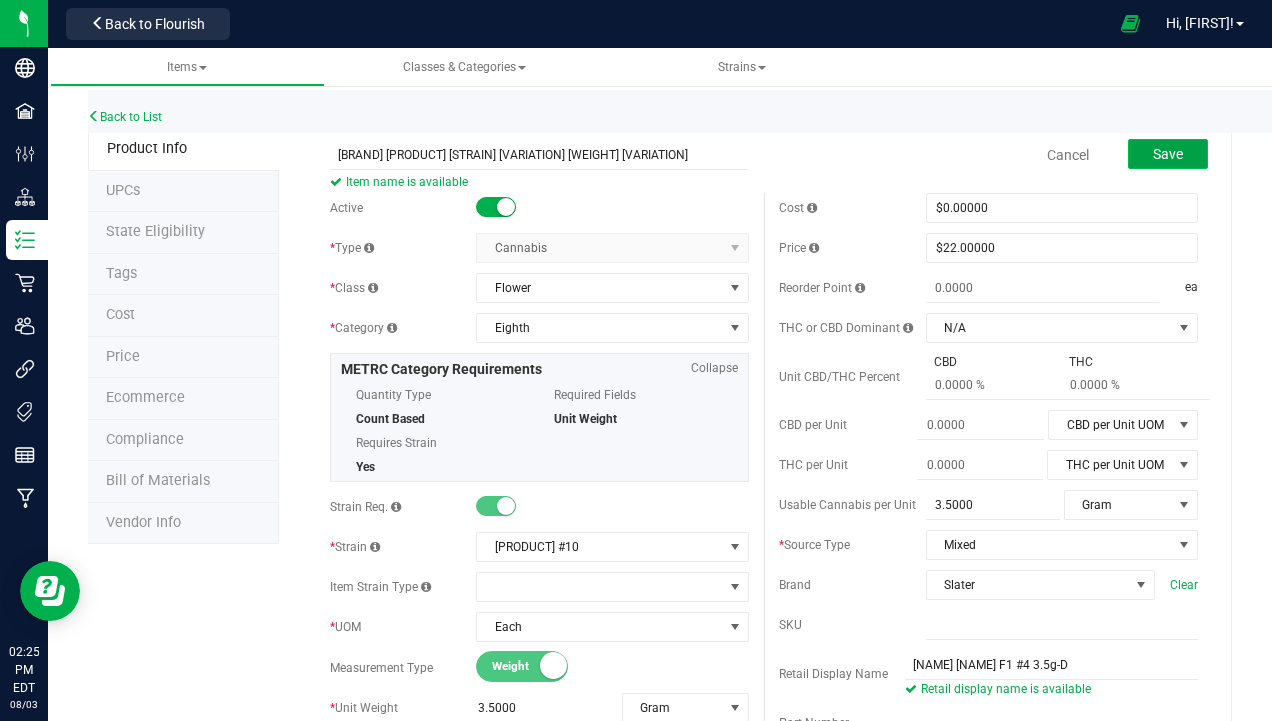 click on "Save" at bounding box center (1168, 154) 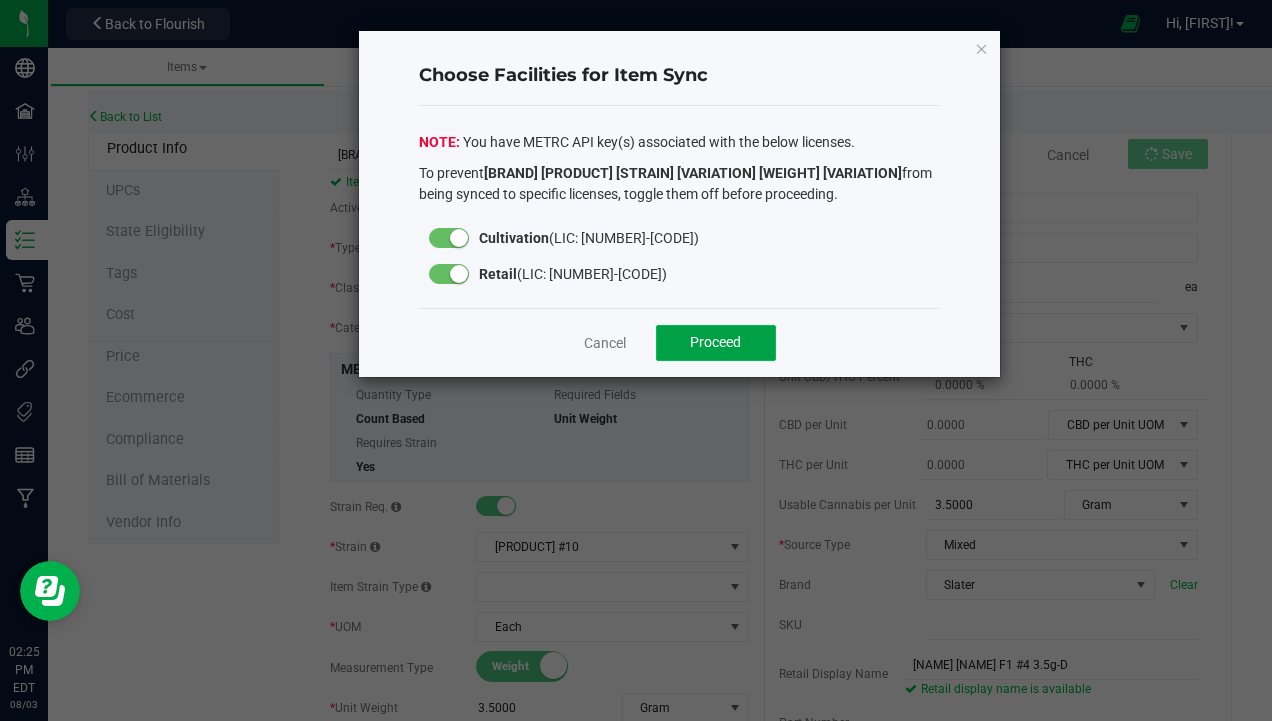 click on "Proceed" 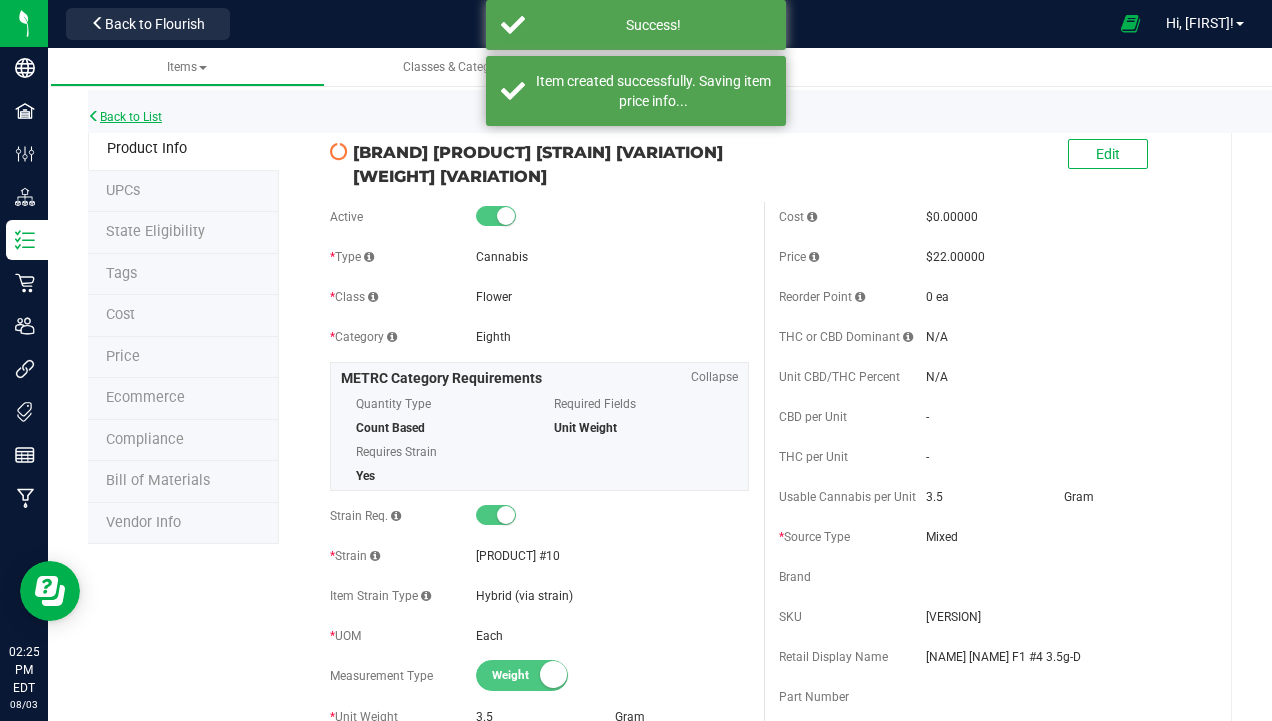 click on "Back to List" at bounding box center (125, 117) 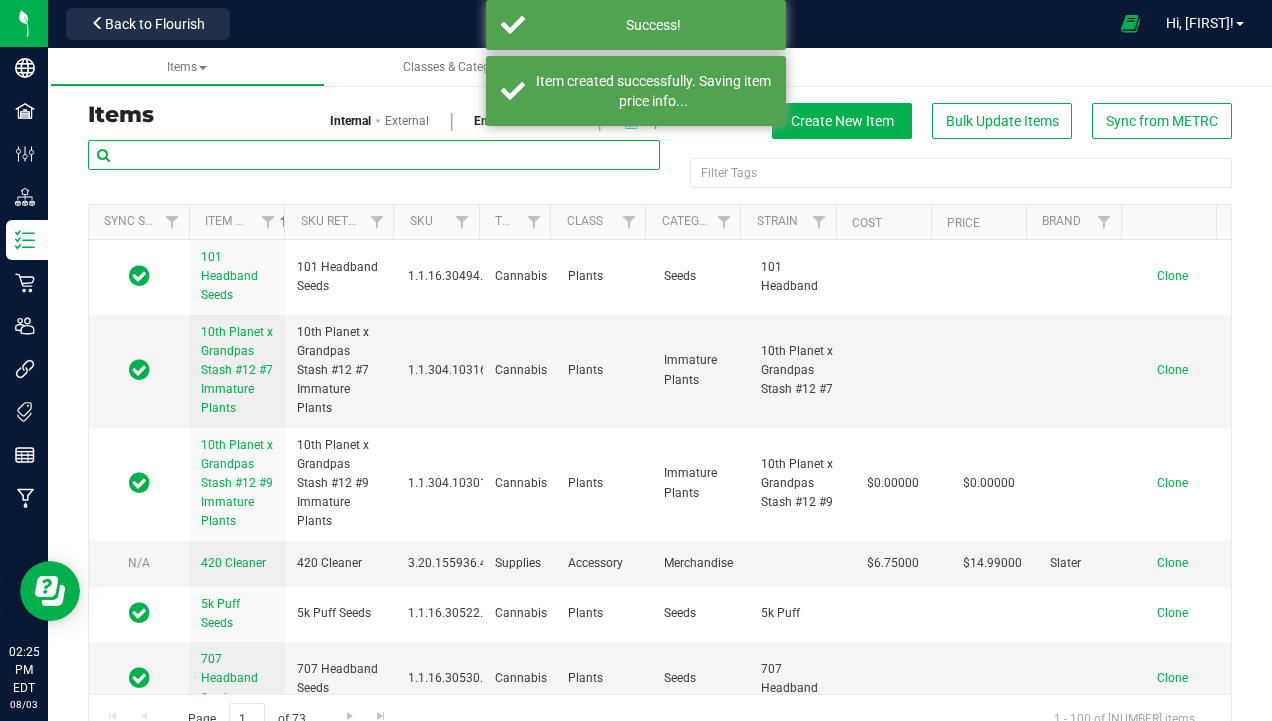 click at bounding box center [374, 155] 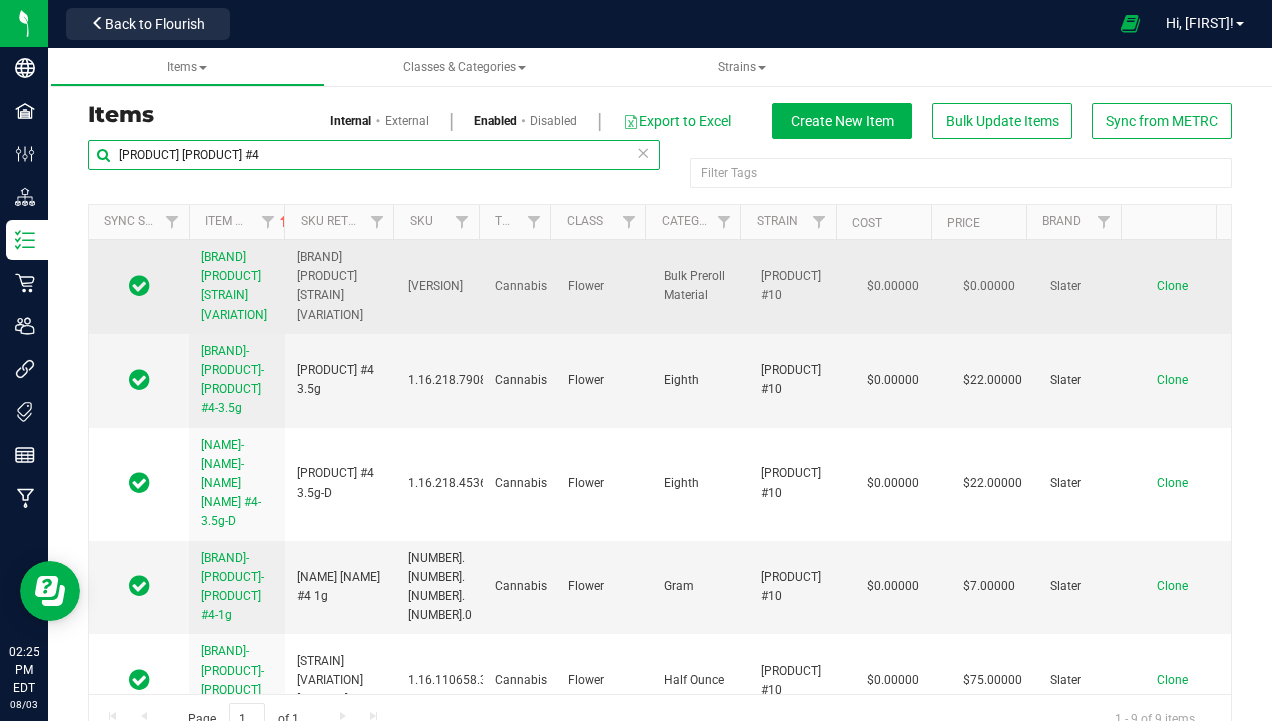 type on "gmo zkittlez #4" 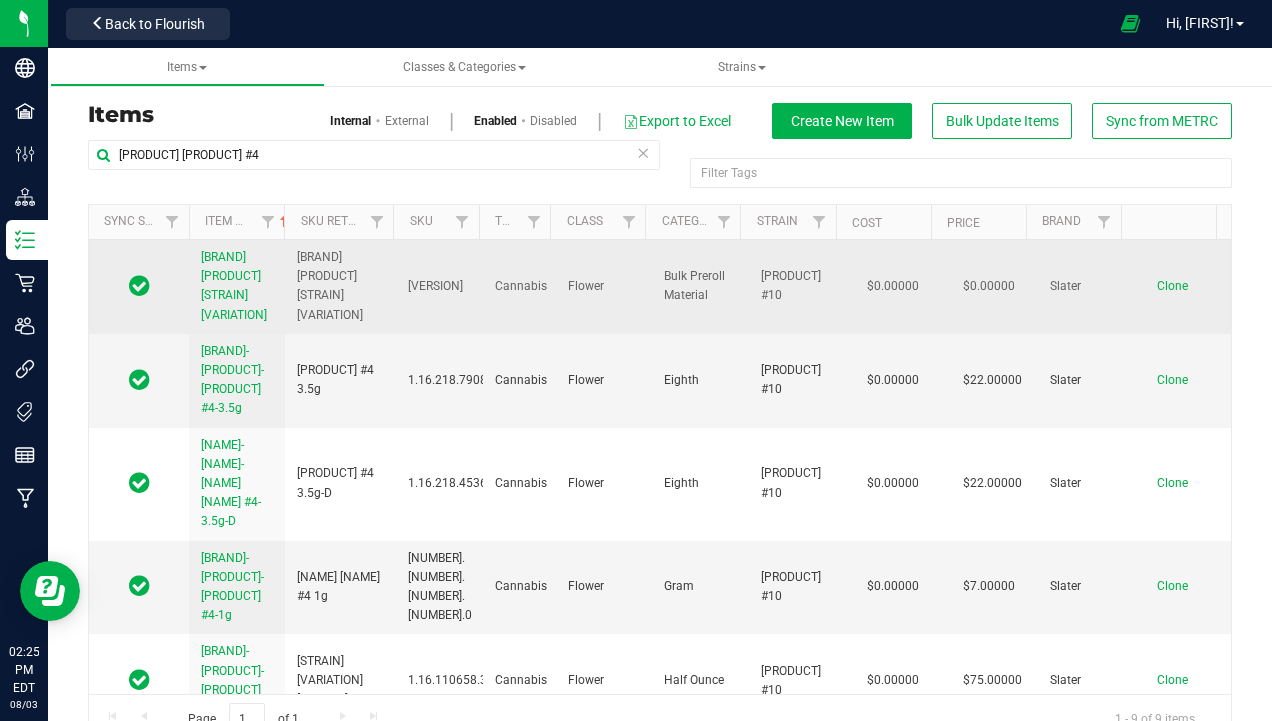 drag, startPoint x: 191, startPoint y: 252, endPoint x: 260, endPoint y: 333, distance: 106.404884 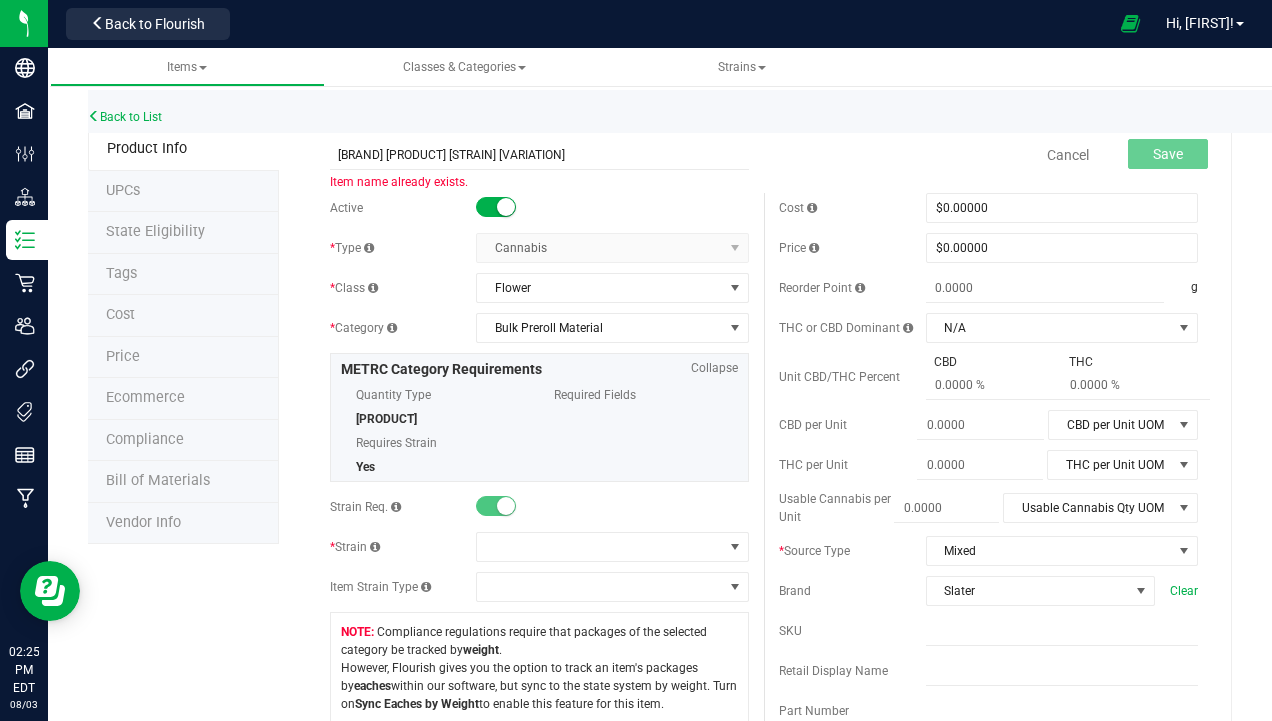 click on "Cannabis Select type Cannabis Non-Inventory Raw Materials Supplies" at bounding box center [612, 248] 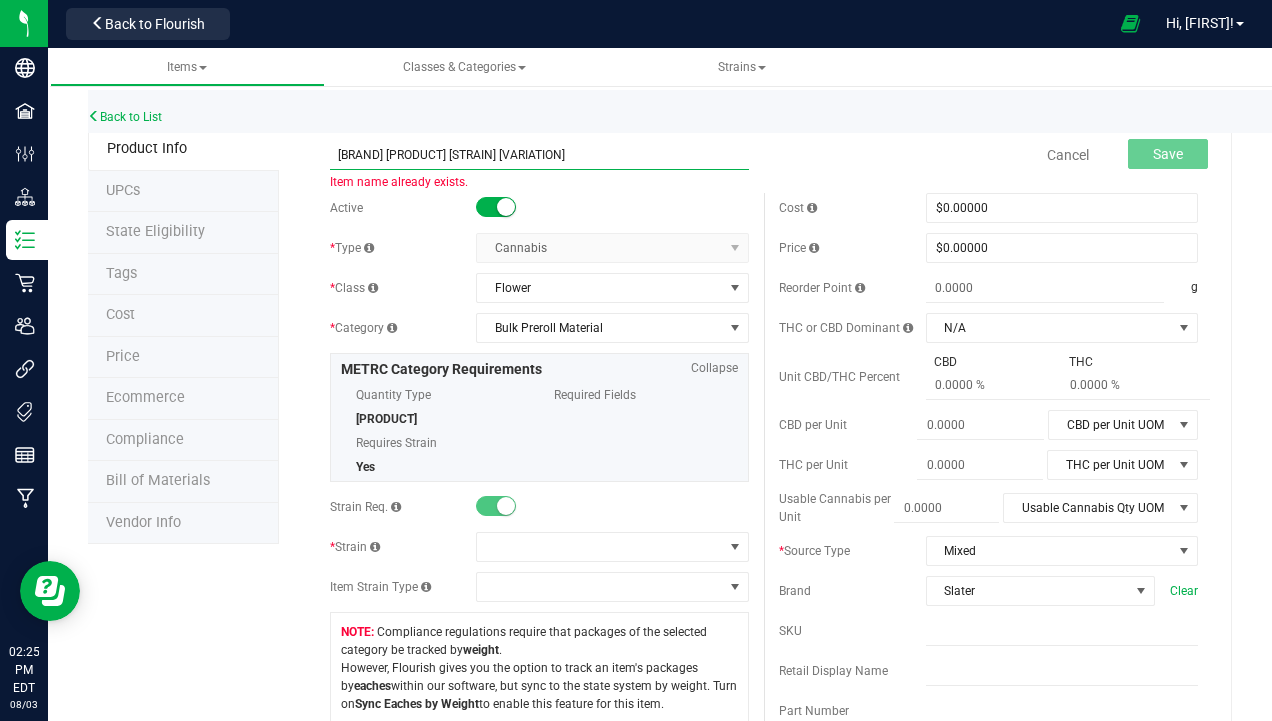click on "[NAME]-Bulk Preroll Material-[STRAIN] #4" at bounding box center (539, 155) 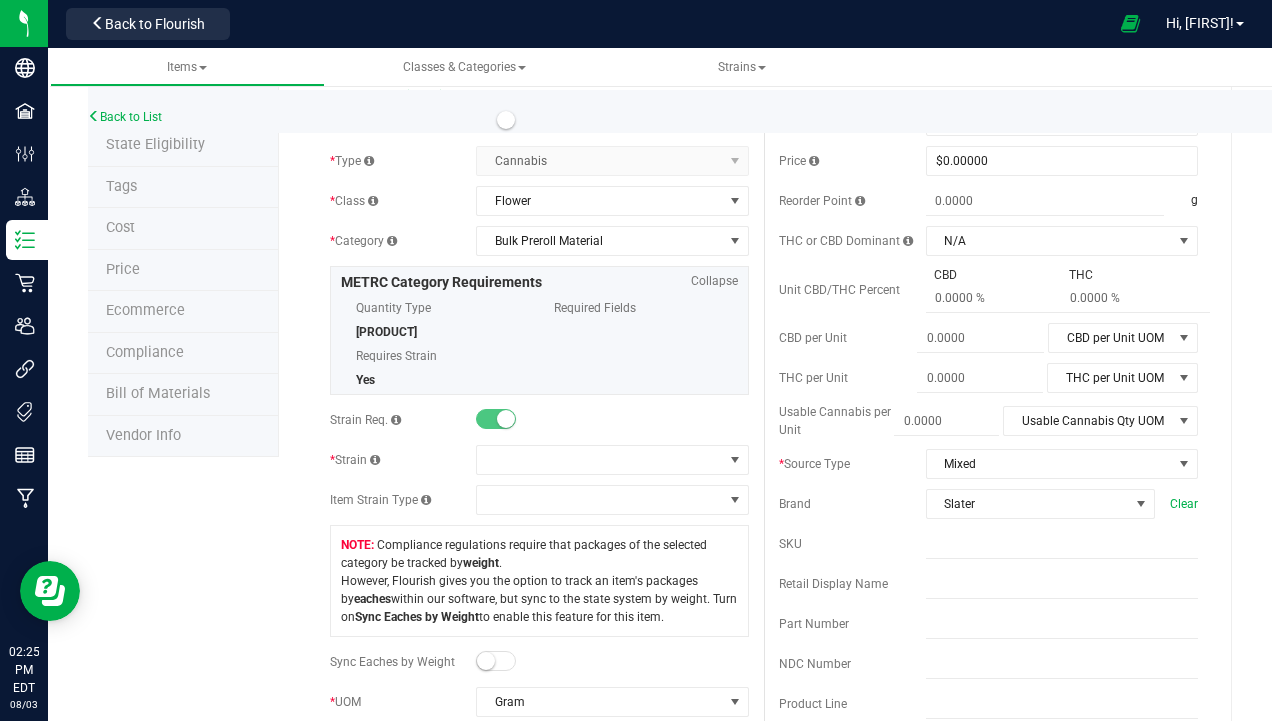 scroll, scrollTop: 100, scrollLeft: 0, axis: vertical 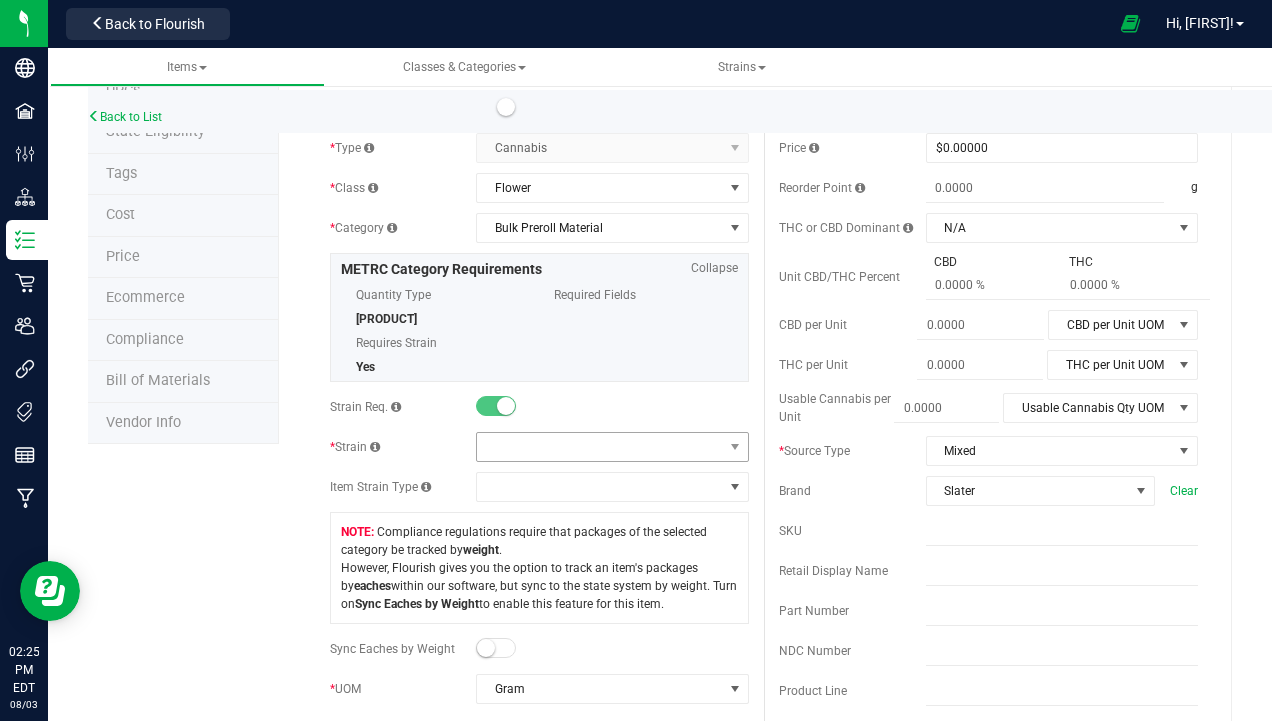 type on "Slater-Bulk Preroll Material-GMO Zkittlez F1 #4" 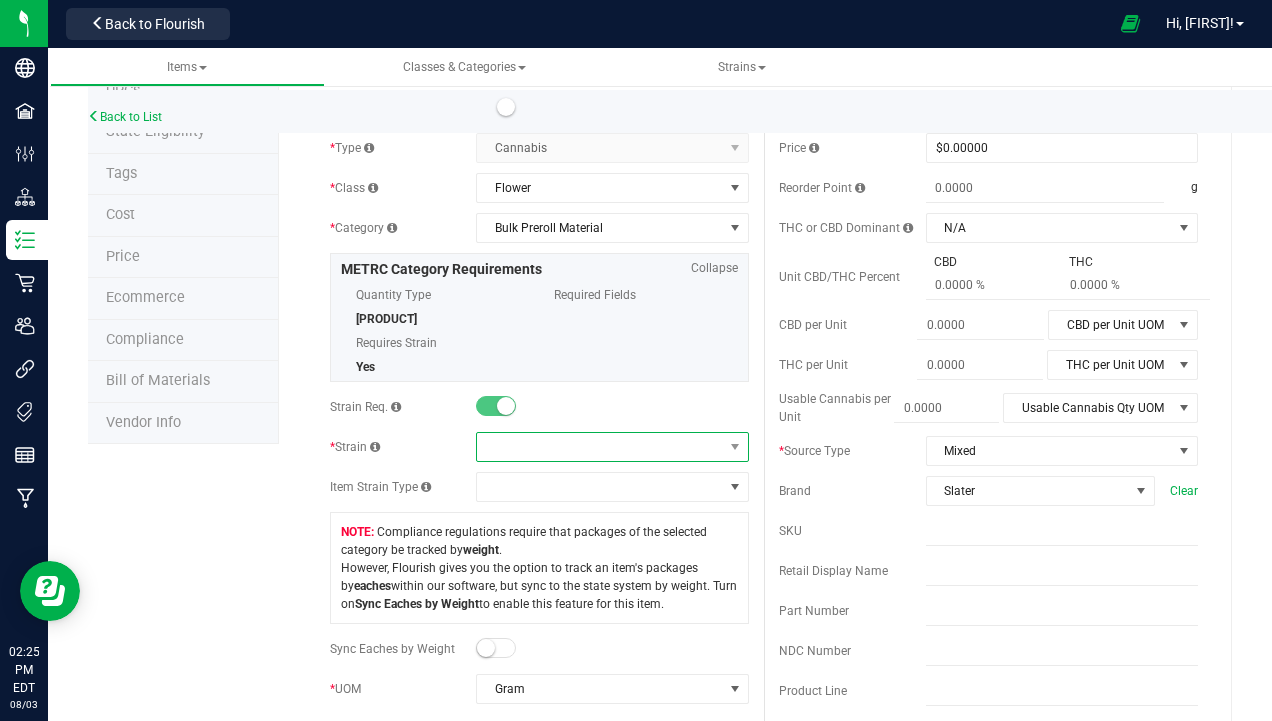 click at bounding box center (599, 447) 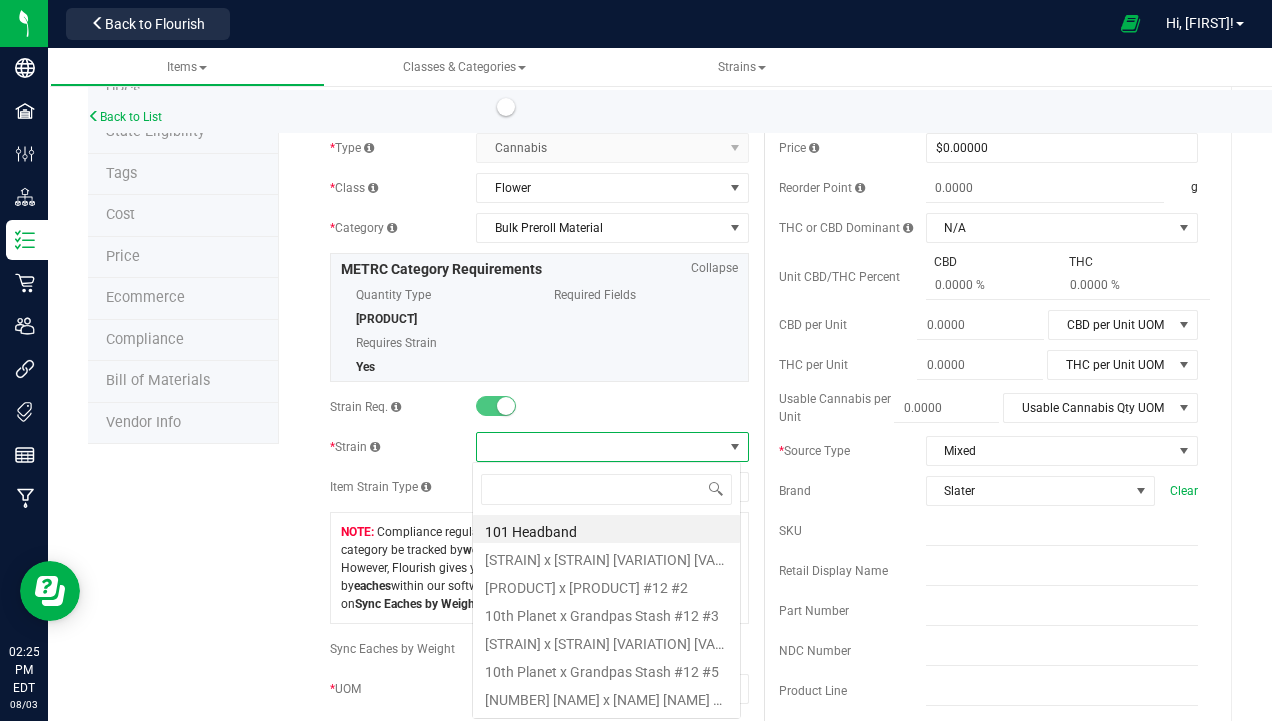 scroll, scrollTop: 99970, scrollLeft: 99731, axis: both 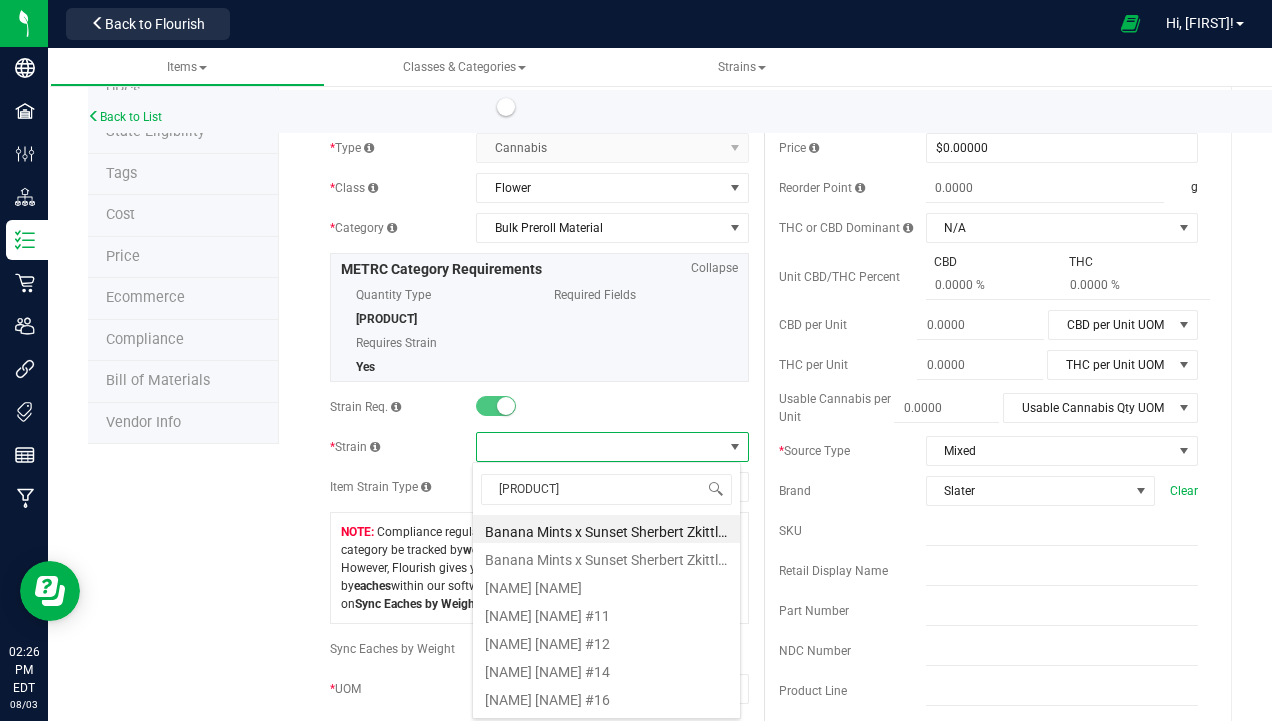 type on "[PRODUCT] [NUMBER]" 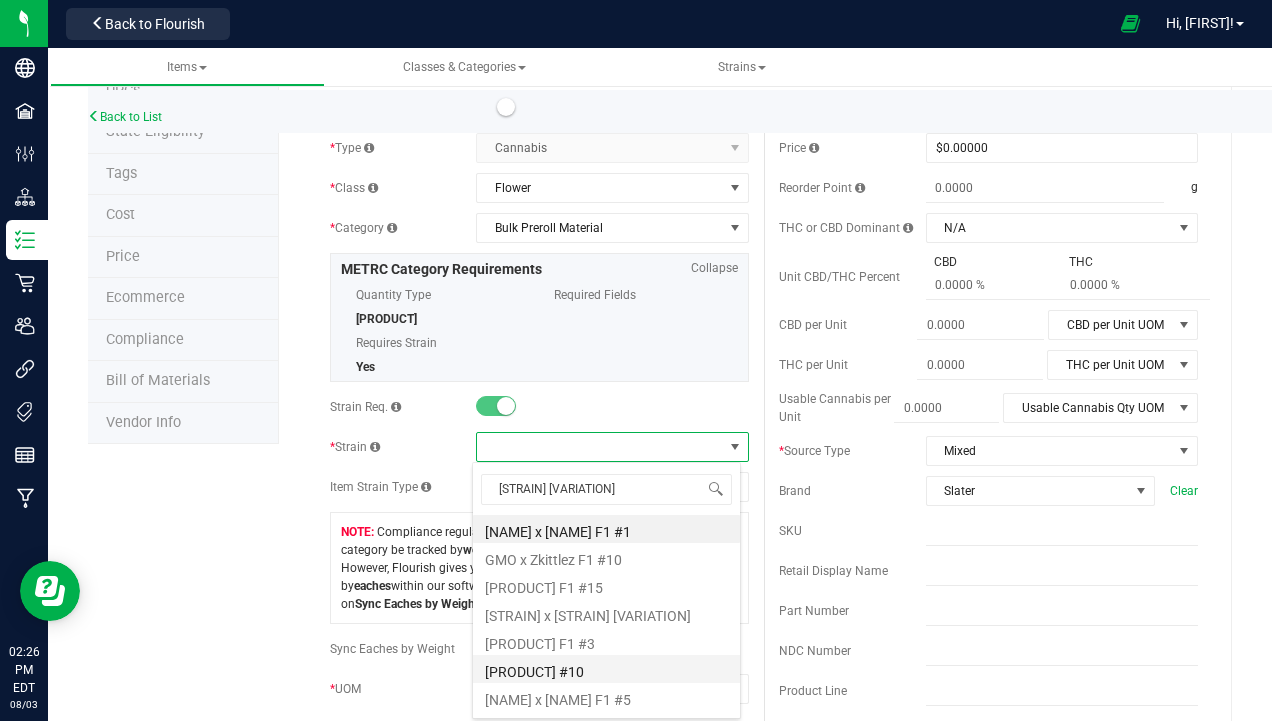 click on "[STRAIN]" at bounding box center (606, 669) 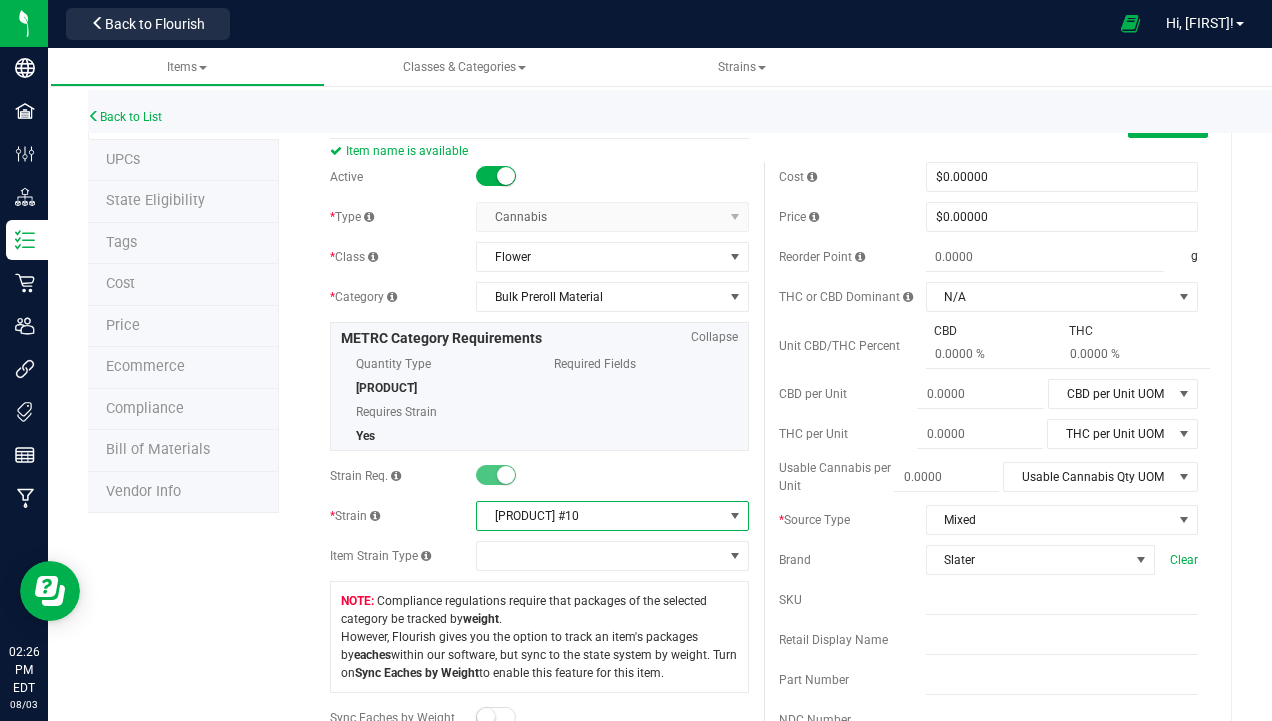 scroll, scrollTop: 0, scrollLeft: 0, axis: both 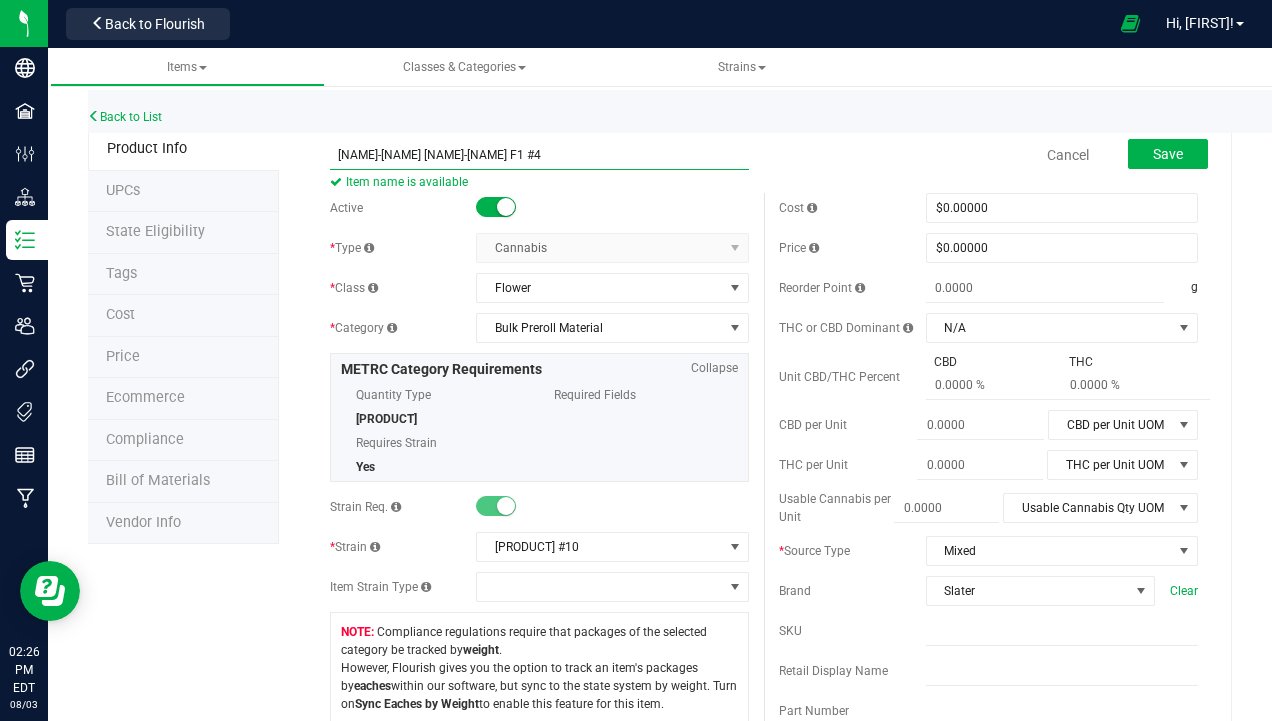drag, startPoint x: 596, startPoint y: 152, endPoint x: 233, endPoint y: 135, distance: 363.39786 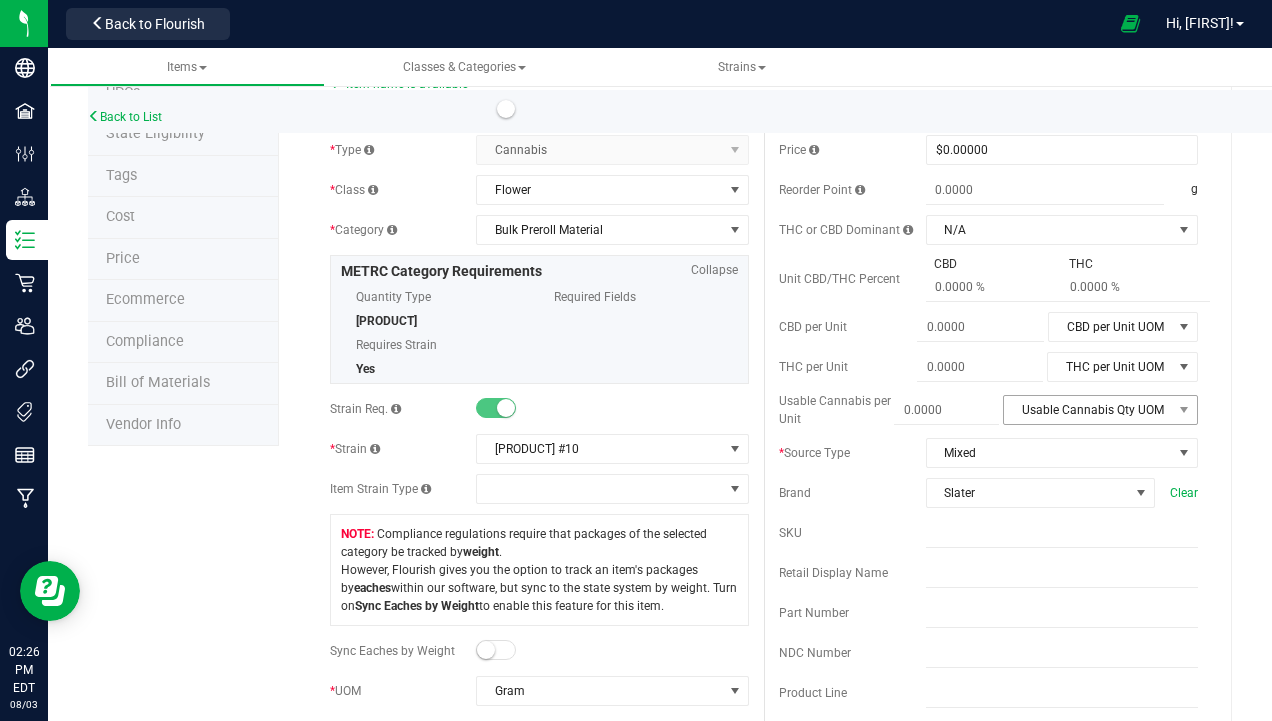 scroll, scrollTop: 200, scrollLeft: 0, axis: vertical 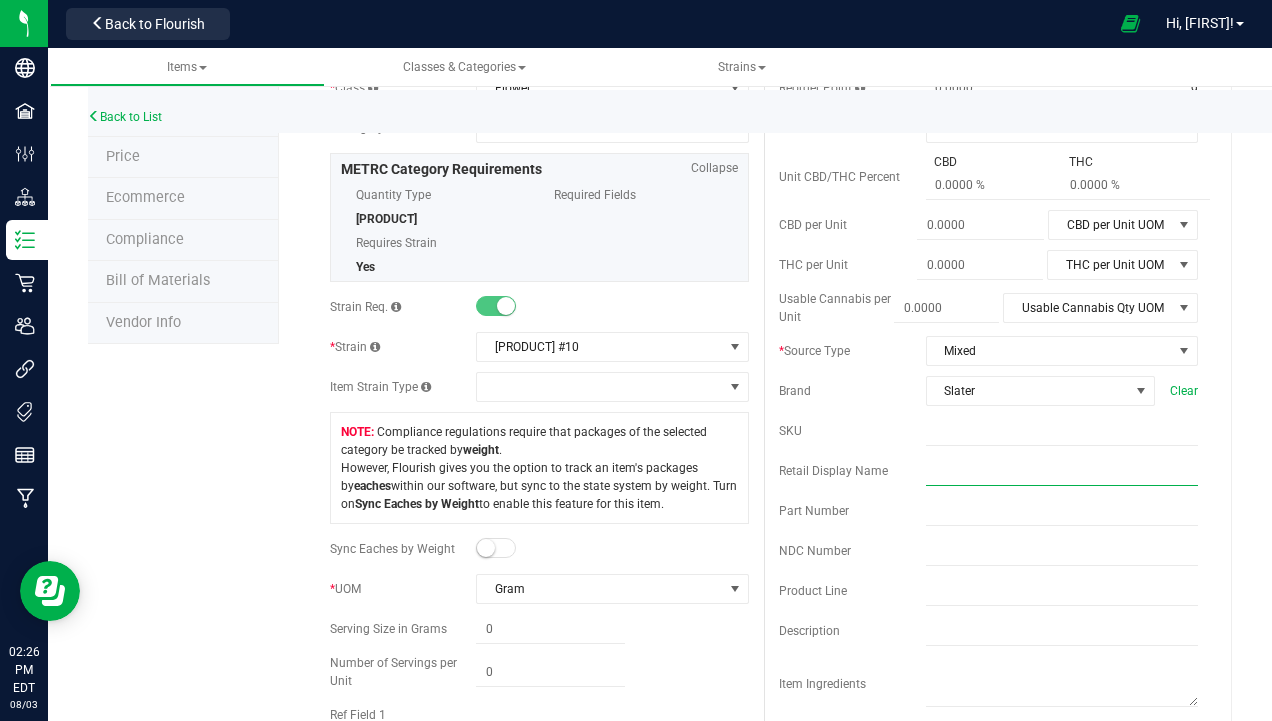 paste on "Slater-Bulk Preroll Material-GMO Zkittlez F1 #4" 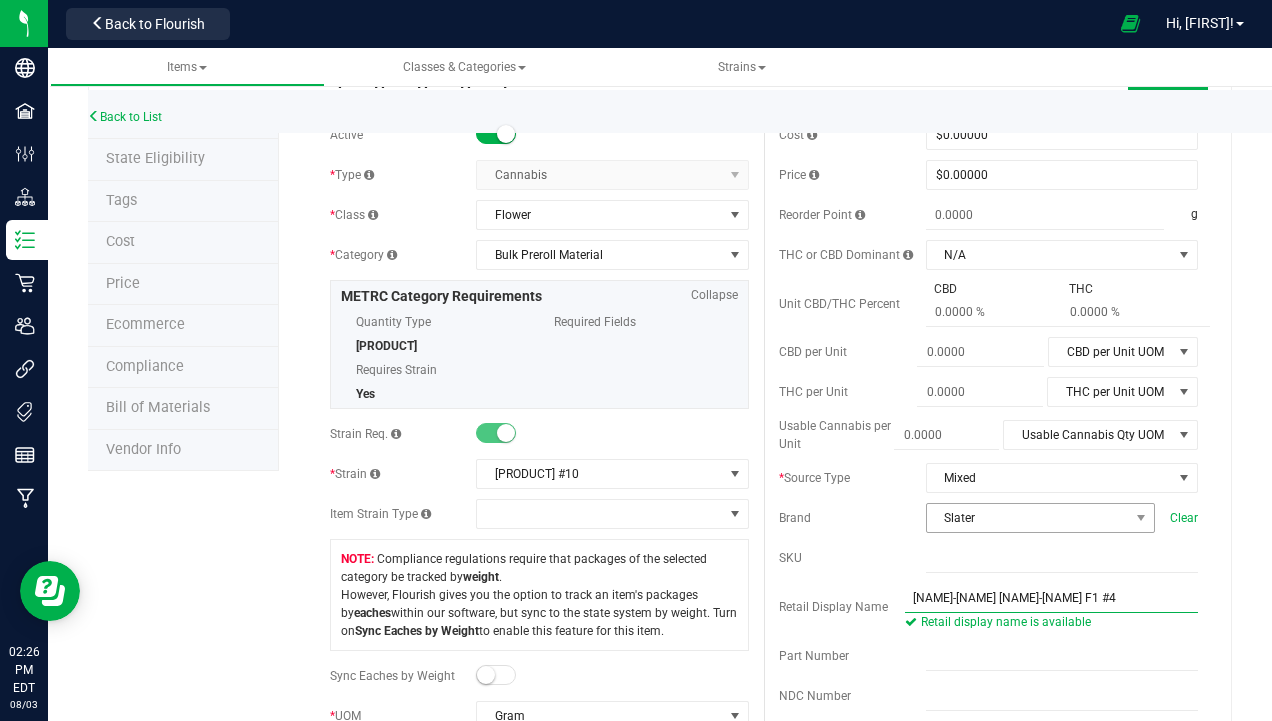 scroll, scrollTop: 0, scrollLeft: 0, axis: both 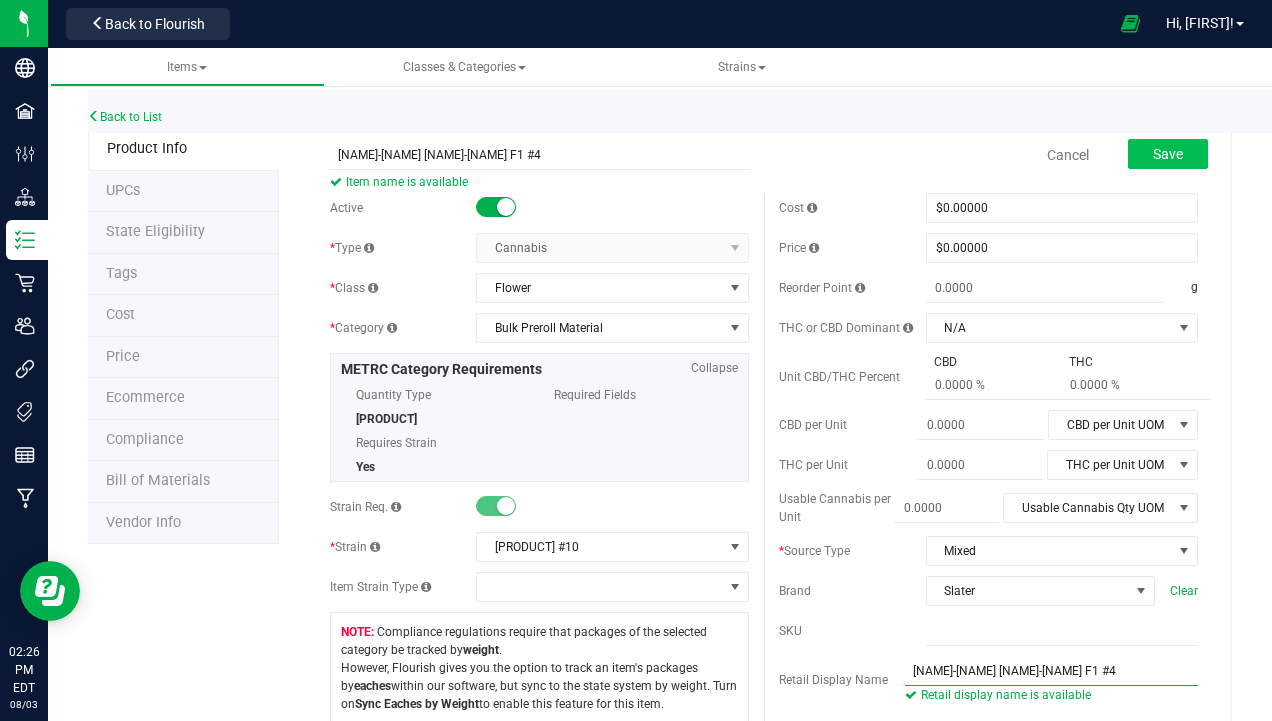 type on "Slater-Bulk Preroll Material-GMO Zkittlez F1 #4" 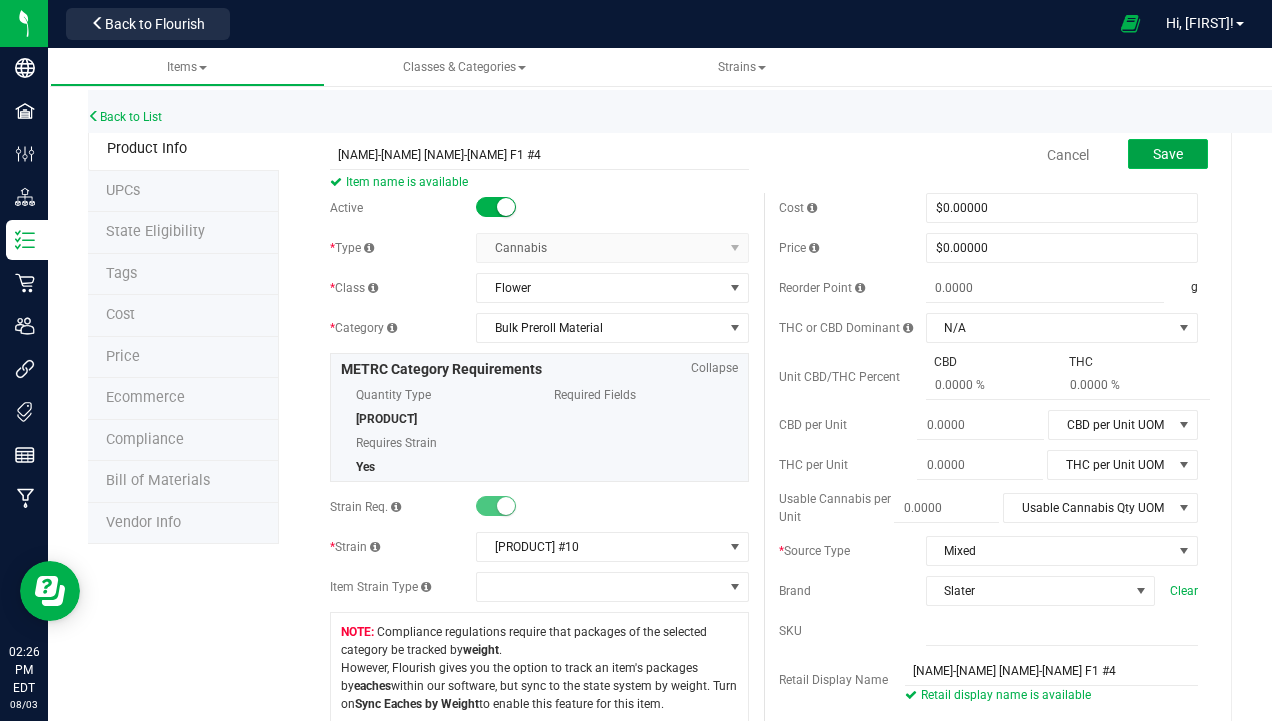 click on "Save" at bounding box center (1168, 154) 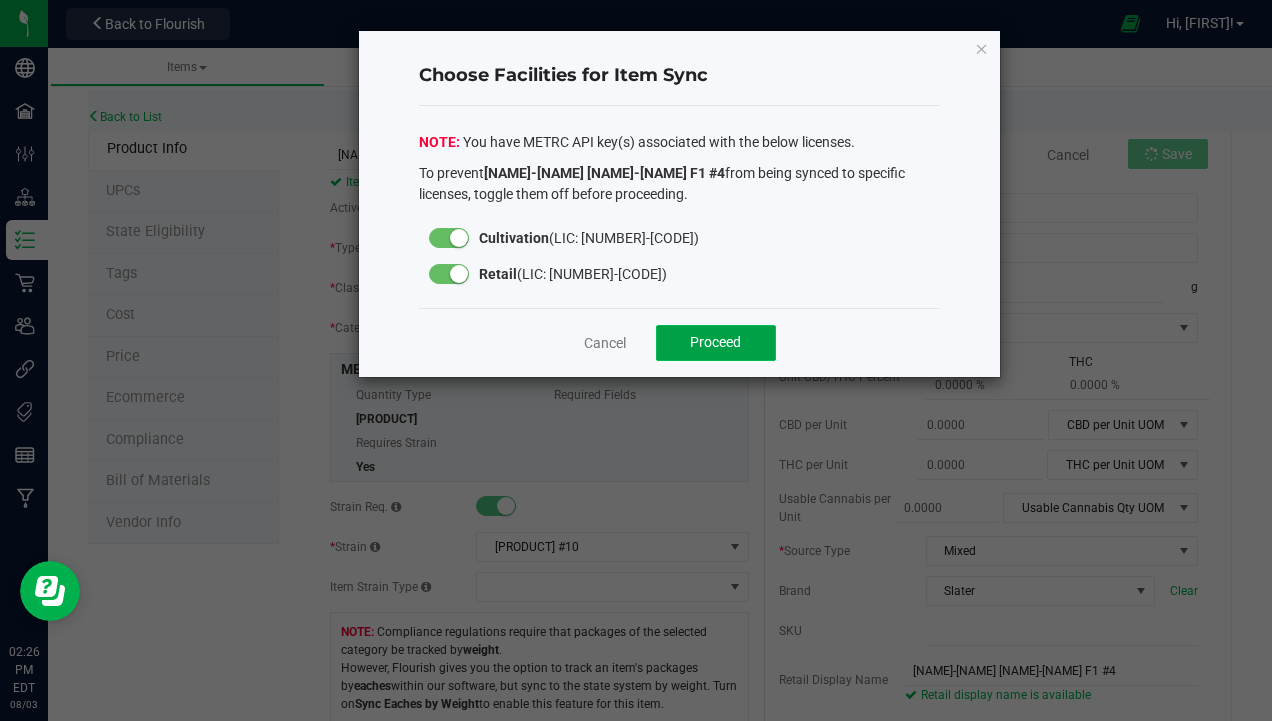 click on "Proceed" 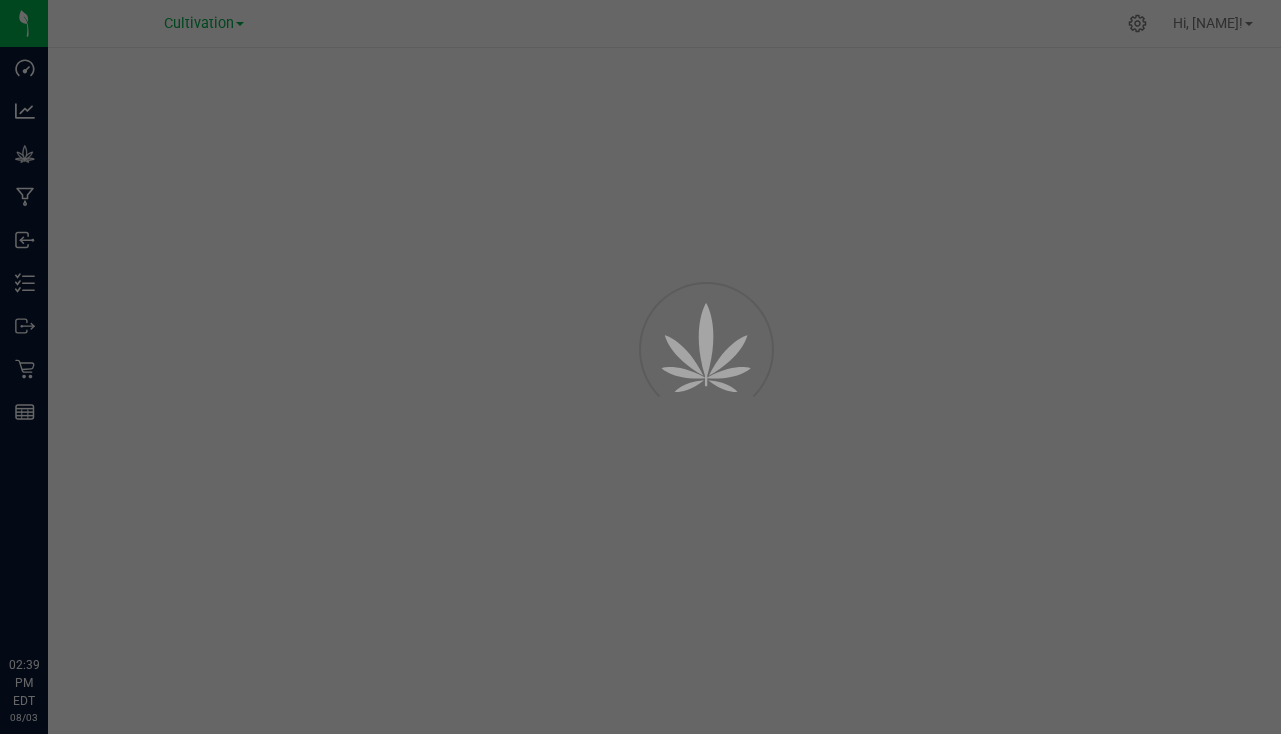scroll, scrollTop: 0, scrollLeft: 0, axis: both 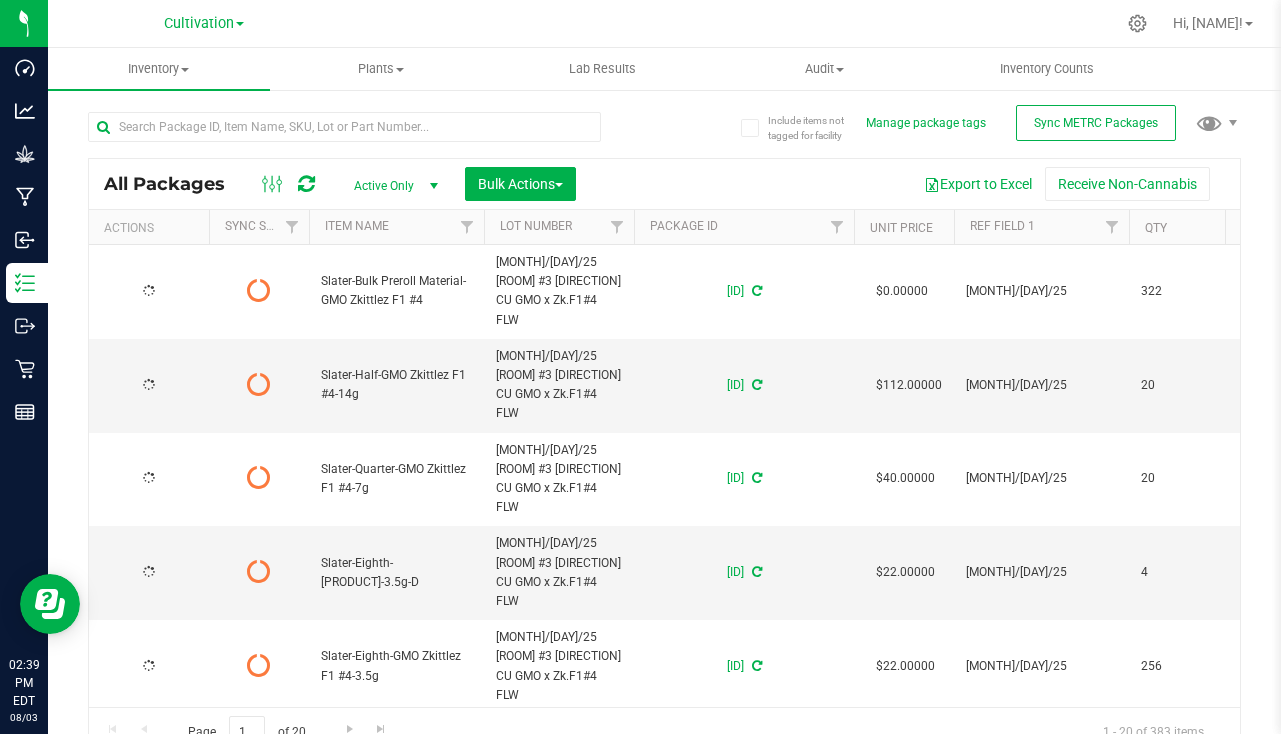 type on "2025-08-03" 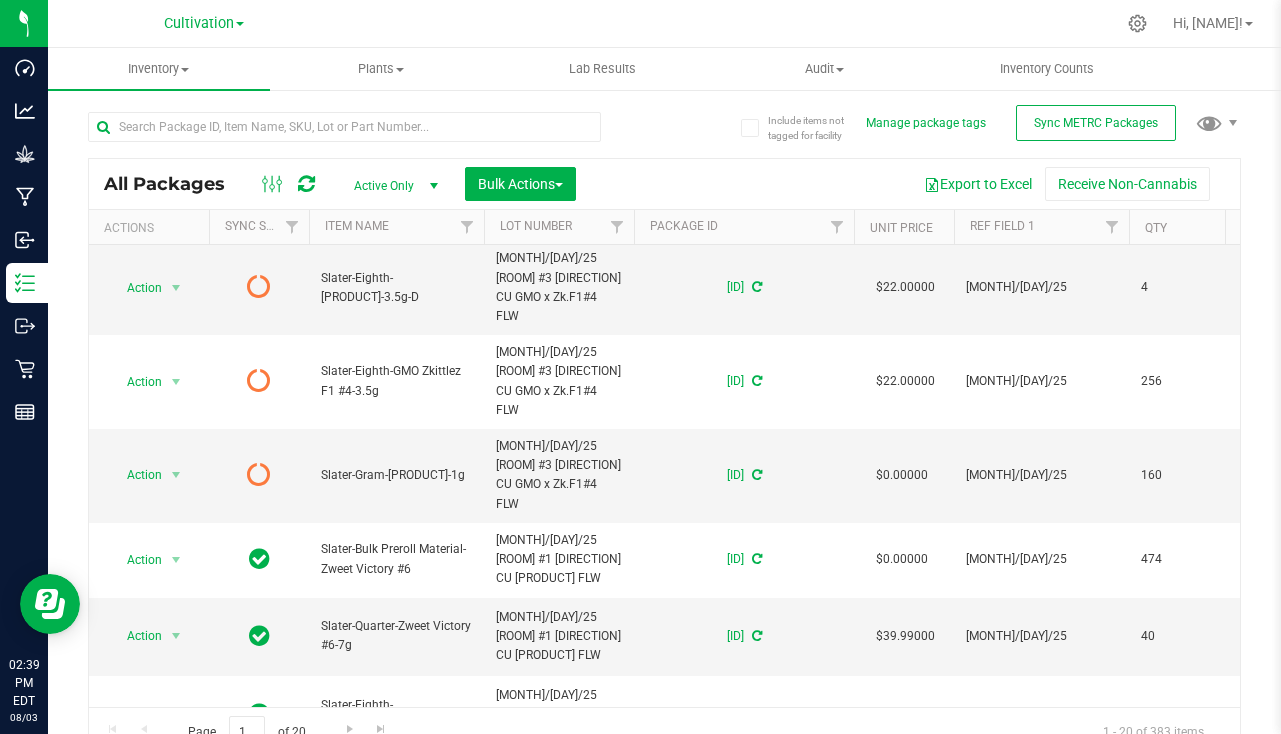 scroll, scrollTop: 0, scrollLeft: 0, axis: both 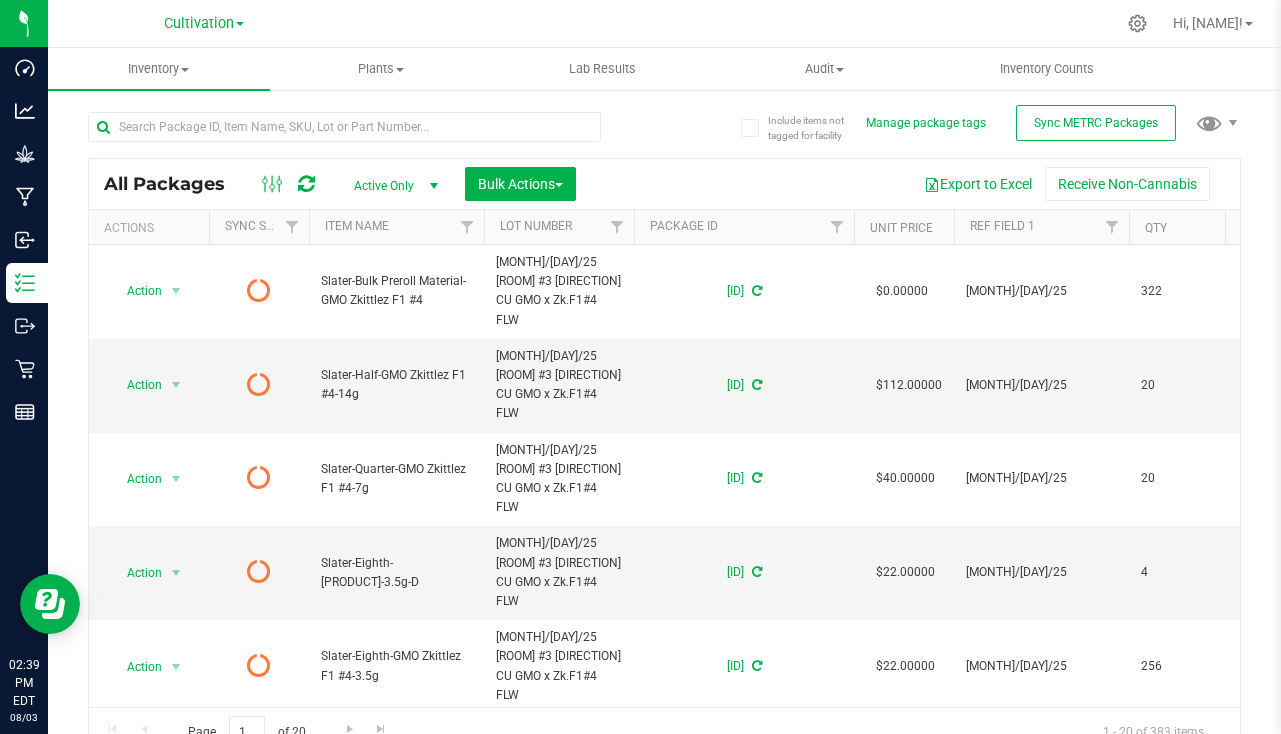 click at bounding box center [288, 184] 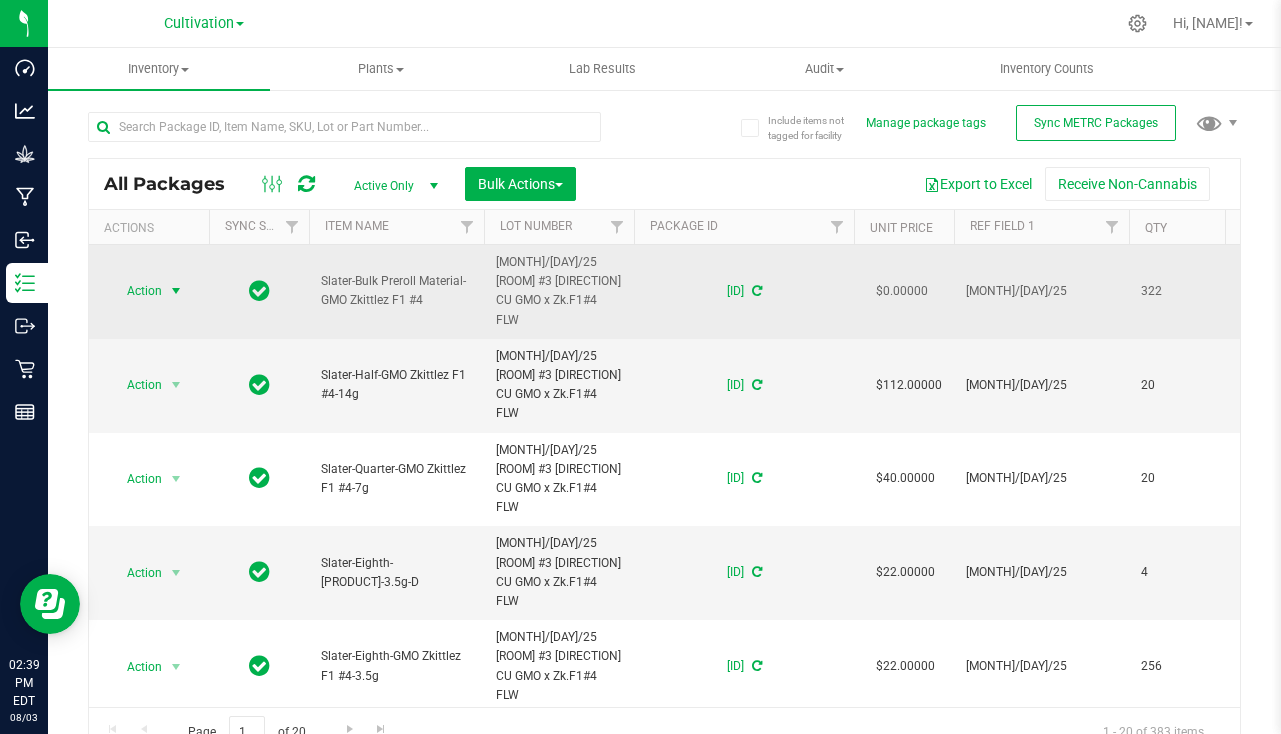click at bounding box center (176, 291) 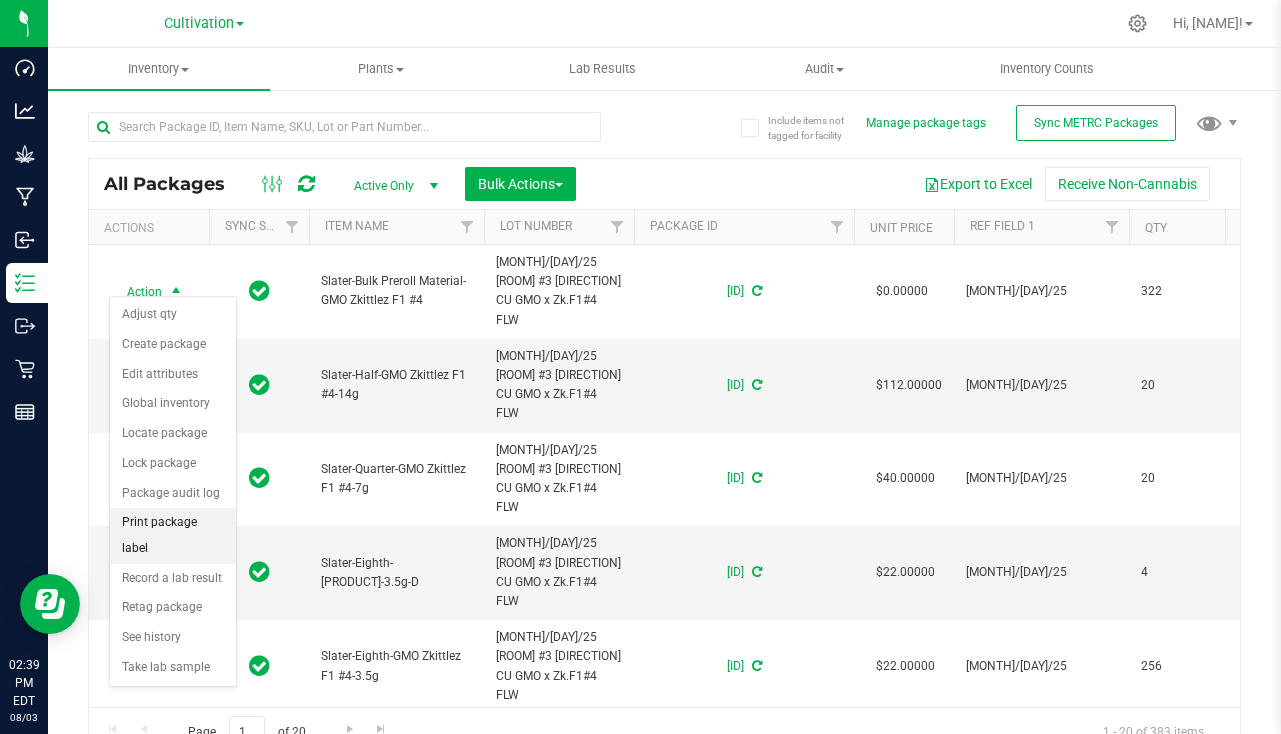 click on "Print package label" at bounding box center (173, 535) 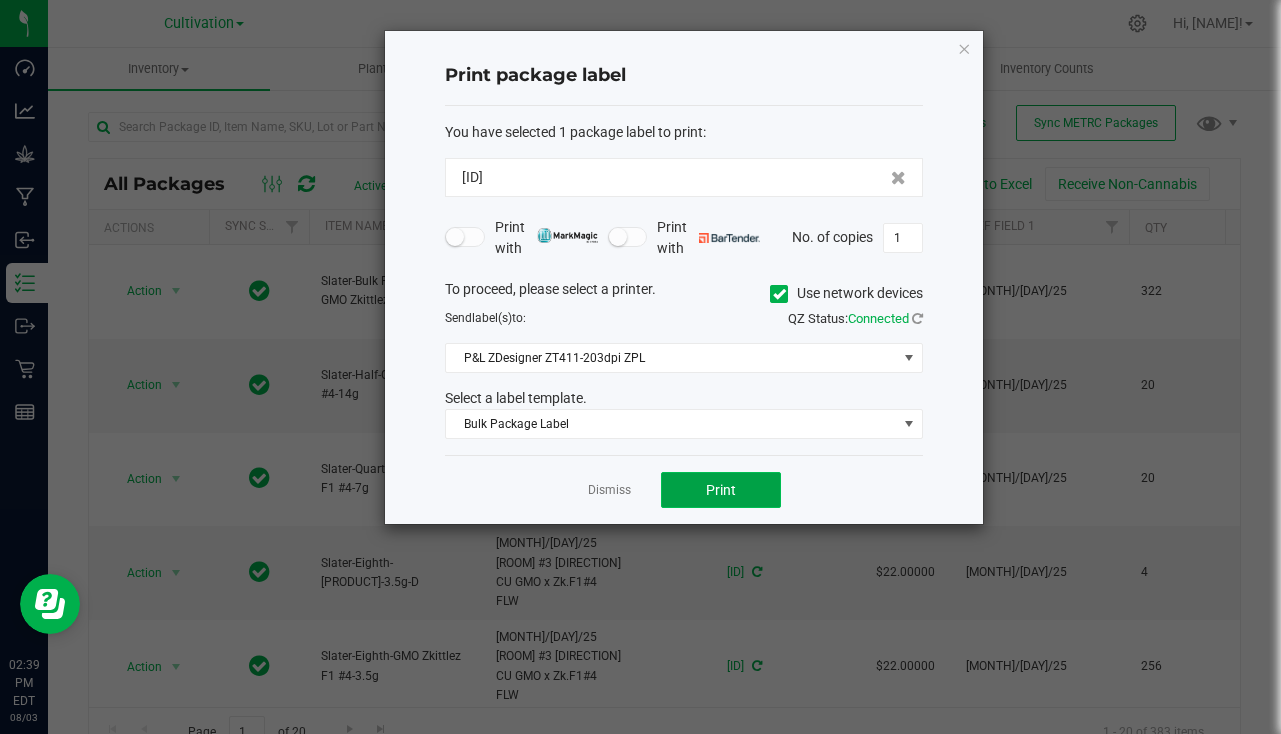 click on "Print" 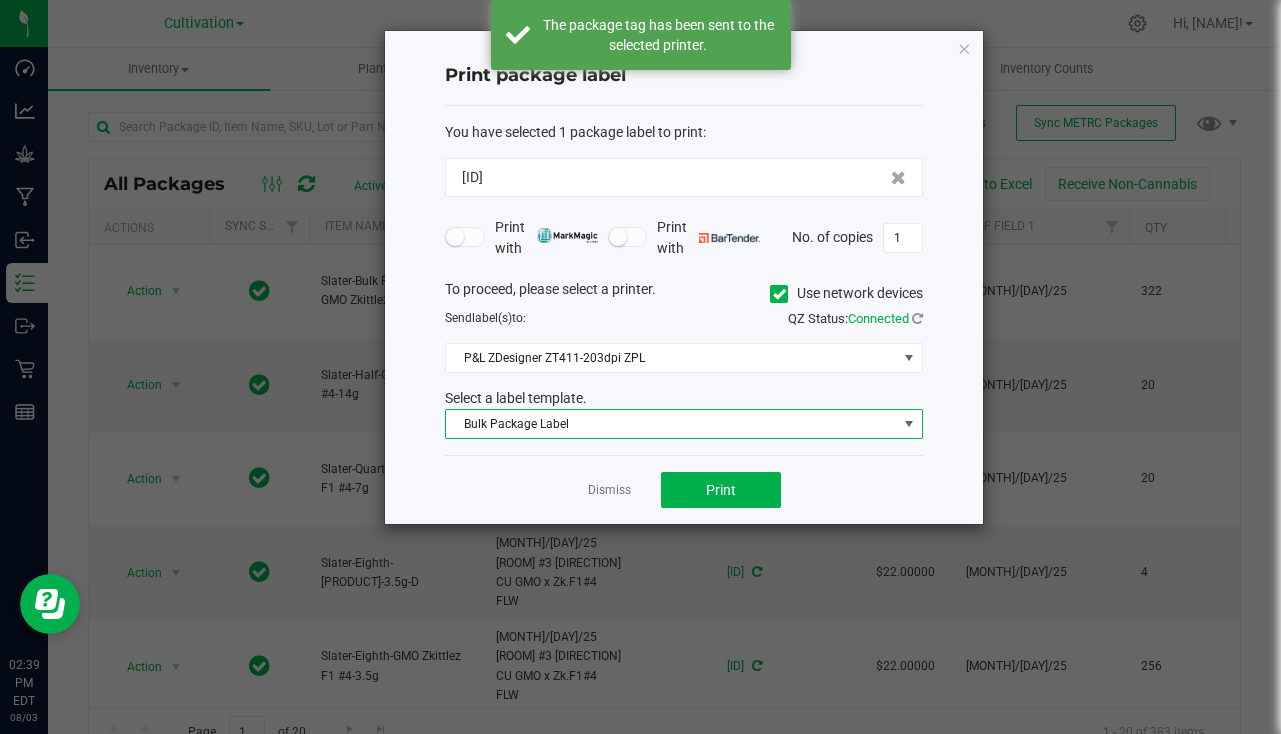 click on "Bulk Package Label" at bounding box center [671, 424] 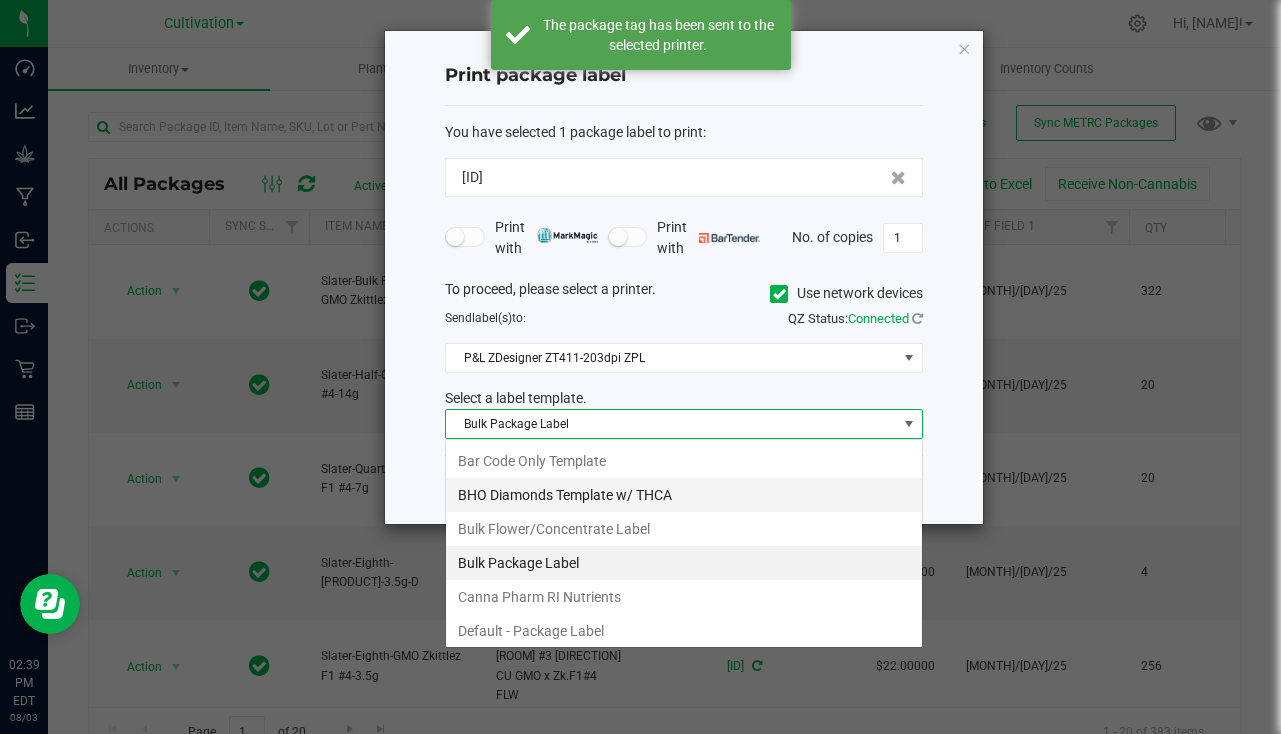 scroll, scrollTop: 99970, scrollLeft: 99522, axis: both 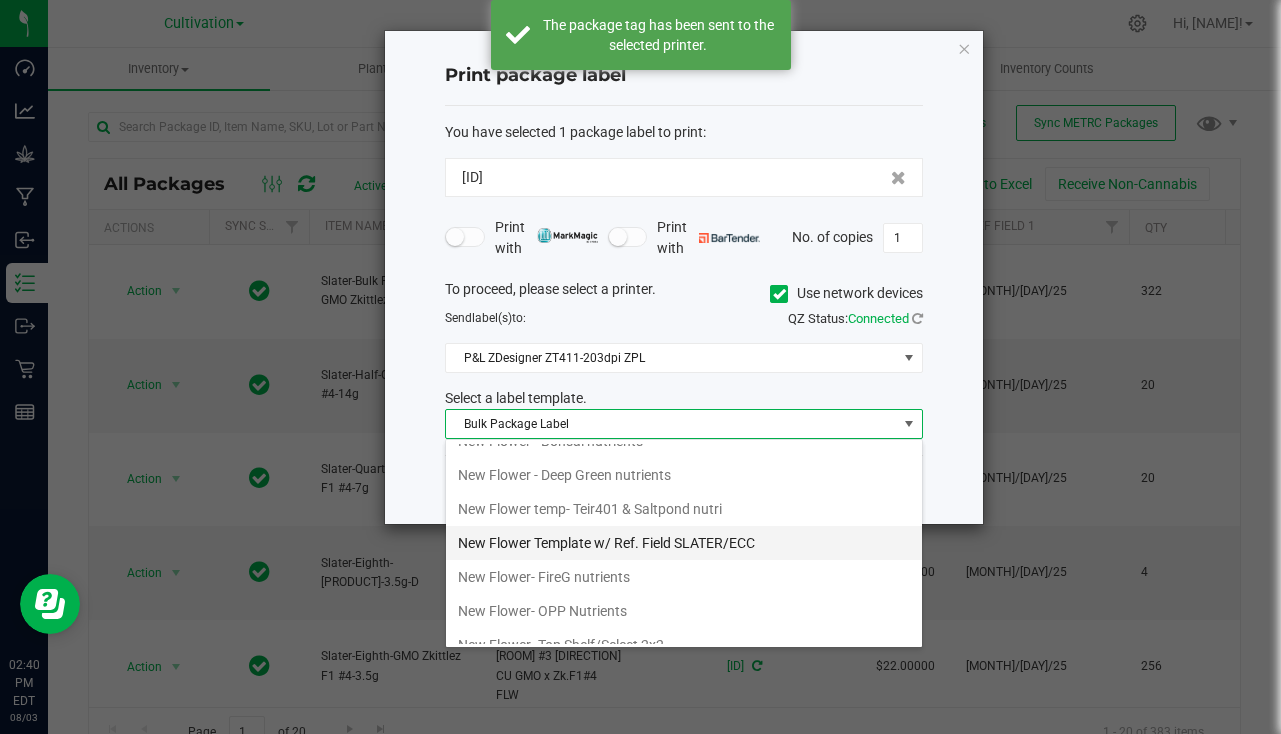 click on "New Flower Template w/ Ref. Field SLATER/ECC" at bounding box center [684, 543] 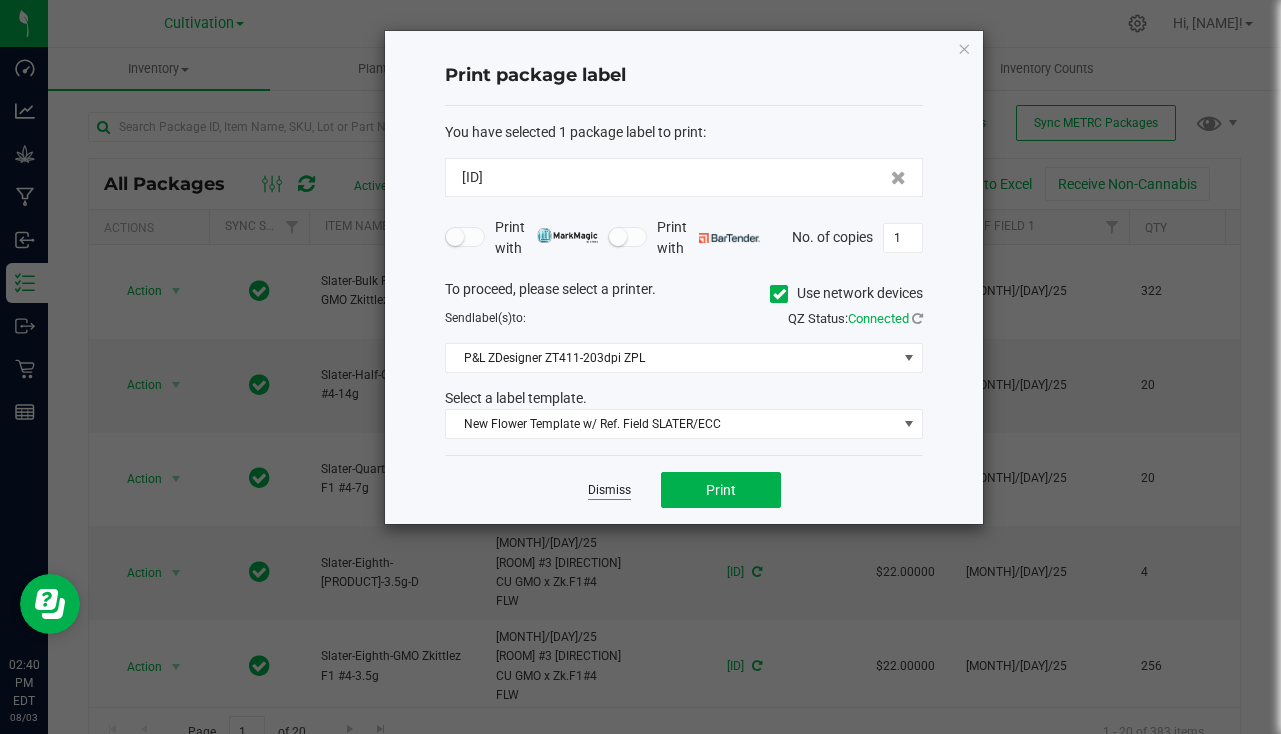 click on "Dismiss" 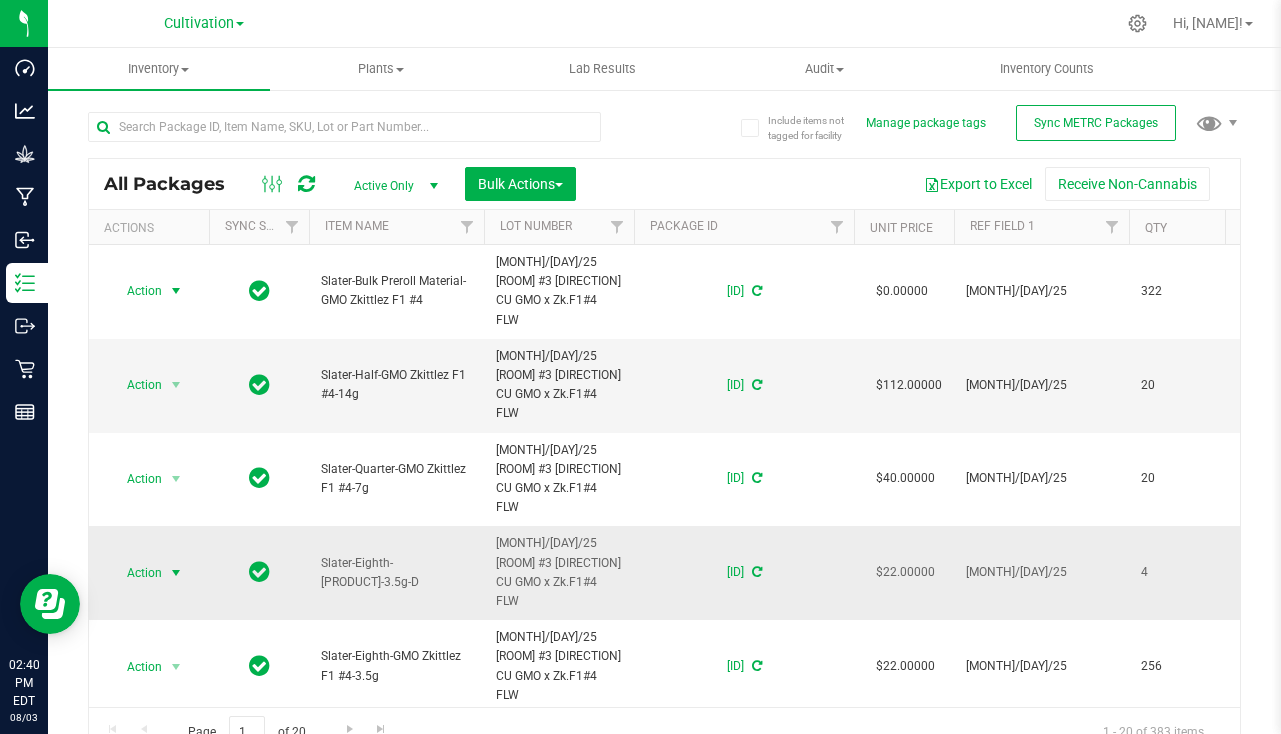 click at bounding box center [176, 573] 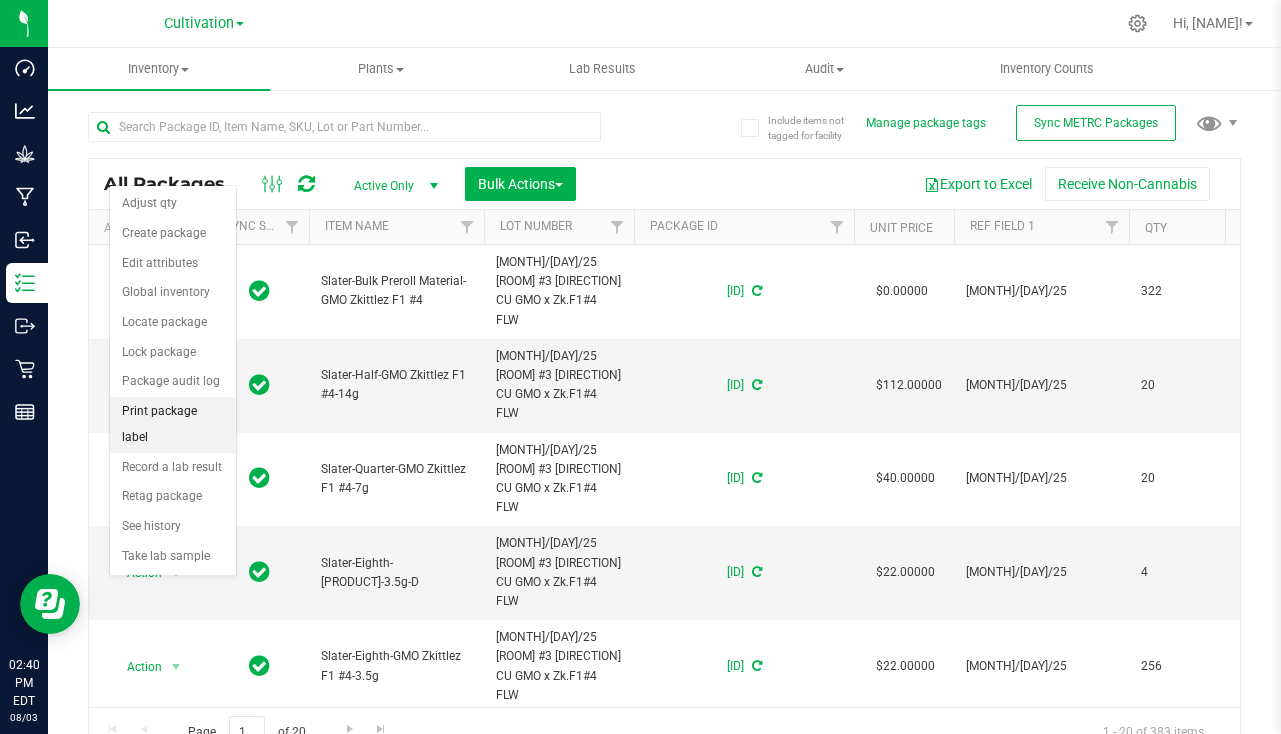 click on "Print package label" at bounding box center (173, 424) 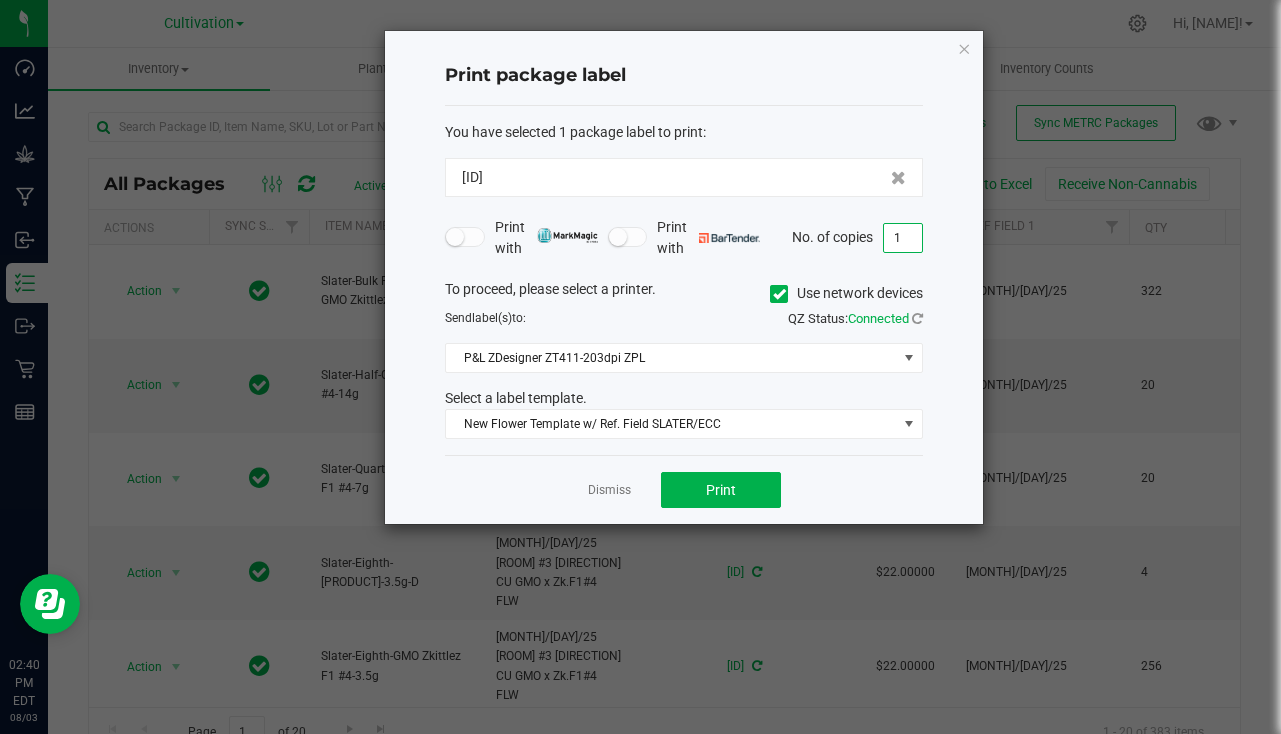 click on "1" at bounding box center [903, 238] 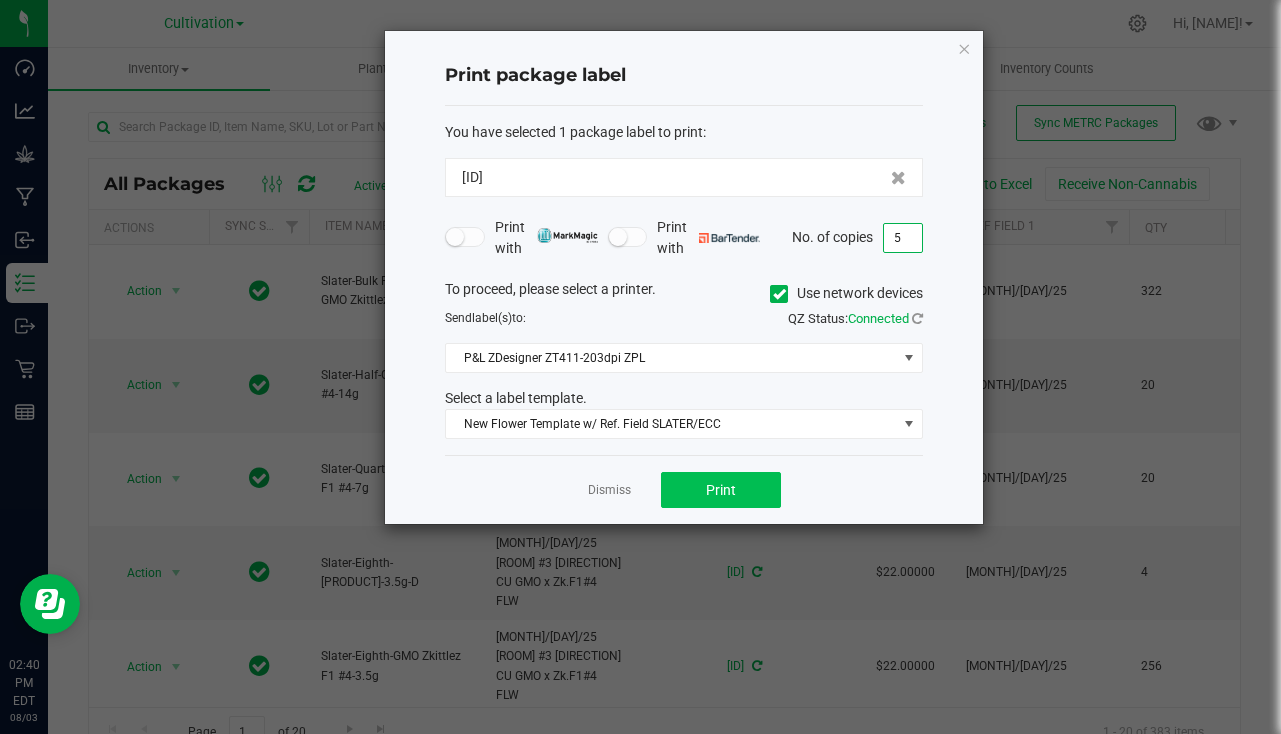 type on "5" 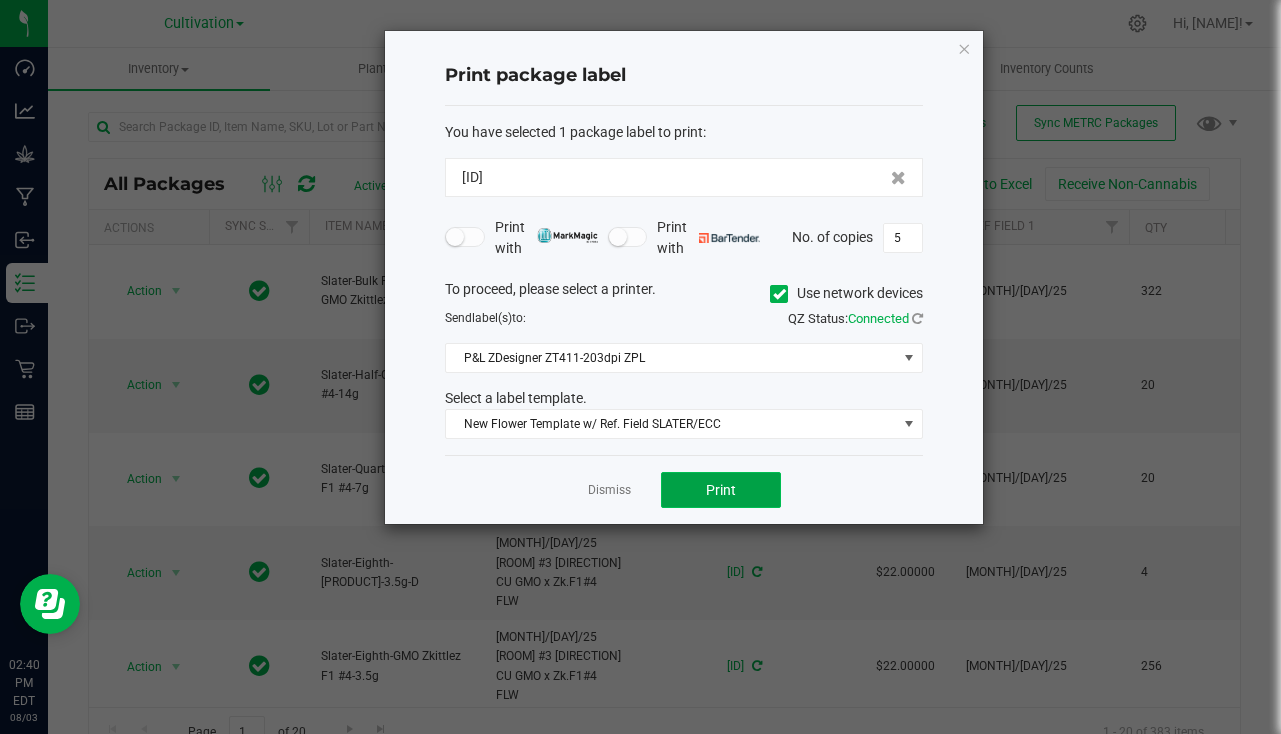 click on "Print" 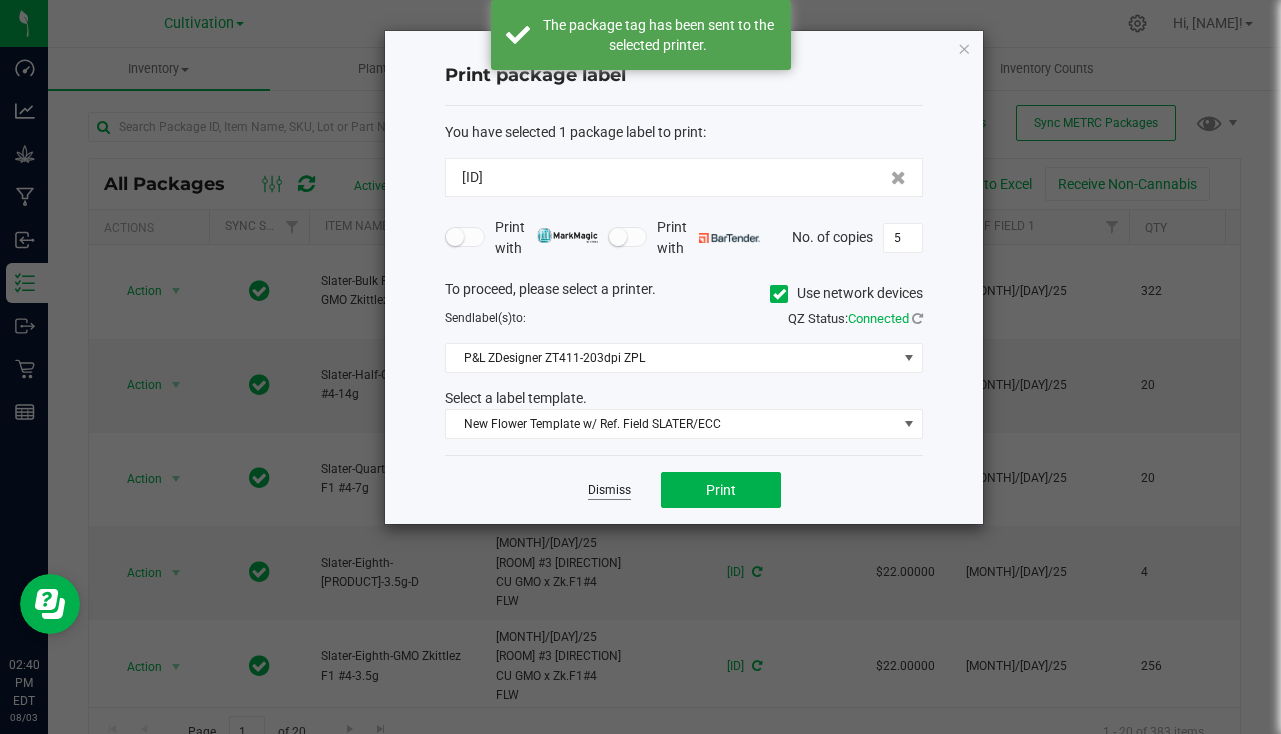 click on "Dismiss" 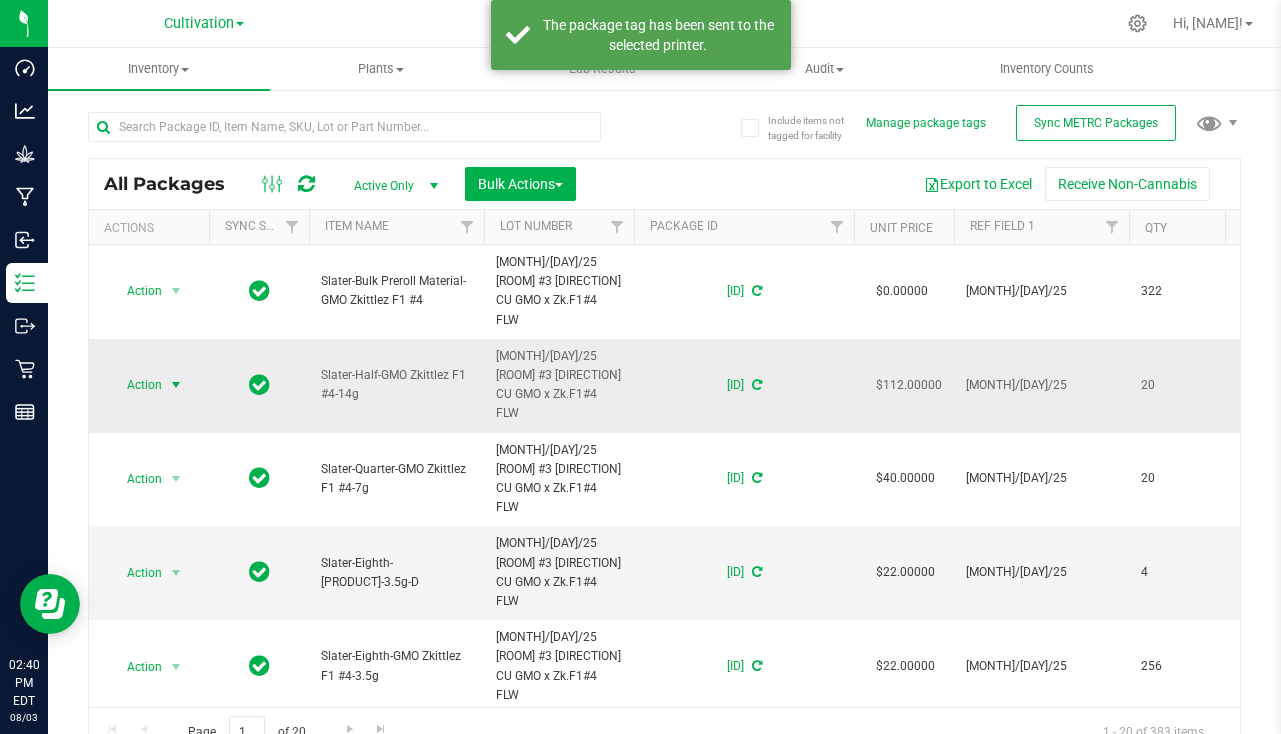 click on "Action" at bounding box center (136, 385) 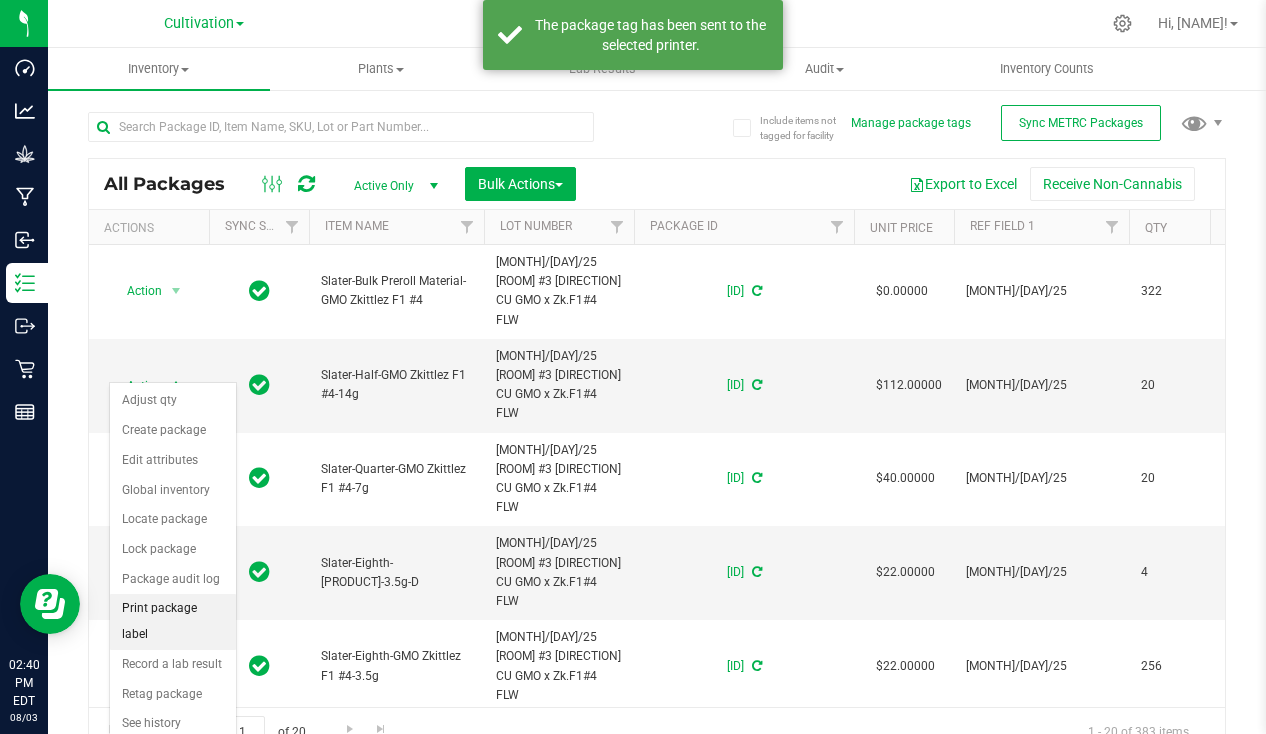 click on "Print package label" at bounding box center [173, 621] 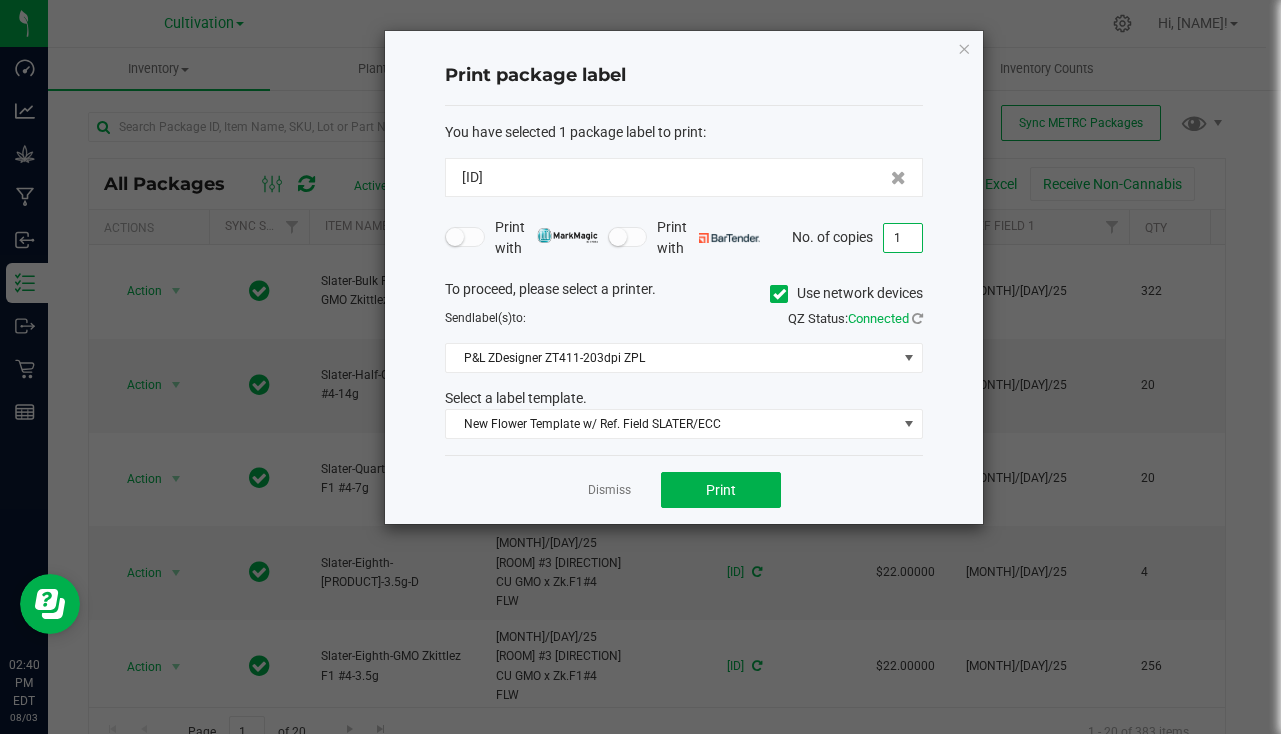 click on "1" at bounding box center (903, 238) 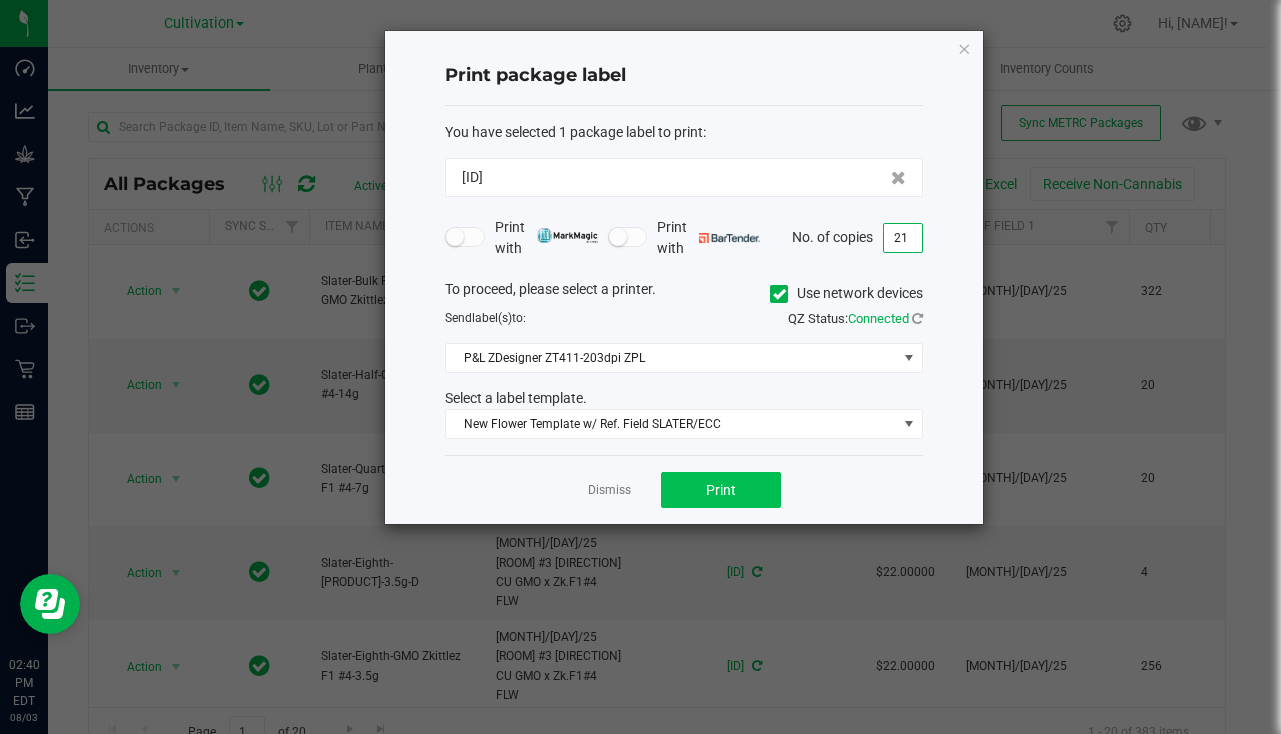 type on "21" 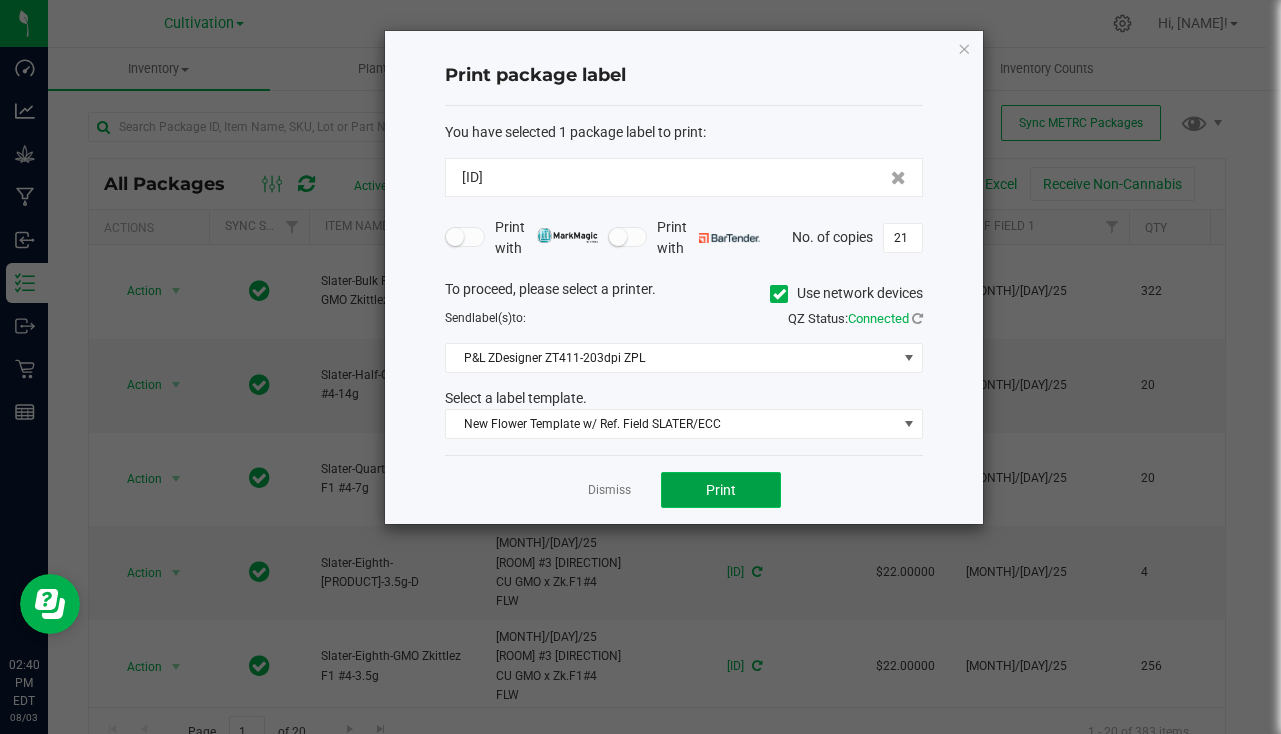 click on "Print" 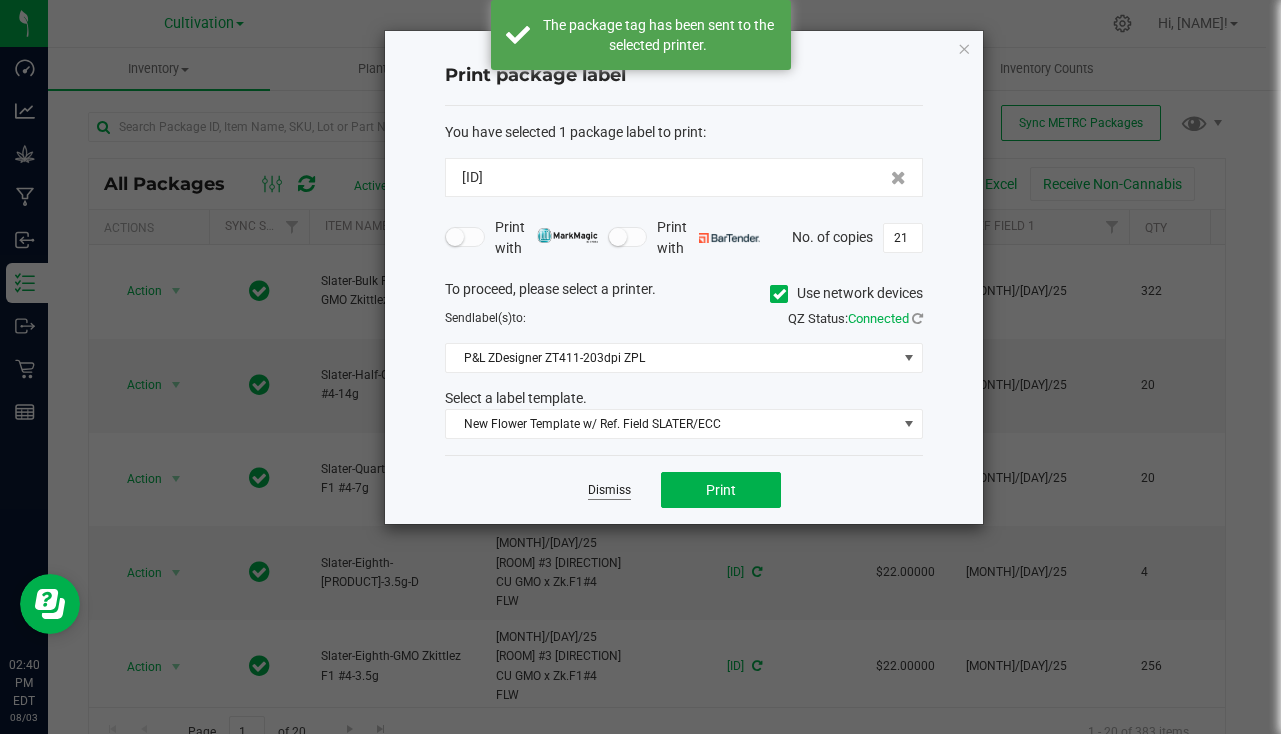 click on "Dismiss" 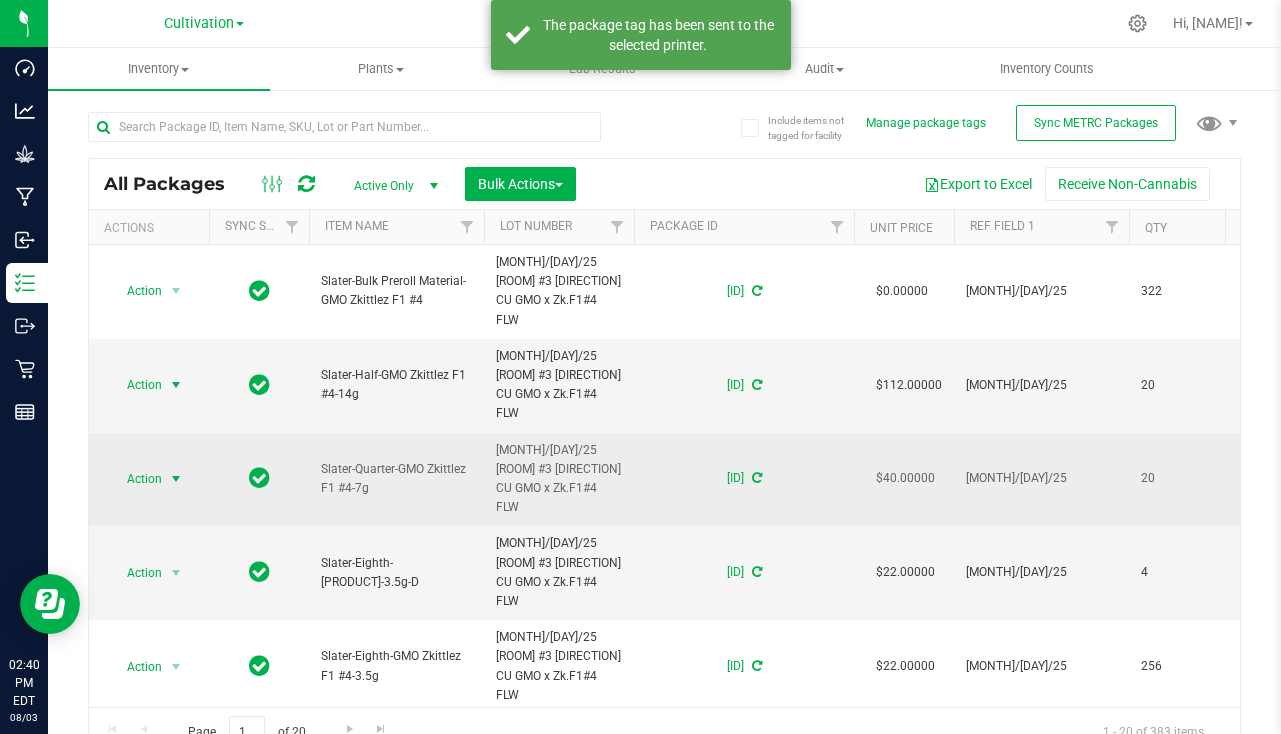 click at bounding box center (176, 479) 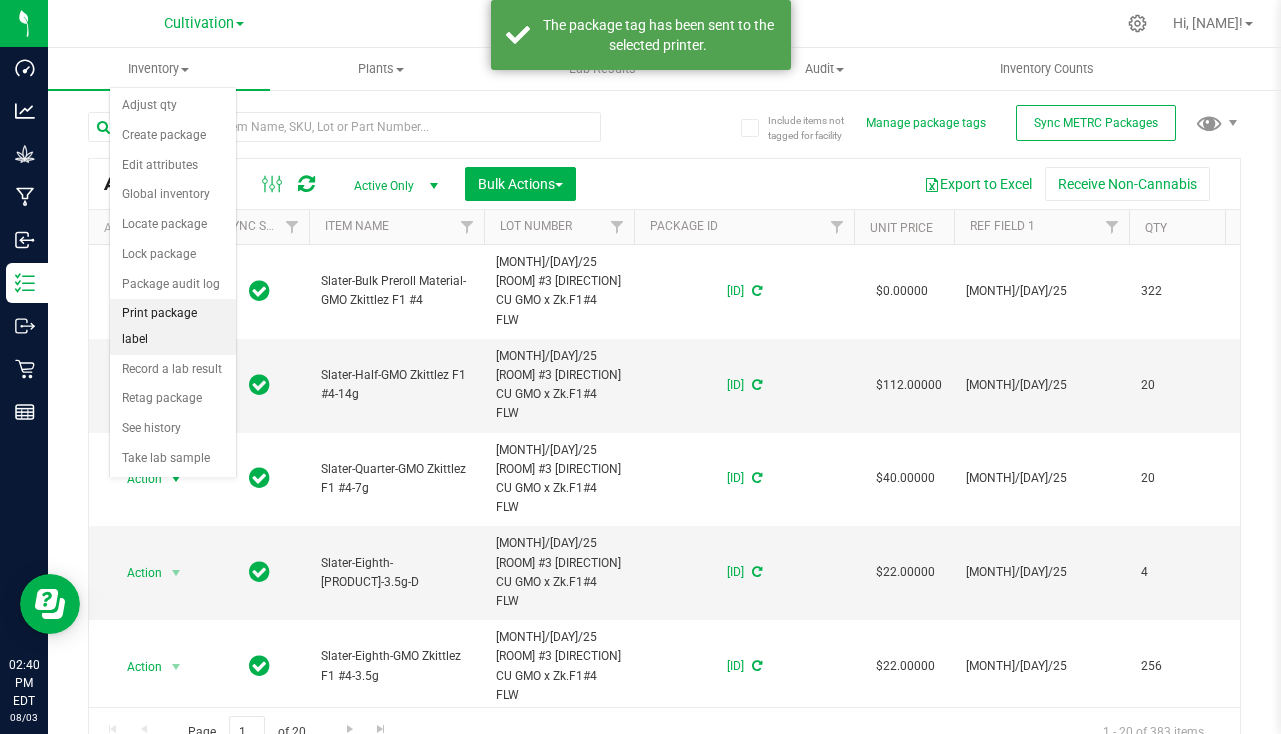 click on "Print package label" at bounding box center (173, 326) 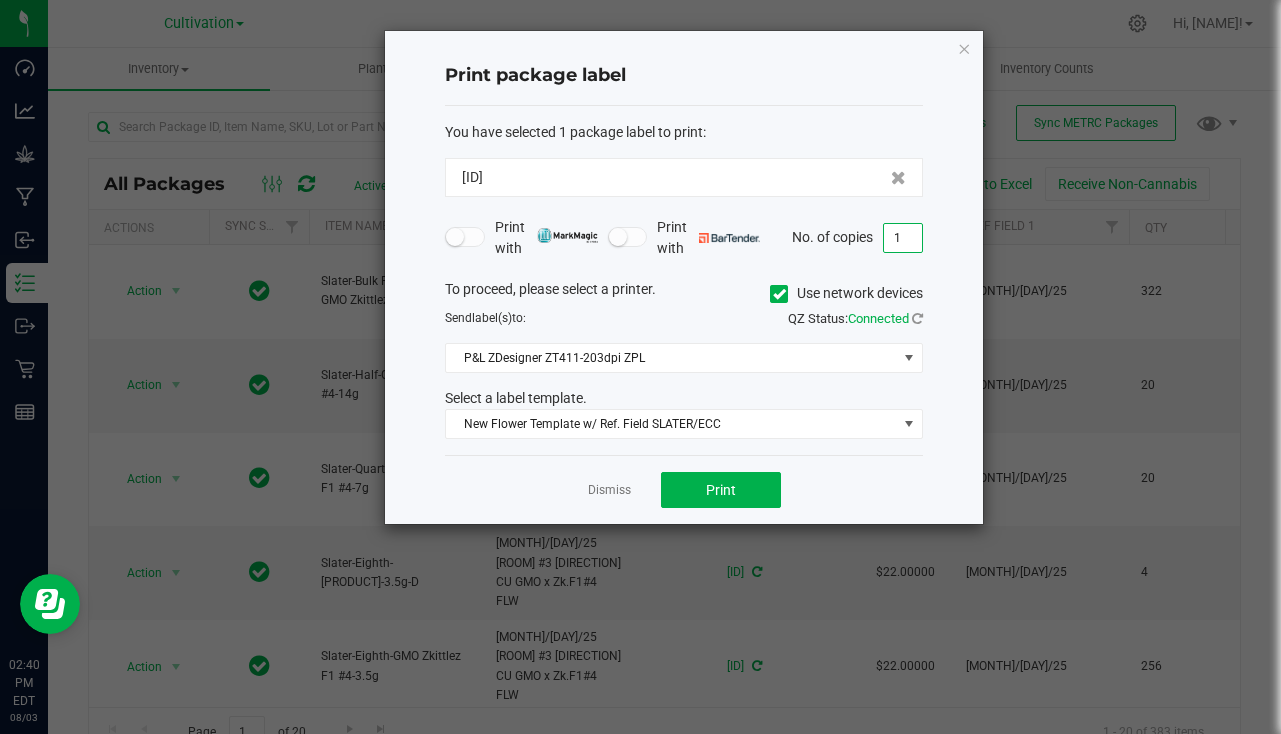 click on "1" at bounding box center [903, 238] 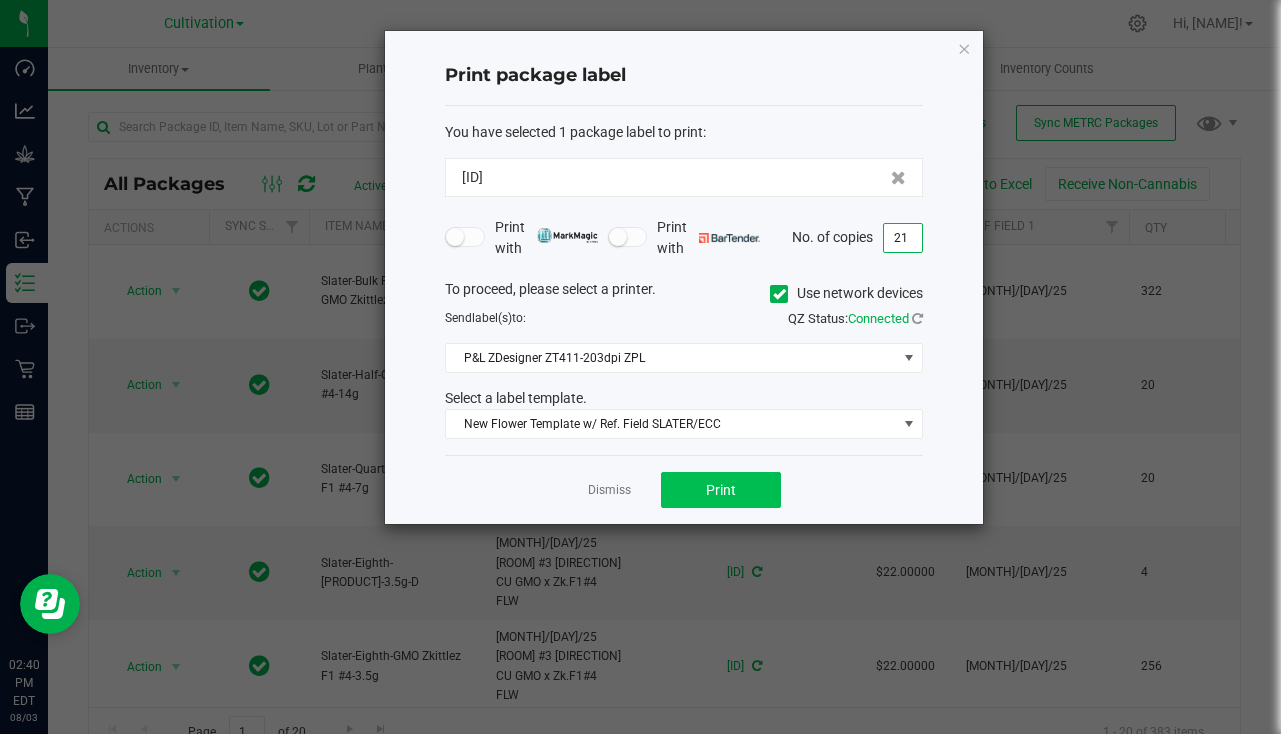 type on "21" 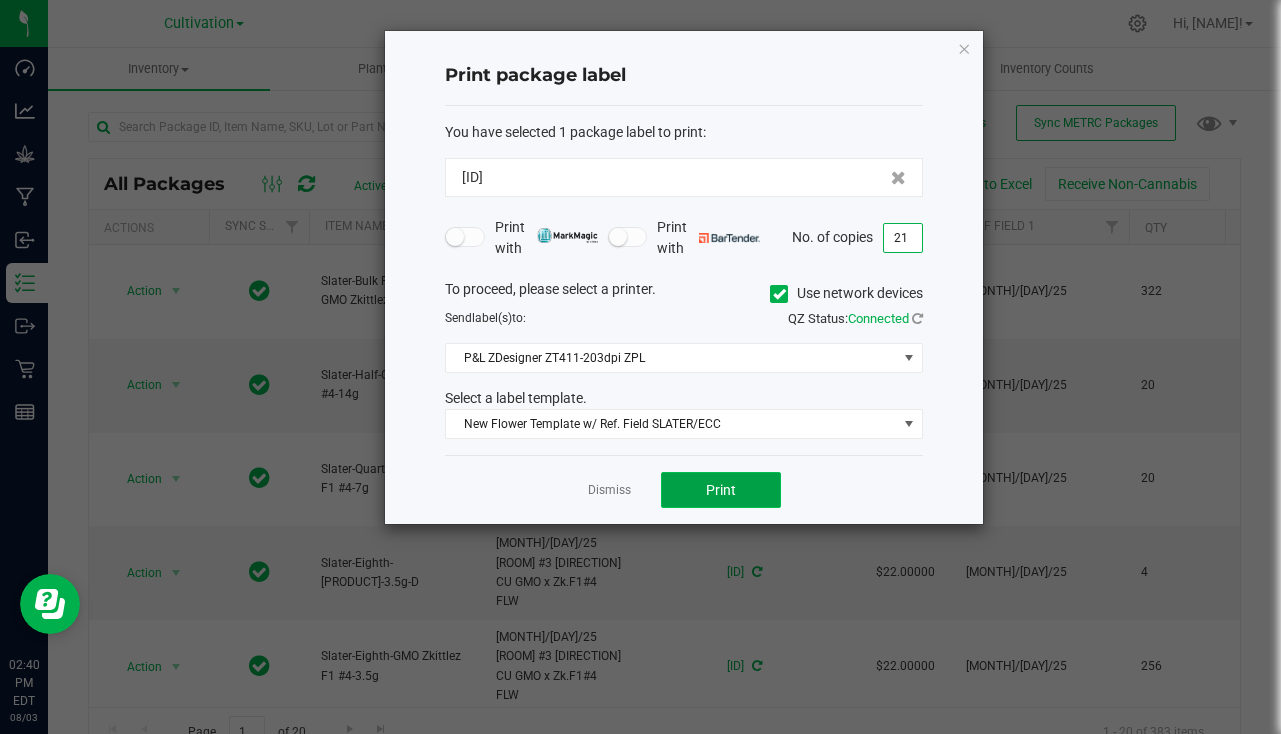 click on "Print" 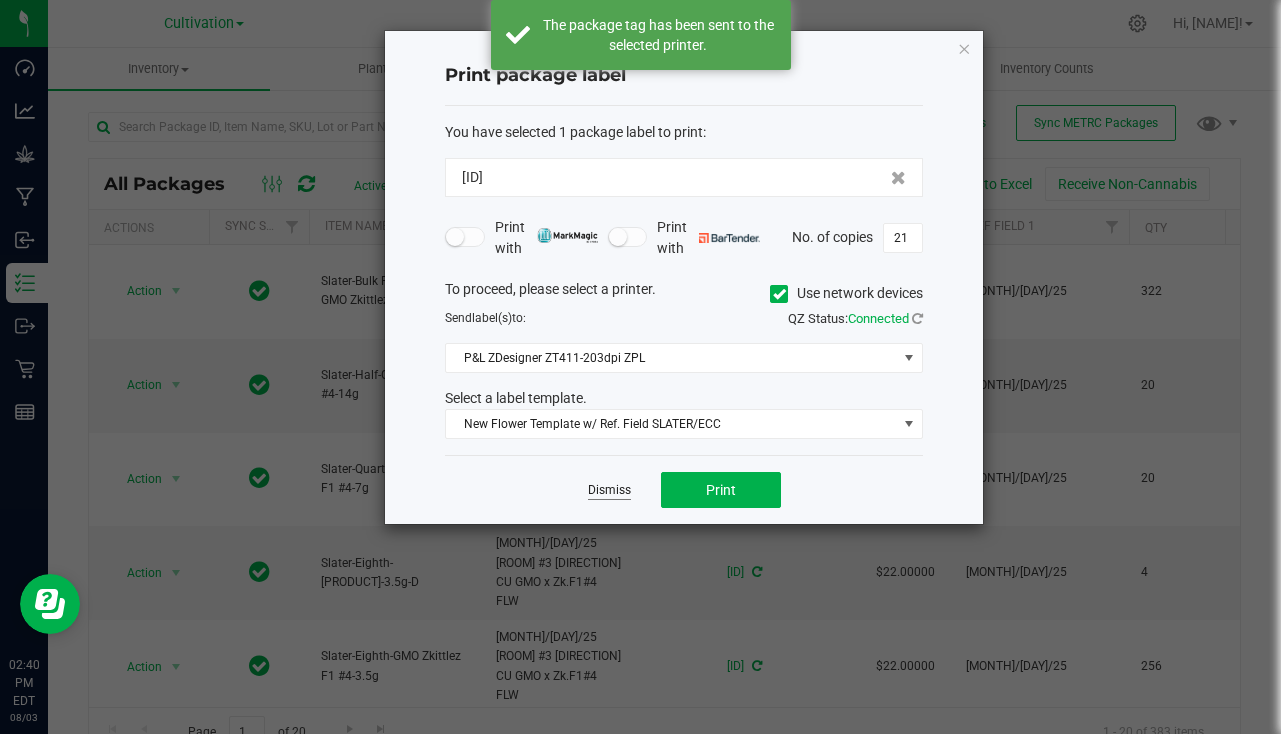 click on "Dismiss" 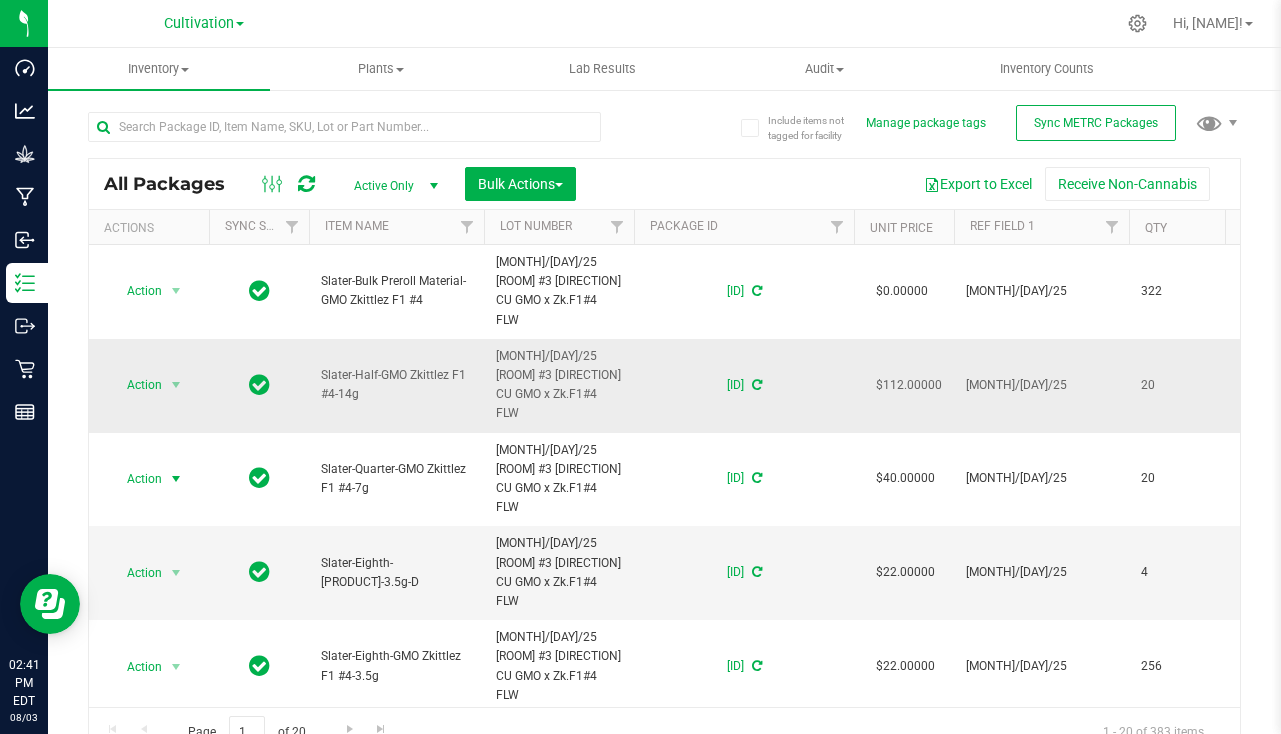 scroll, scrollTop: 200, scrollLeft: 0, axis: vertical 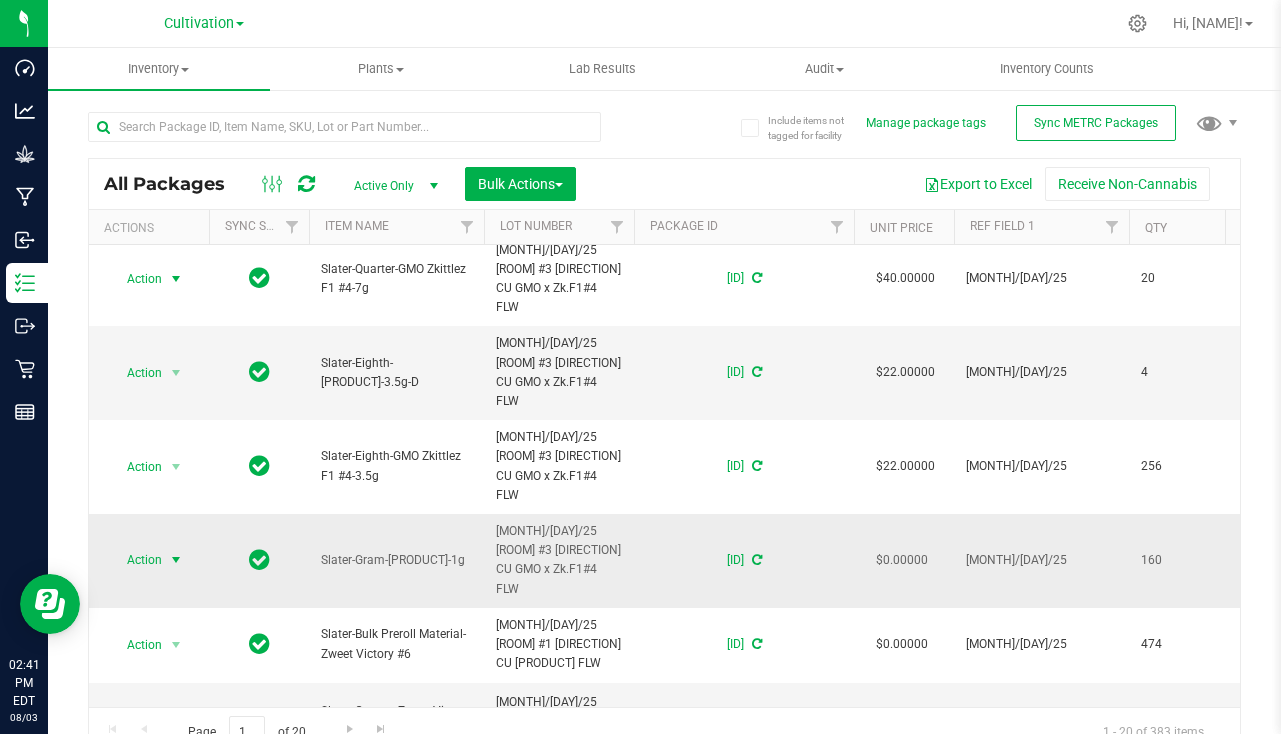 click at bounding box center [176, 560] 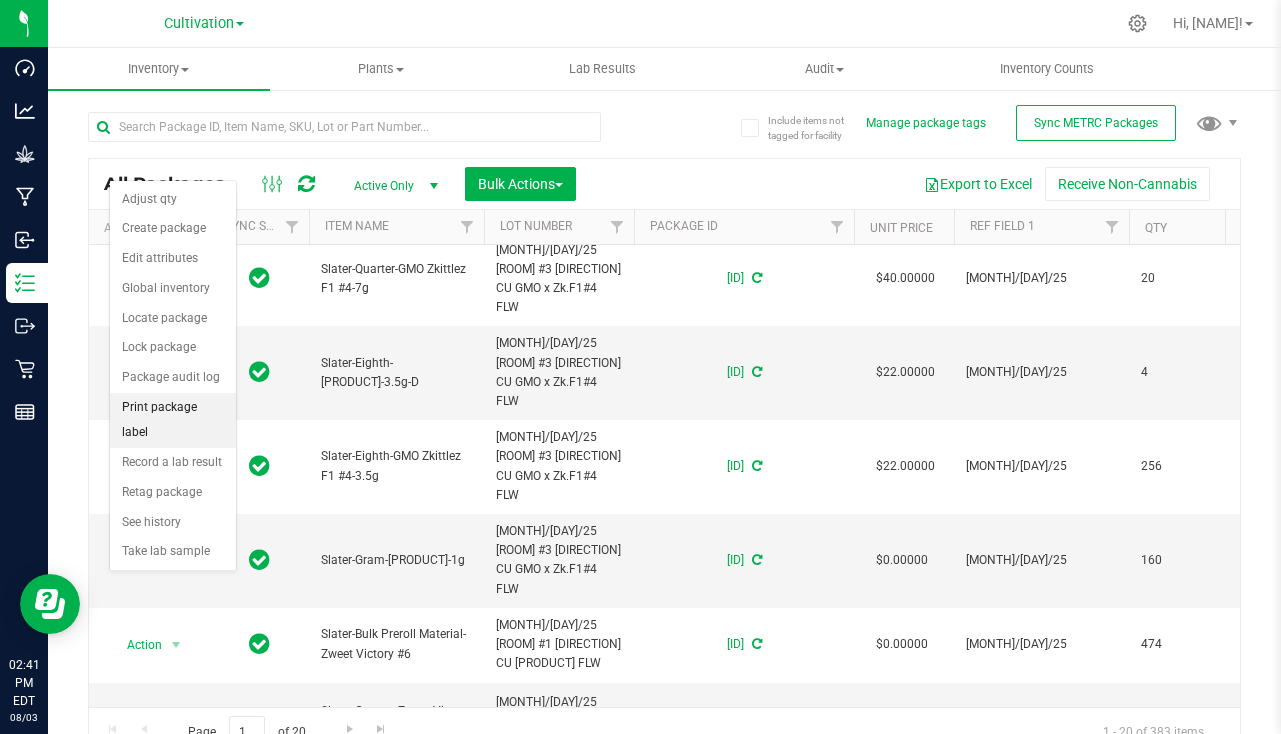click on "Print package label" at bounding box center (173, 420) 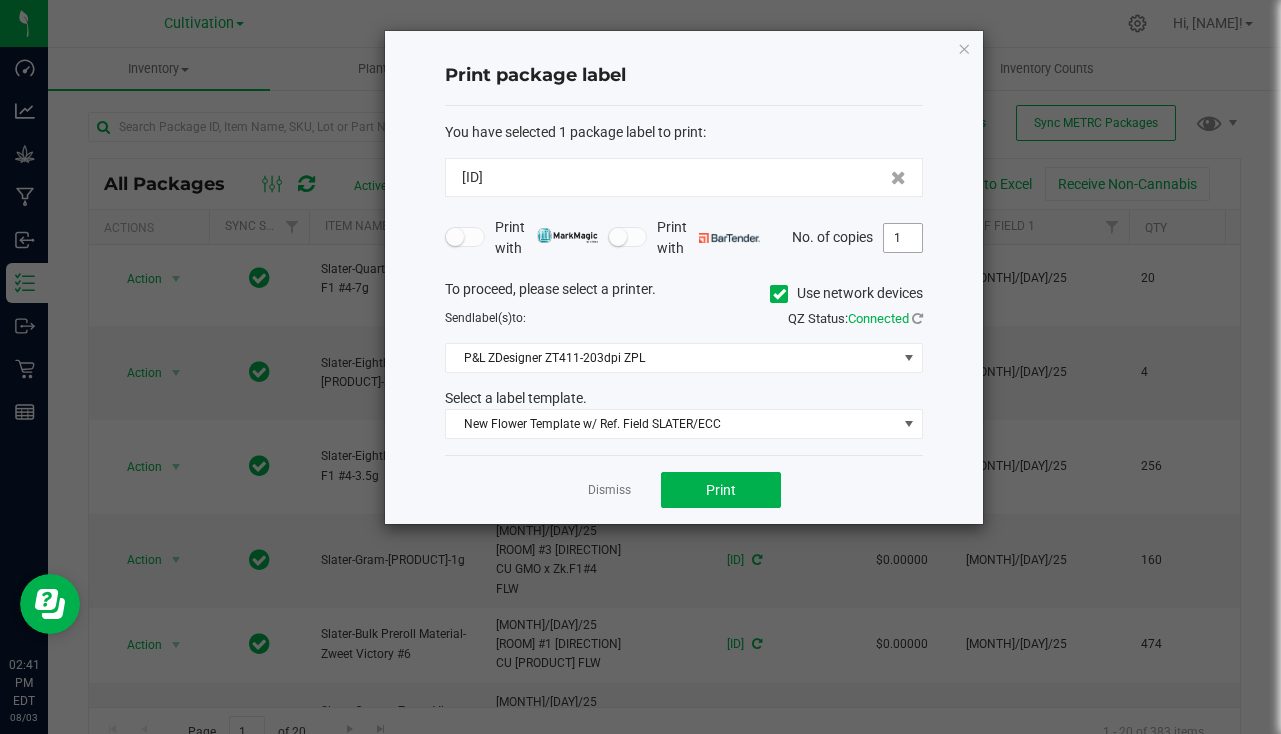 click on "1" at bounding box center (903, 238) 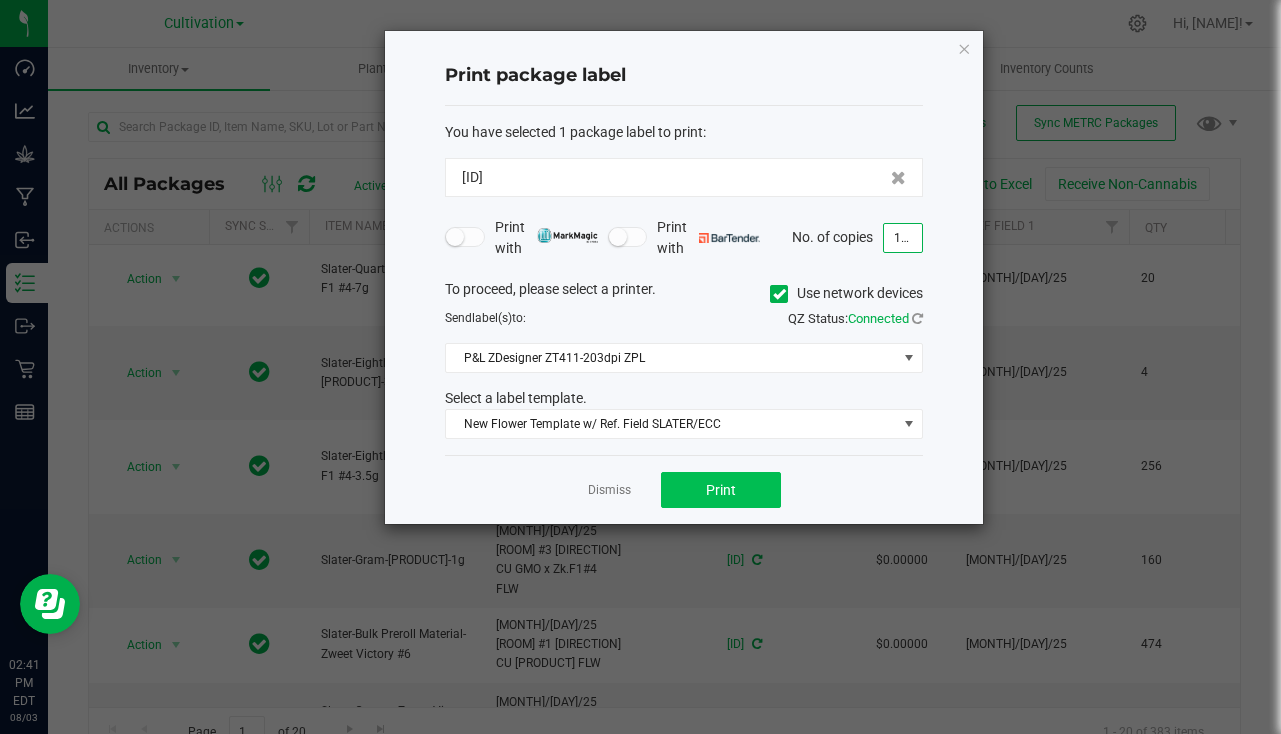 type on "161" 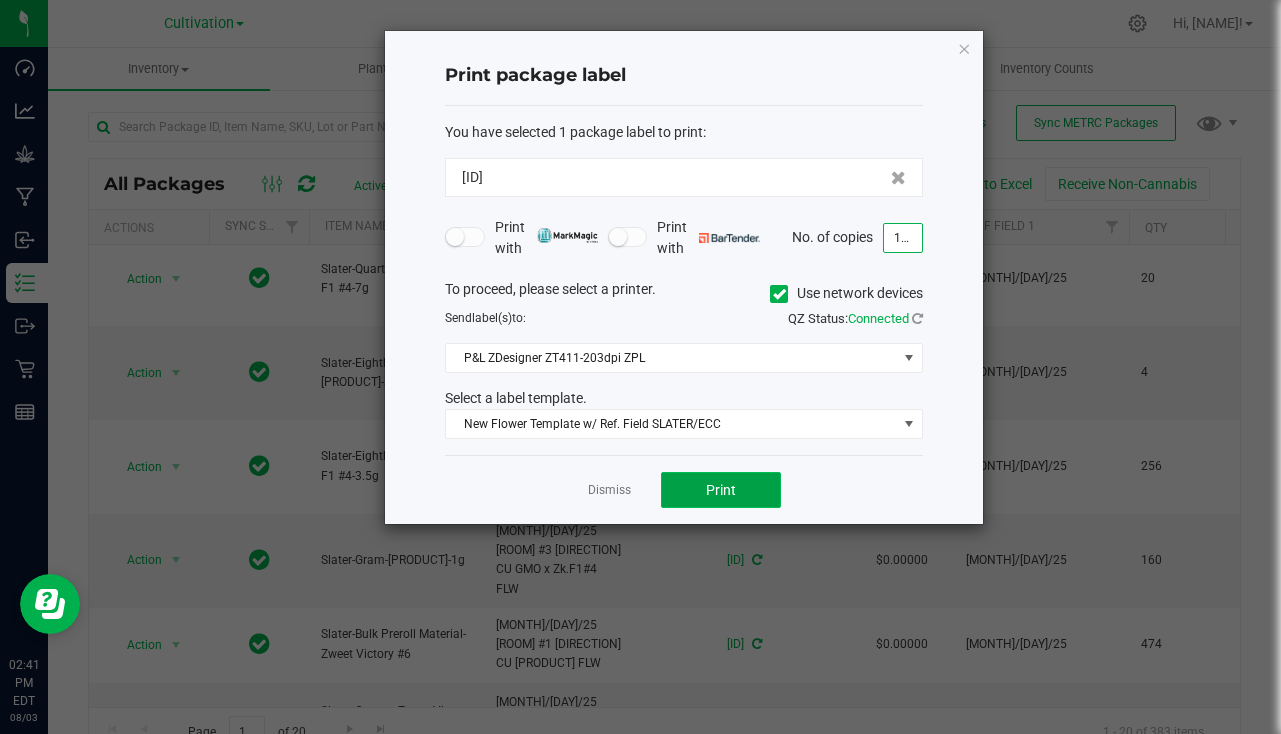 click on "Print" 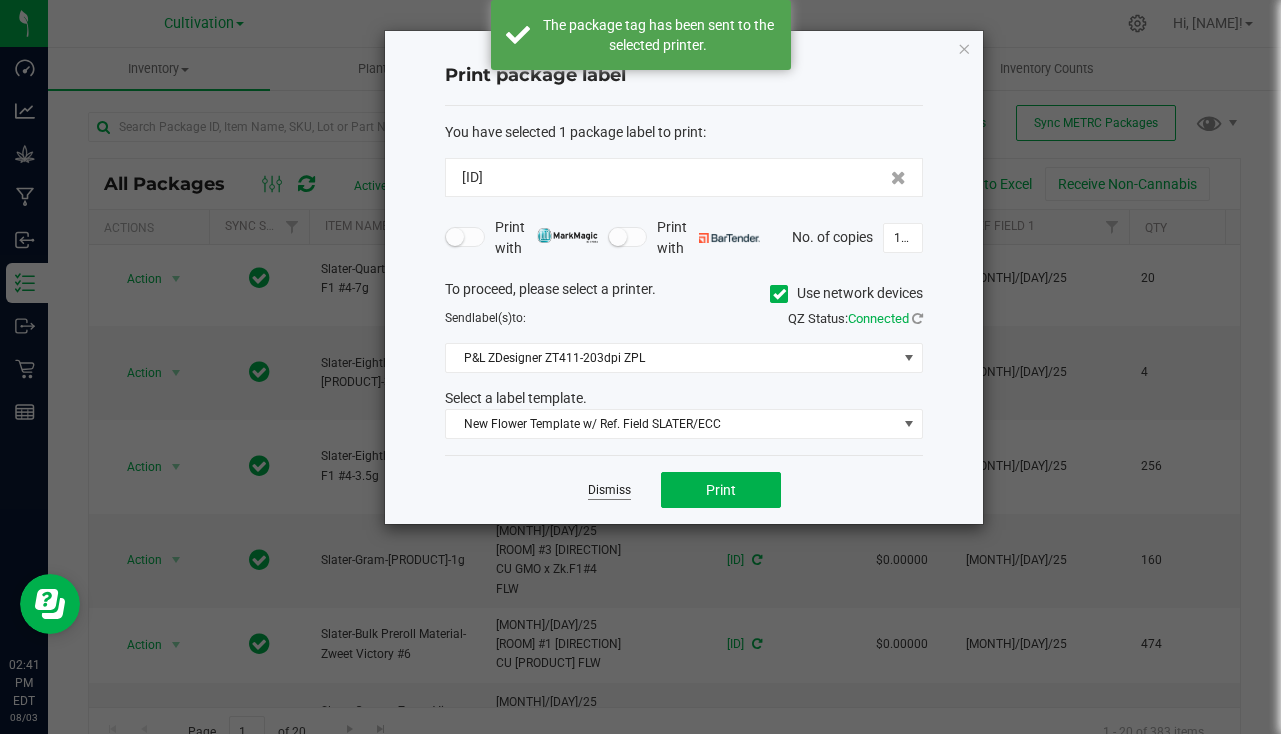 click on "Dismiss" 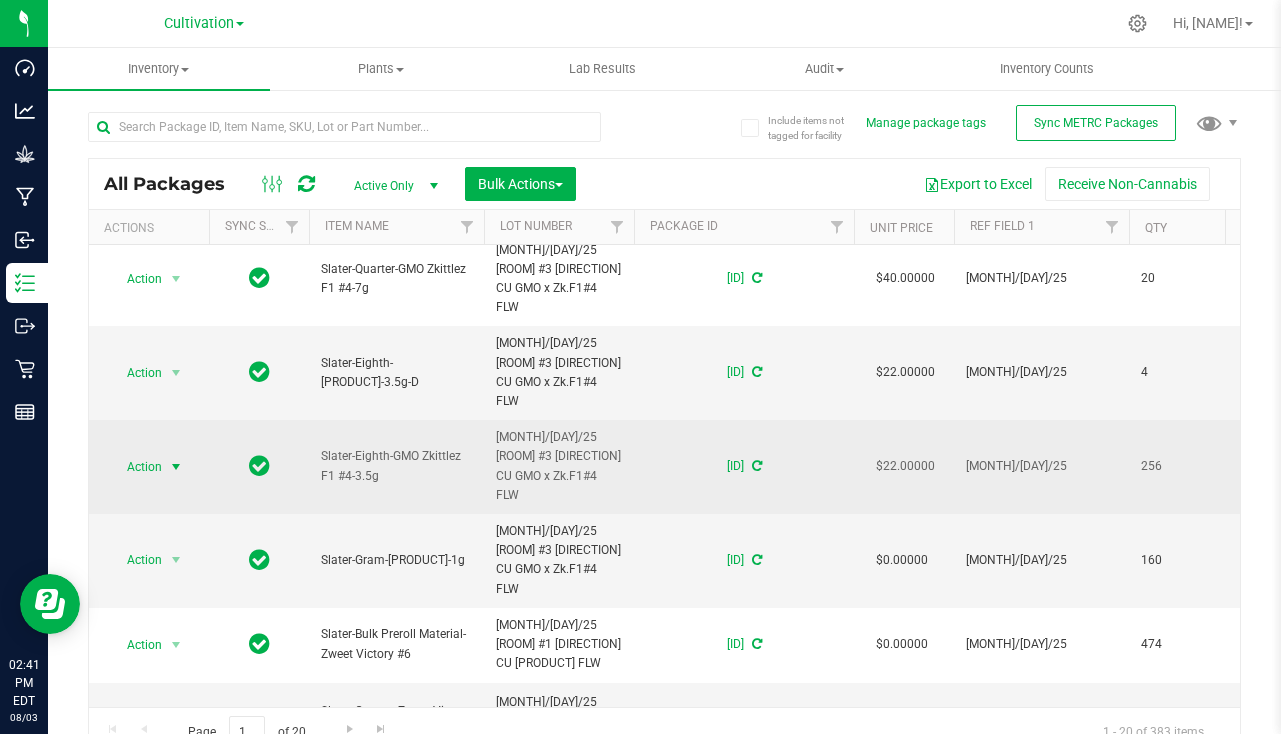 click at bounding box center (176, 467) 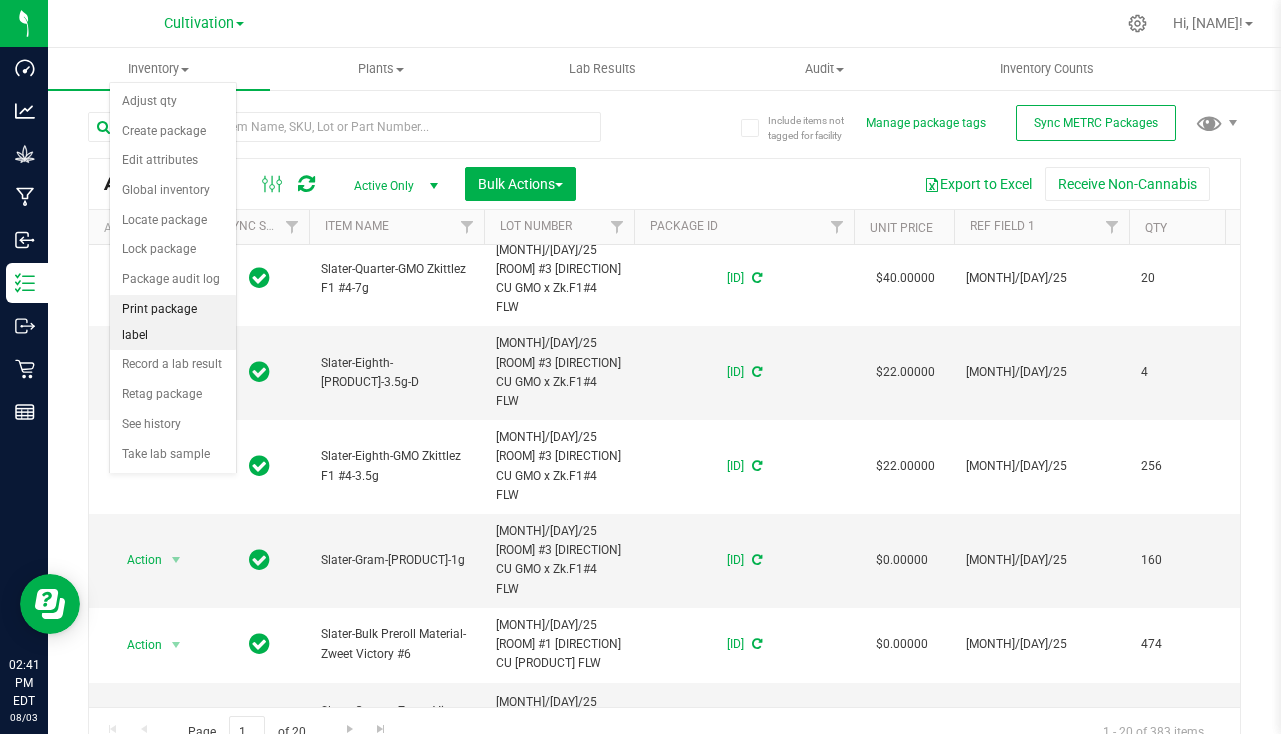 click on "Print package label" at bounding box center [173, 322] 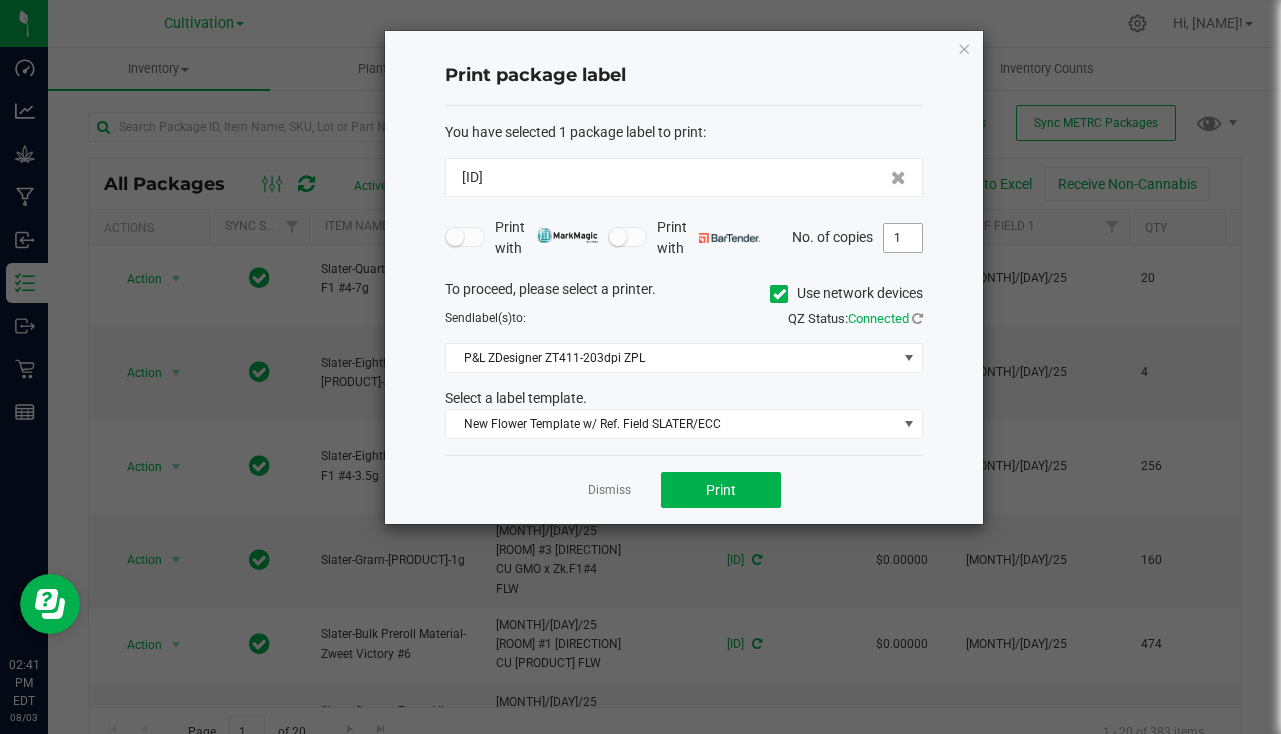click on "1" at bounding box center [903, 238] 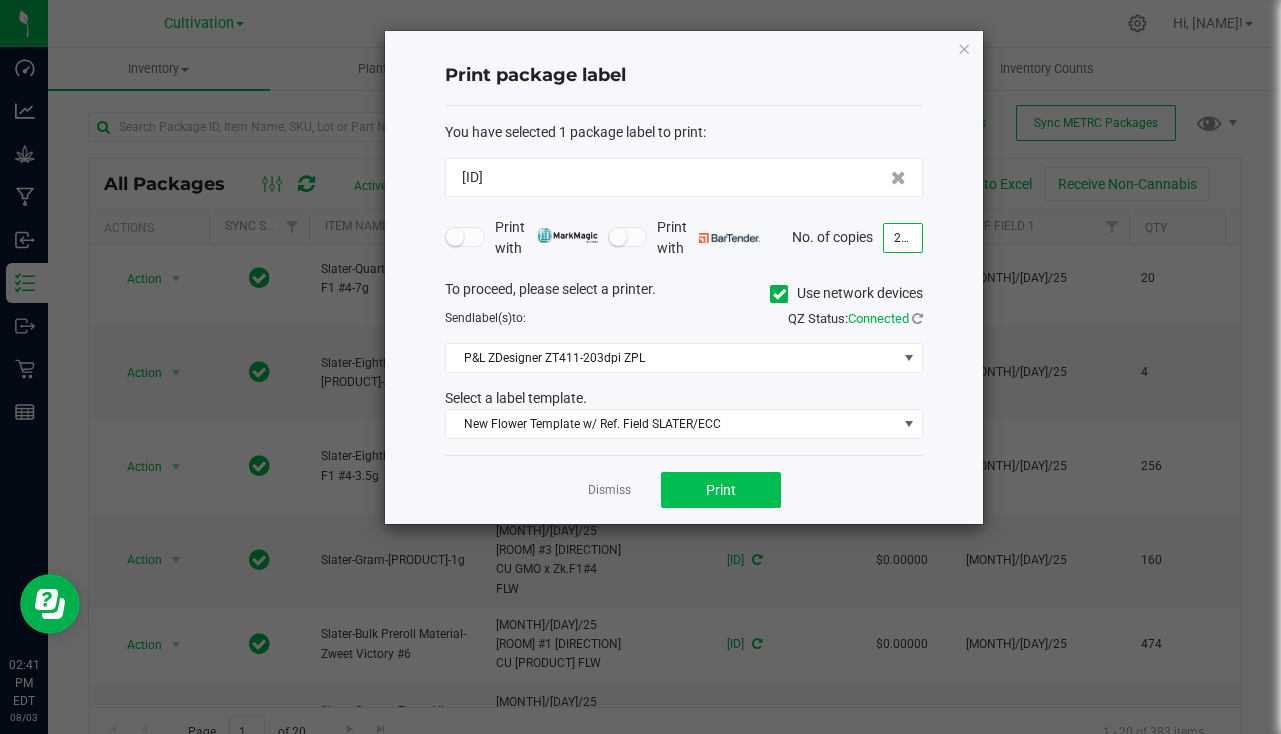 type on "257" 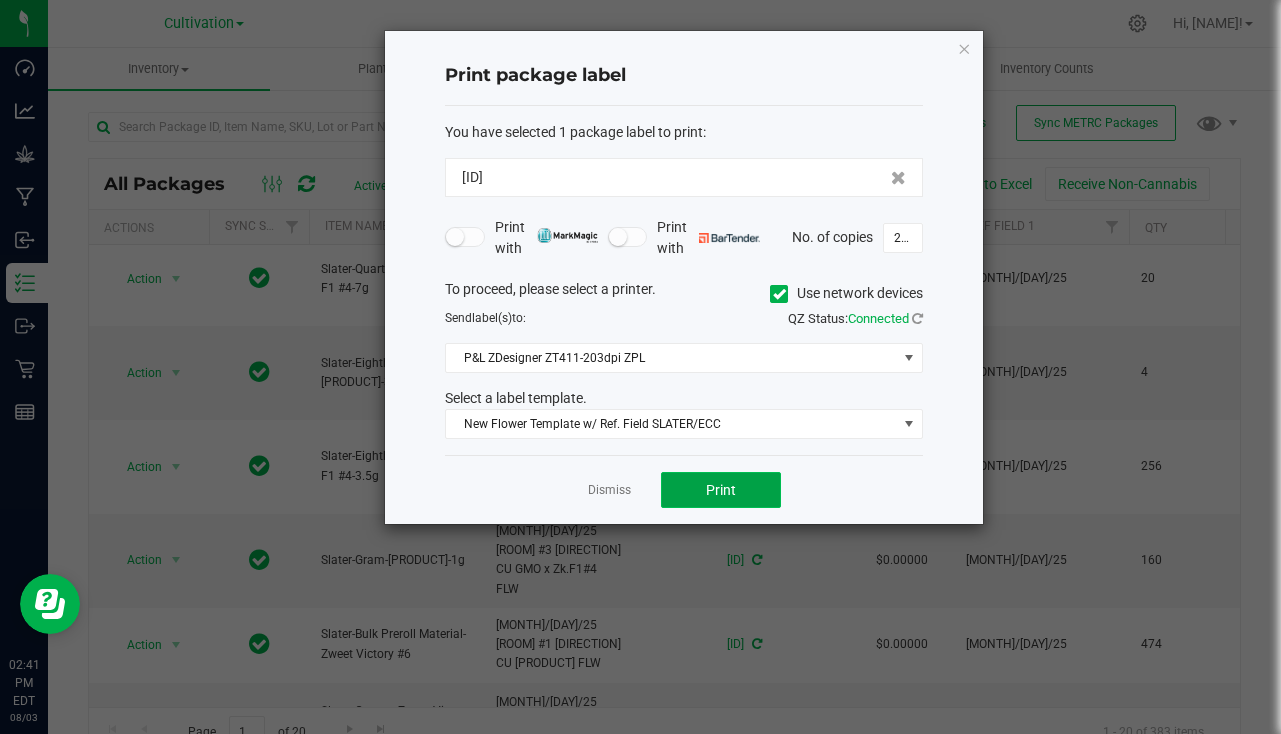 click on "Print" 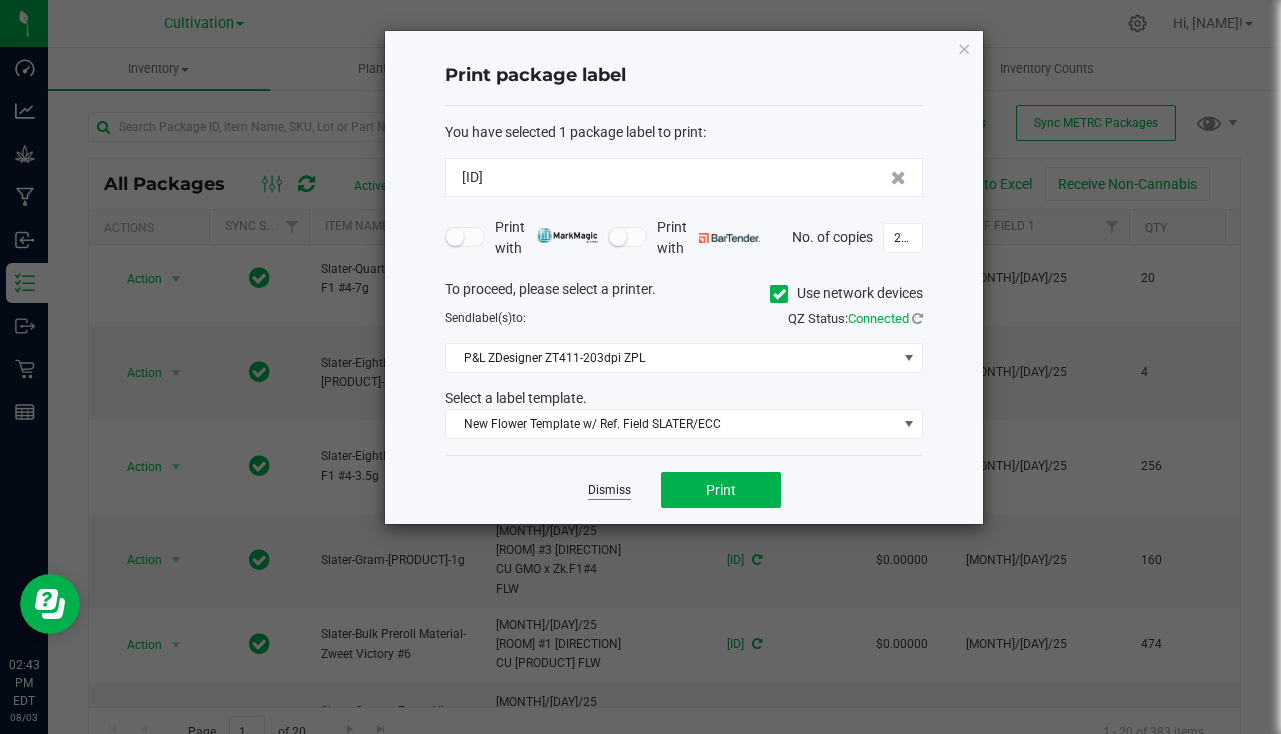 click on "Dismiss" 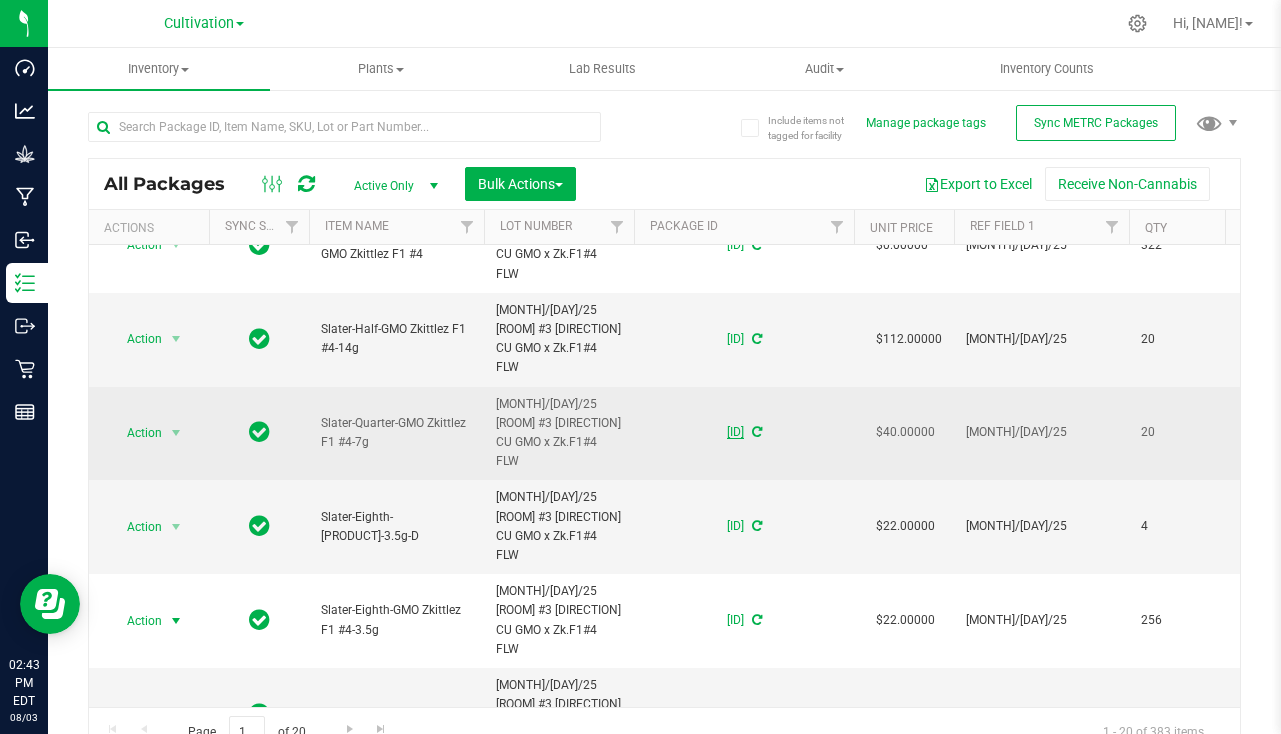 scroll, scrollTop: 0, scrollLeft: 0, axis: both 